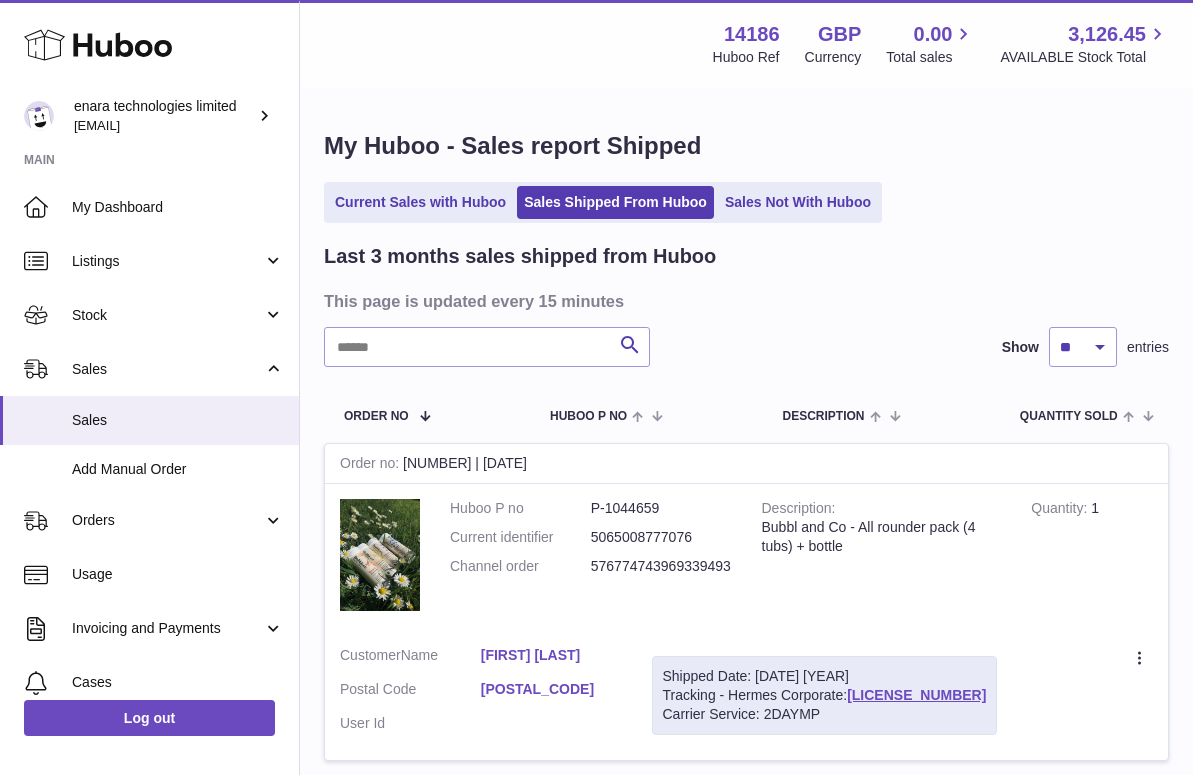 scroll, scrollTop: 0, scrollLeft: 0, axis: both 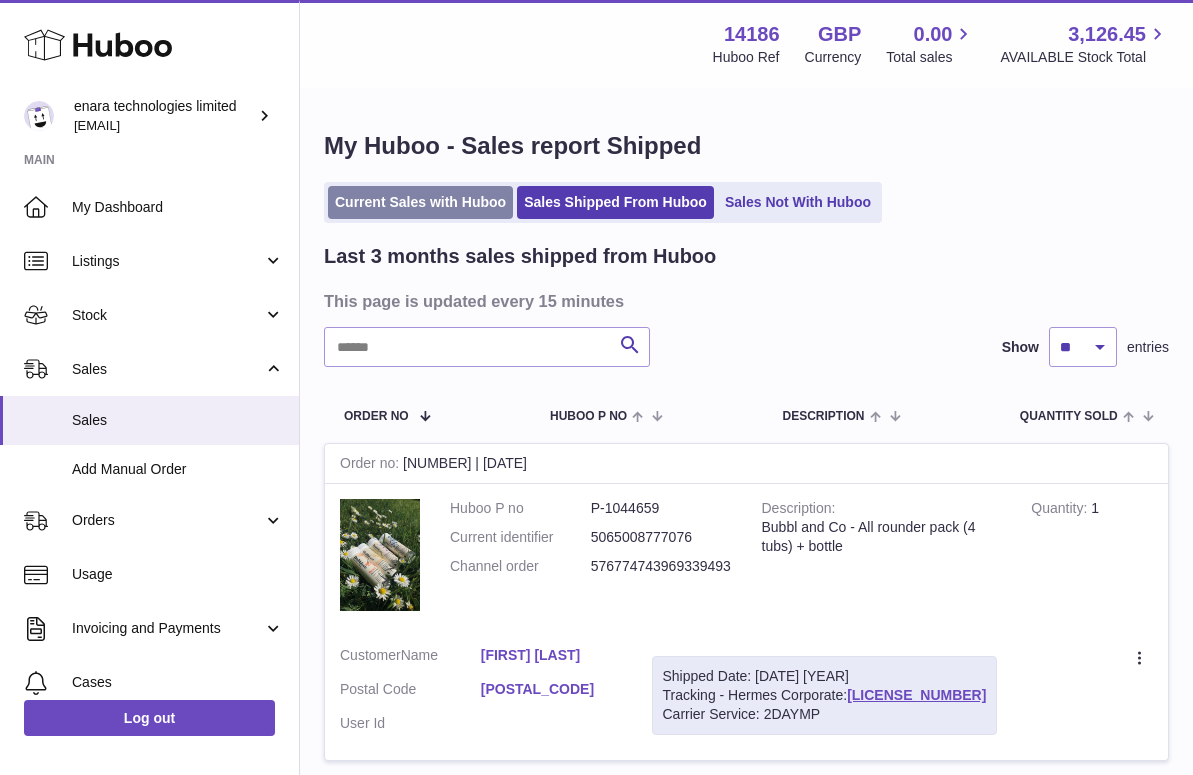 click on "Current Sales with Huboo" at bounding box center [420, 202] 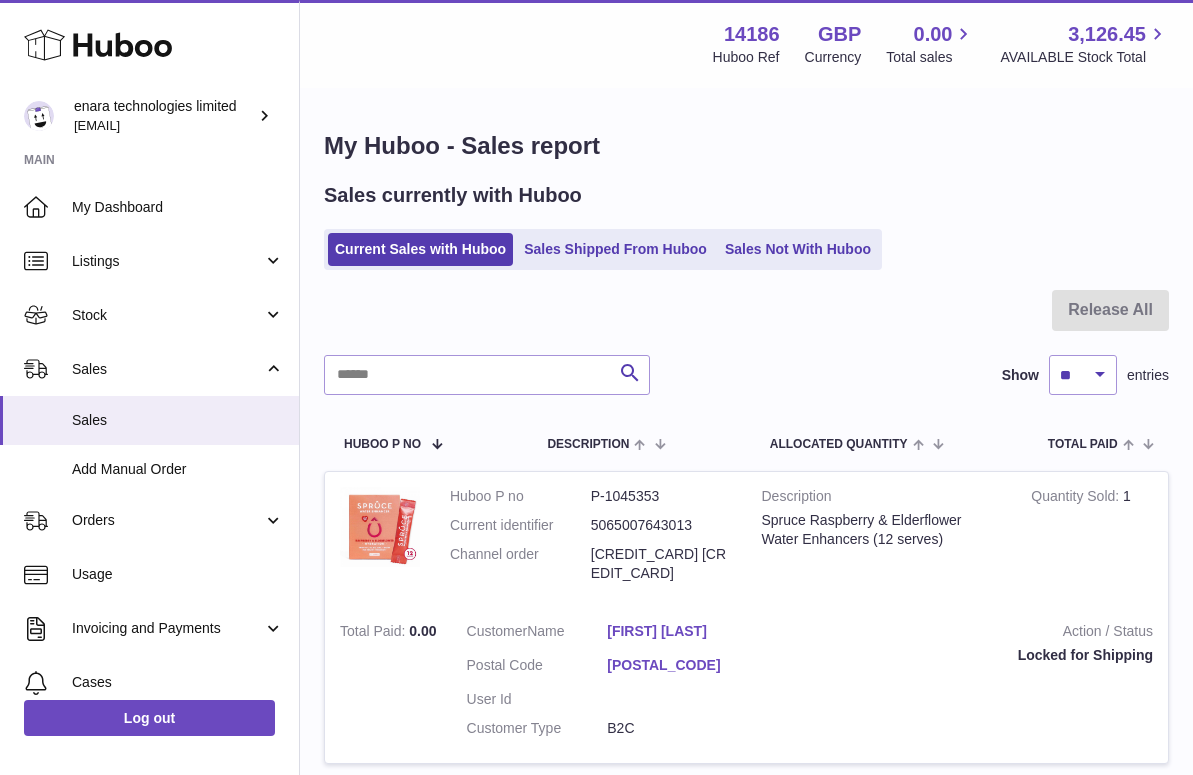 scroll, scrollTop: 0, scrollLeft: 0, axis: both 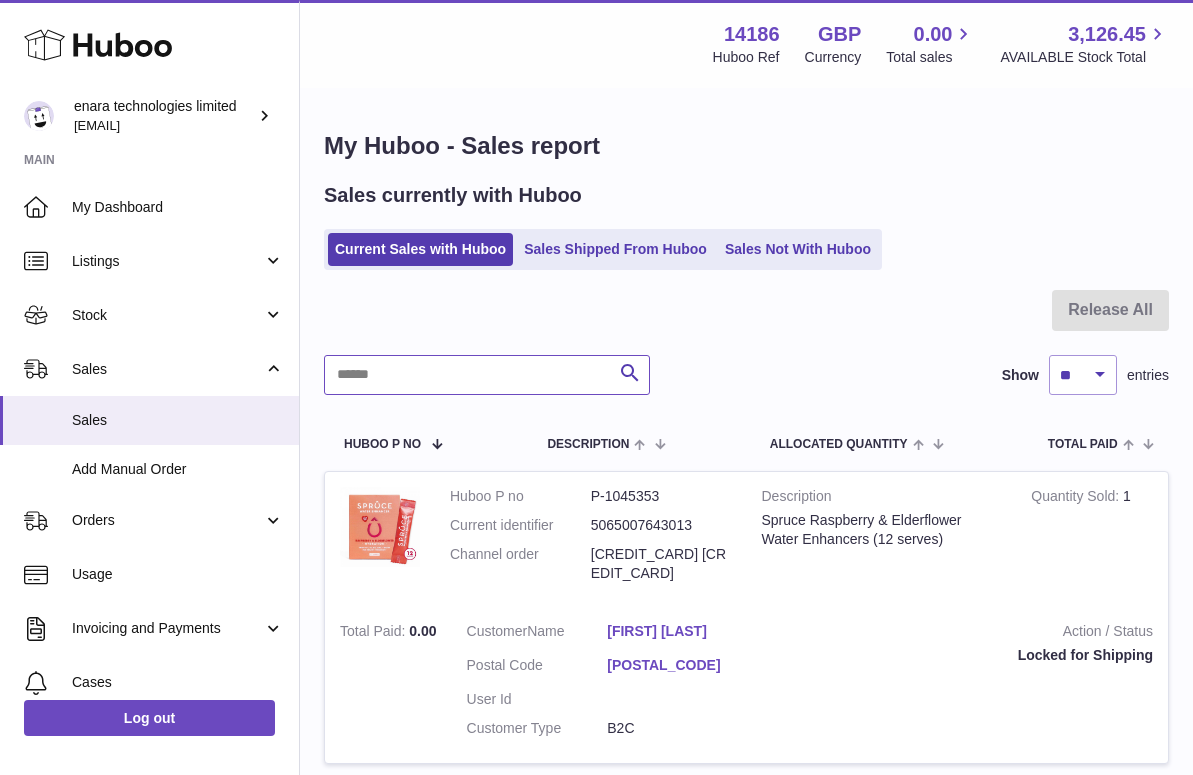 click at bounding box center (487, 375) 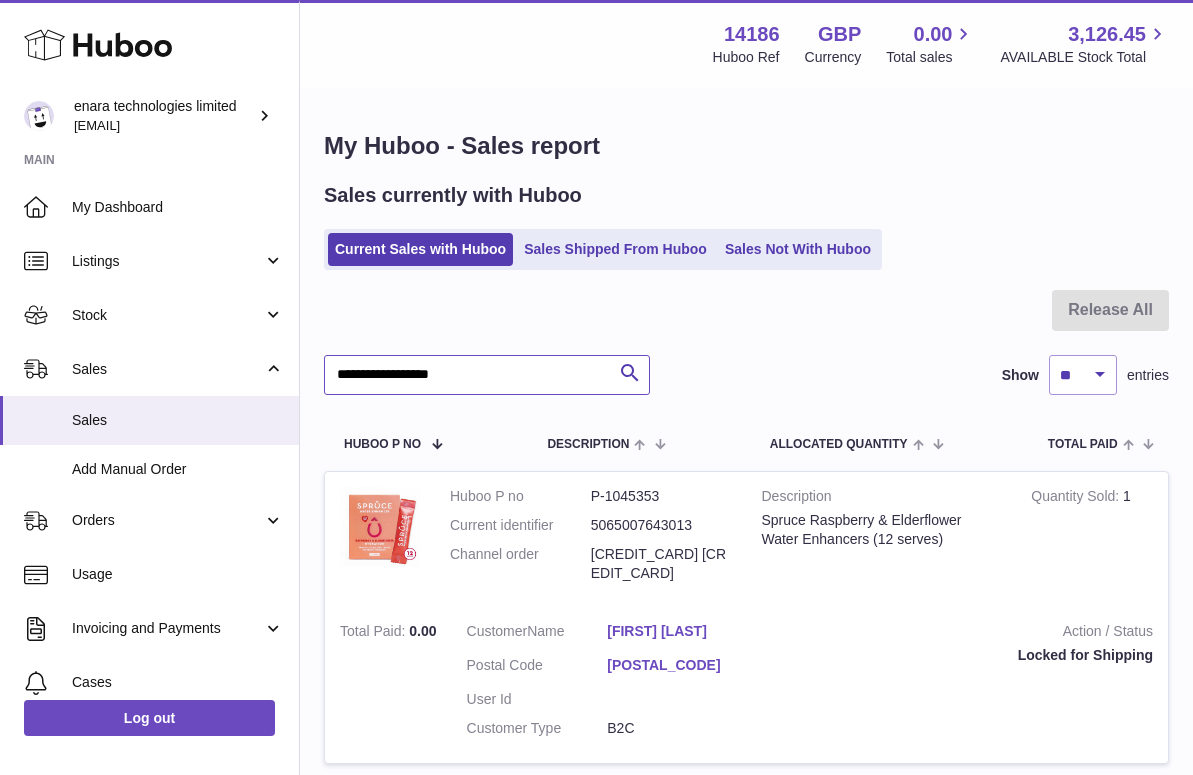 type on "**********" 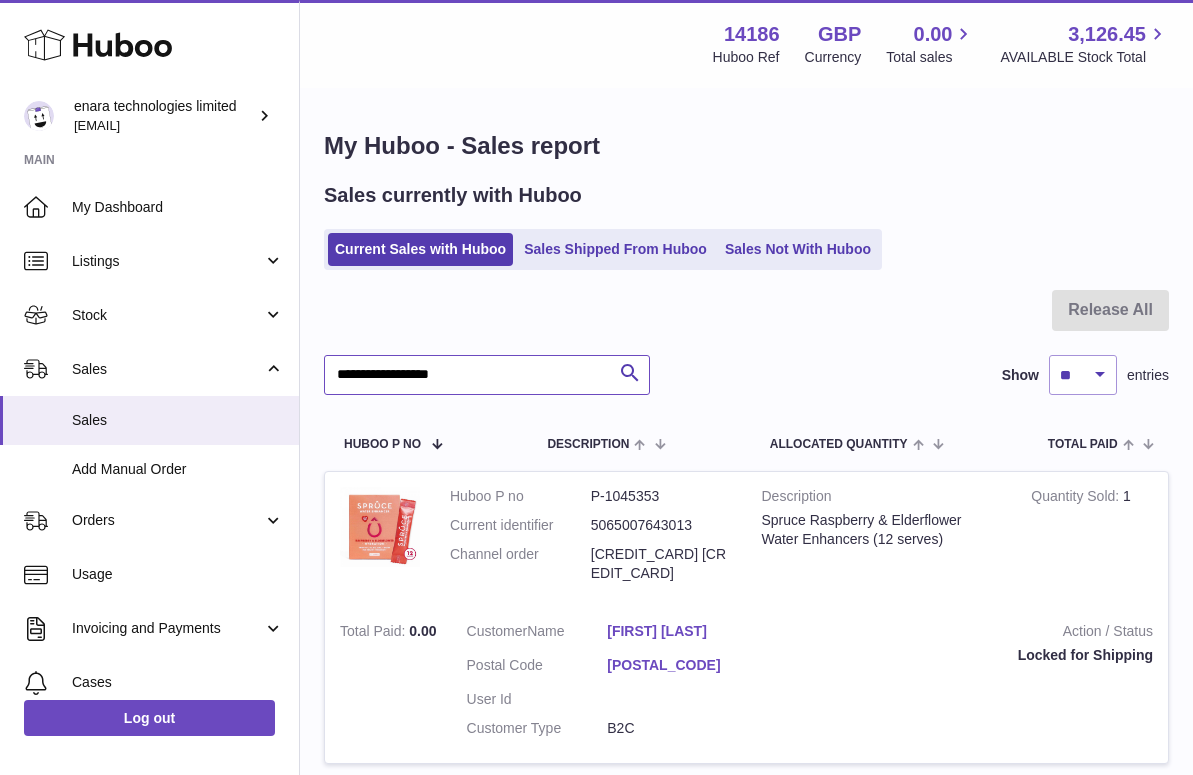 scroll, scrollTop: 0, scrollLeft: 0, axis: both 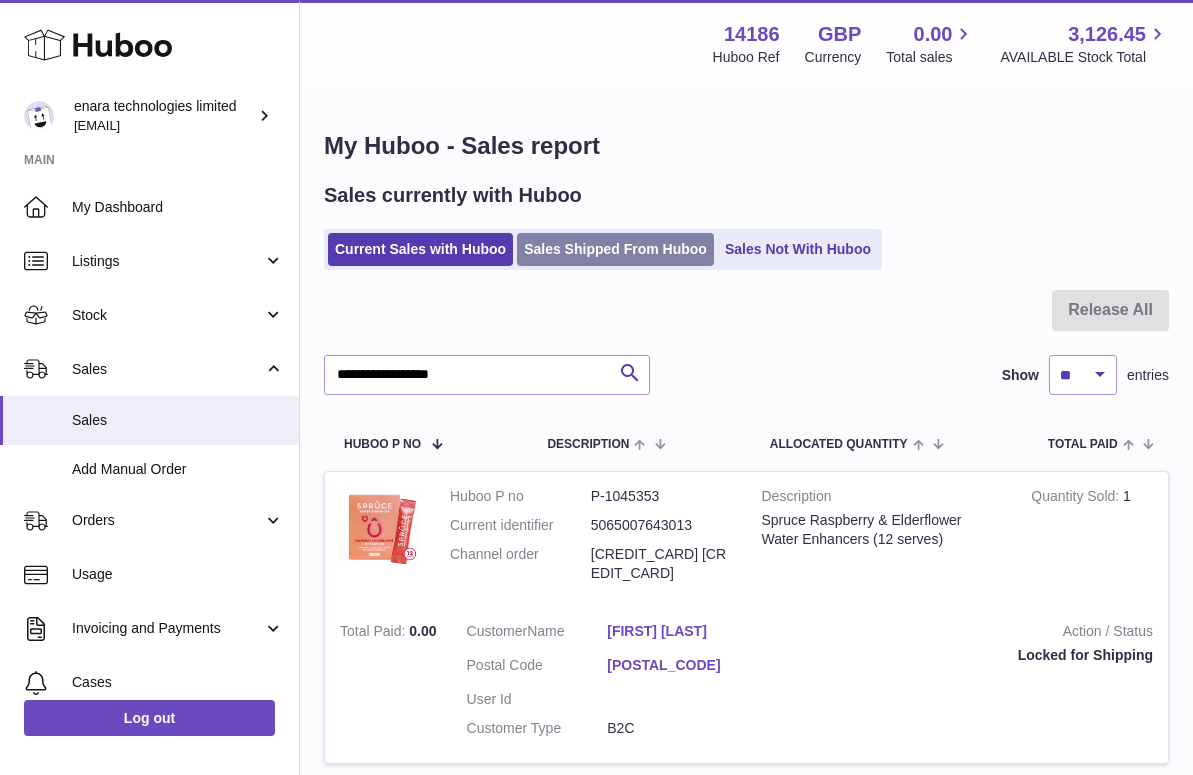 click on "Sales Shipped From Huboo" at bounding box center (615, 249) 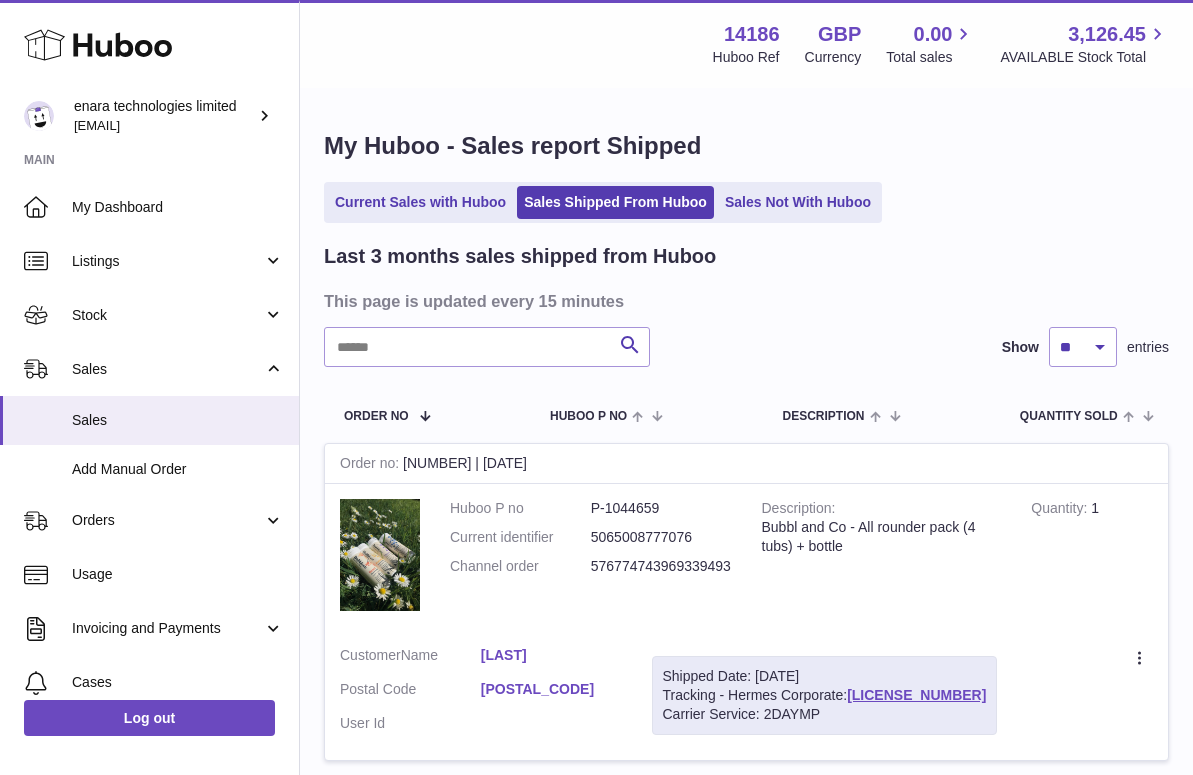 scroll, scrollTop: 0, scrollLeft: 0, axis: both 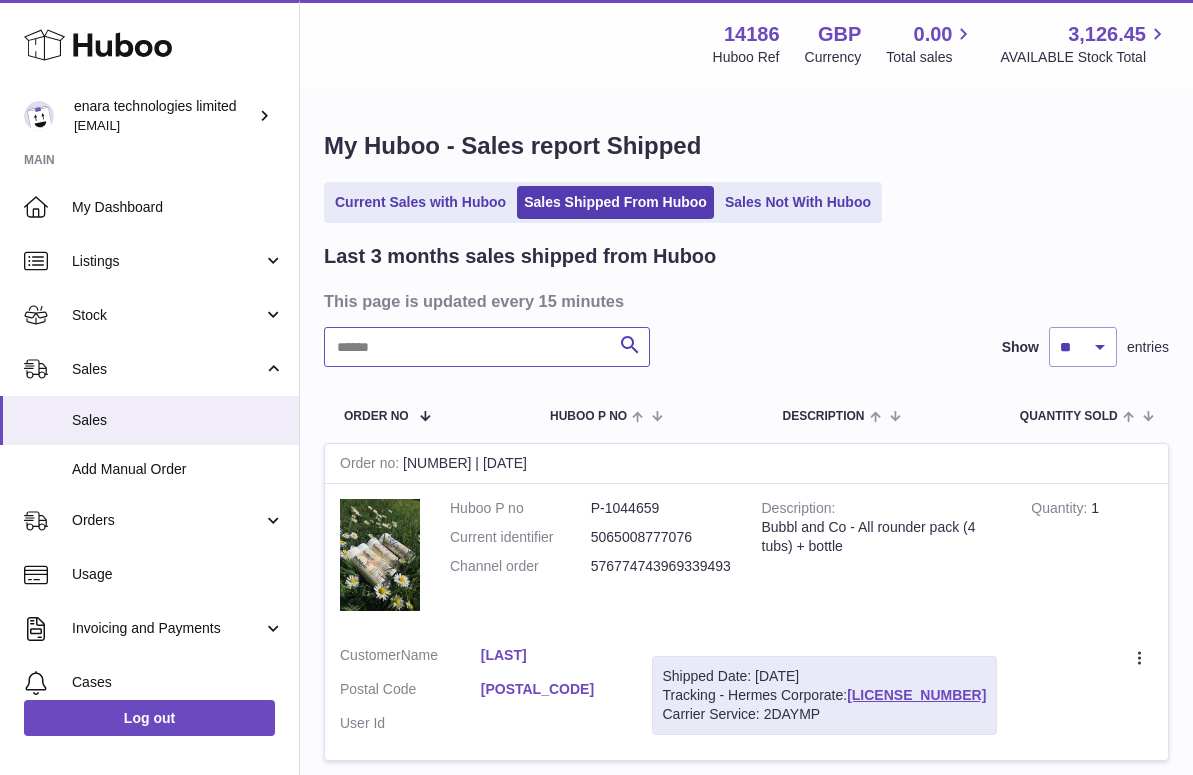 click at bounding box center [487, 347] 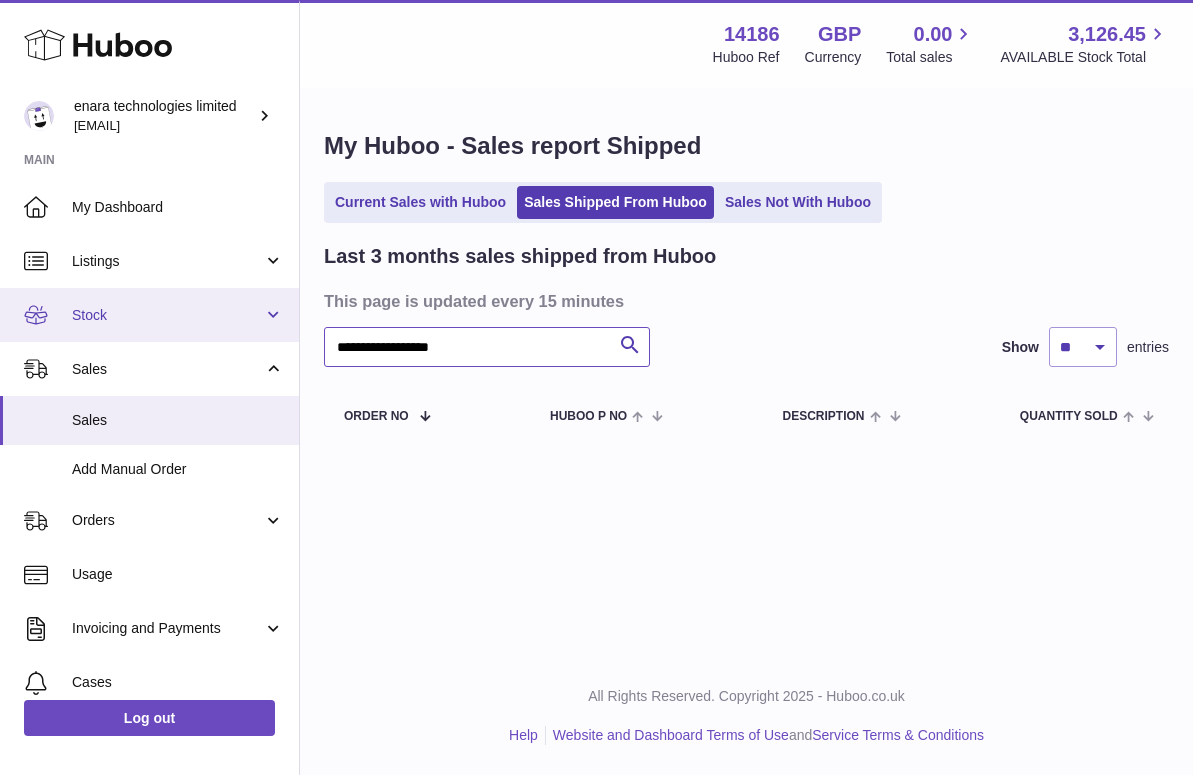 drag, startPoint x: 499, startPoint y: 338, endPoint x: 202, endPoint y: 332, distance: 297.0606 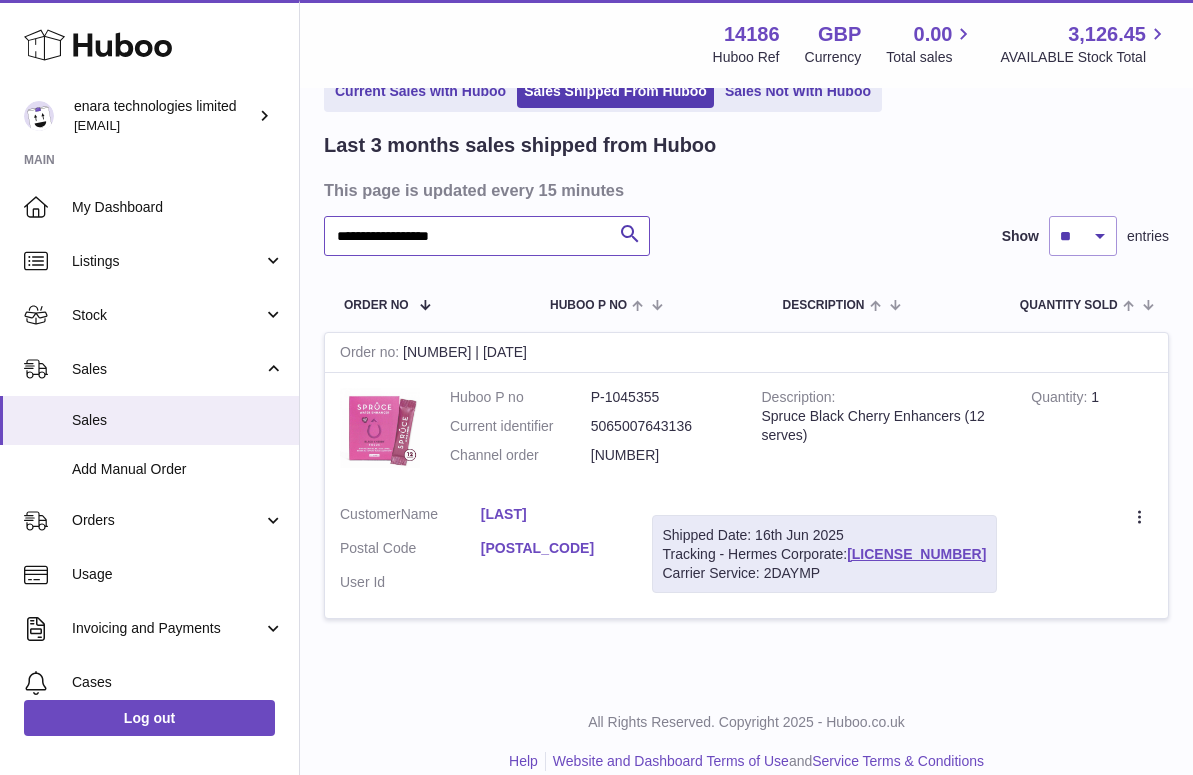 scroll, scrollTop: 118, scrollLeft: 0, axis: vertical 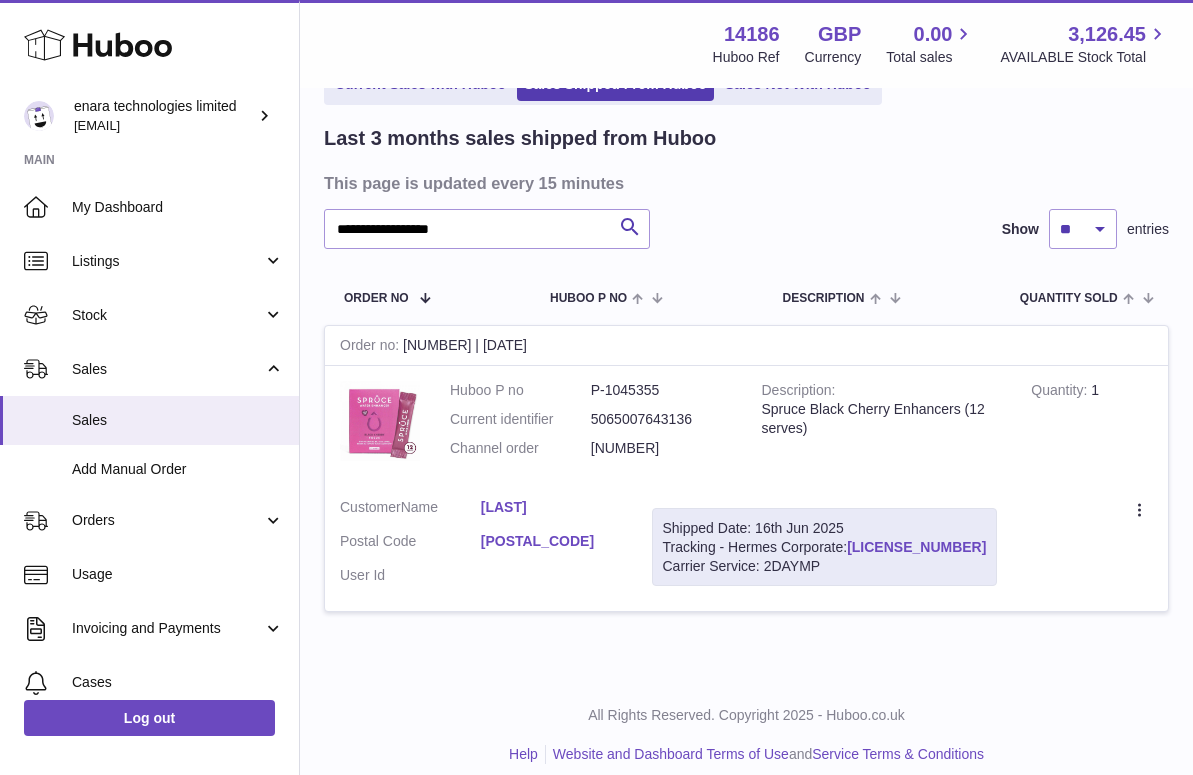 click on "H01HYA0049092065" at bounding box center [916, 547] 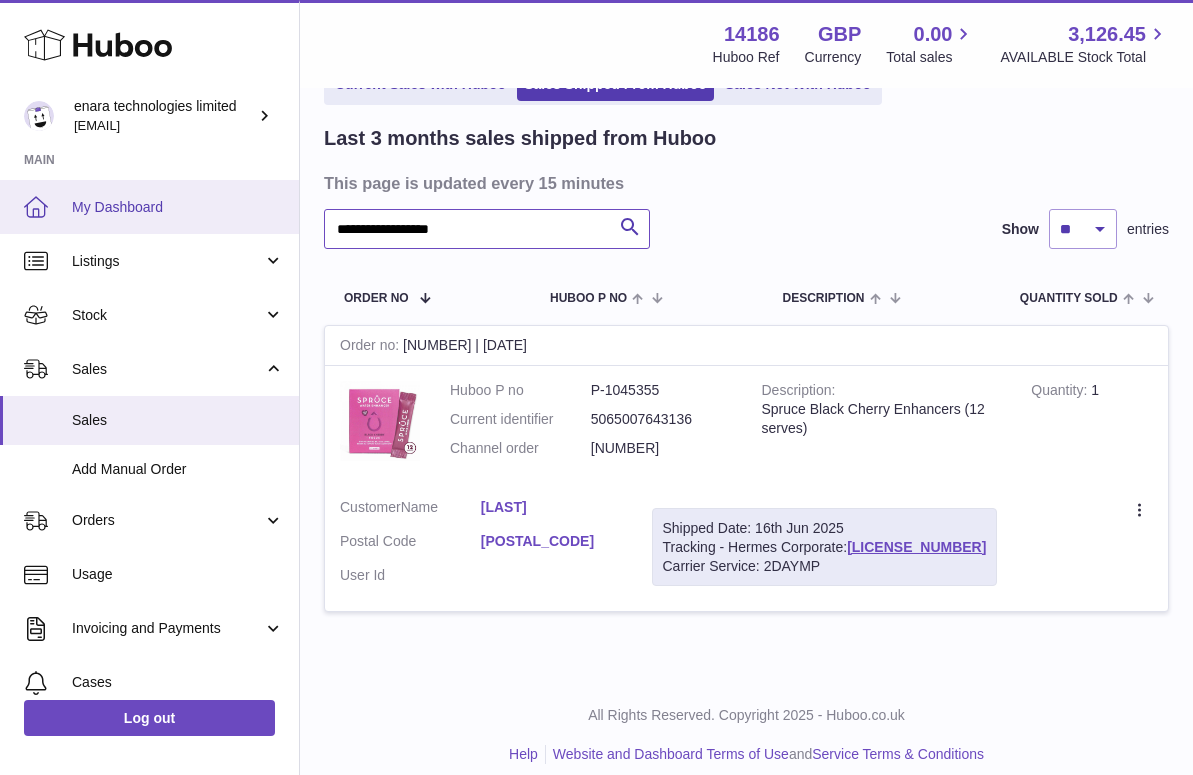 drag, startPoint x: 486, startPoint y: 230, endPoint x: 53, endPoint y: 214, distance: 433.2955 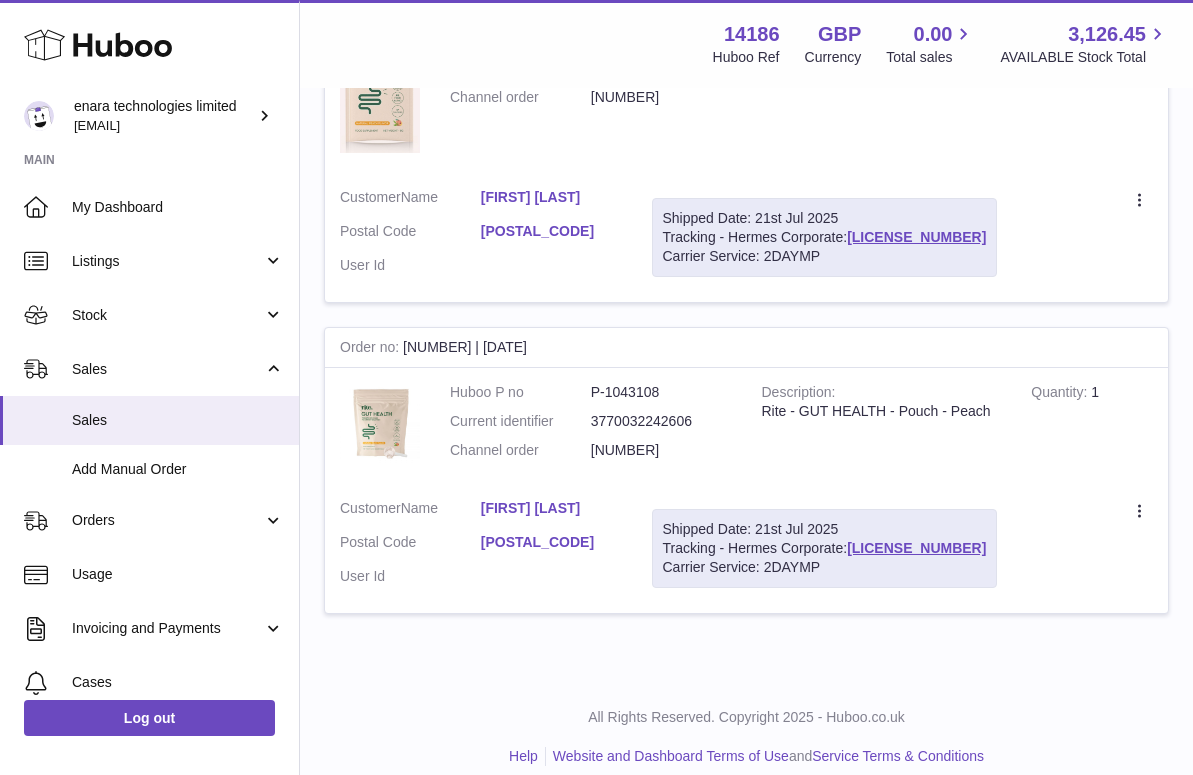 scroll, scrollTop: 470, scrollLeft: 0, axis: vertical 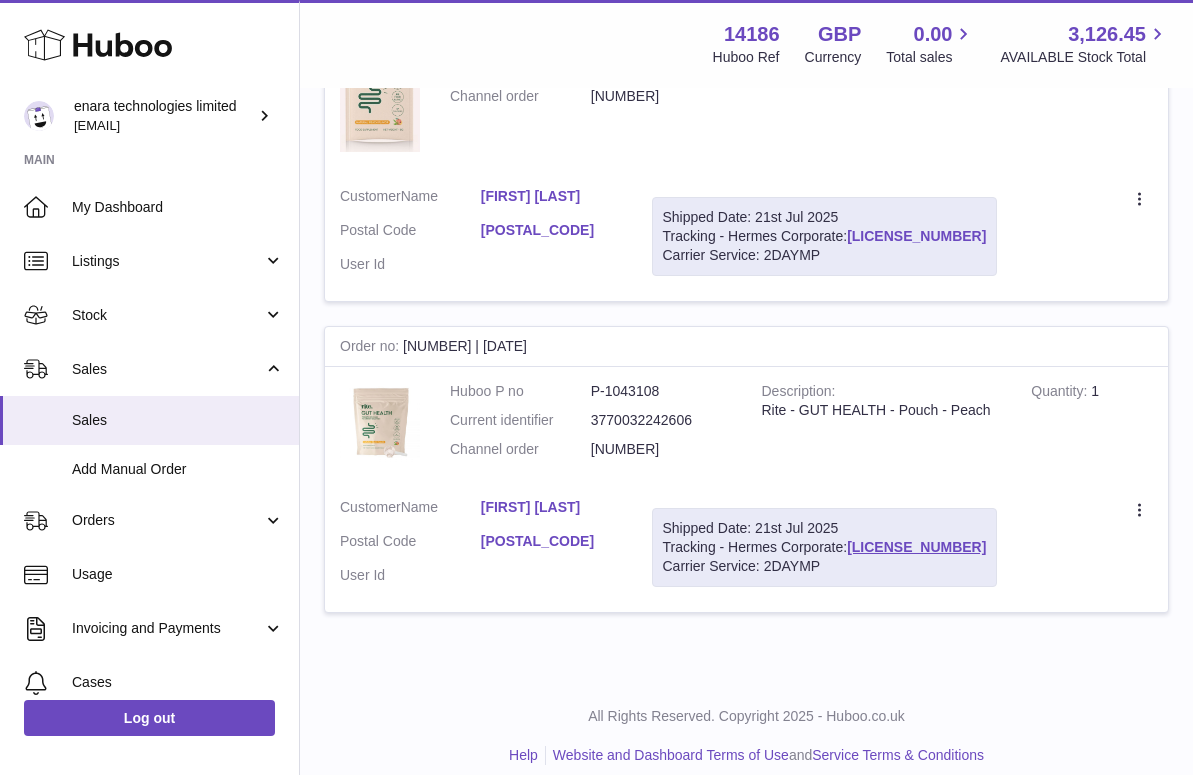 click on "H01HYA0050460514" at bounding box center (916, 236) 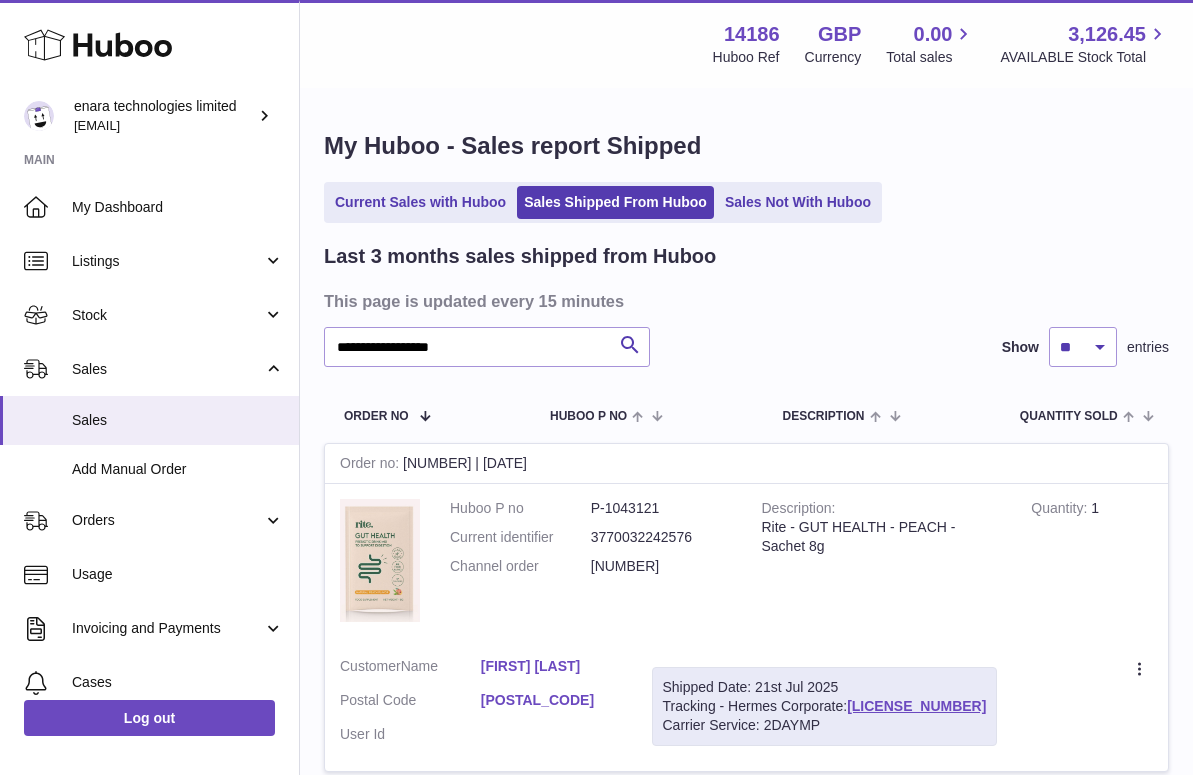 scroll, scrollTop: 0, scrollLeft: 0, axis: both 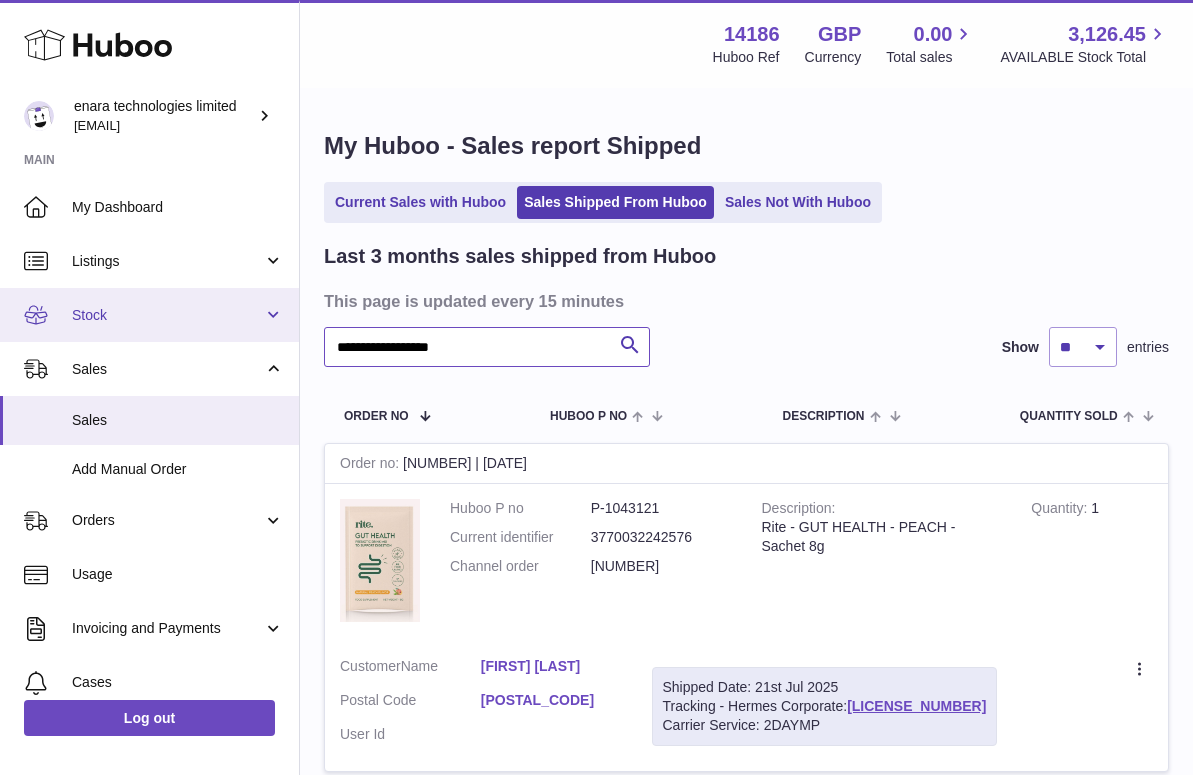drag, startPoint x: 496, startPoint y: 345, endPoint x: 70, endPoint y: 325, distance: 426.46924 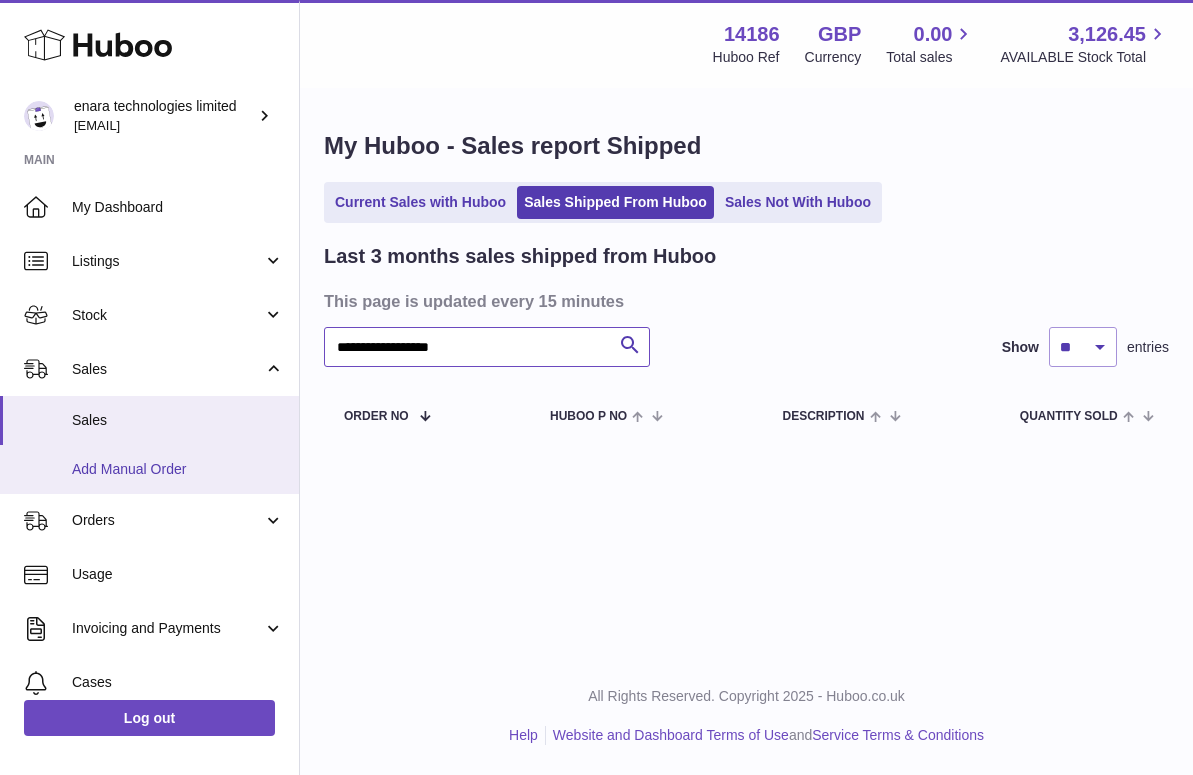 type on "**********" 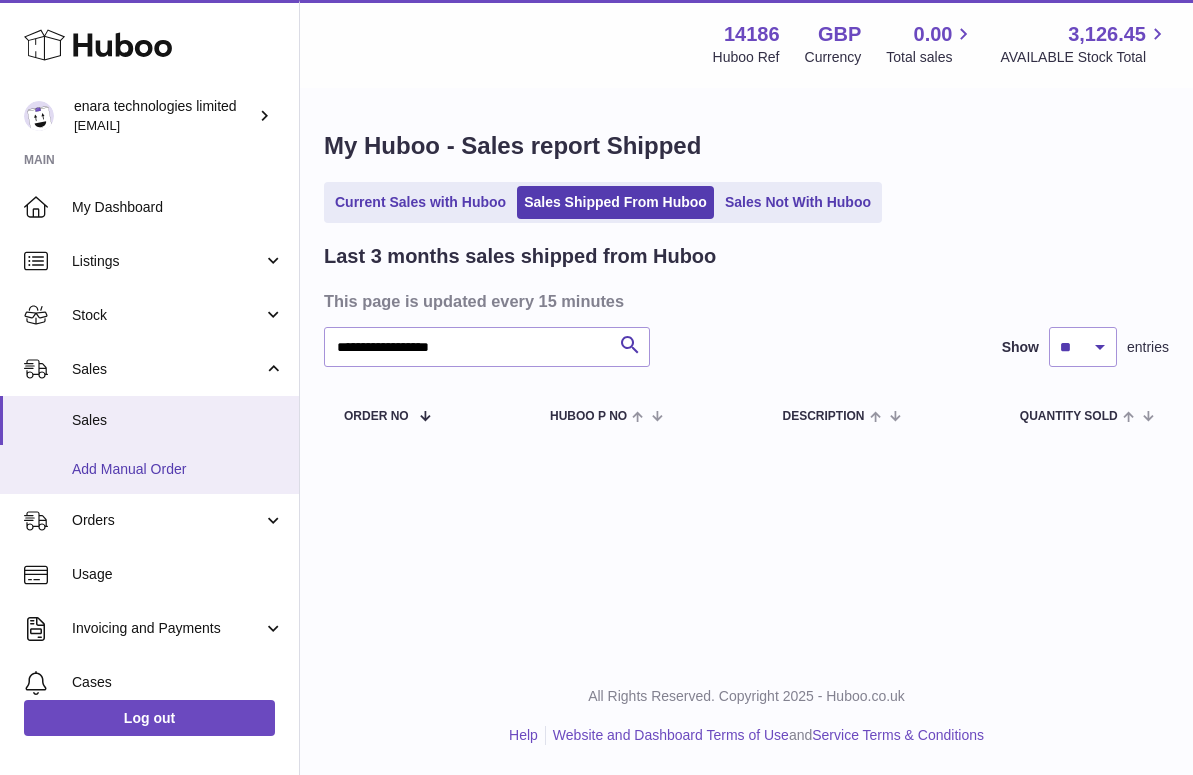 click on "Add Manual Order" at bounding box center [178, 469] 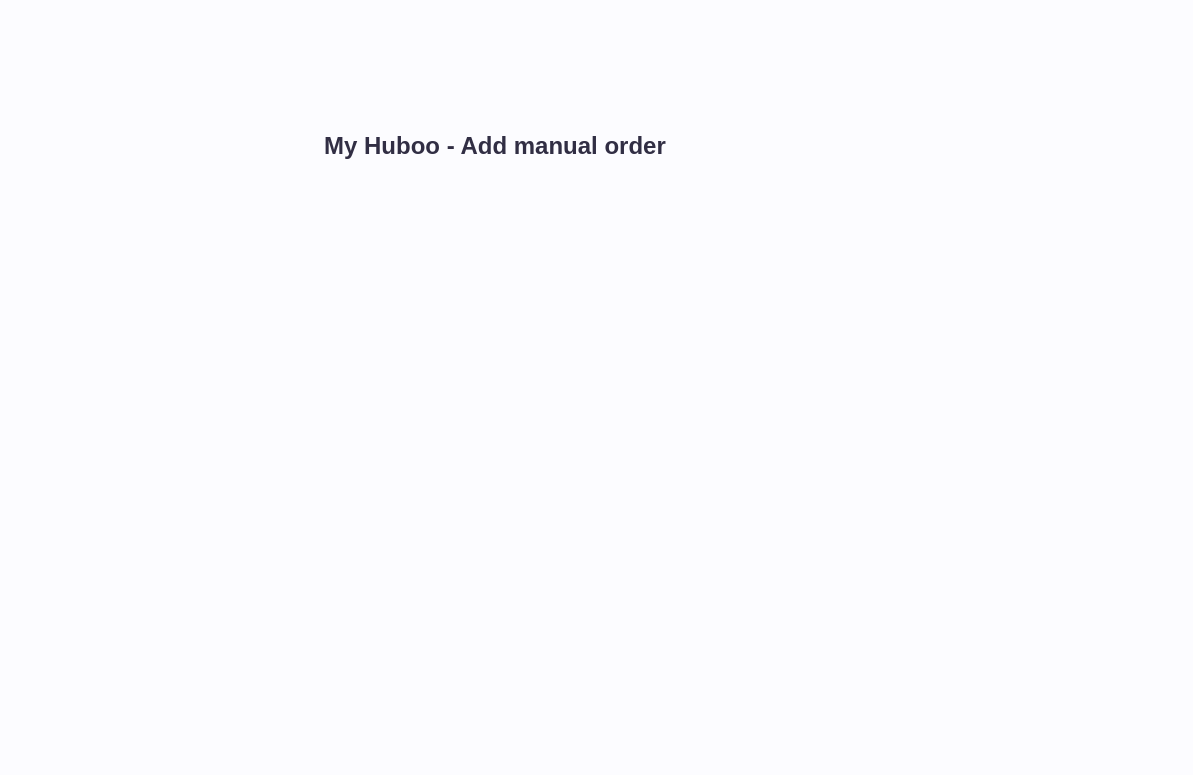 scroll, scrollTop: 0, scrollLeft: 0, axis: both 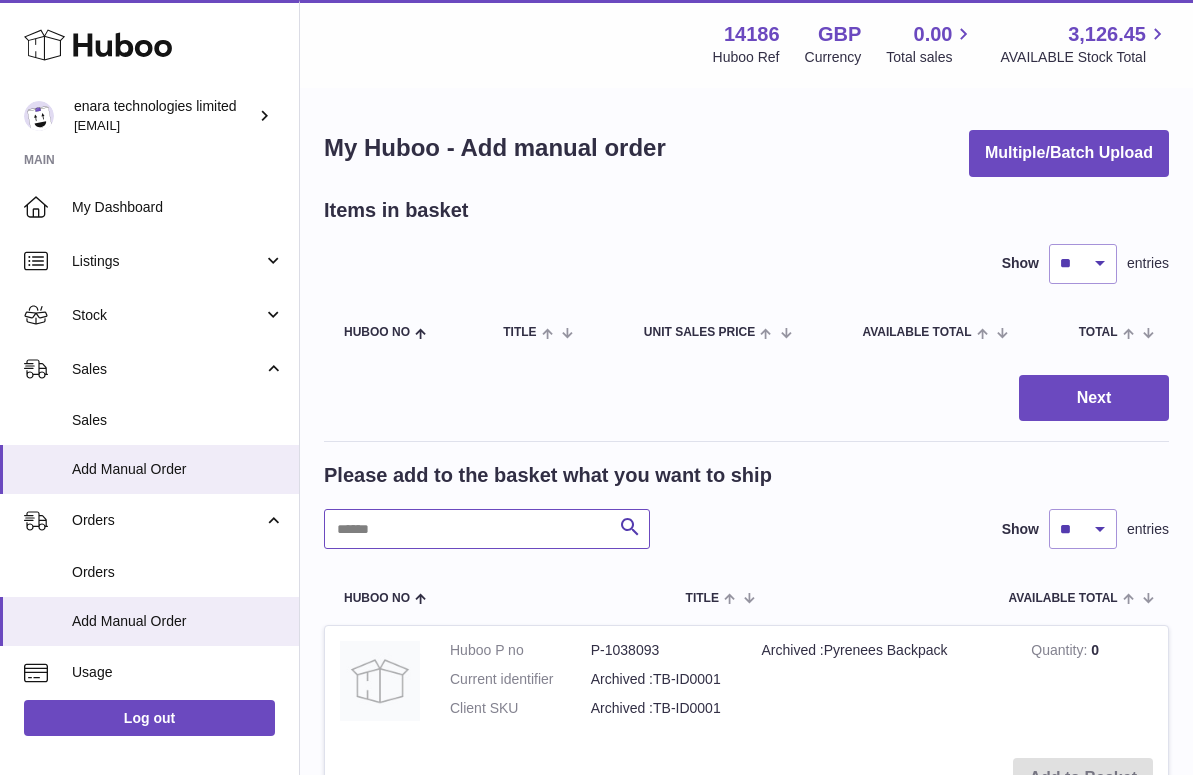 click at bounding box center [487, 529] 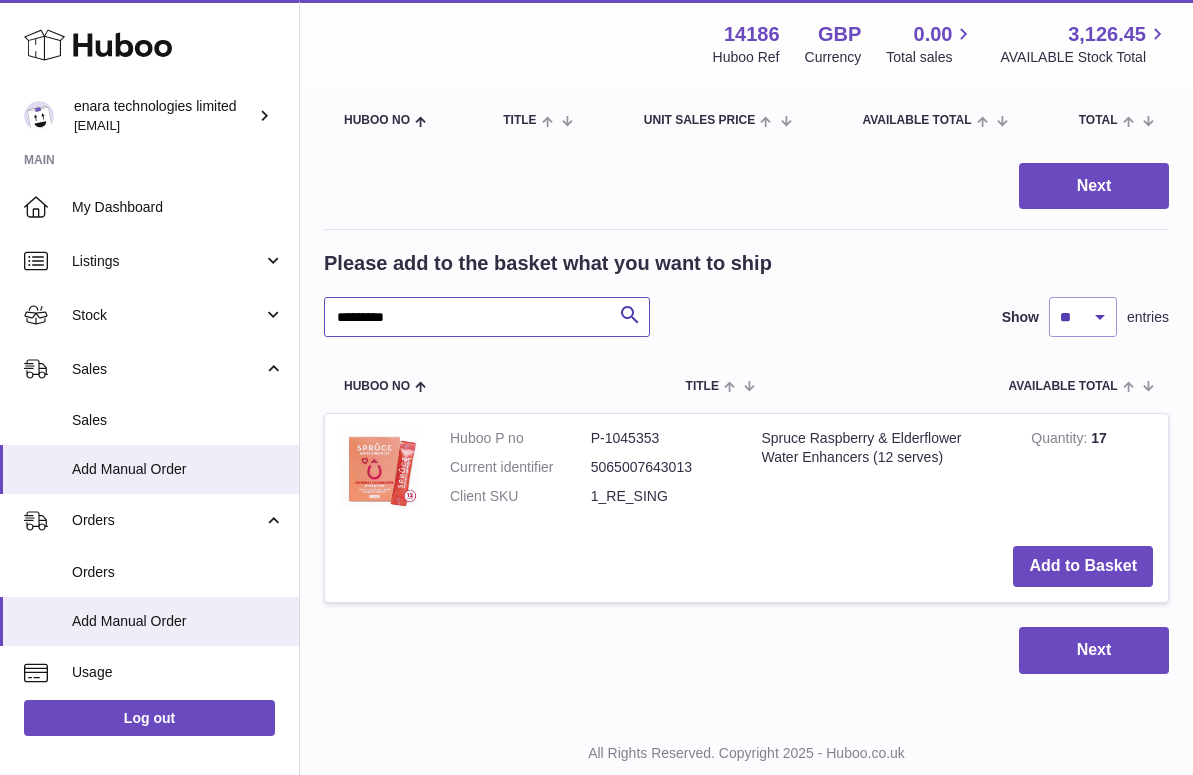 scroll, scrollTop: 259, scrollLeft: 0, axis: vertical 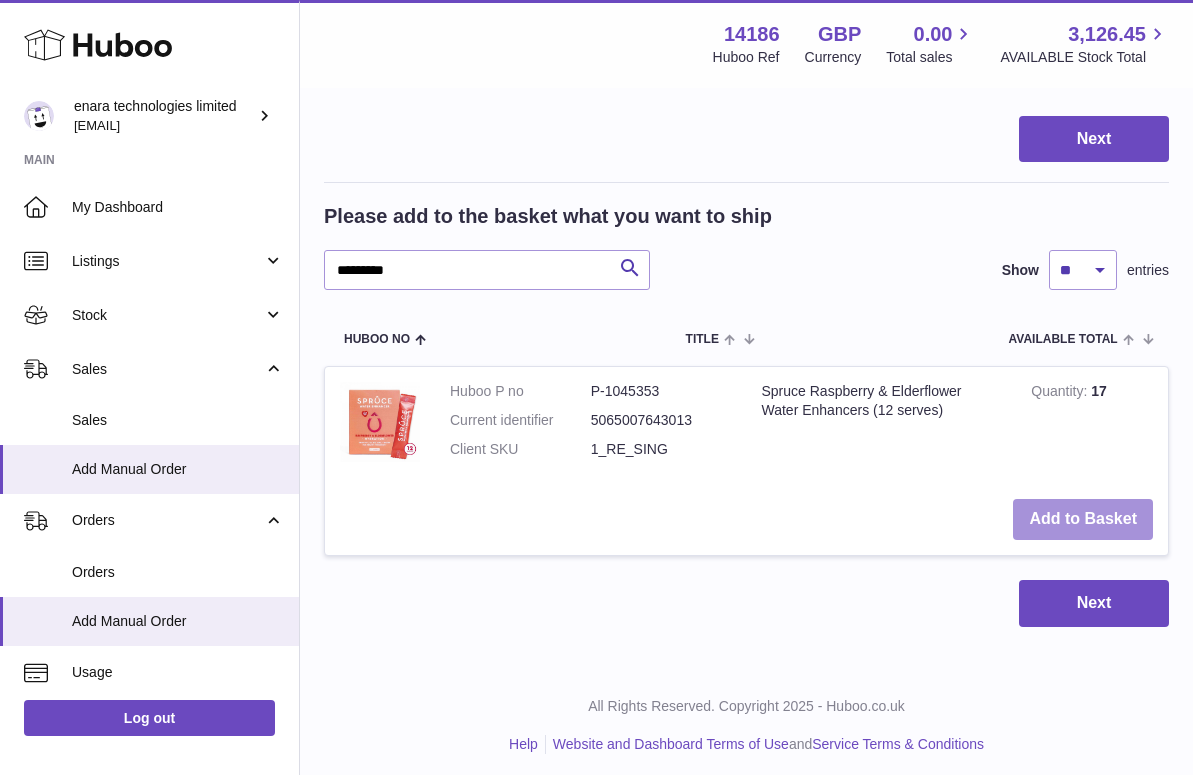 click on "Add to Basket" at bounding box center [1083, 519] 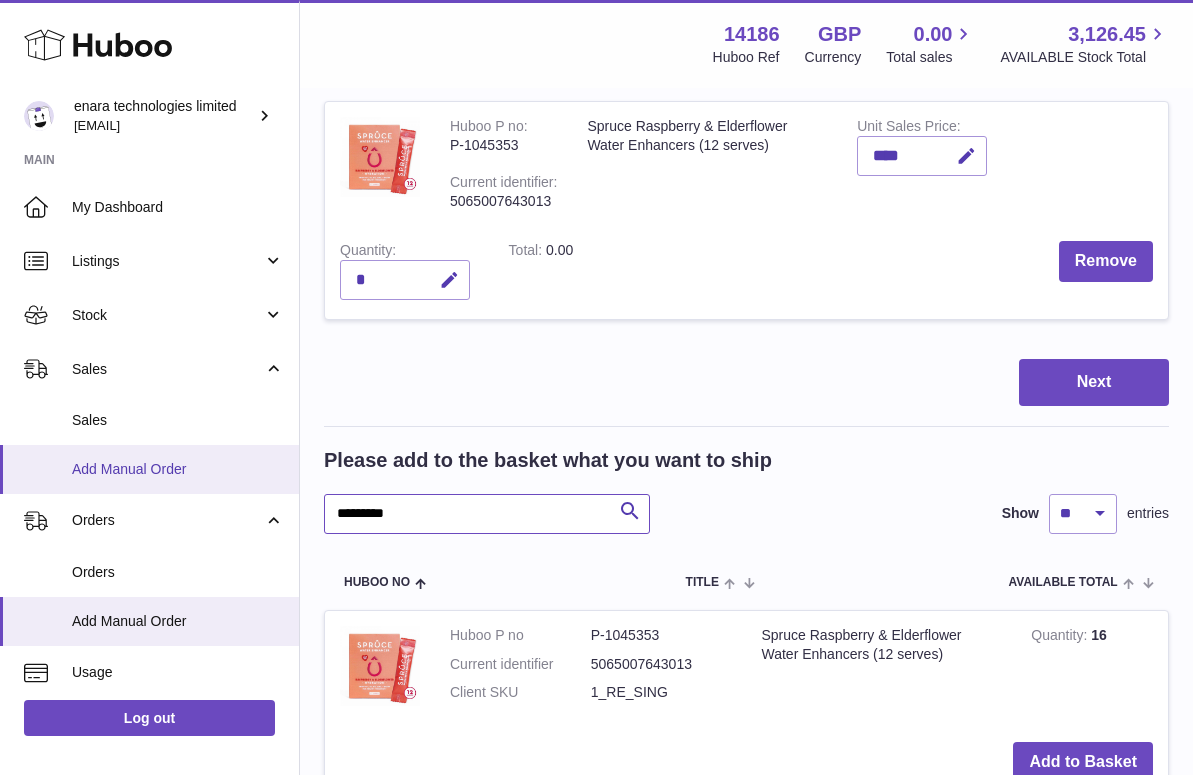 drag, startPoint x: 437, startPoint y: 511, endPoint x: 160, endPoint y: 474, distance: 279.4602 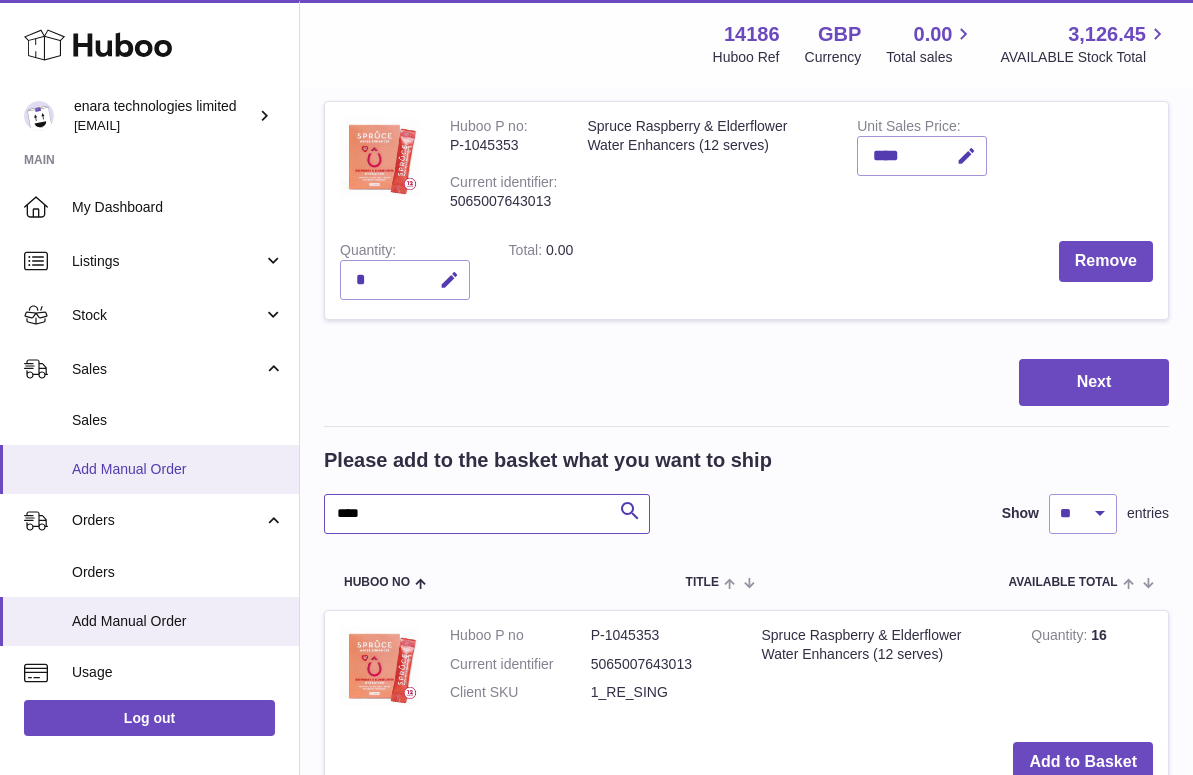 type on "****" 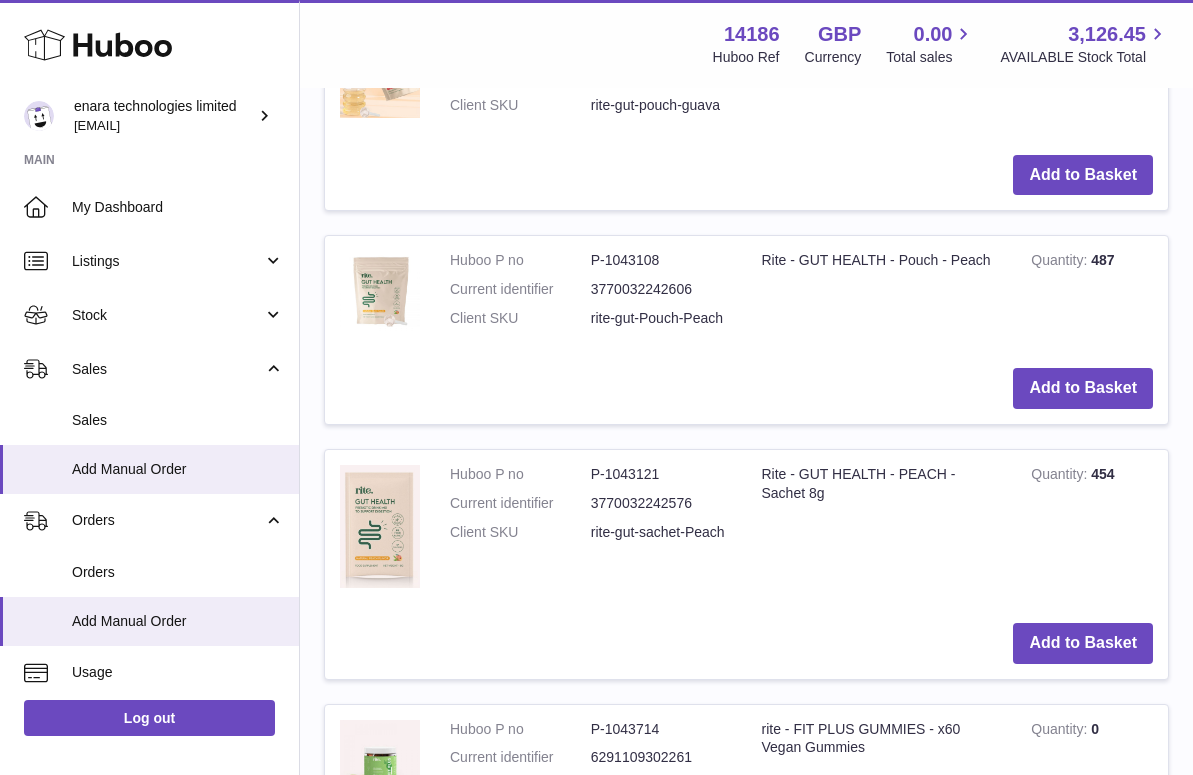 scroll, scrollTop: 1105, scrollLeft: 0, axis: vertical 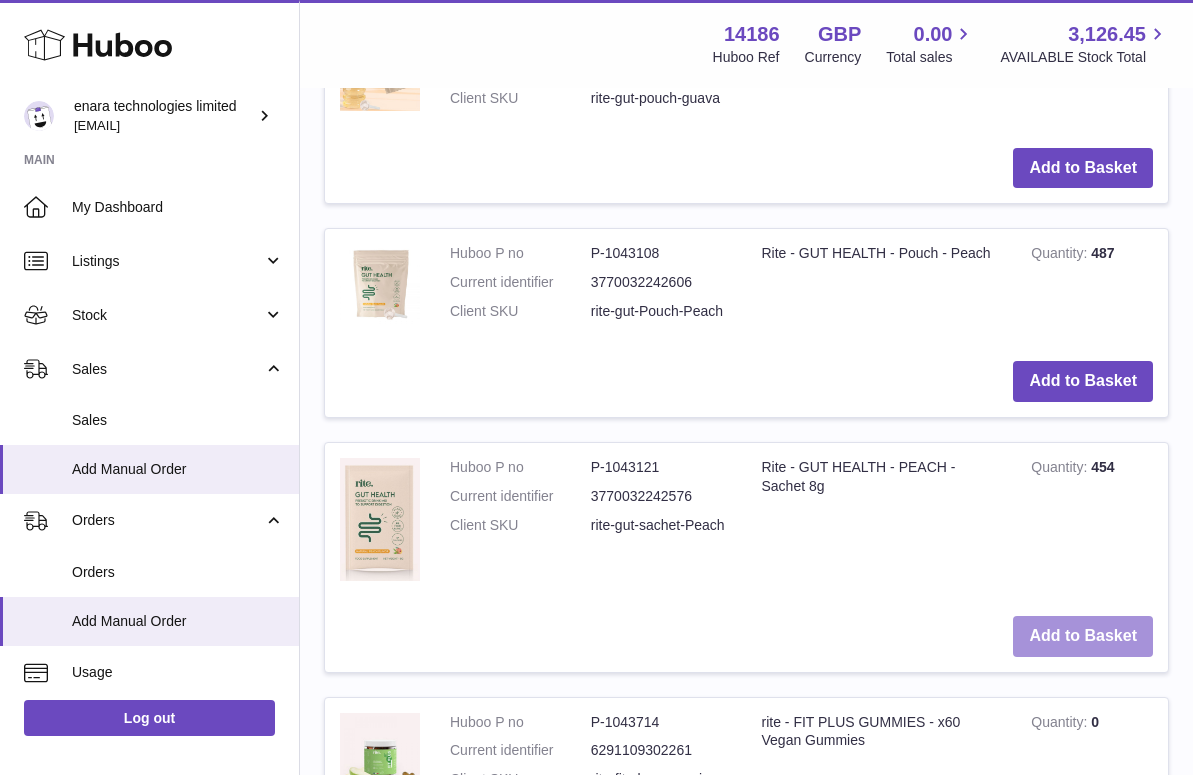 click on "Add to Basket" at bounding box center (1083, 636) 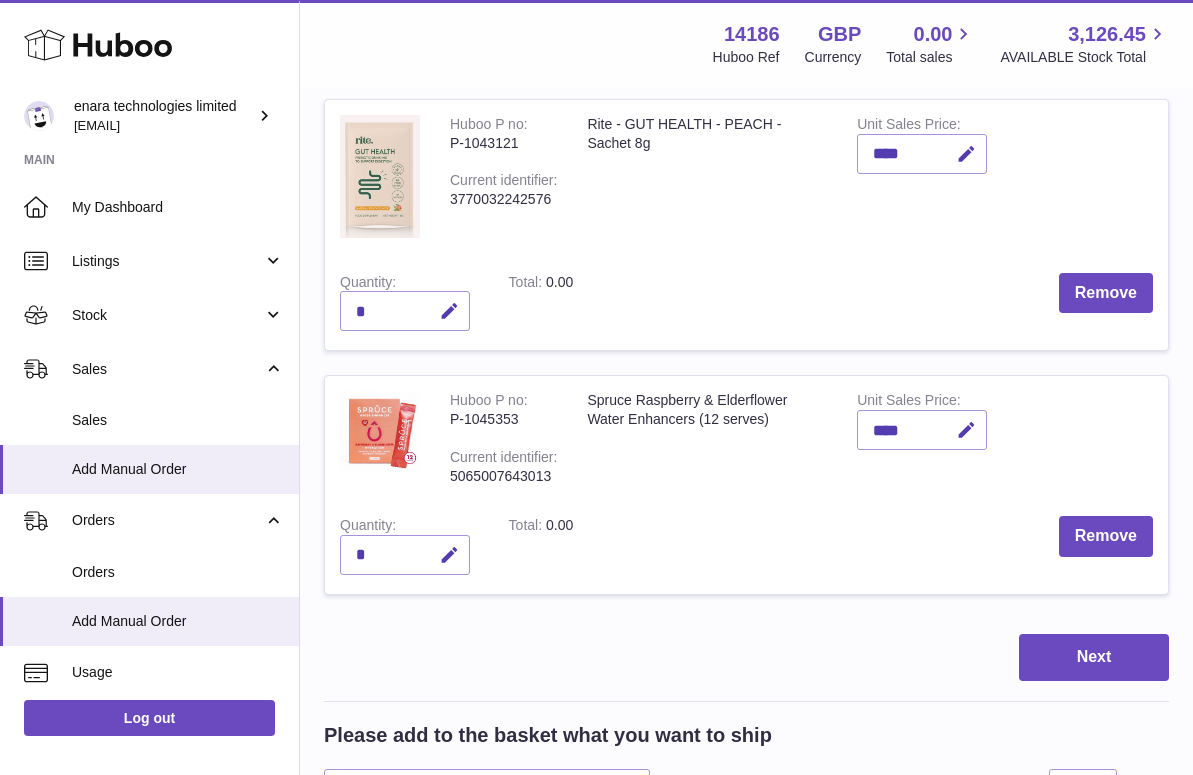 scroll, scrollTop: 272, scrollLeft: 0, axis: vertical 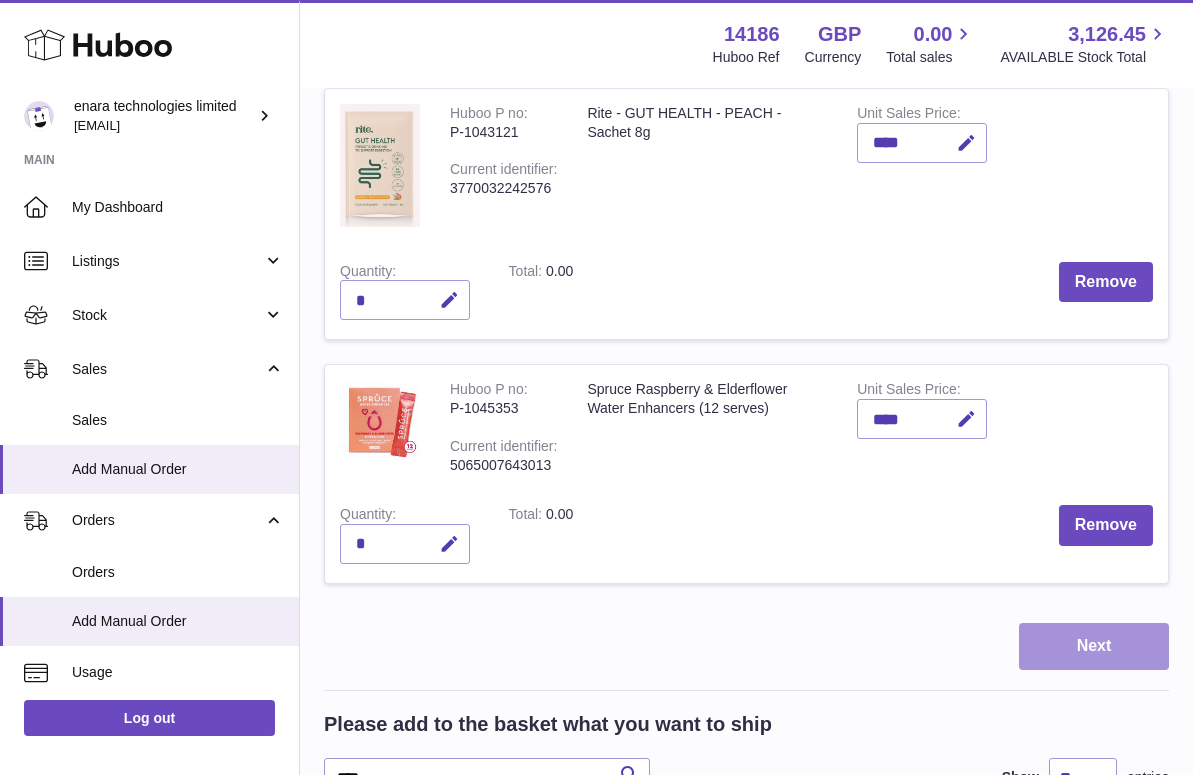 click on "Next" at bounding box center [1094, 646] 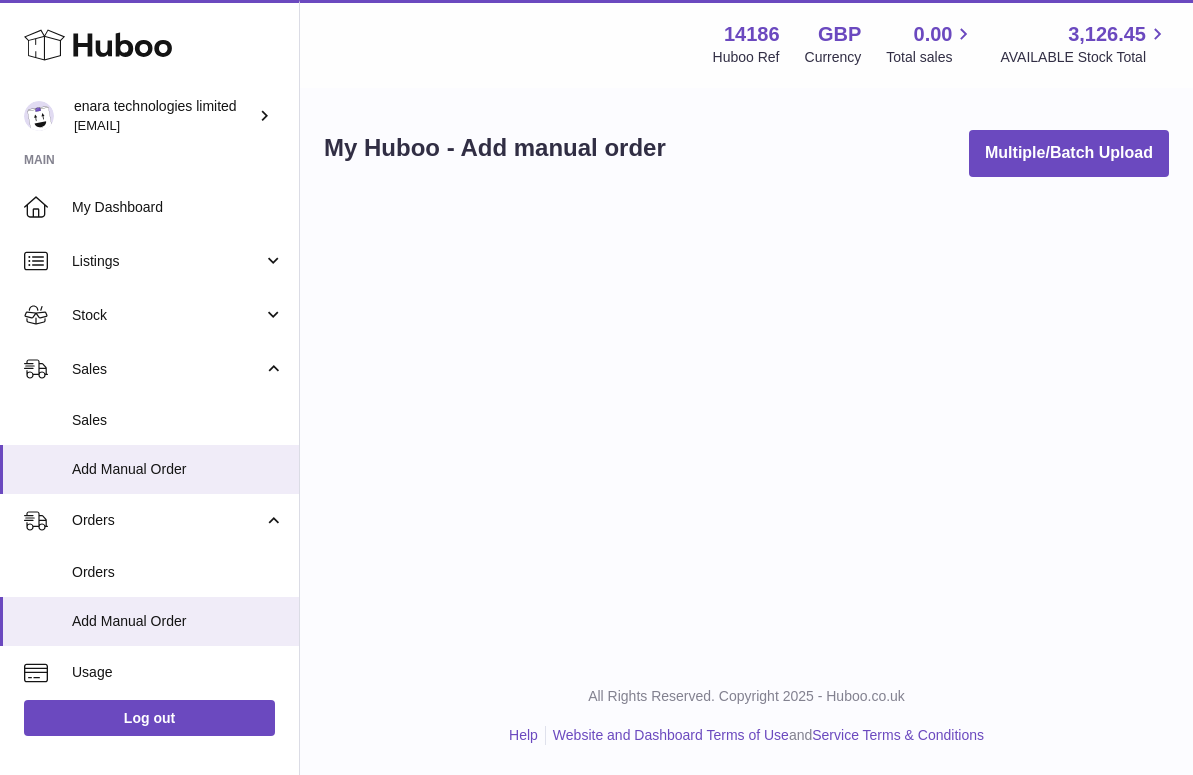 scroll, scrollTop: 0, scrollLeft: 0, axis: both 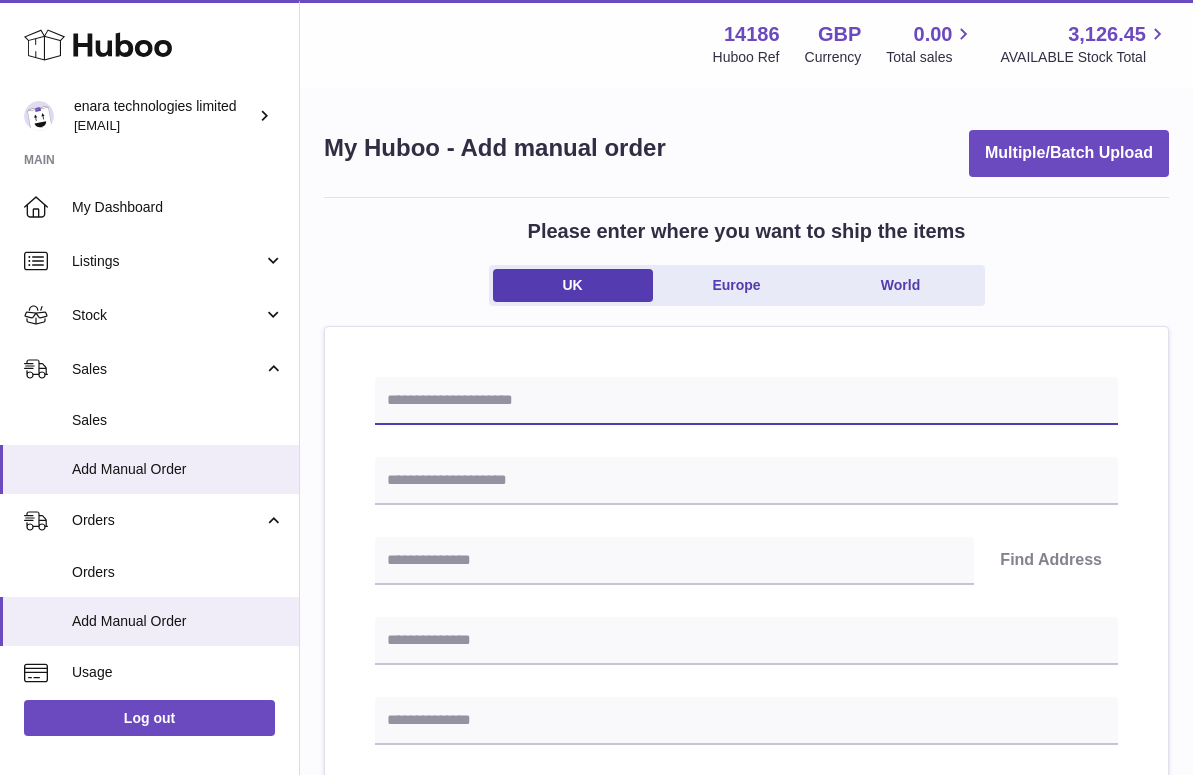 click at bounding box center (746, 401) 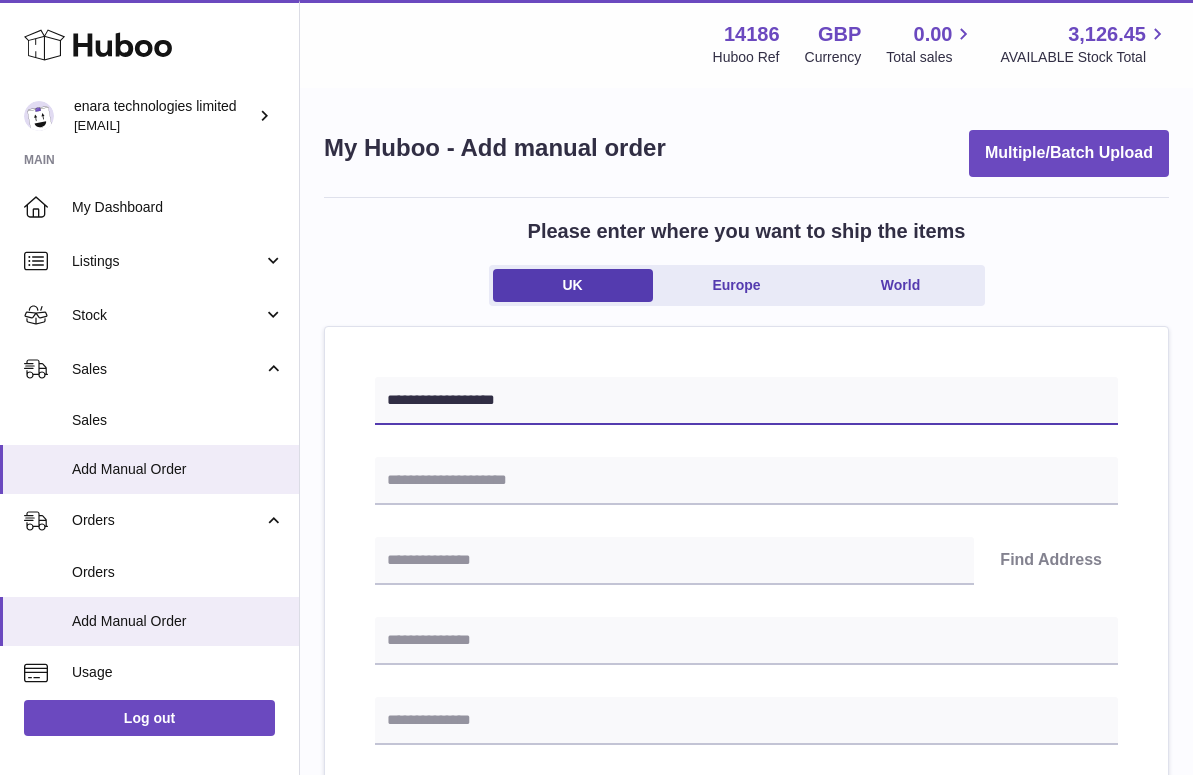 scroll, scrollTop: 272, scrollLeft: 0, axis: vertical 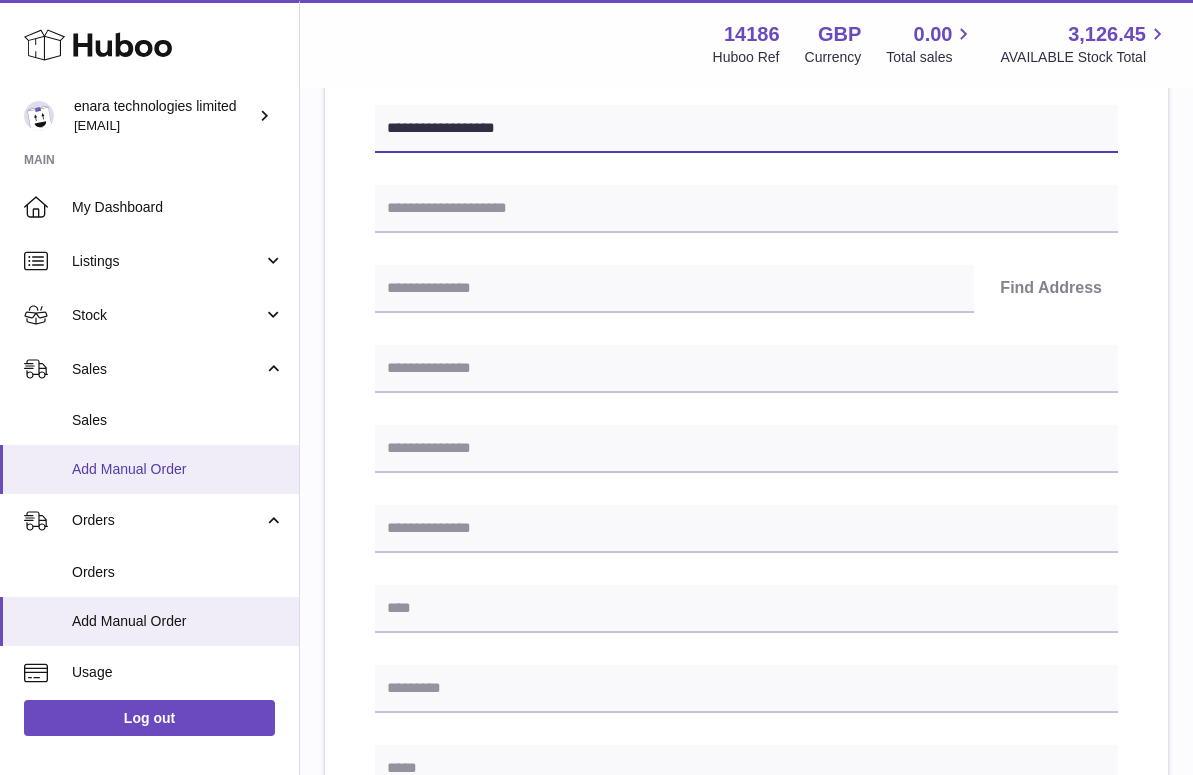 type on "**********" 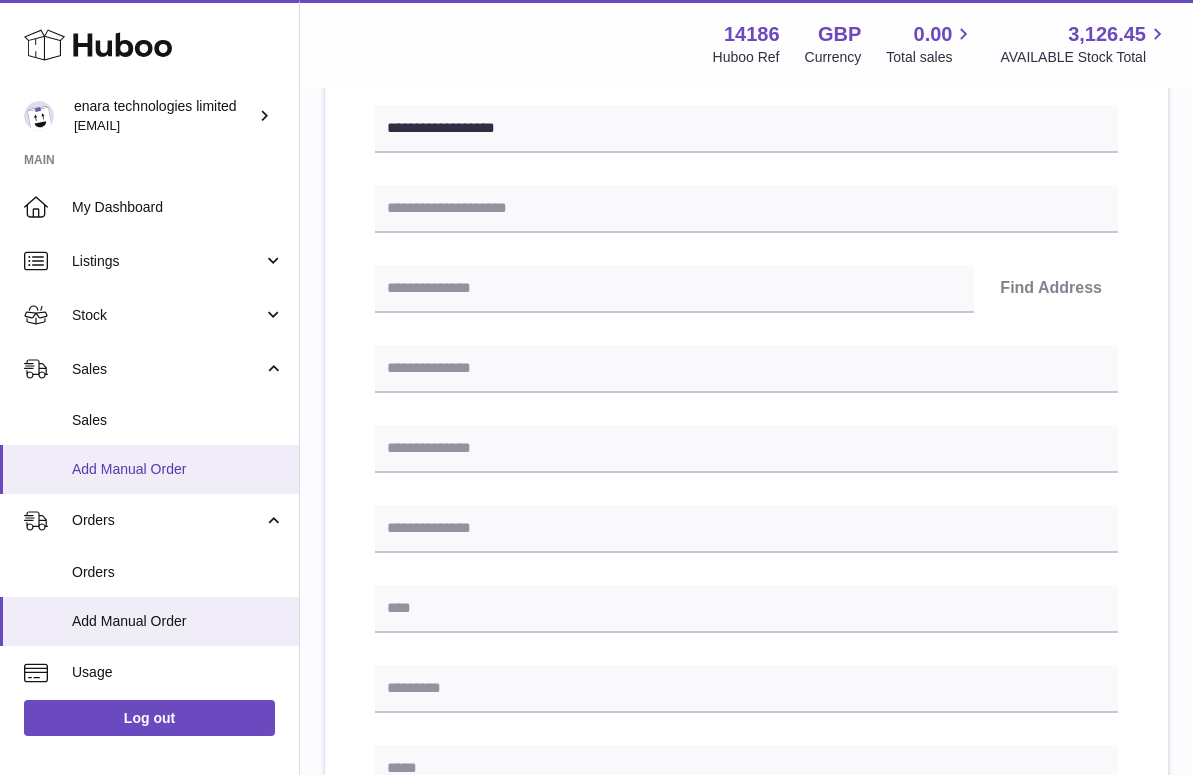 click on "Add Manual Order" at bounding box center [178, 469] 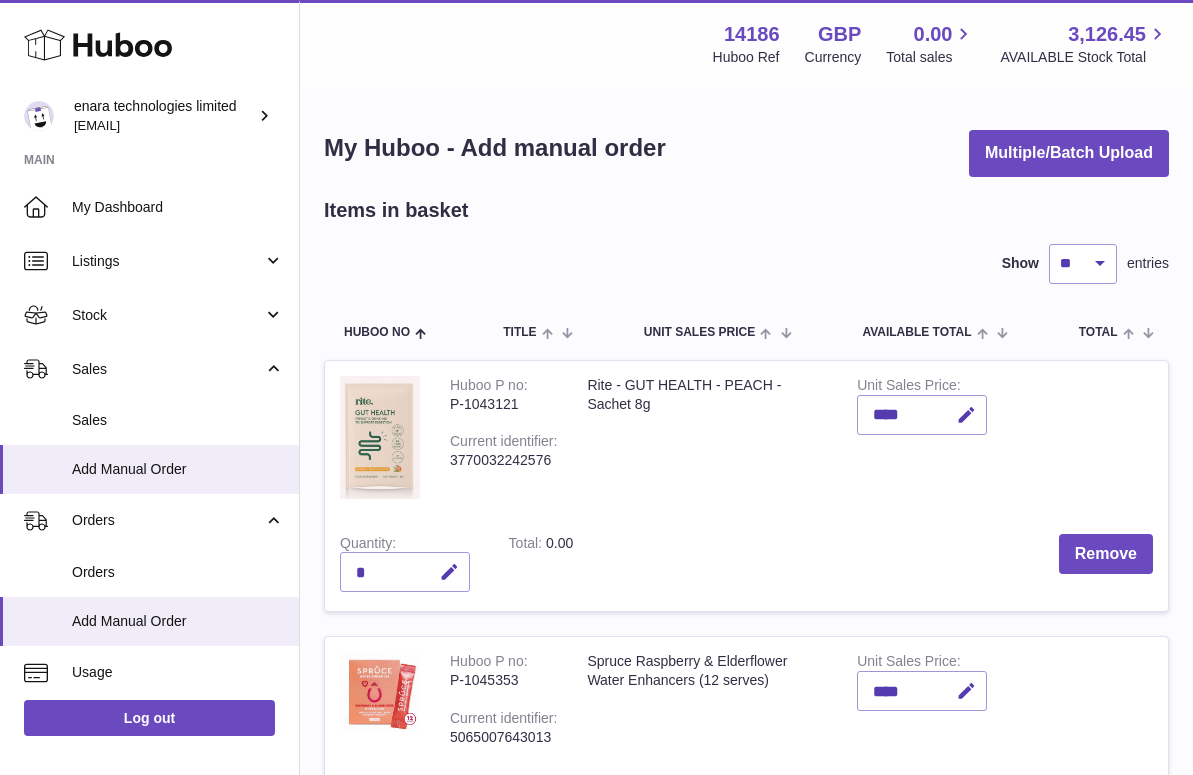 scroll, scrollTop: 0, scrollLeft: 0, axis: both 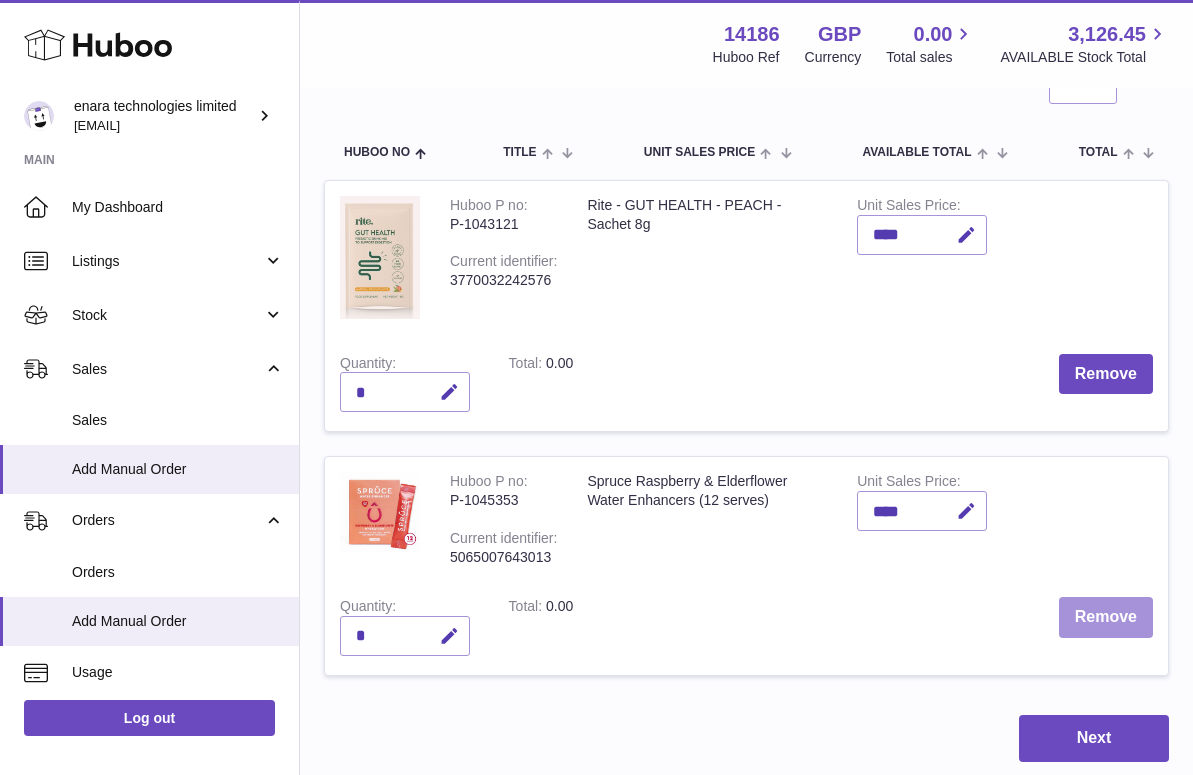 click on "Remove" at bounding box center [1106, 617] 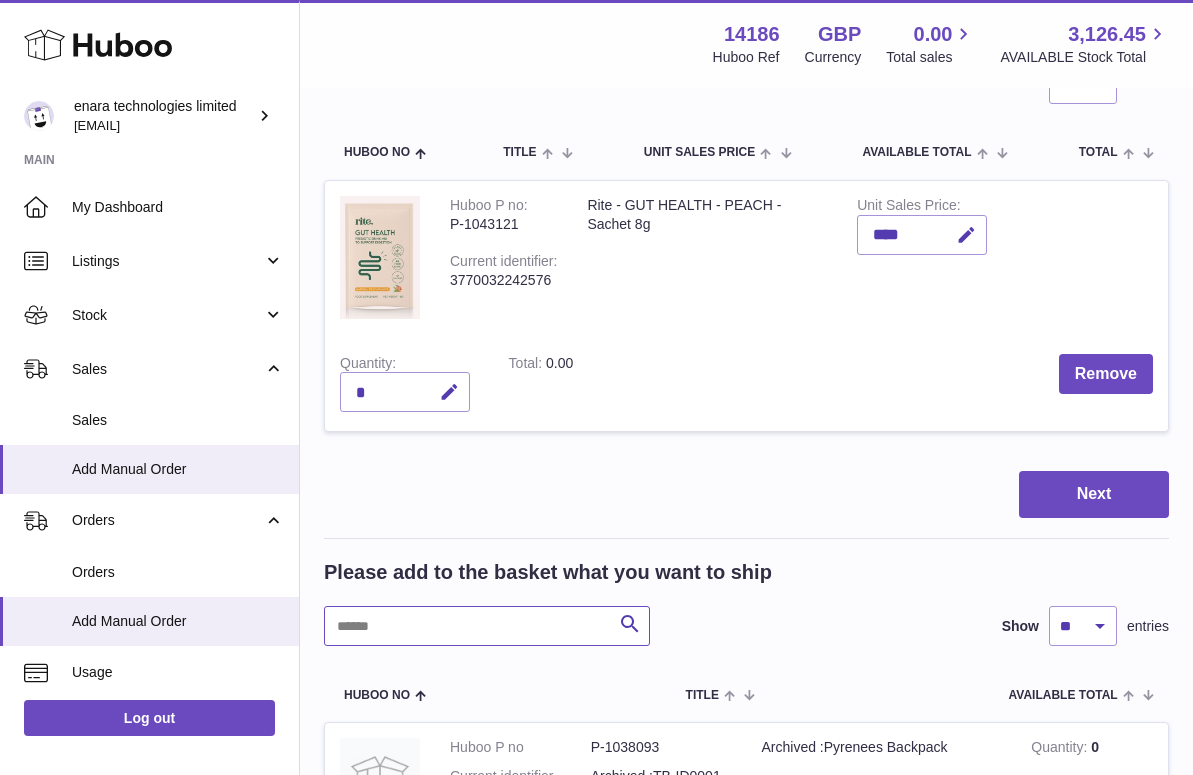 click at bounding box center (487, 626) 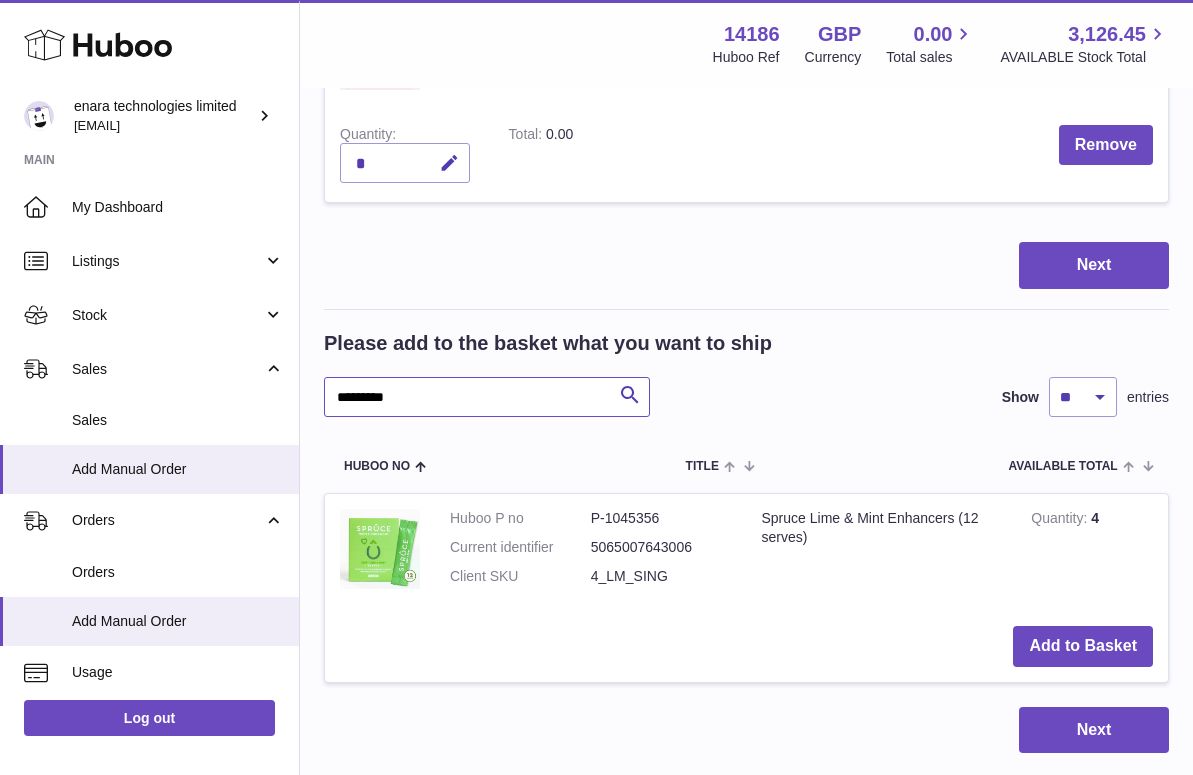 scroll, scrollTop: 437, scrollLeft: 0, axis: vertical 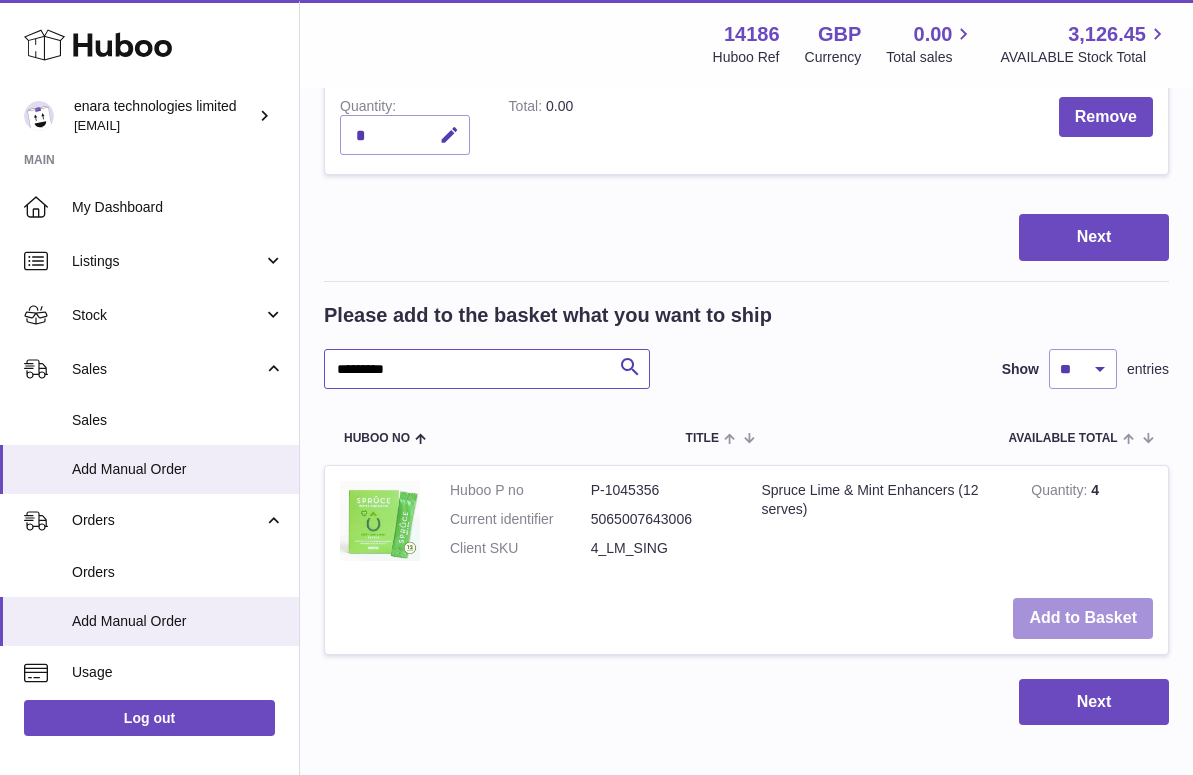 type on "*********" 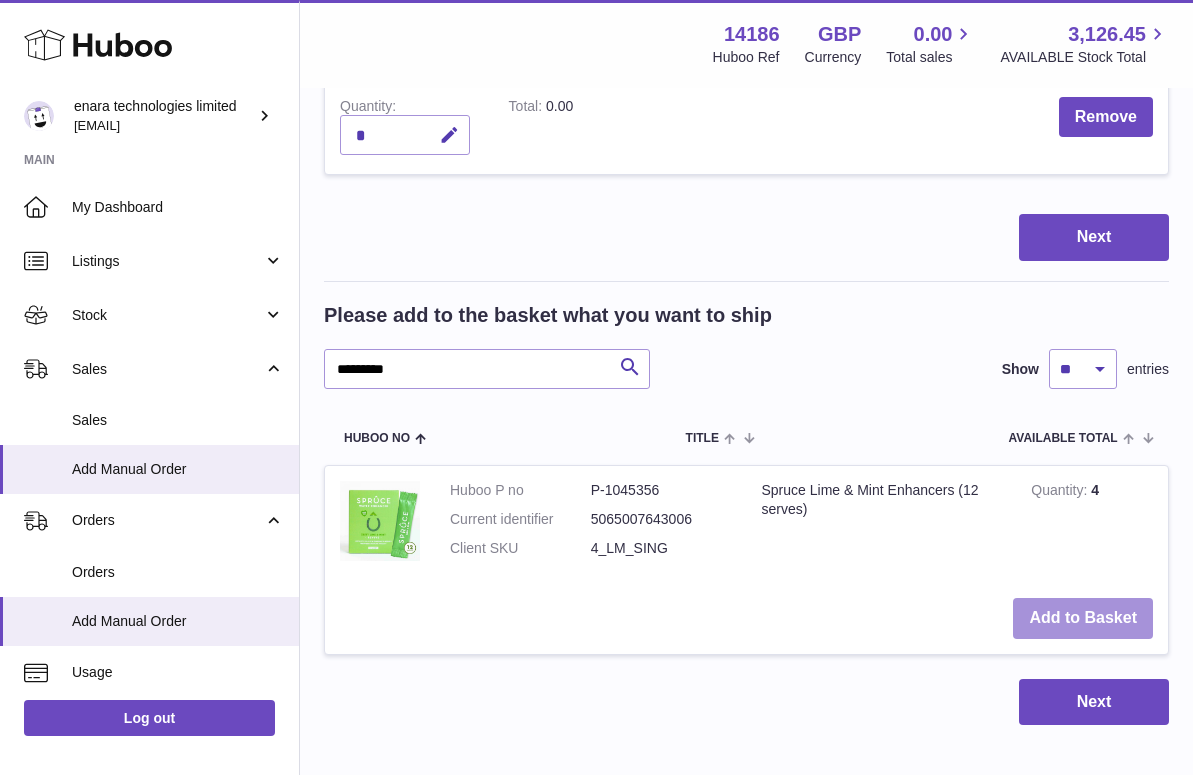 click on "Add to Basket" at bounding box center [1083, 618] 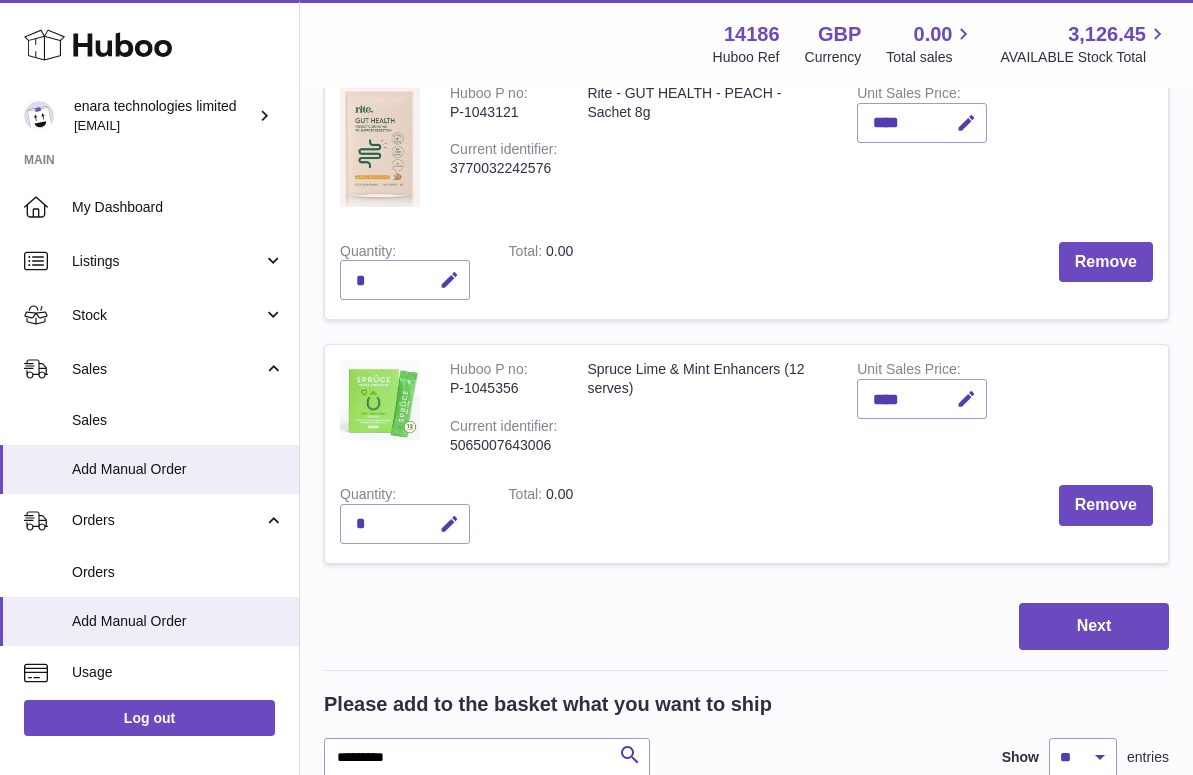 scroll, scrollTop: 290, scrollLeft: 0, axis: vertical 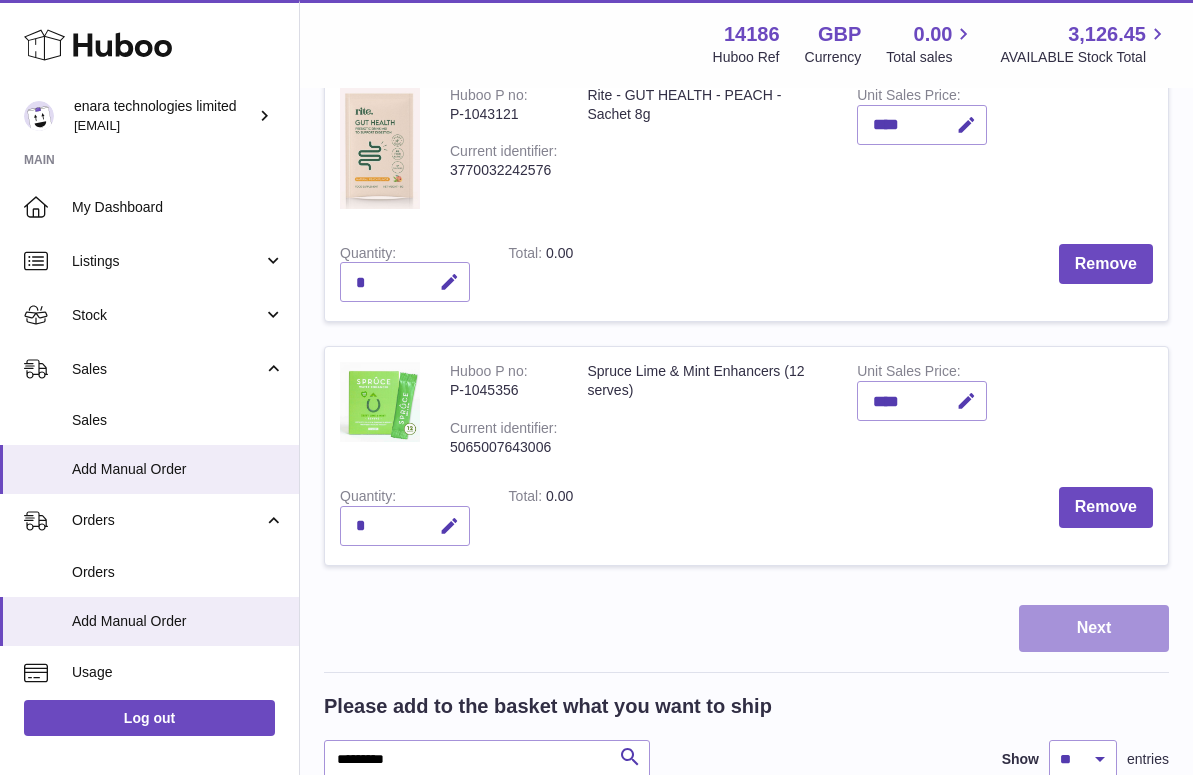click on "Next" at bounding box center [1094, 628] 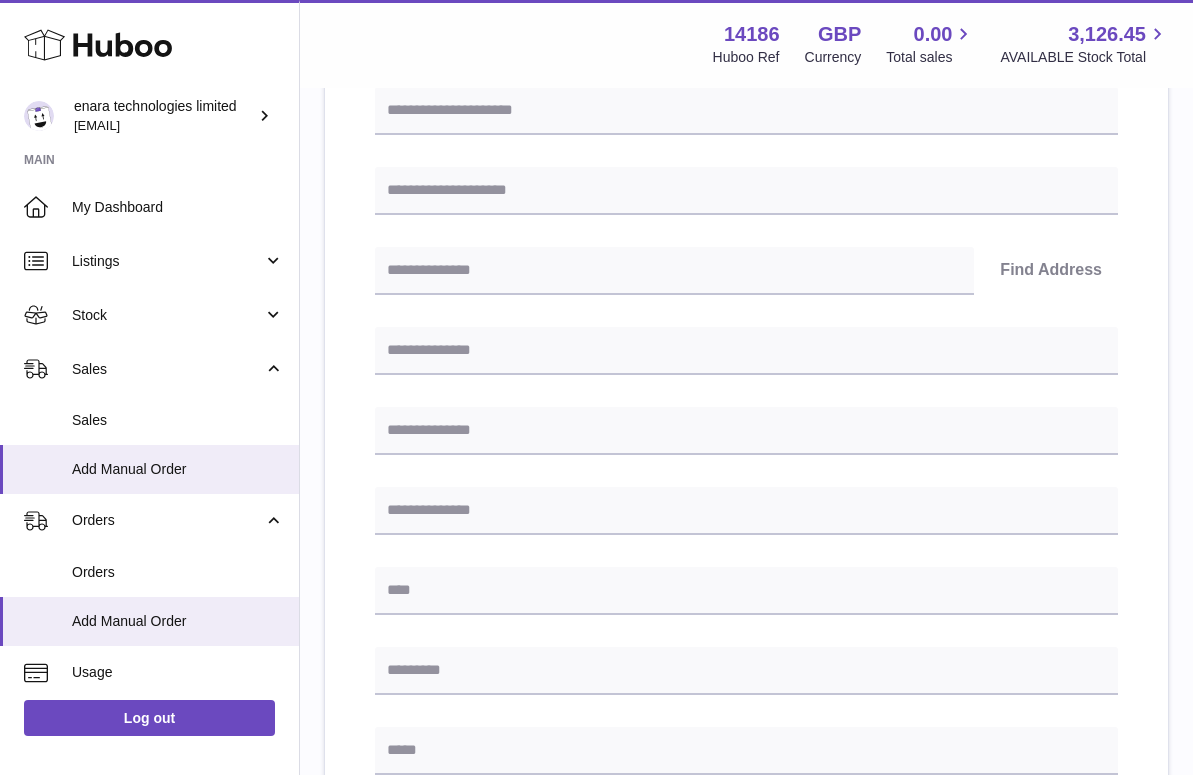 scroll, scrollTop: 0, scrollLeft: 0, axis: both 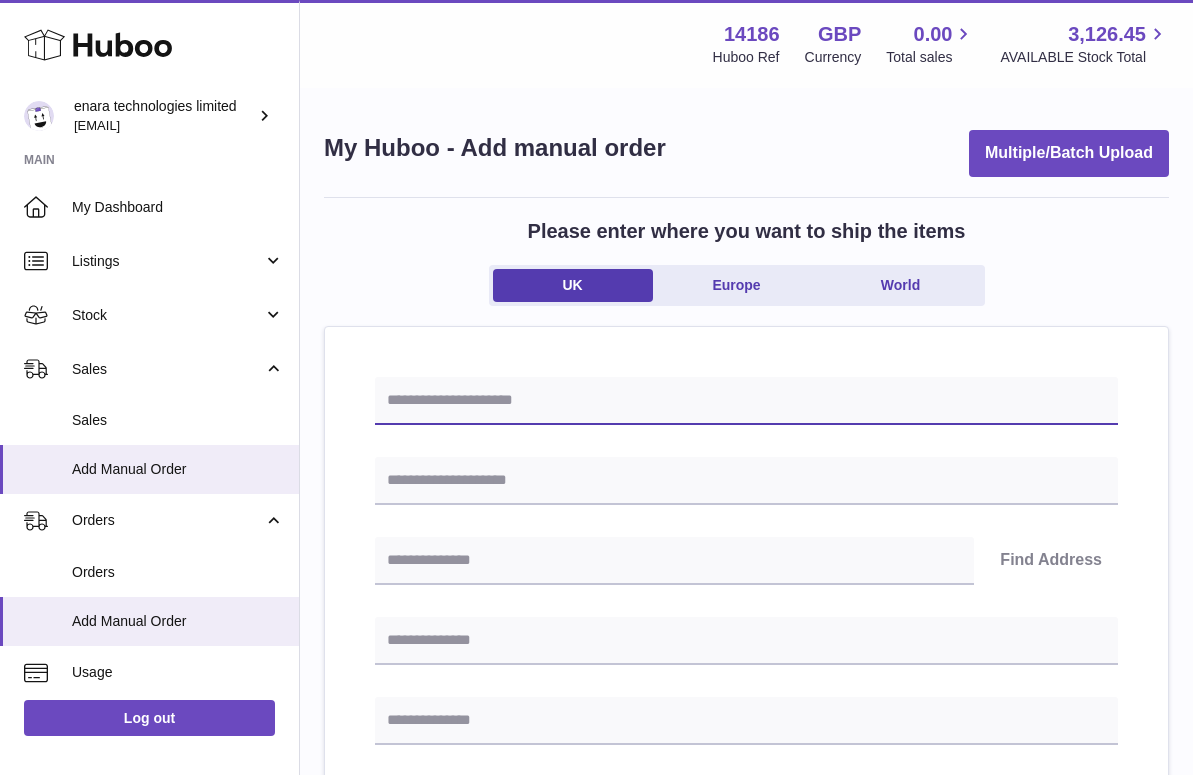 click at bounding box center (746, 401) 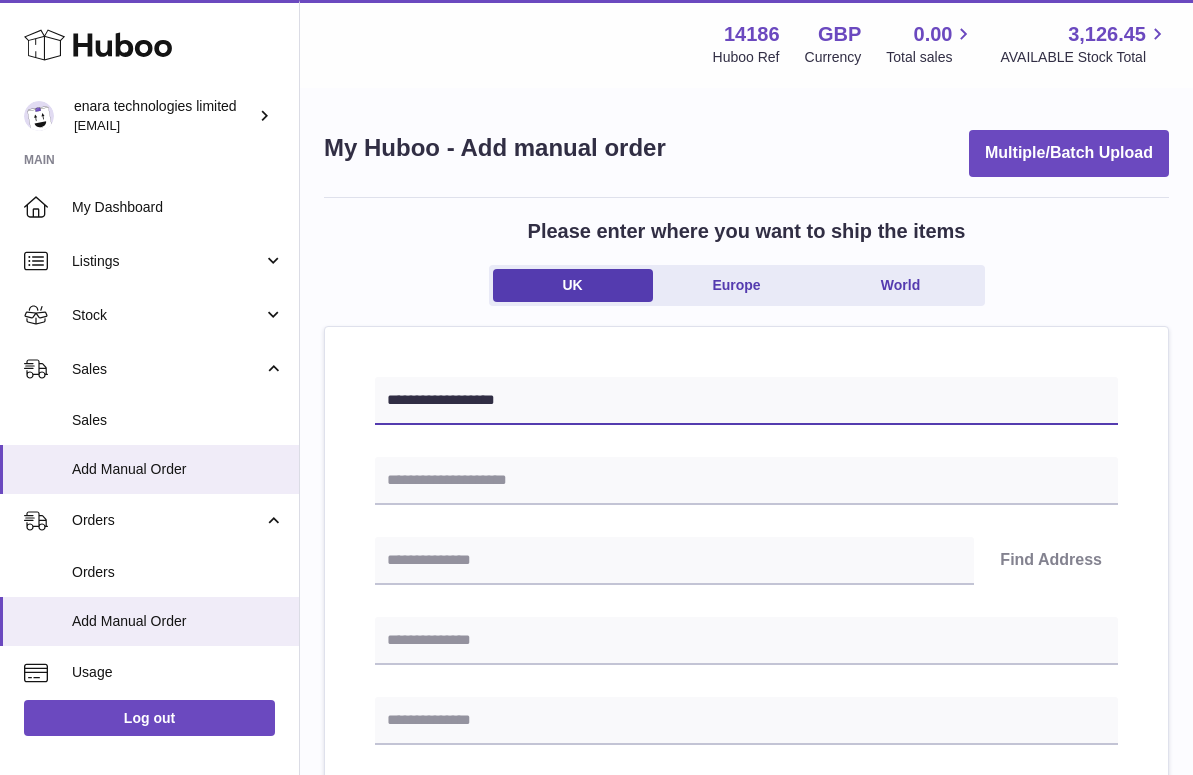 type on "**********" 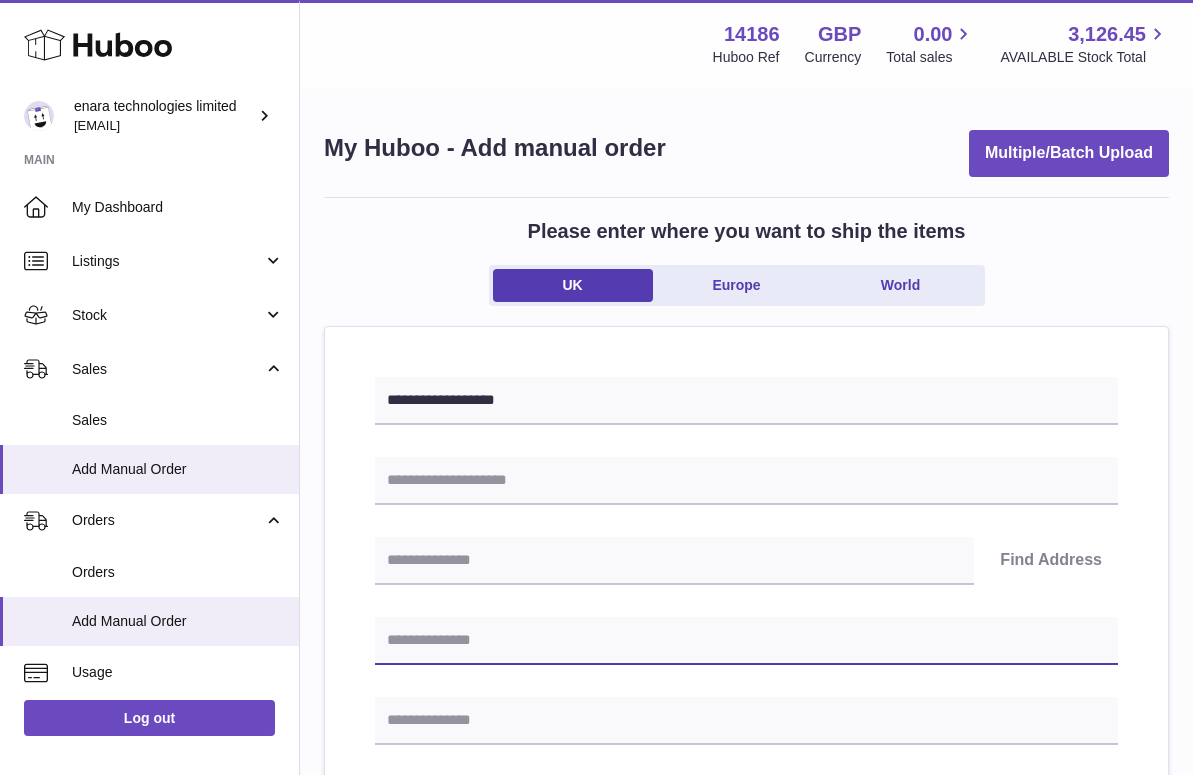 paste on "**********" 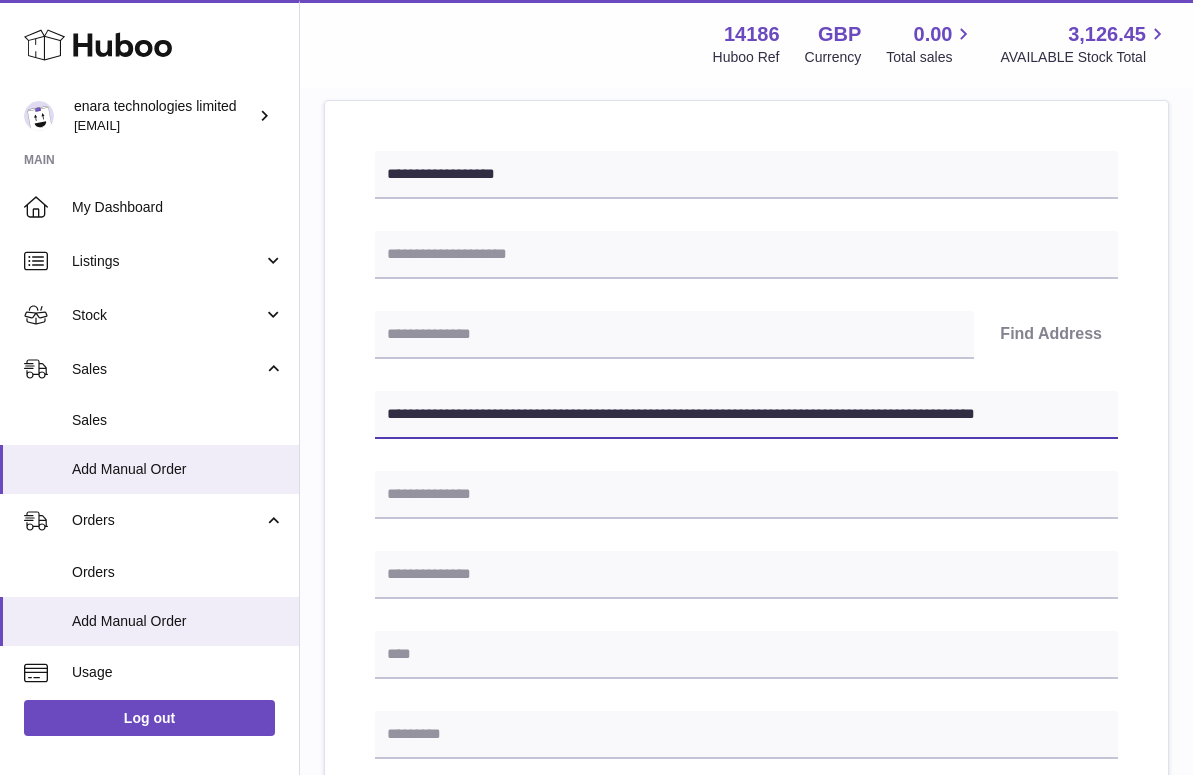scroll, scrollTop: 263, scrollLeft: 0, axis: vertical 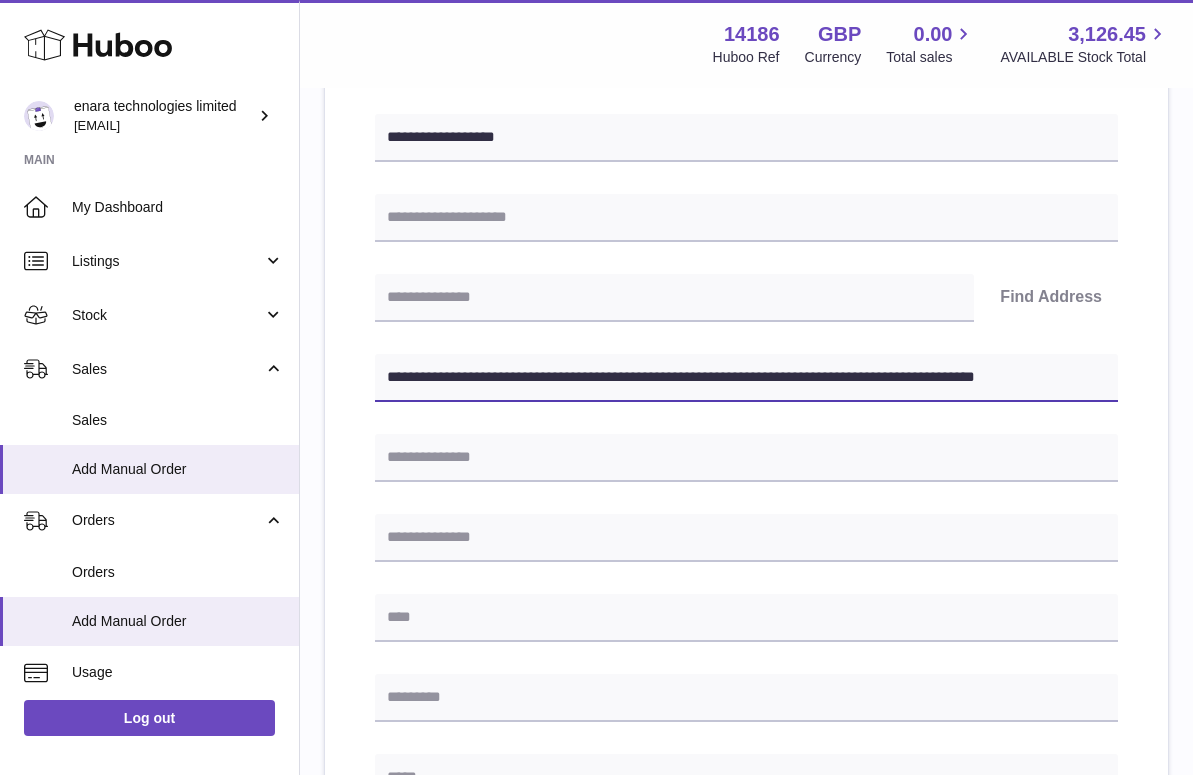 drag, startPoint x: 751, startPoint y: 379, endPoint x: 1283, endPoint y: 401, distance: 532.4547 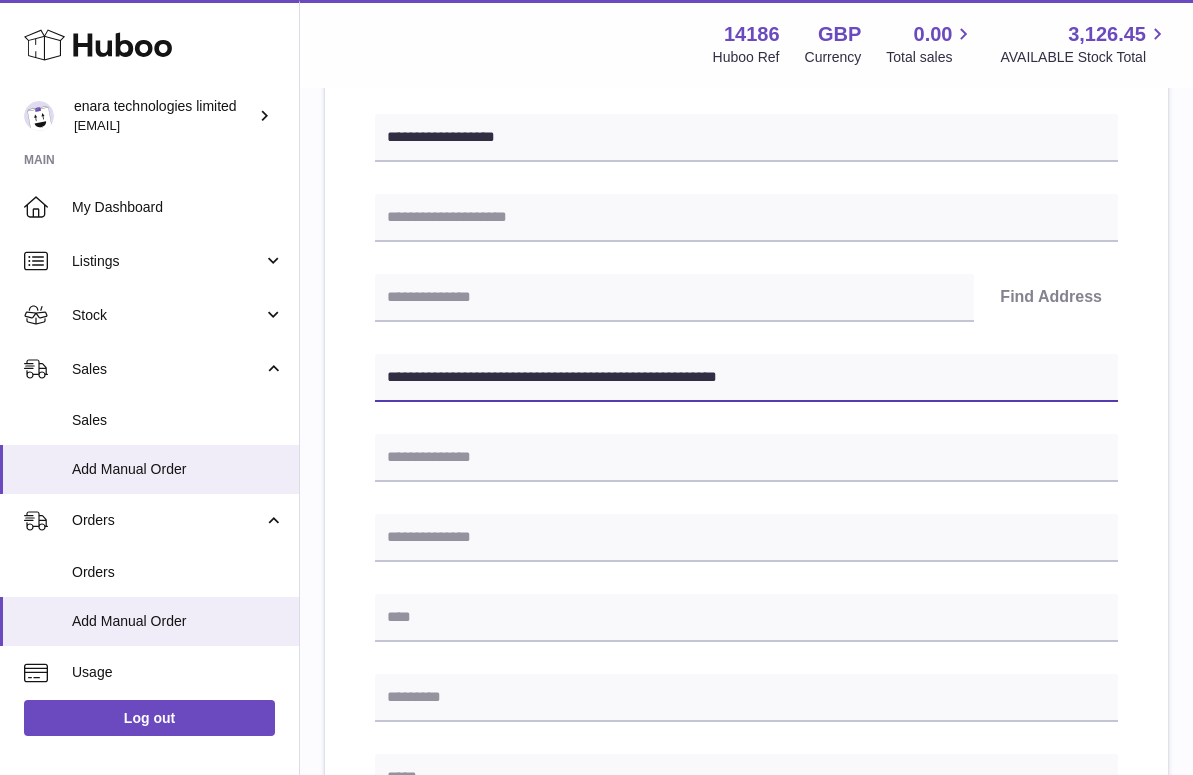 type on "**********" 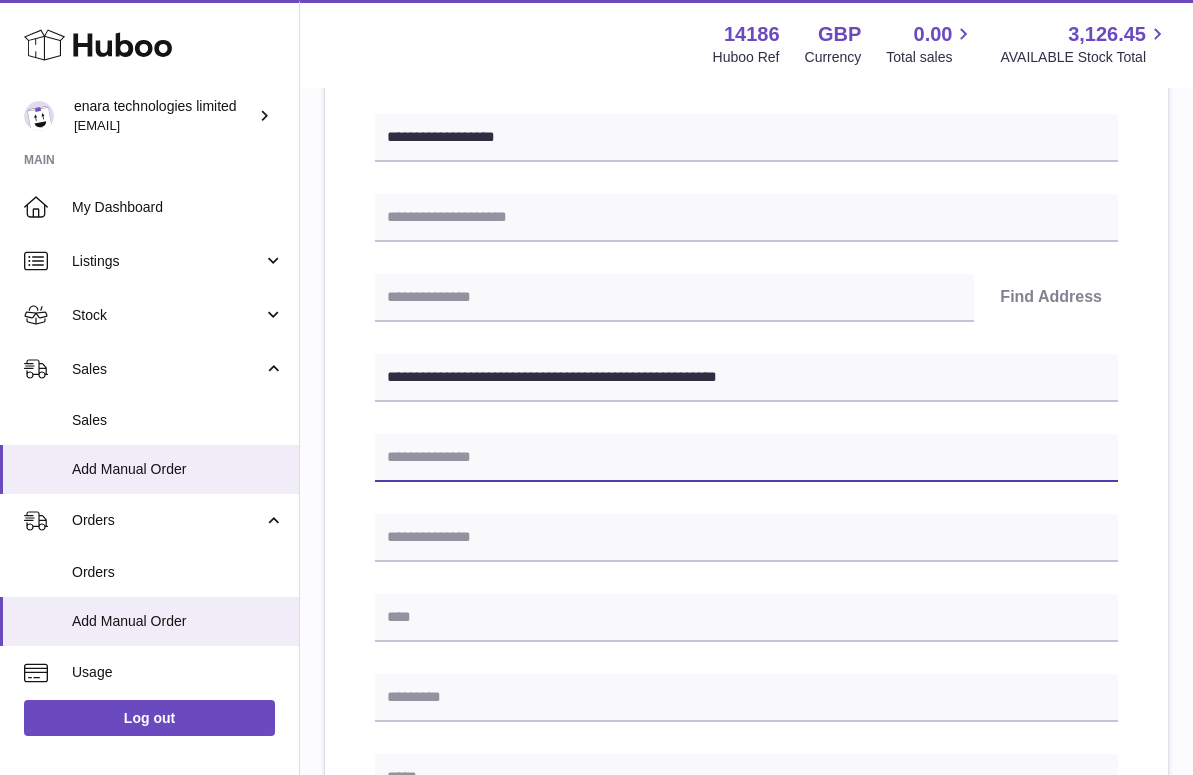 paste on "**********" 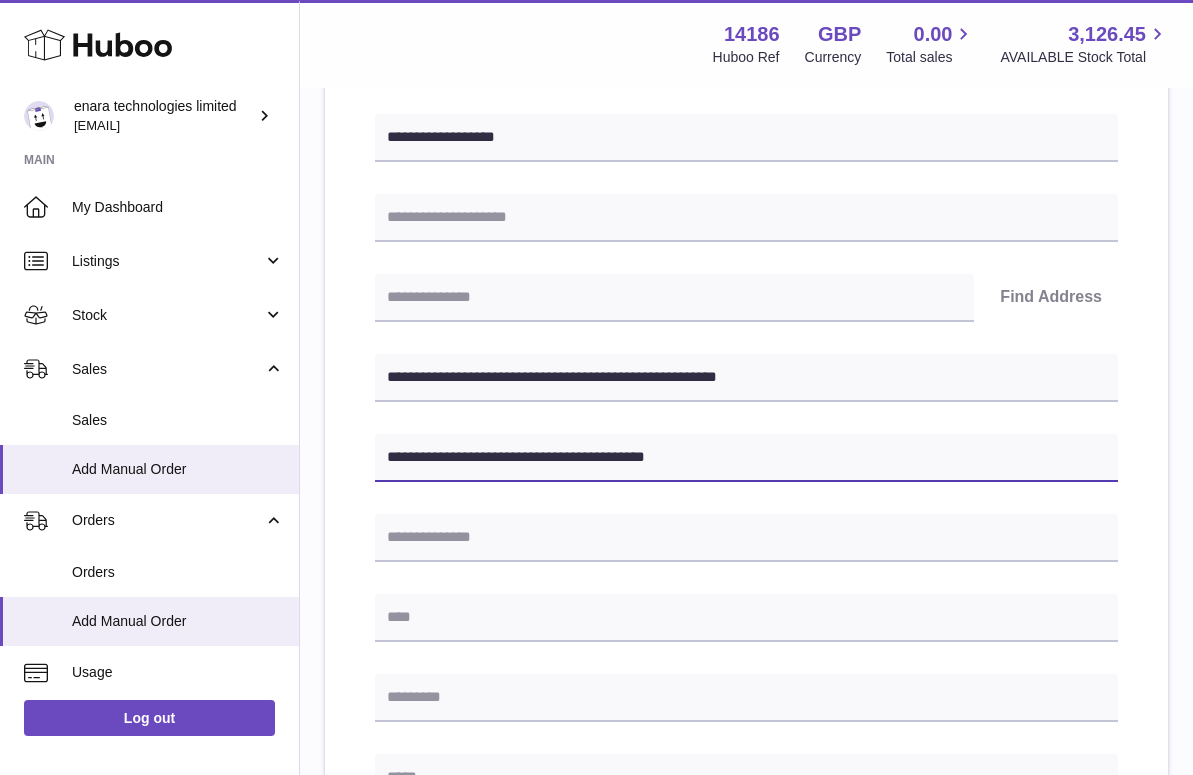 type on "**********" 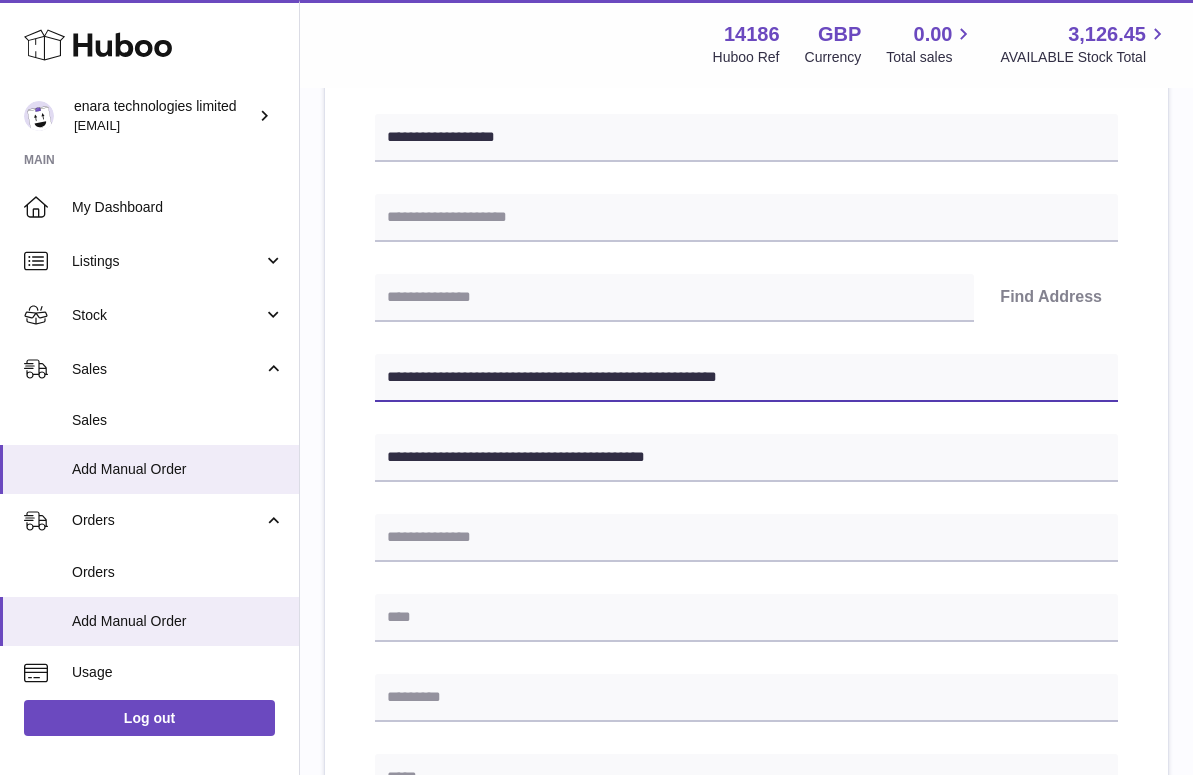 drag, startPoint x: 520, startPoint y: 377, endPoint x: 391, endPoint y: 374, distance: 129.03488 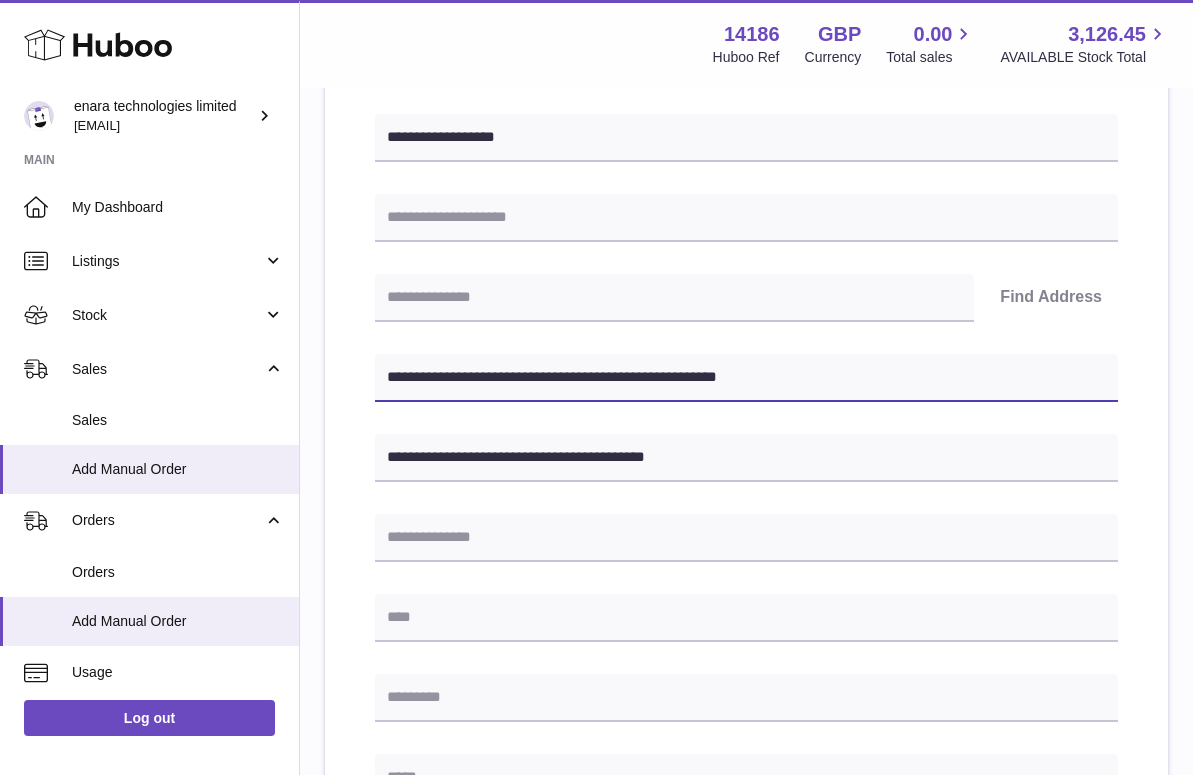click on "**********" at bounding box center (746, 378) 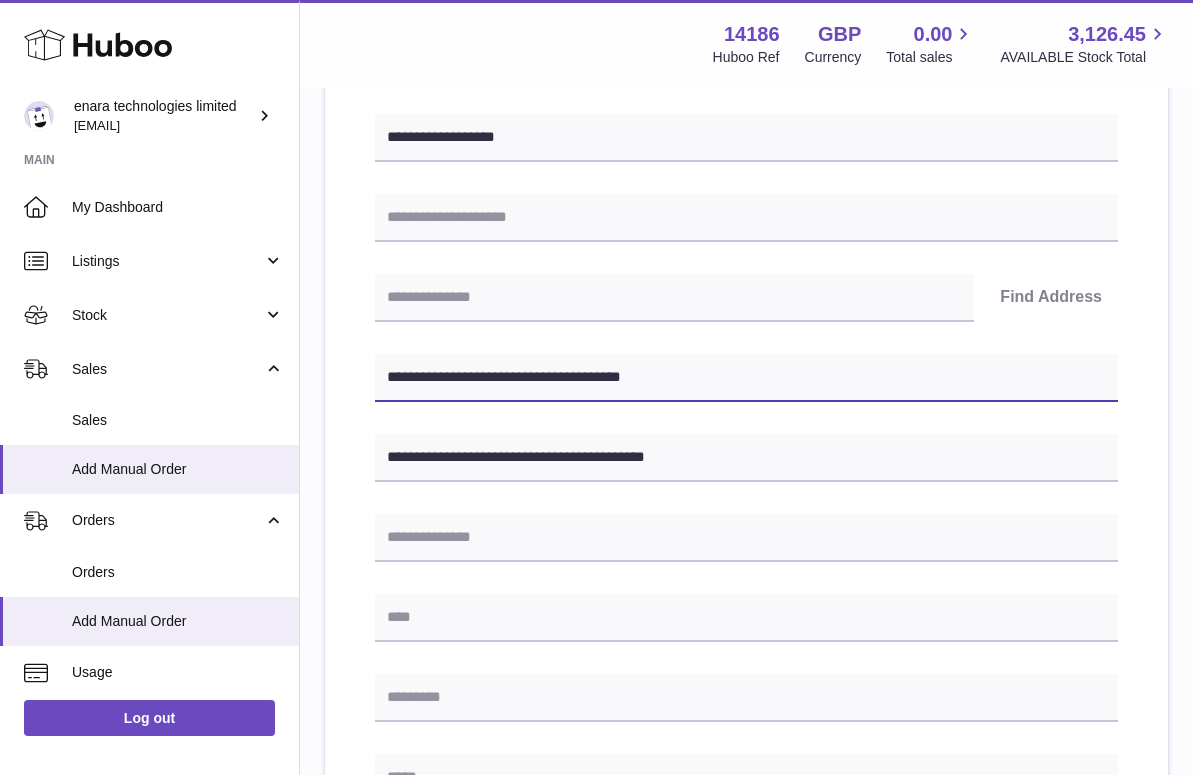 type on "**********" 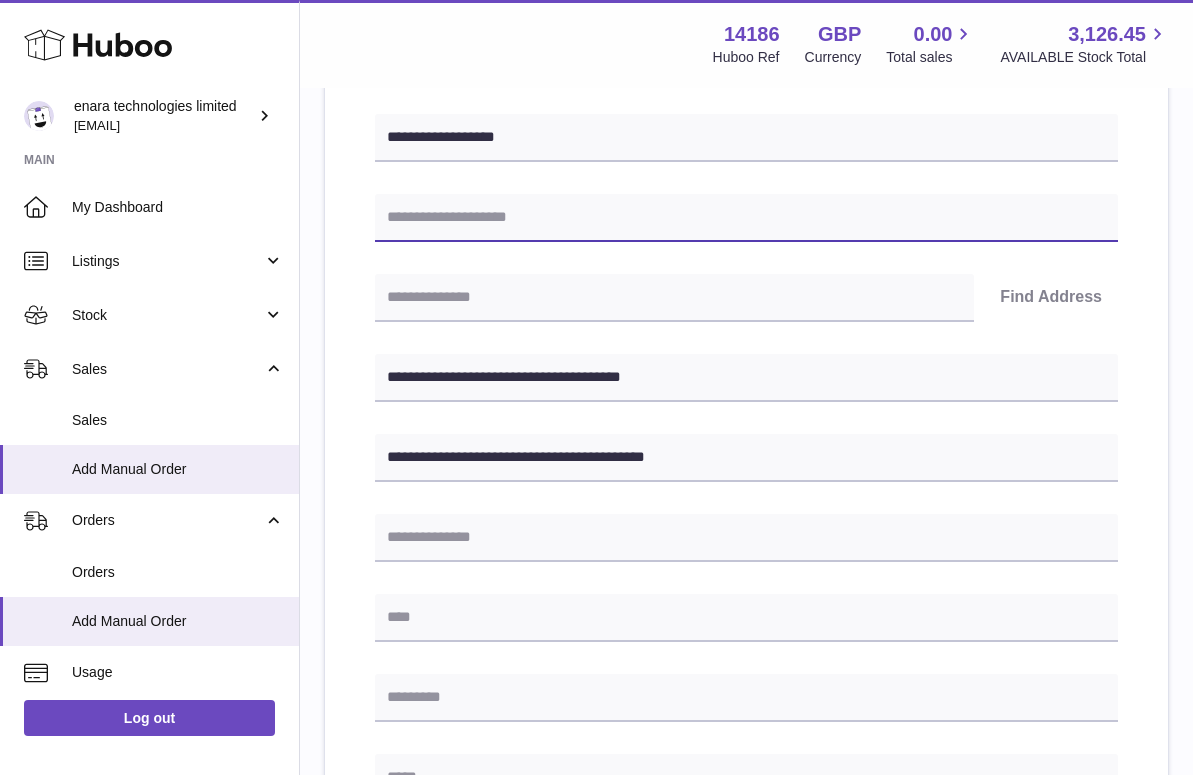 paste on "**********" 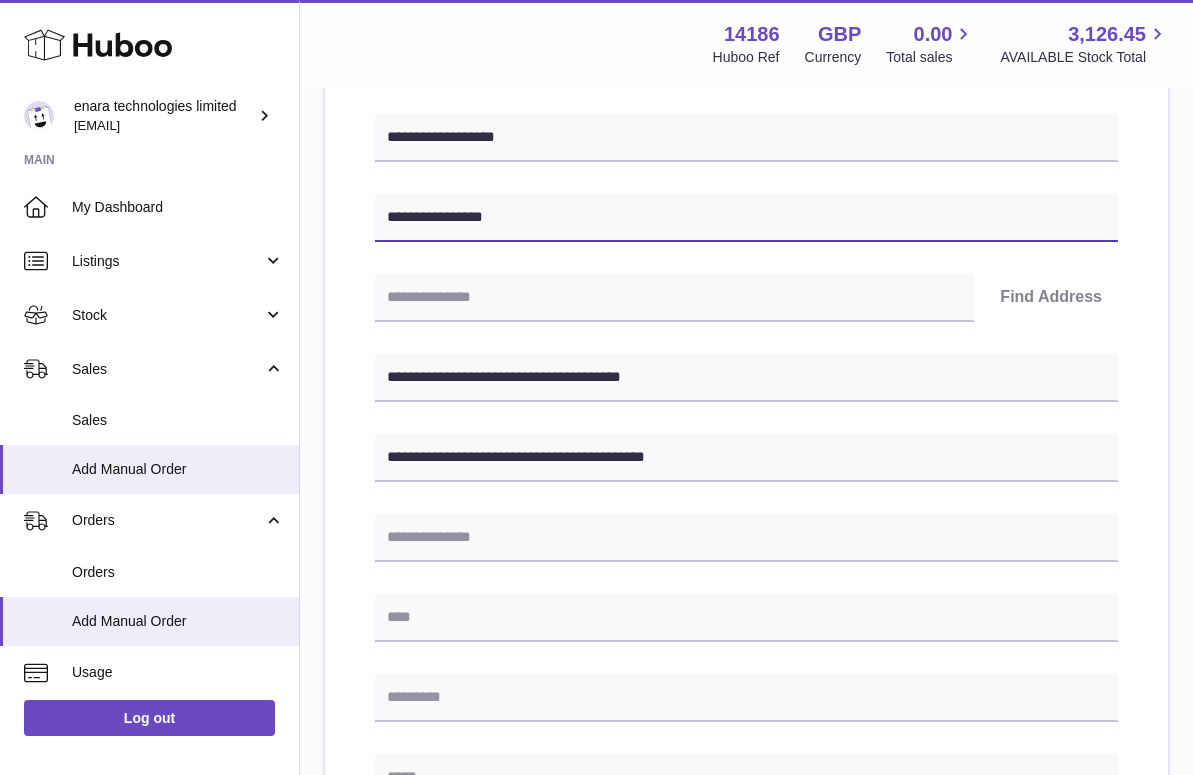 type on "**********" 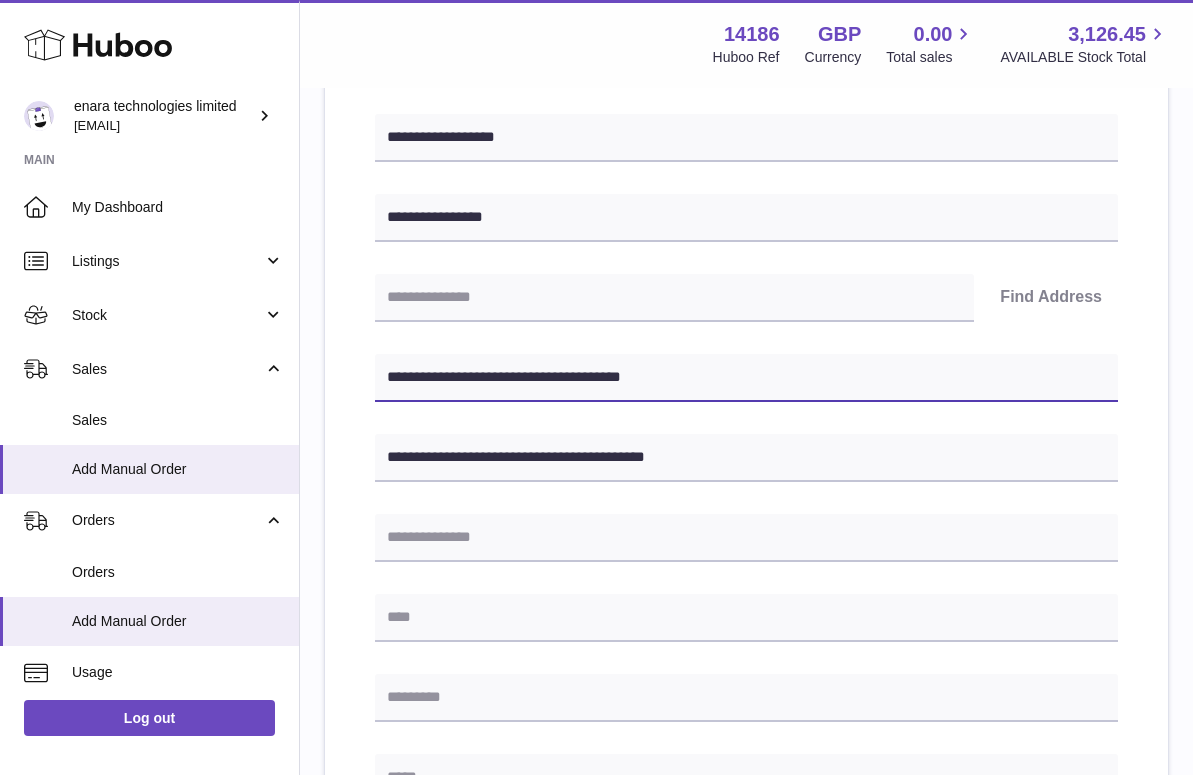 drag, startPoint x: 517, startPoint y: 373, endPoint x: 399, endPoint y: 374, distance: 118.004234 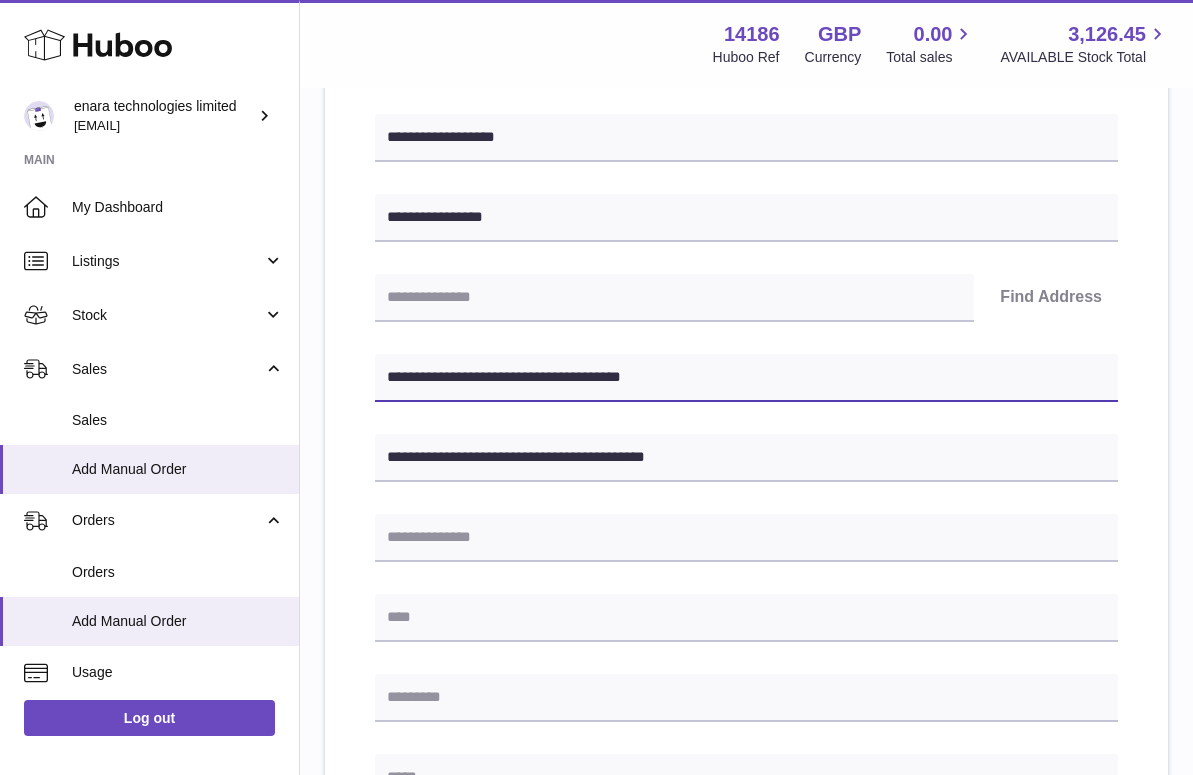 click on "**********" at bounding box center [746, 378] 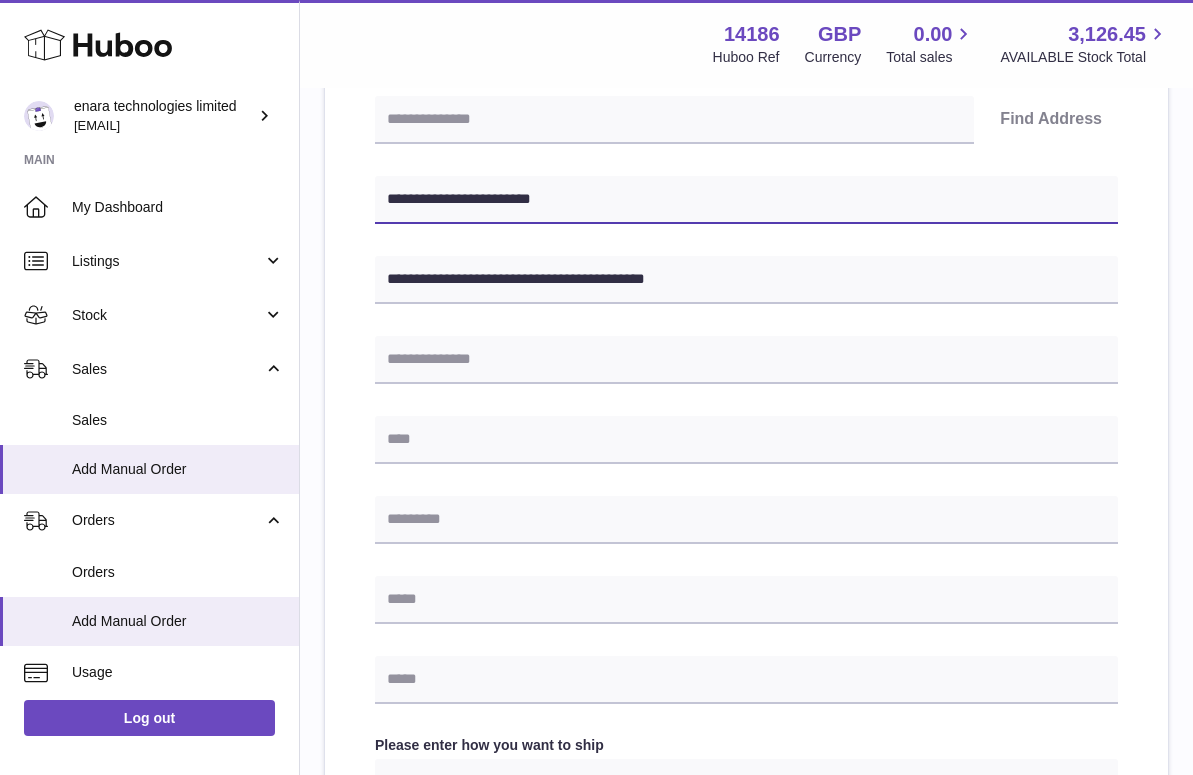 scroll, scrollTop: 452, scrollLeft: 0, axis: vertical 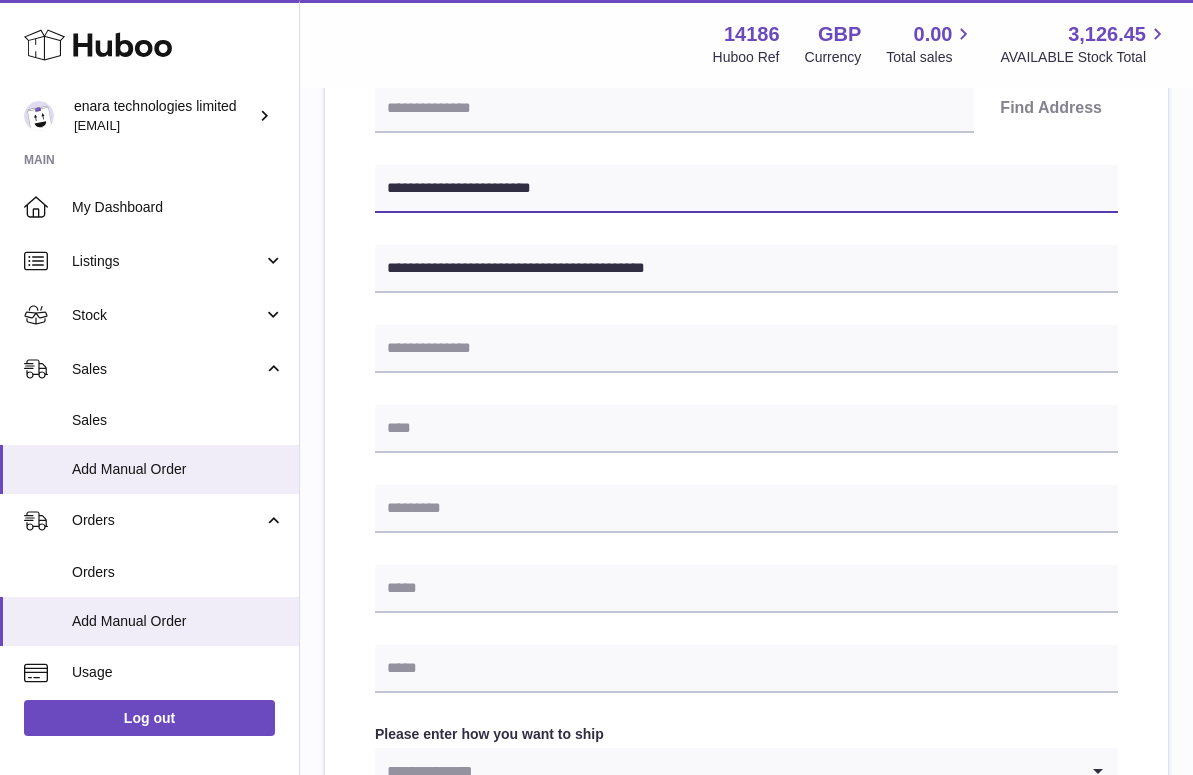 type on "**********" 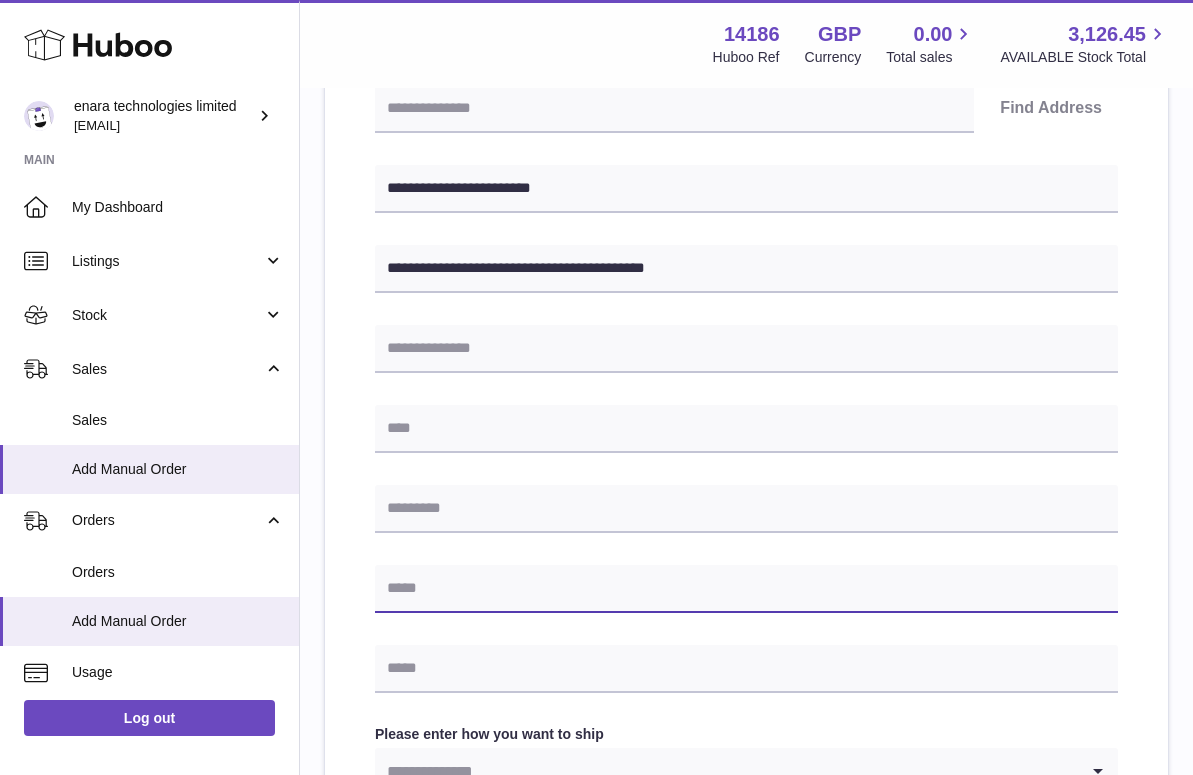 type on "*" 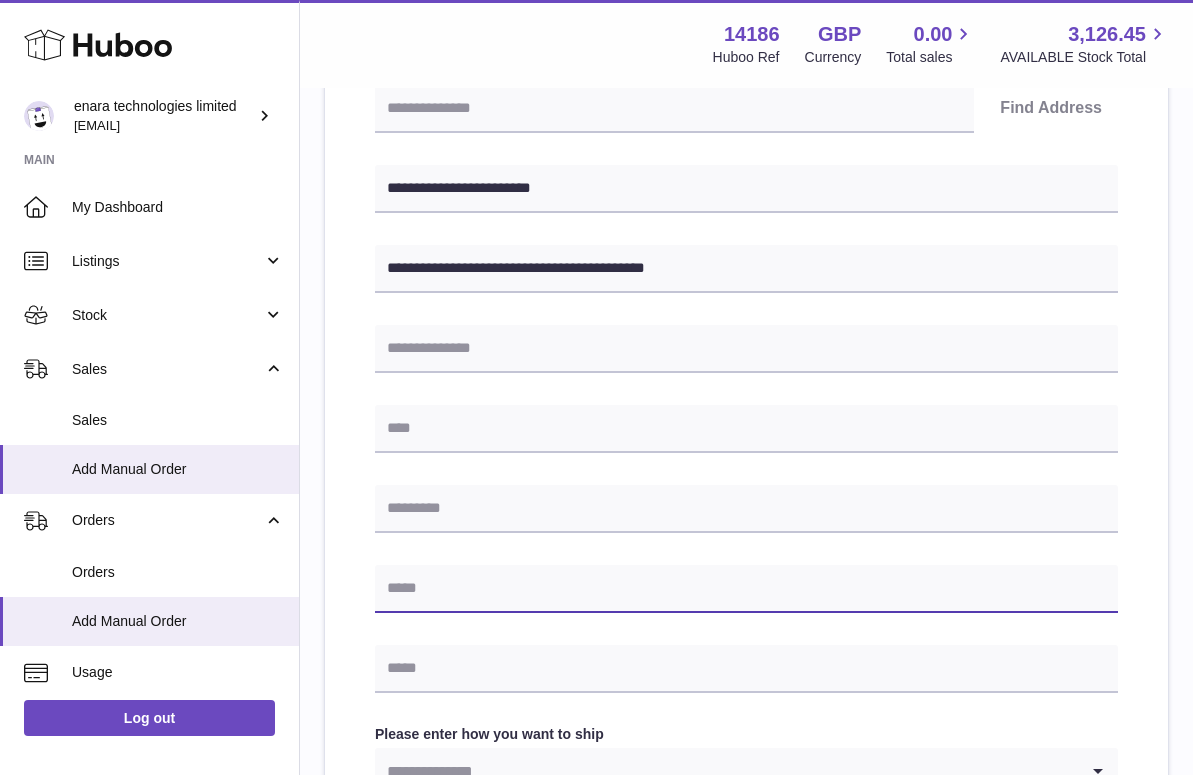 paste on "**********" 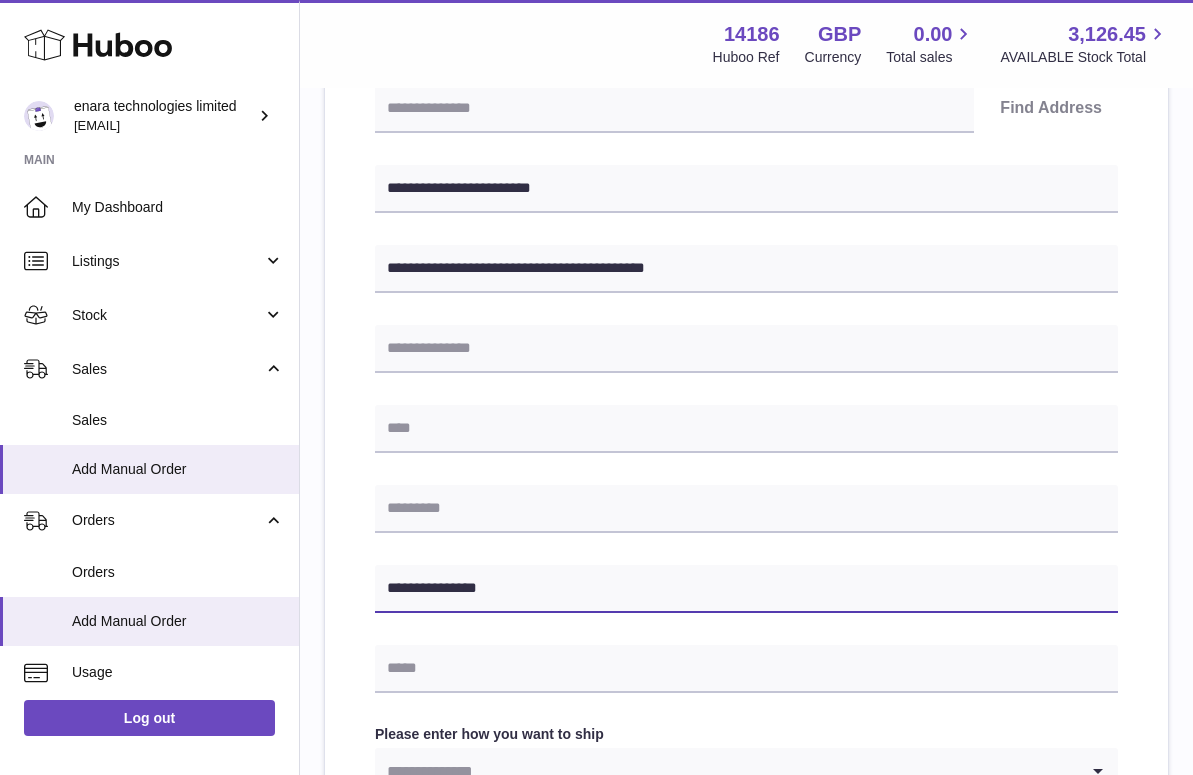type on "**********" 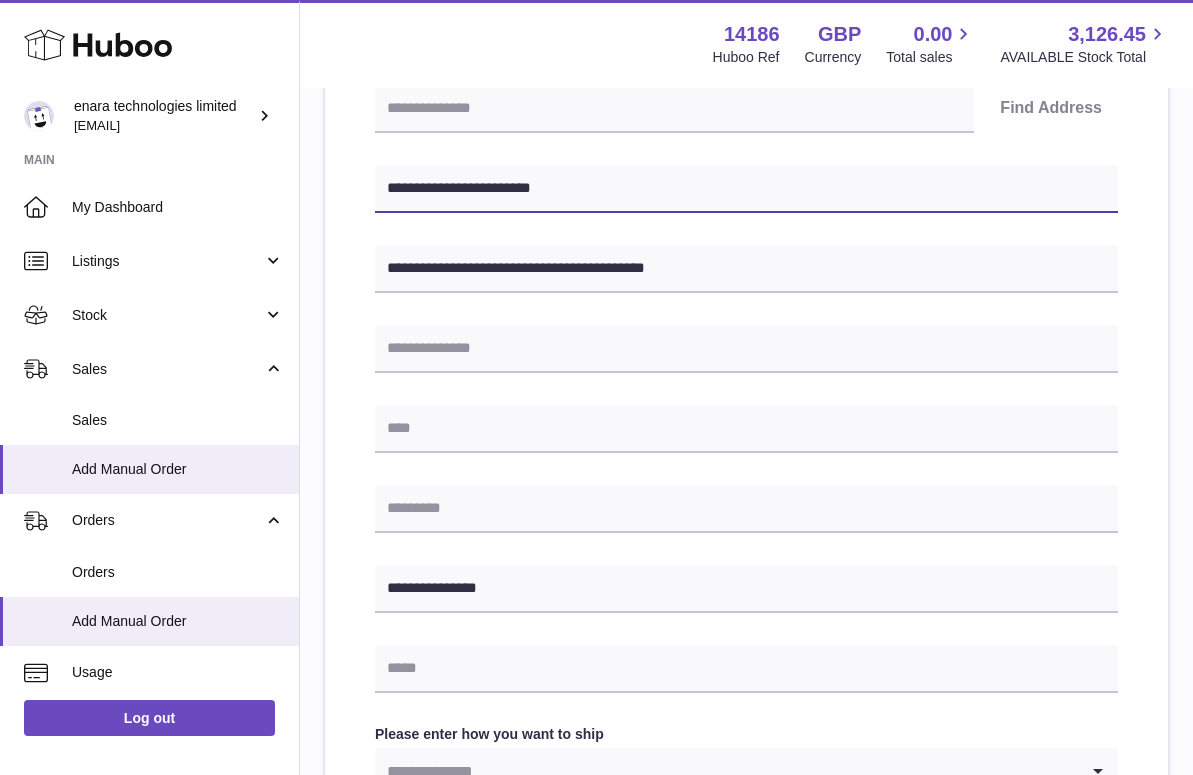 click on "**********" at bounding box center [746, 189] 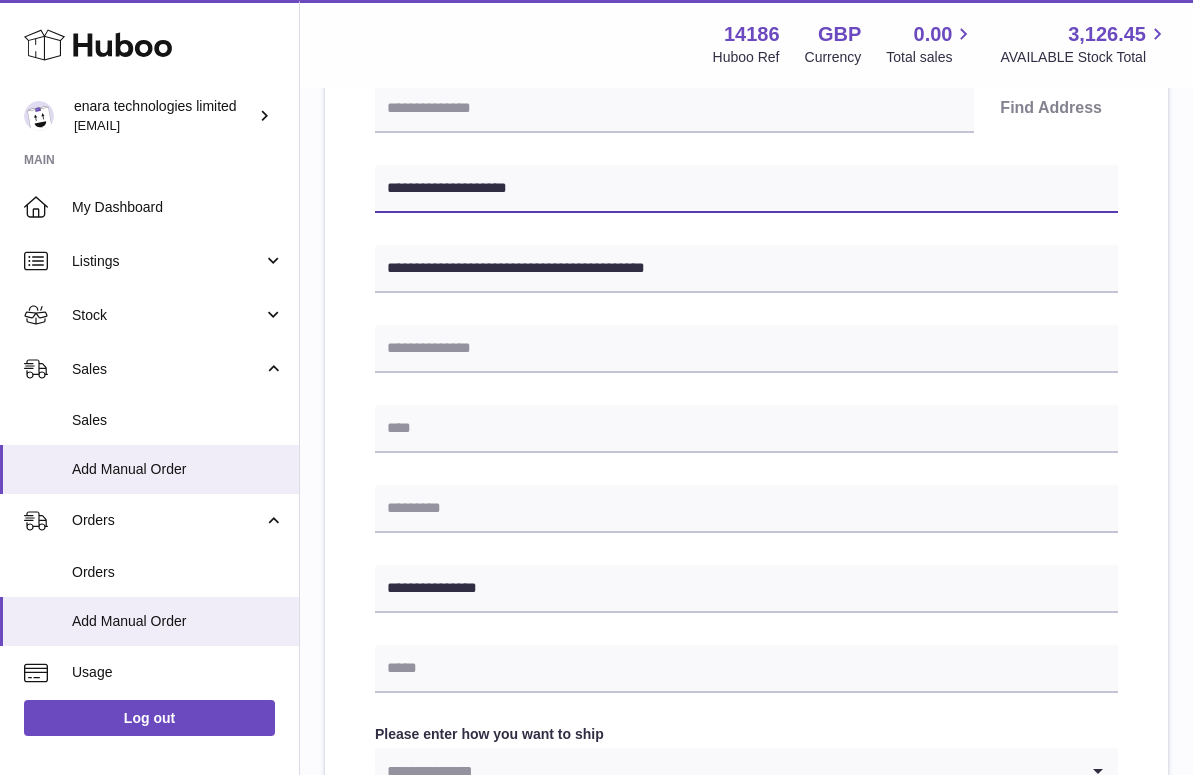 type on "**********" 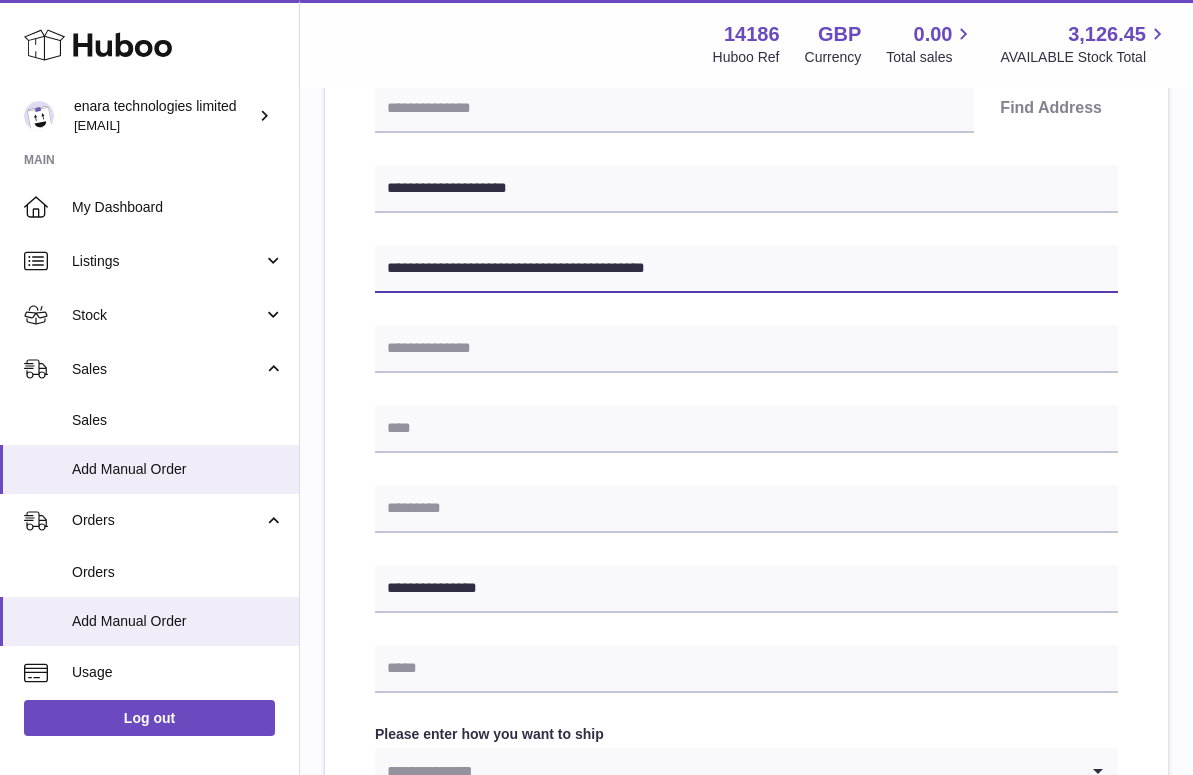 drag, startPoint x: 597, startPoint y: 271, endPoint x: 532, endPoint y: 265, distance: 65.27634 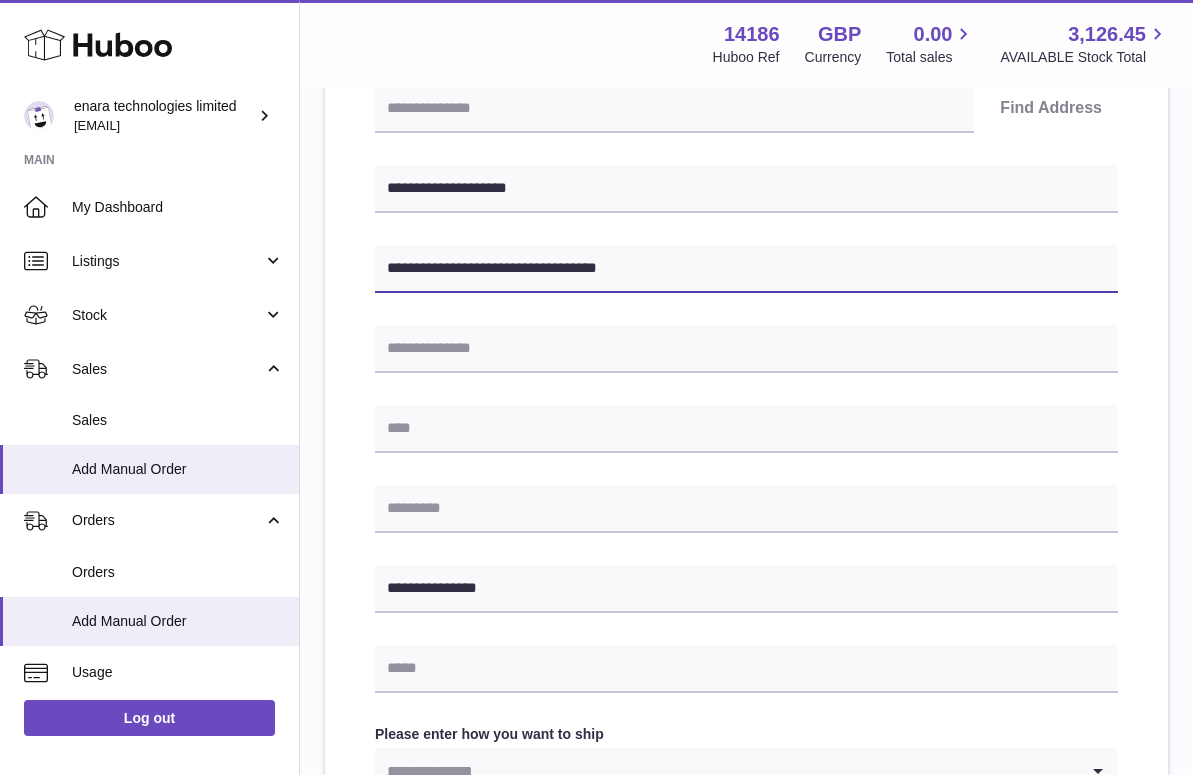 type on "**********" 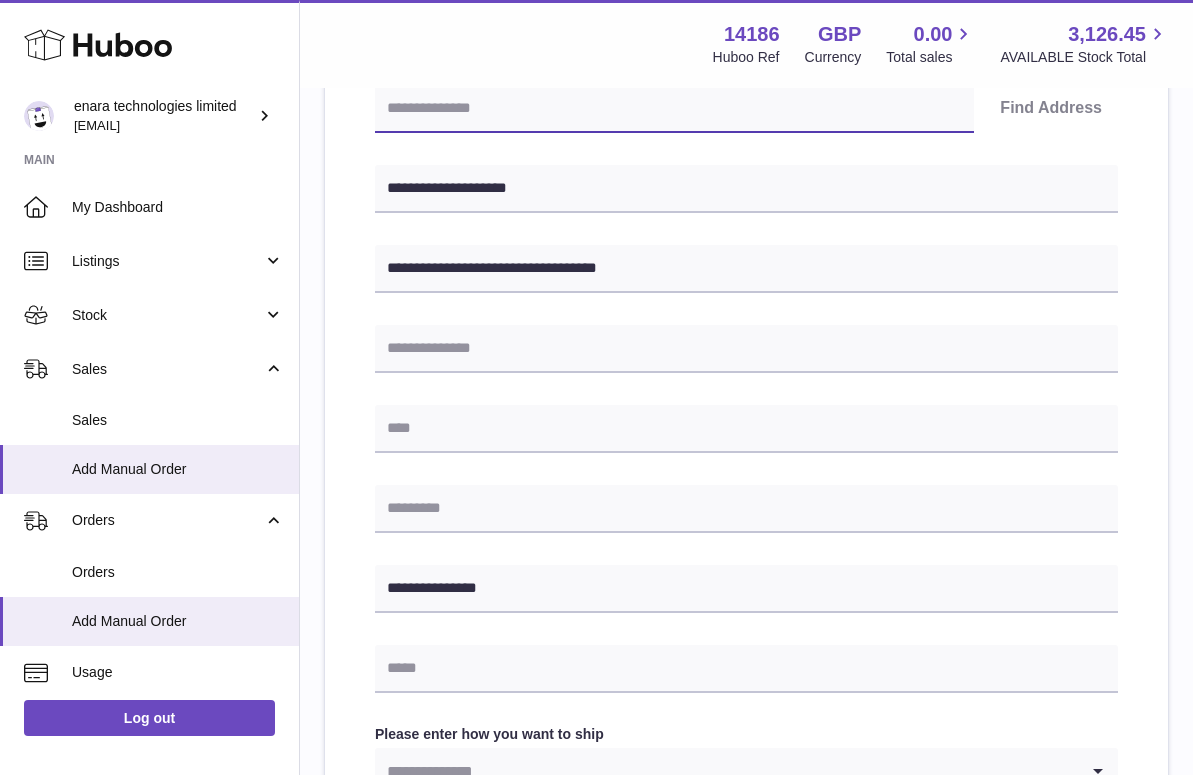 paste on "********" 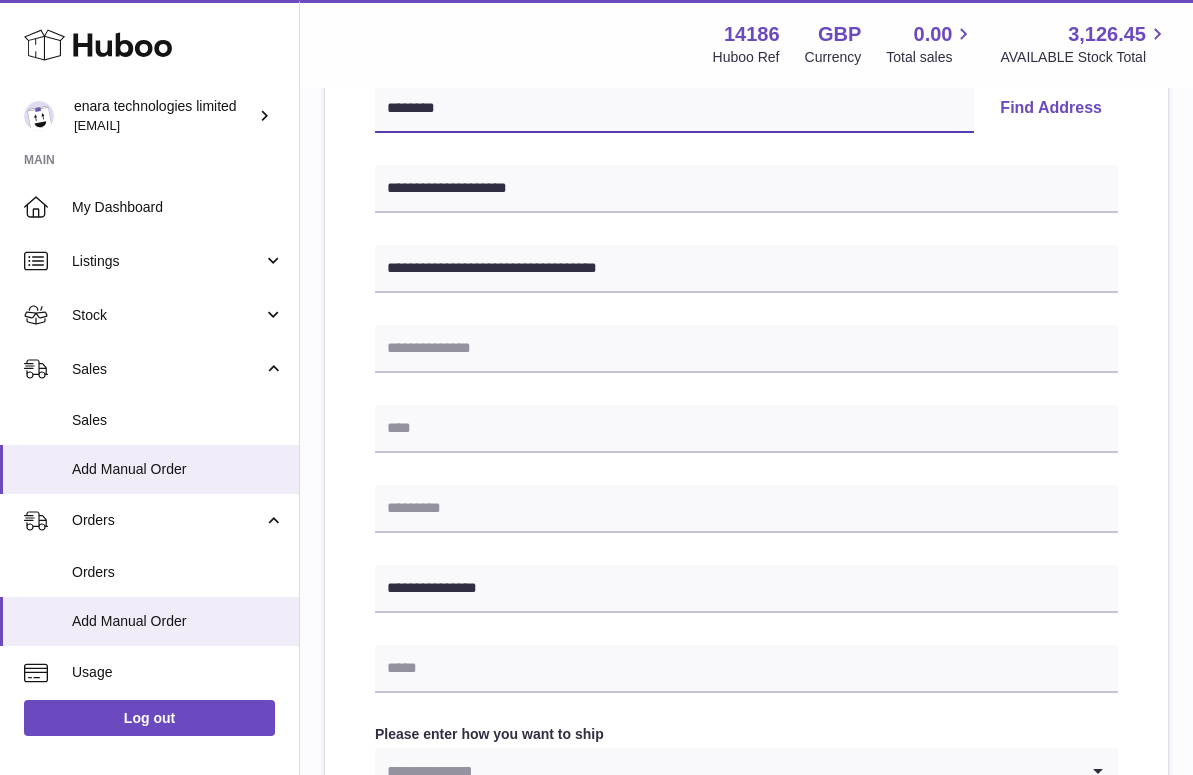 type on "********" 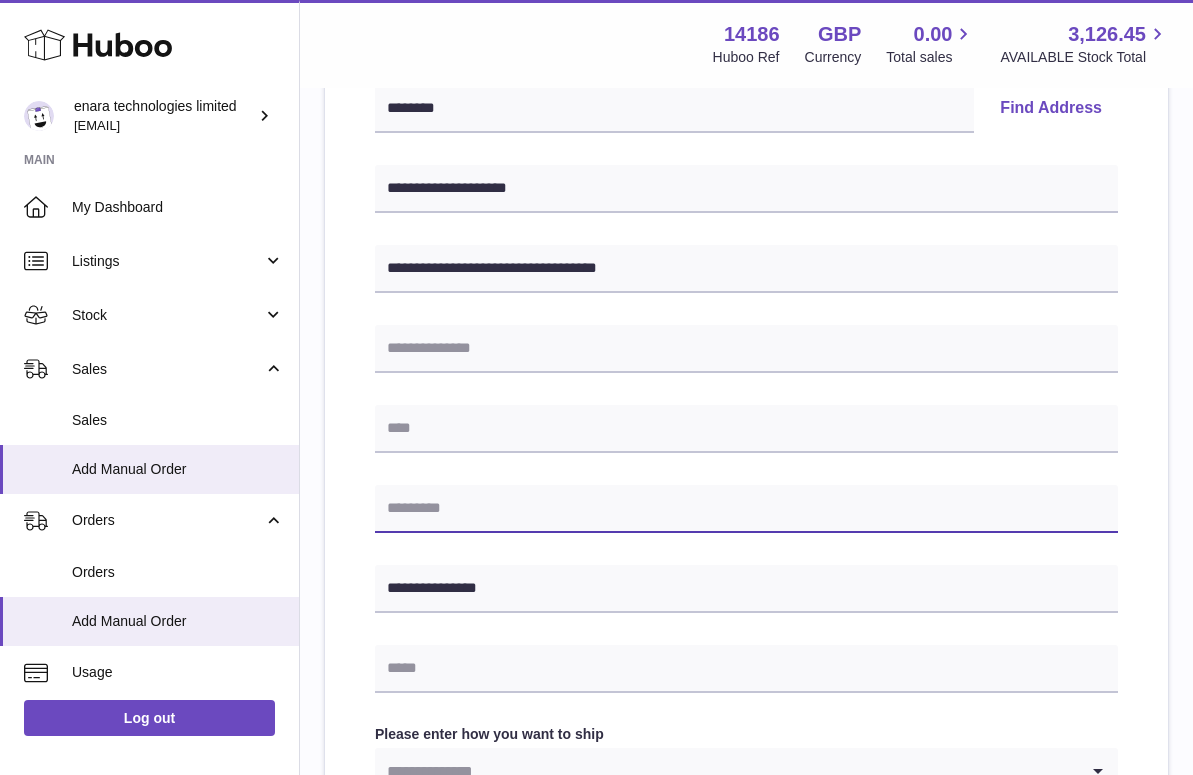 paste on "********" 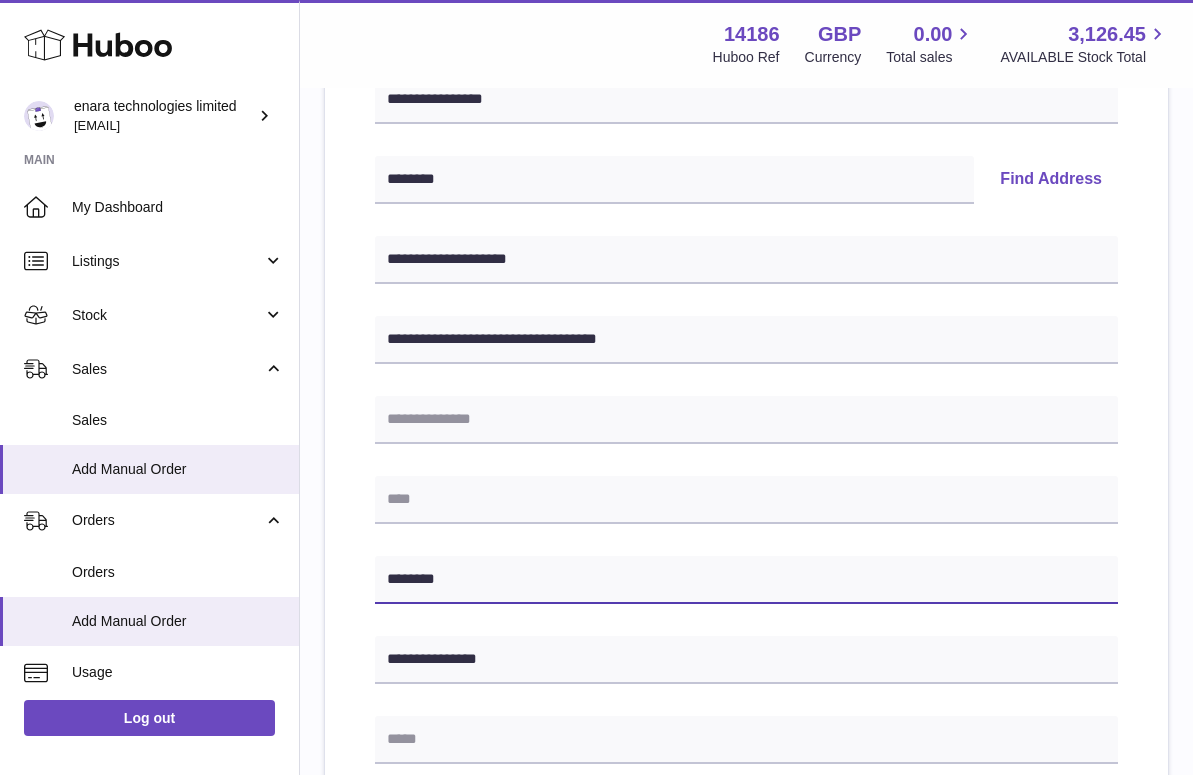 scroll, scrollTop: 380, scrollLeft: 0, axis: vertical 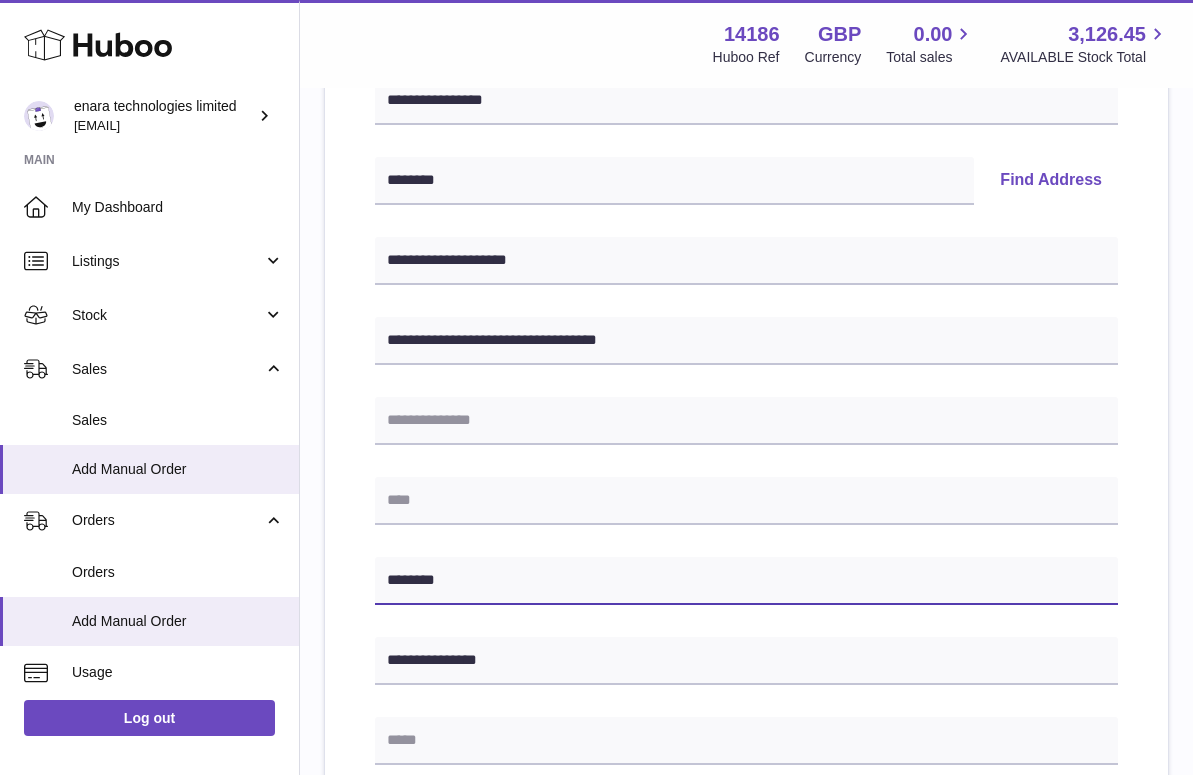 type on "********" 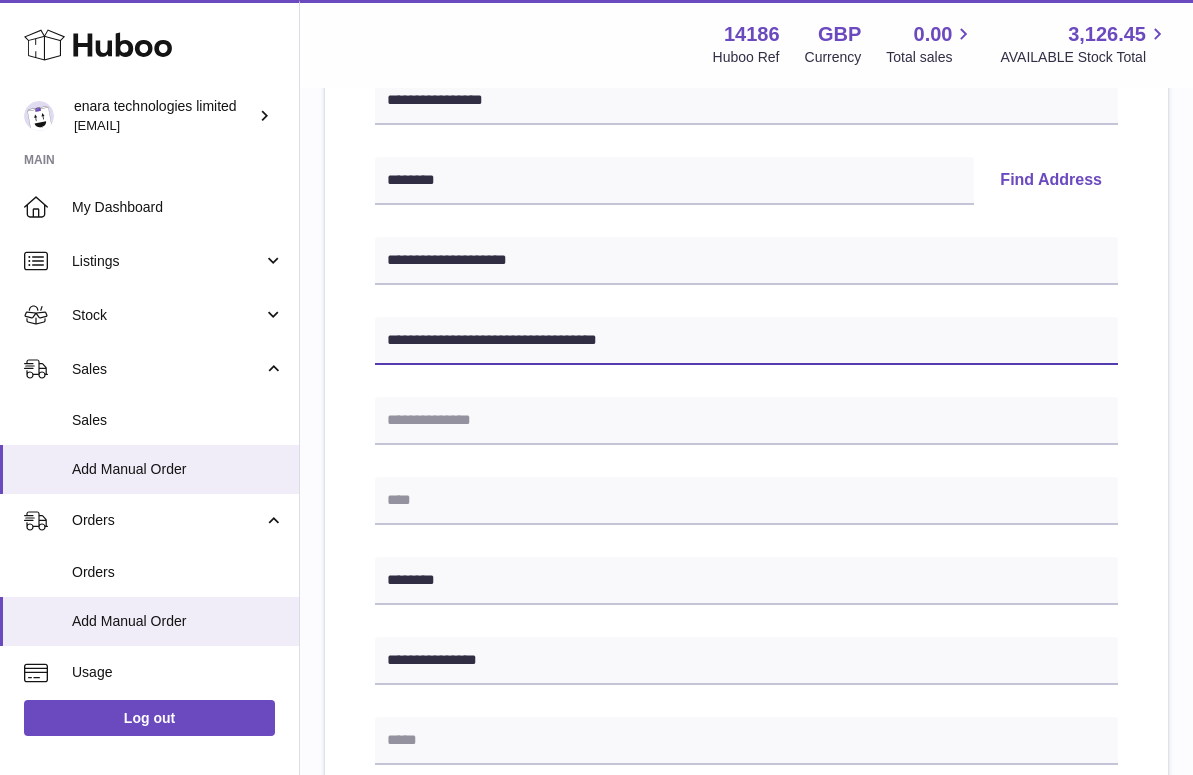 drag, startPoint x: 536, startPoint y: 337, endPoint x: 701, endPoint y: 345, distance: 165.19383 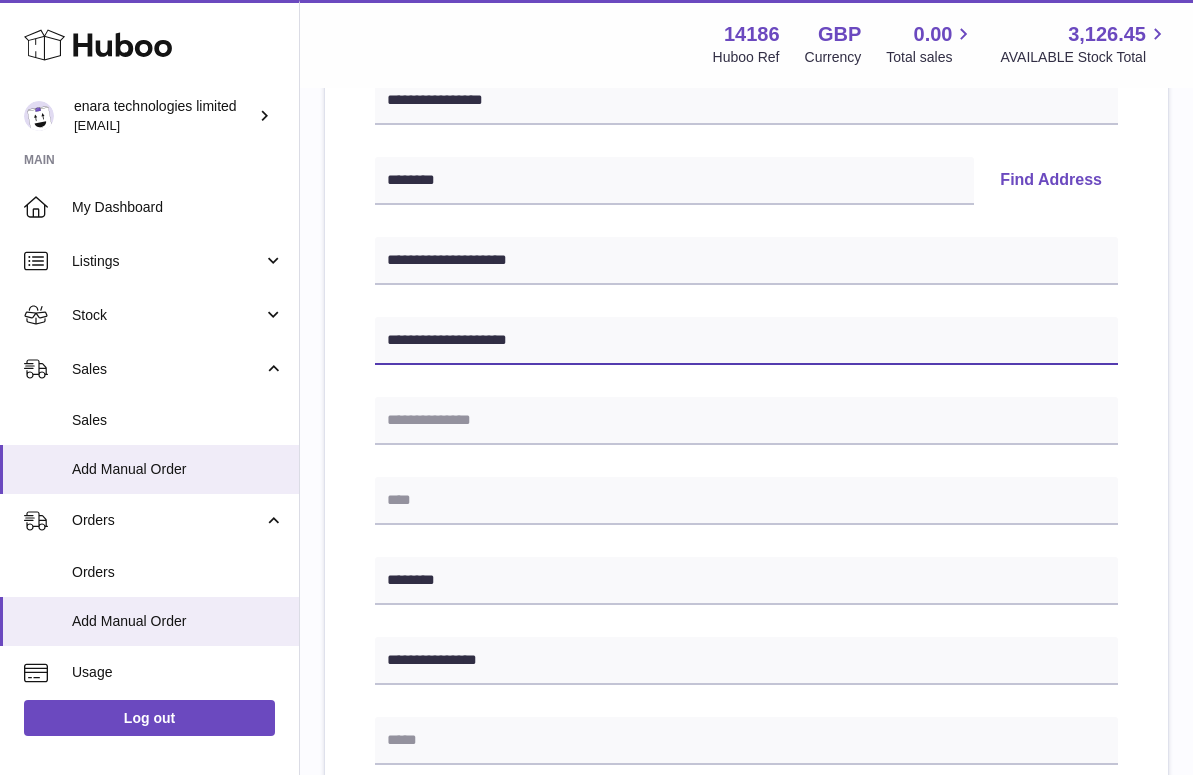 type on "**********" 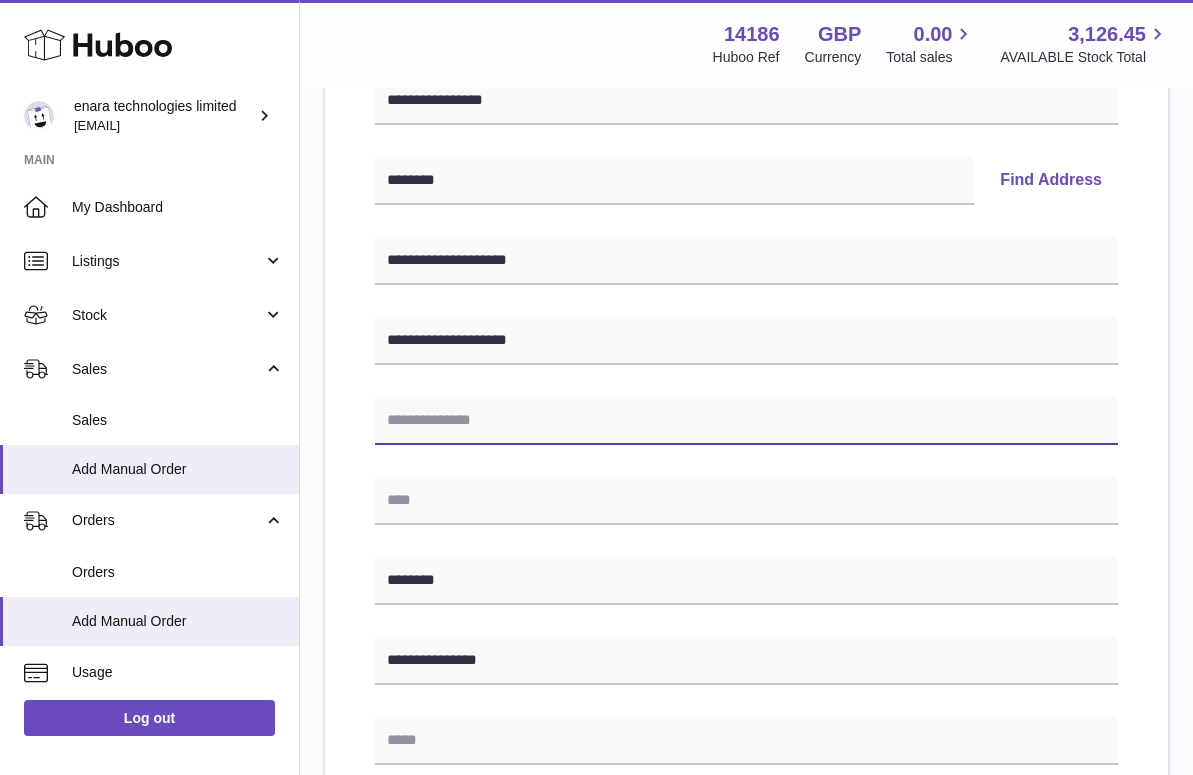 paste on "**********" 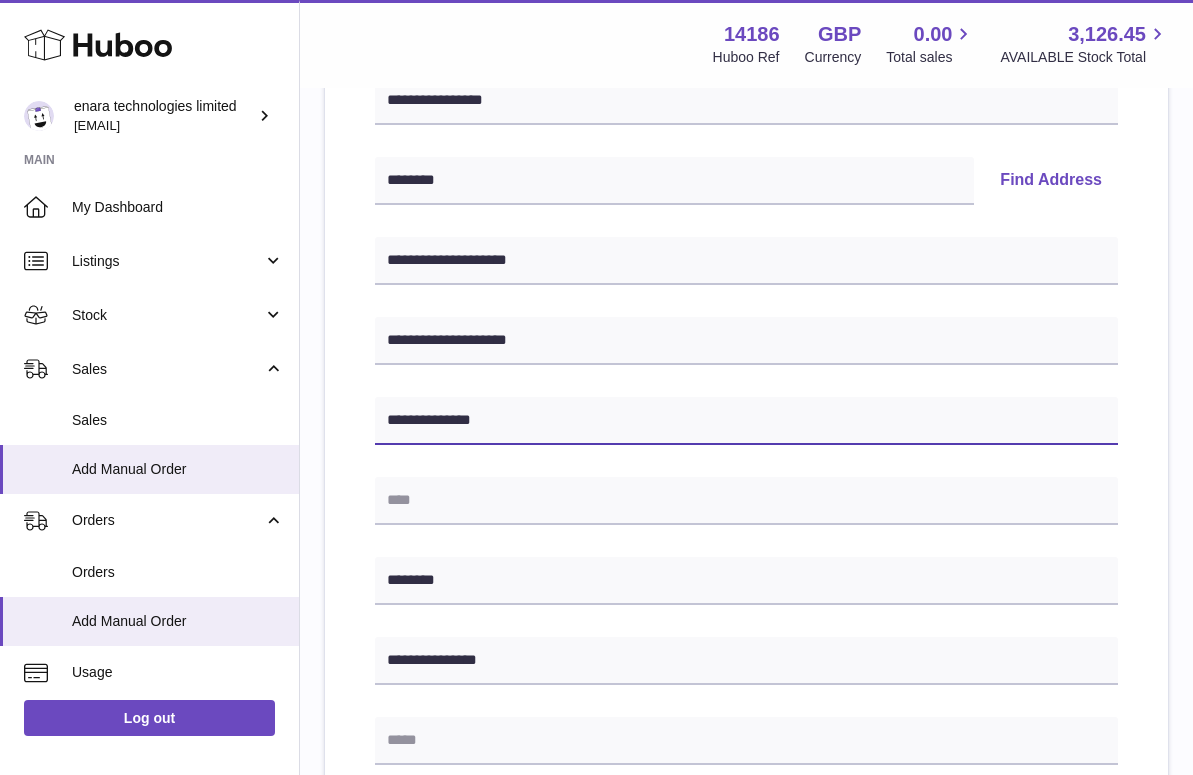 type on "**********" 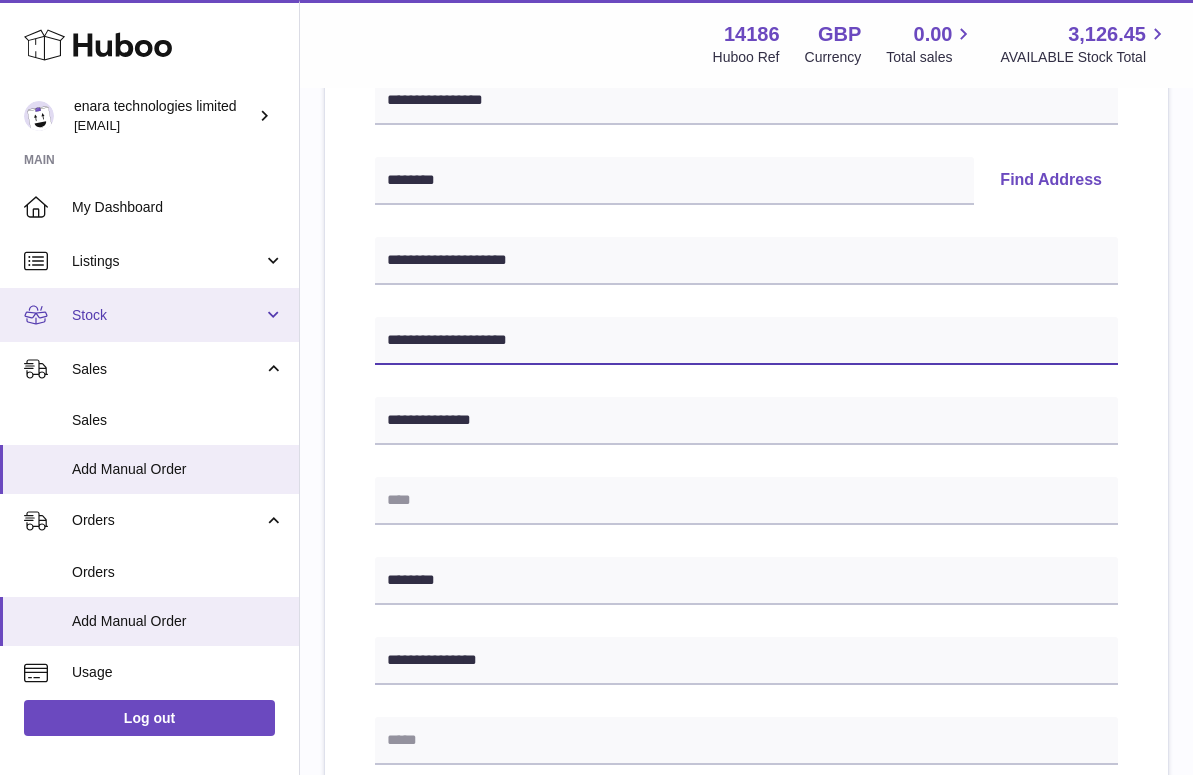 drag, startPoint x: 549, startPoint y: 333, endPoint x: 253, endPoint y: 292, distance: 298.82605 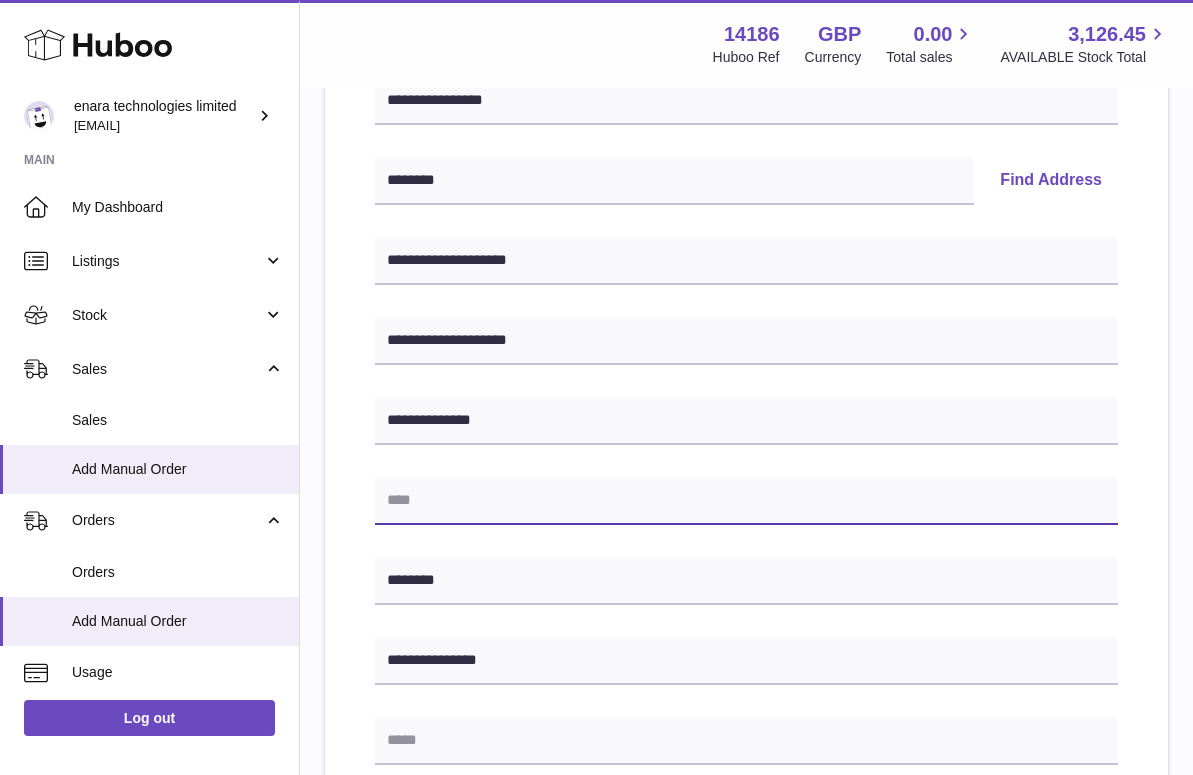 click at bounding box center (746, 501) 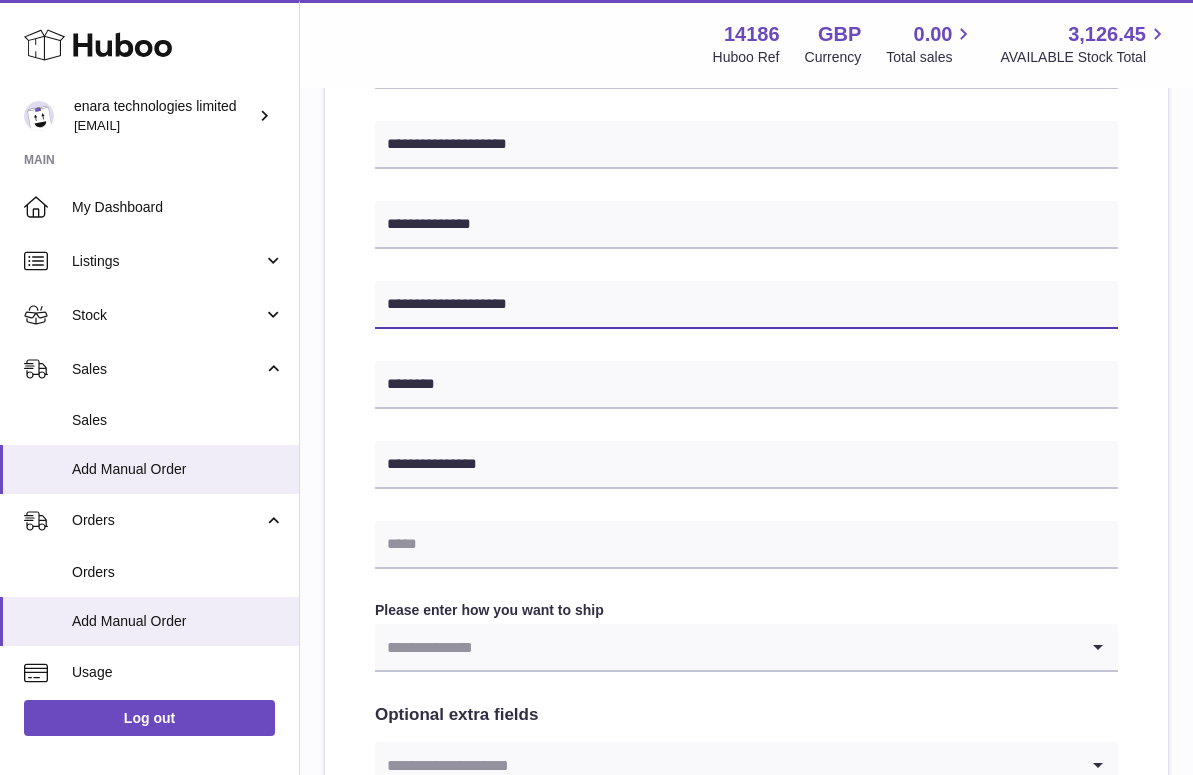 scroll, scrollTop: 577, scrollLeft: 0, axis: vertical 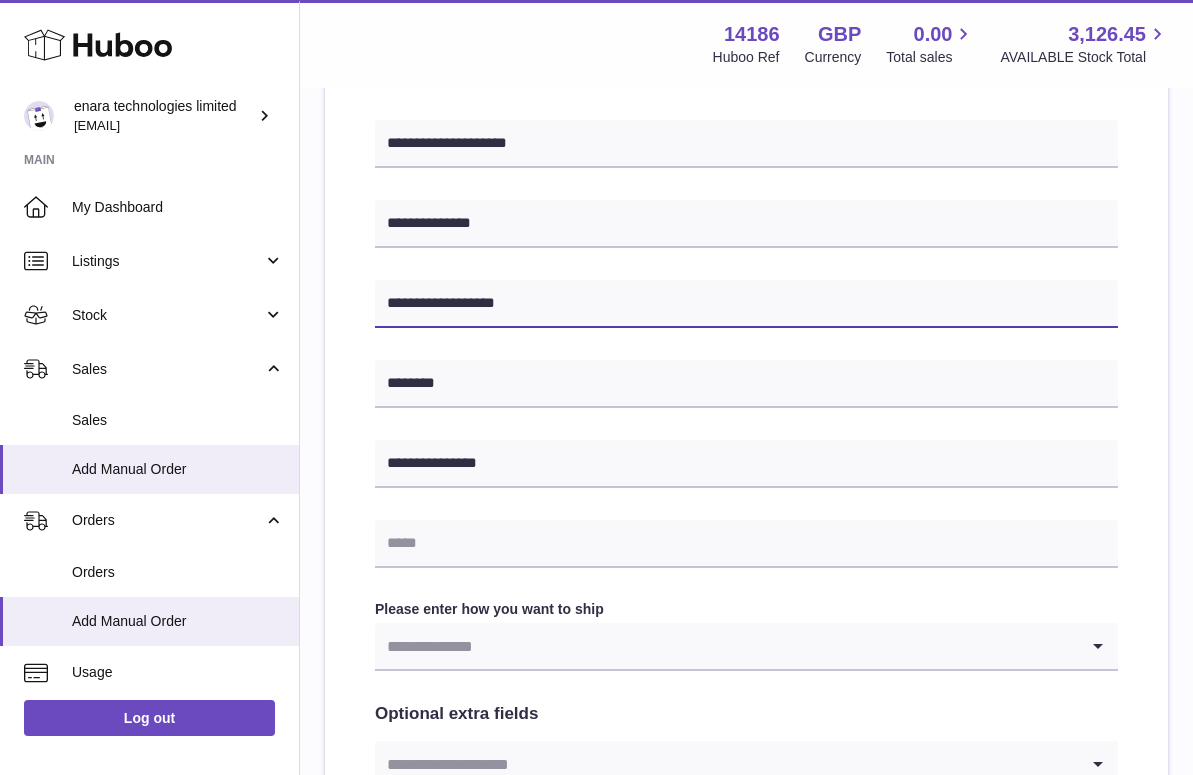 type on "**********" 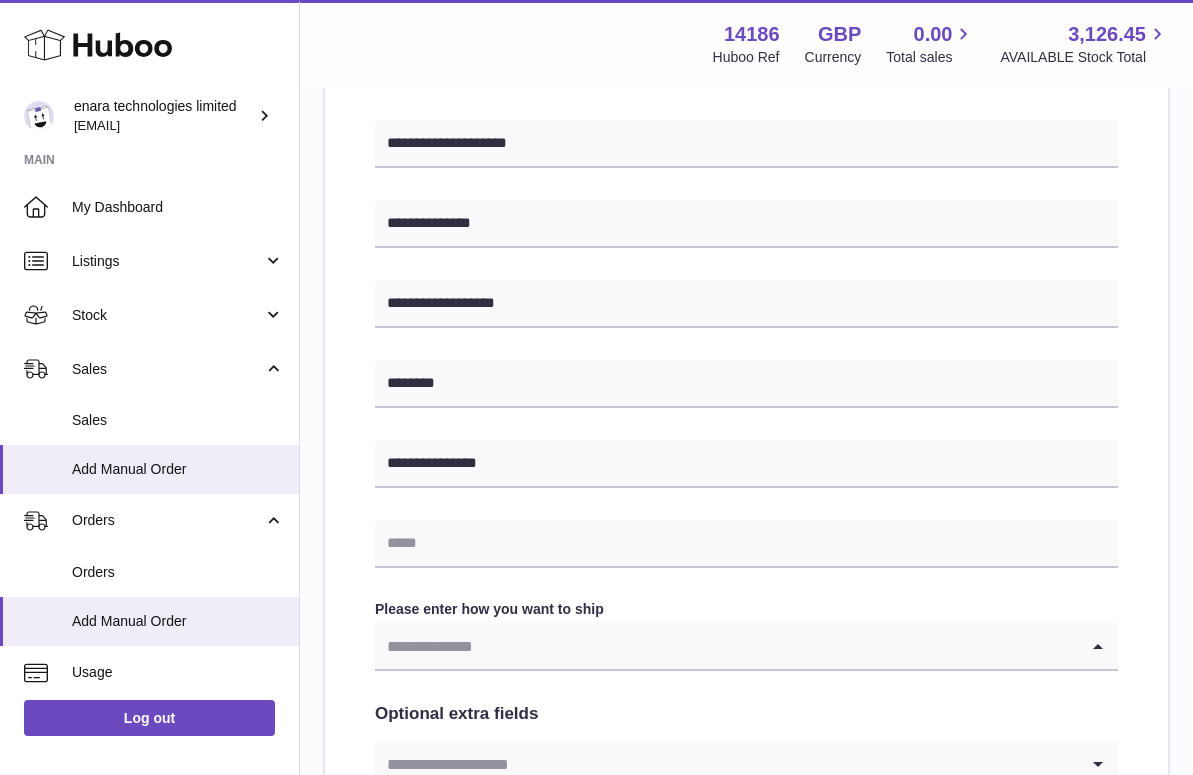 drag, startPoint x: 532, startPoint y: 499, endPoint x: 574, endPoint y: 643, distance: 150 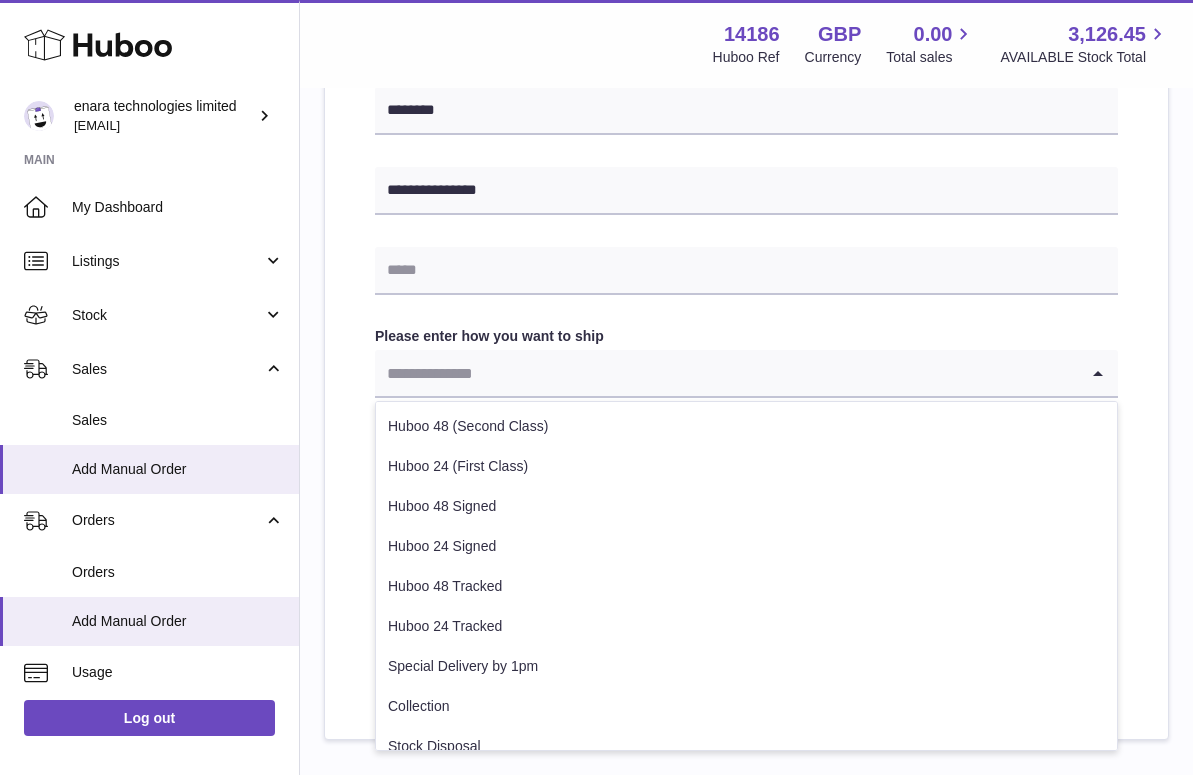 scroll, scrollTop: 891, scrollLeft: 0, axis: vertical 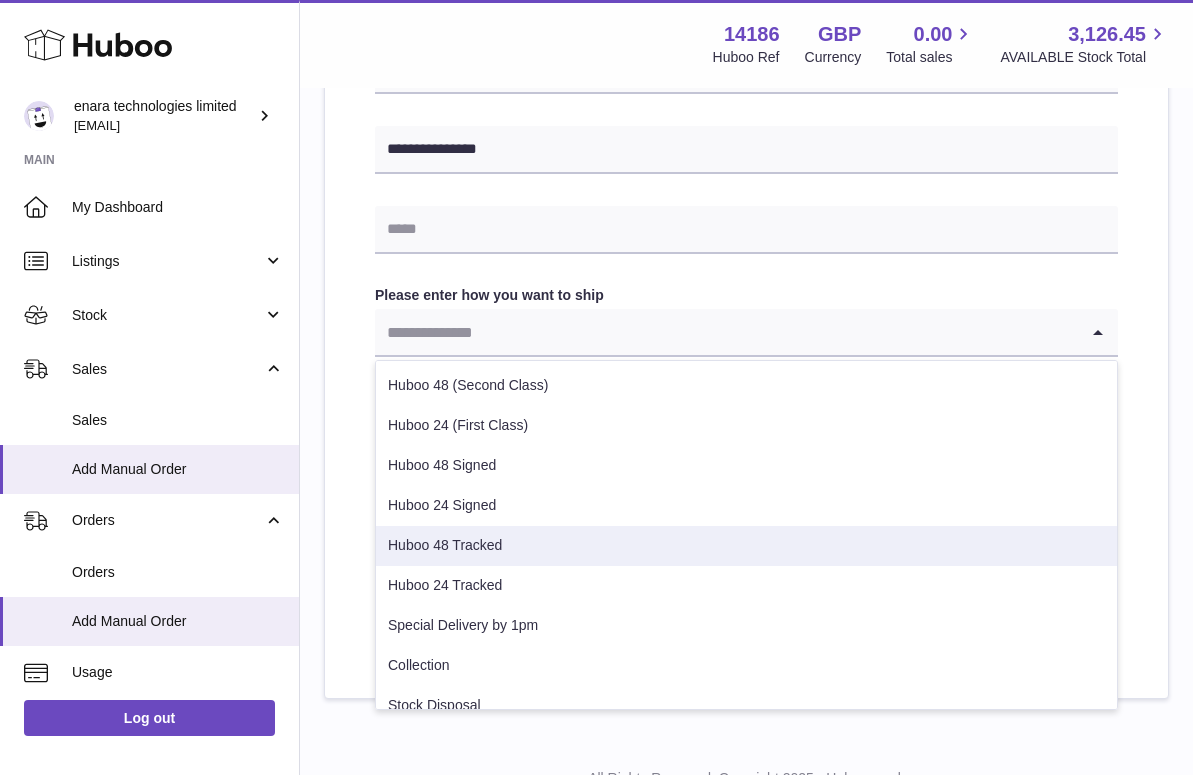 click on "Huboo 48 Tracked" at bounding box center [746, 546] 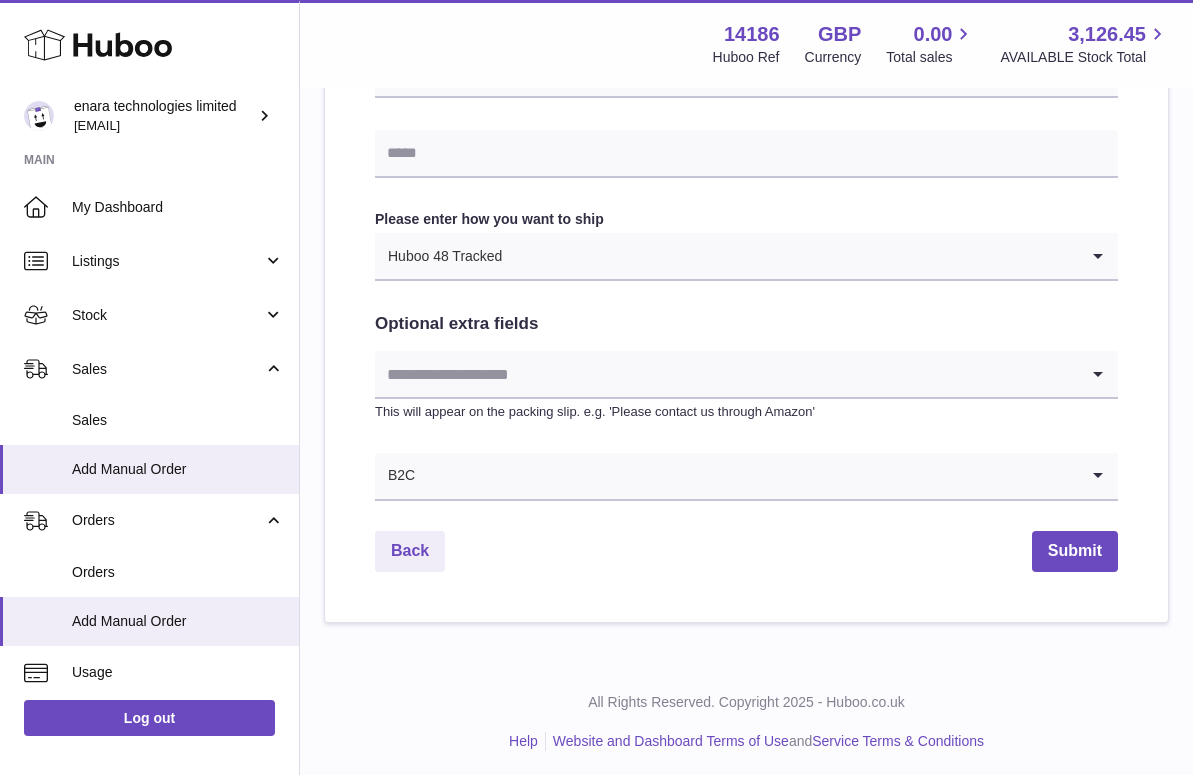 scroll, scrollTop: 966, scrollLeft: 0, axis: vertical 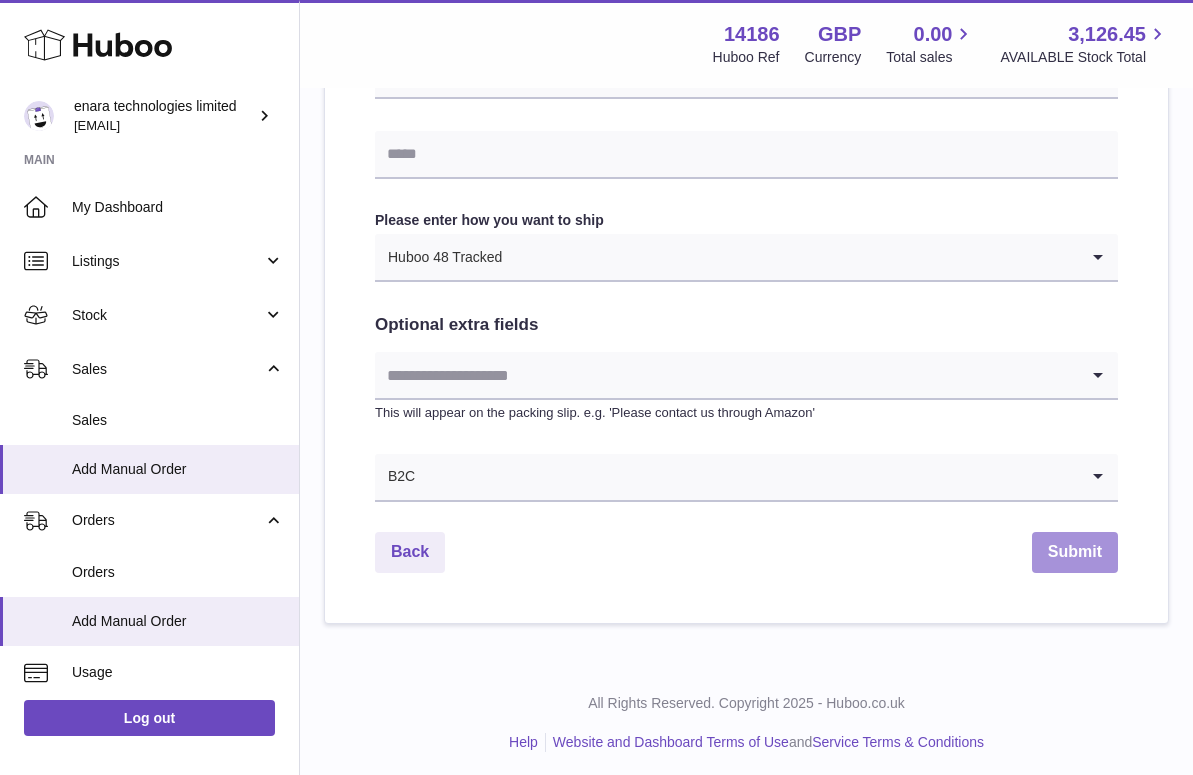 click on "Submit" at bounding box center [1075, 552] 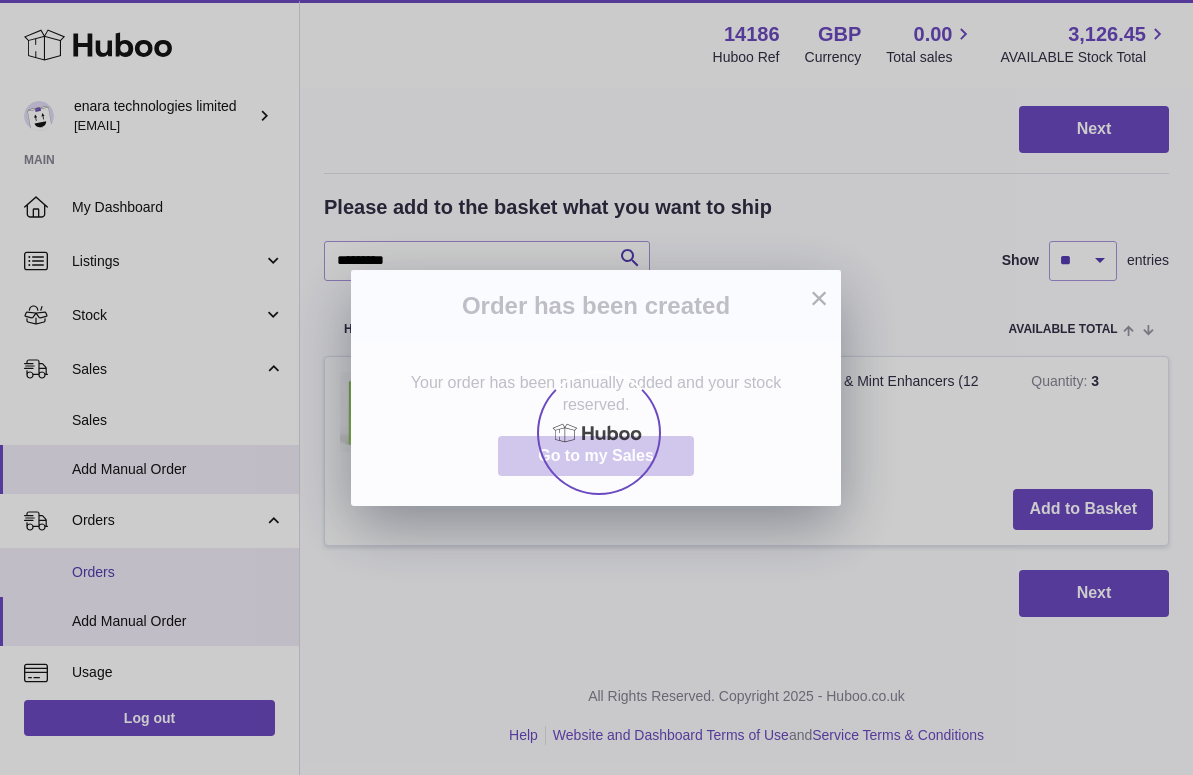 scroll, scrollTop: 0, scrollLeft: 0, axis: both 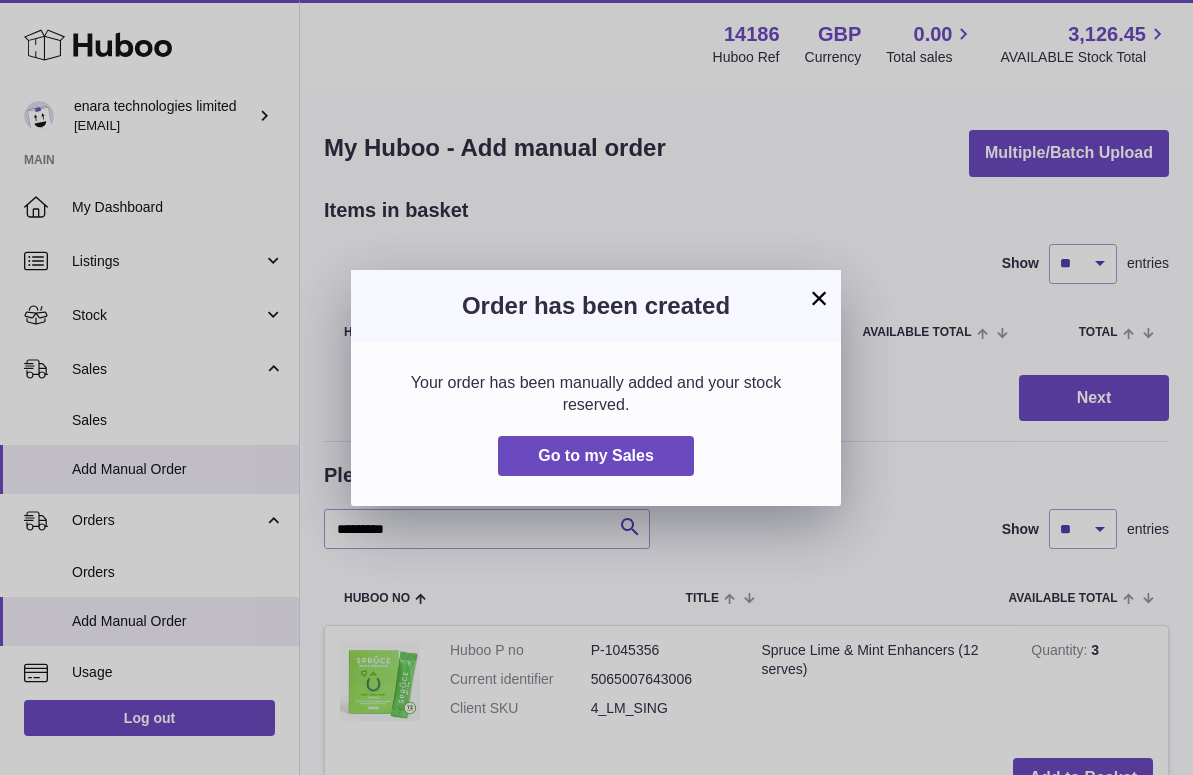 click on "×" at bounding box center [819, 298] 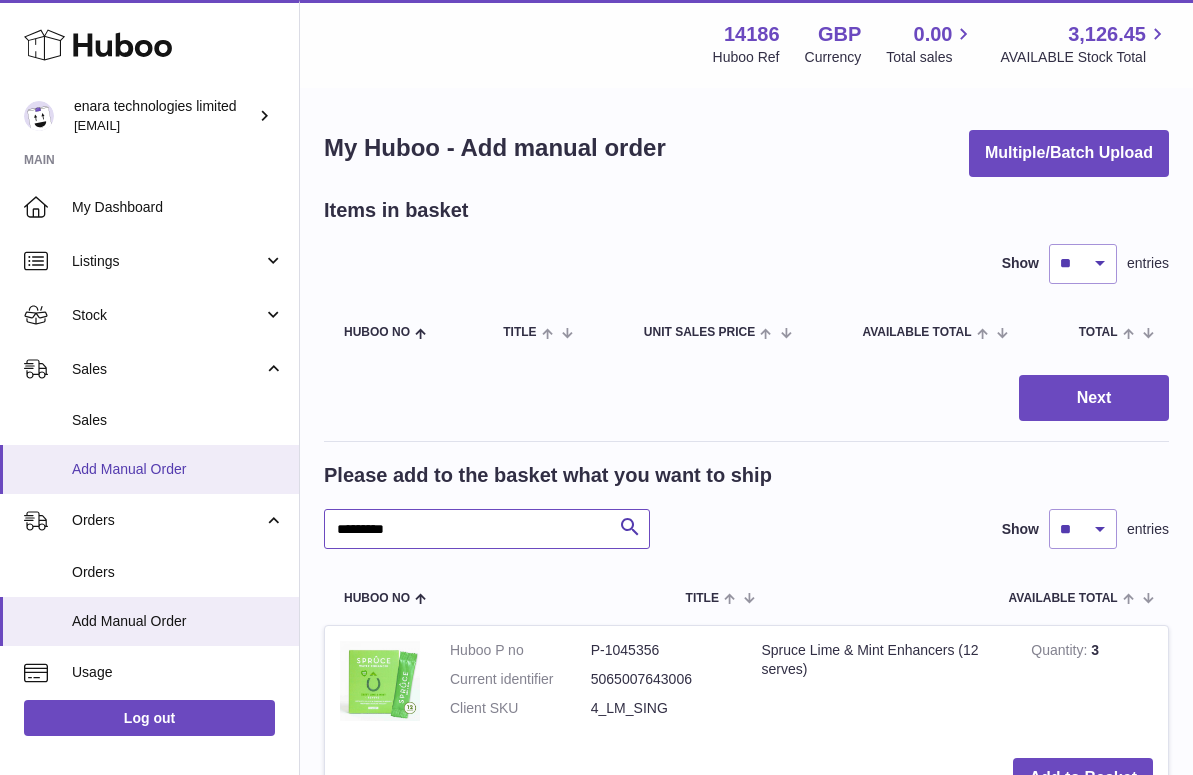drag, startPoint x: 446, startPoint y: 533, endPoint x: 211, endPoint y: 489, distance: 239.08366 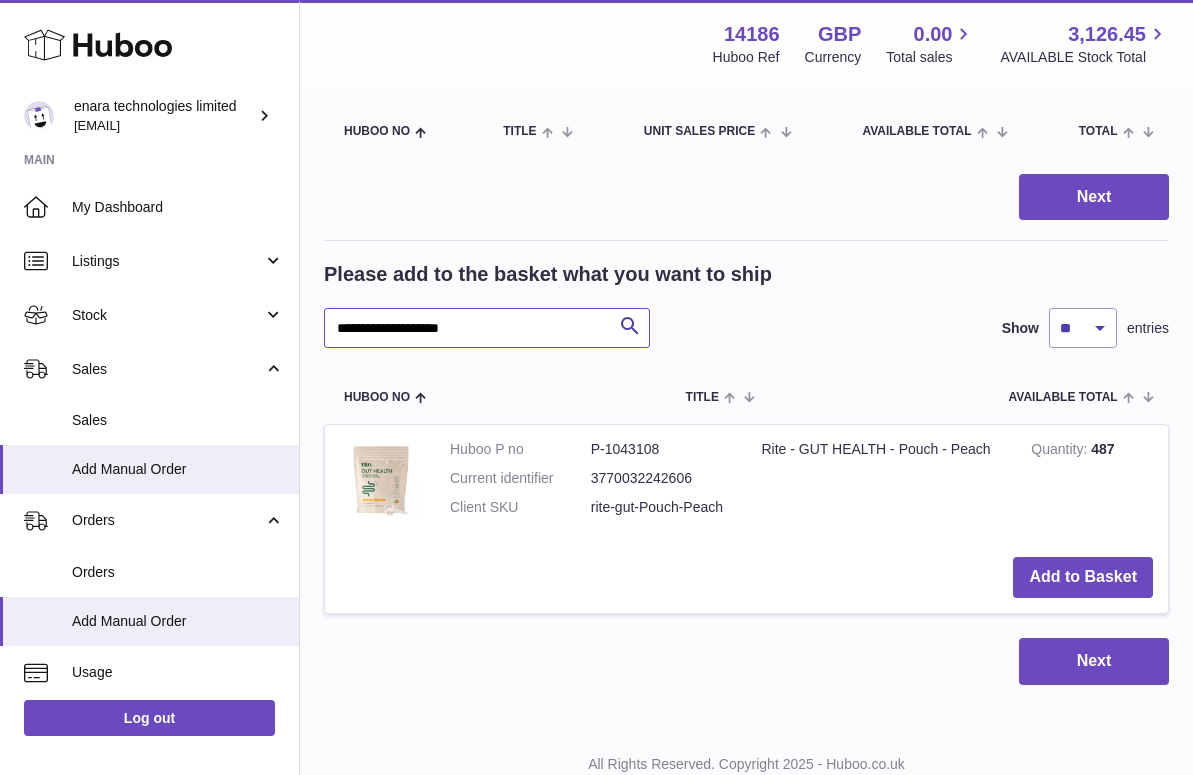 scroll, scrollTop: 237, scrollLeft: 0, axis: vertical 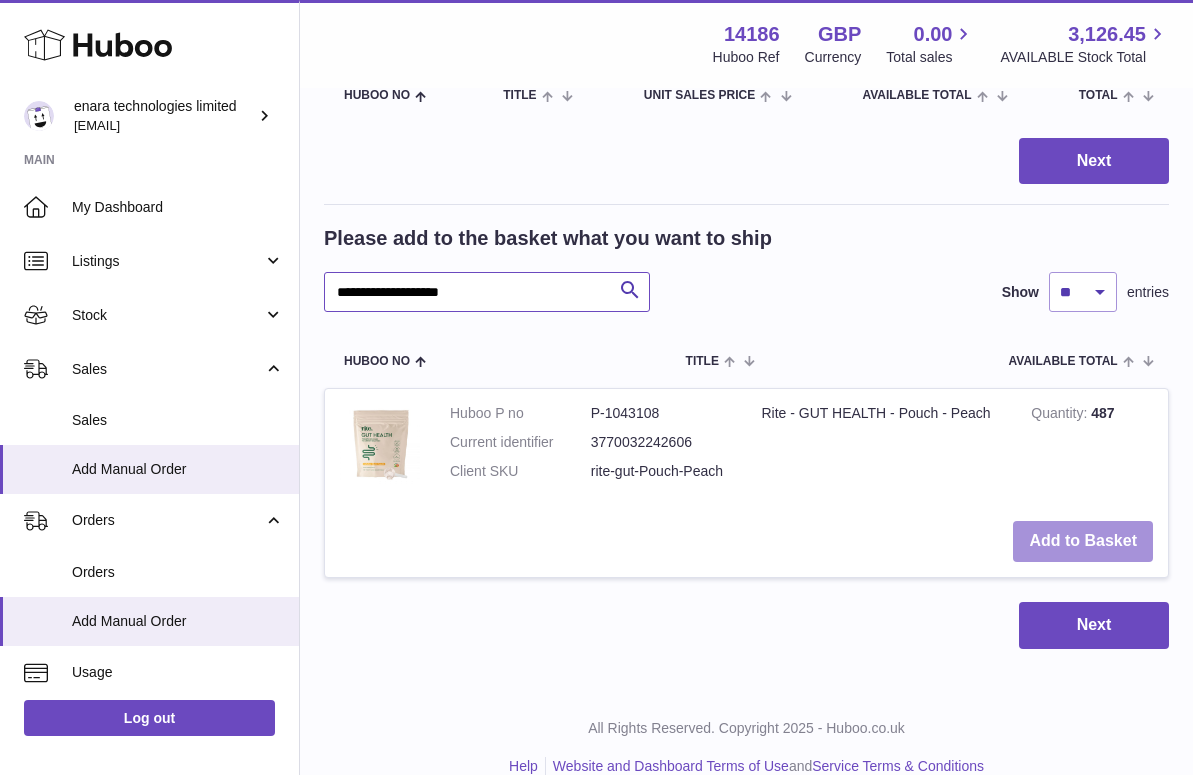 type on "**********" 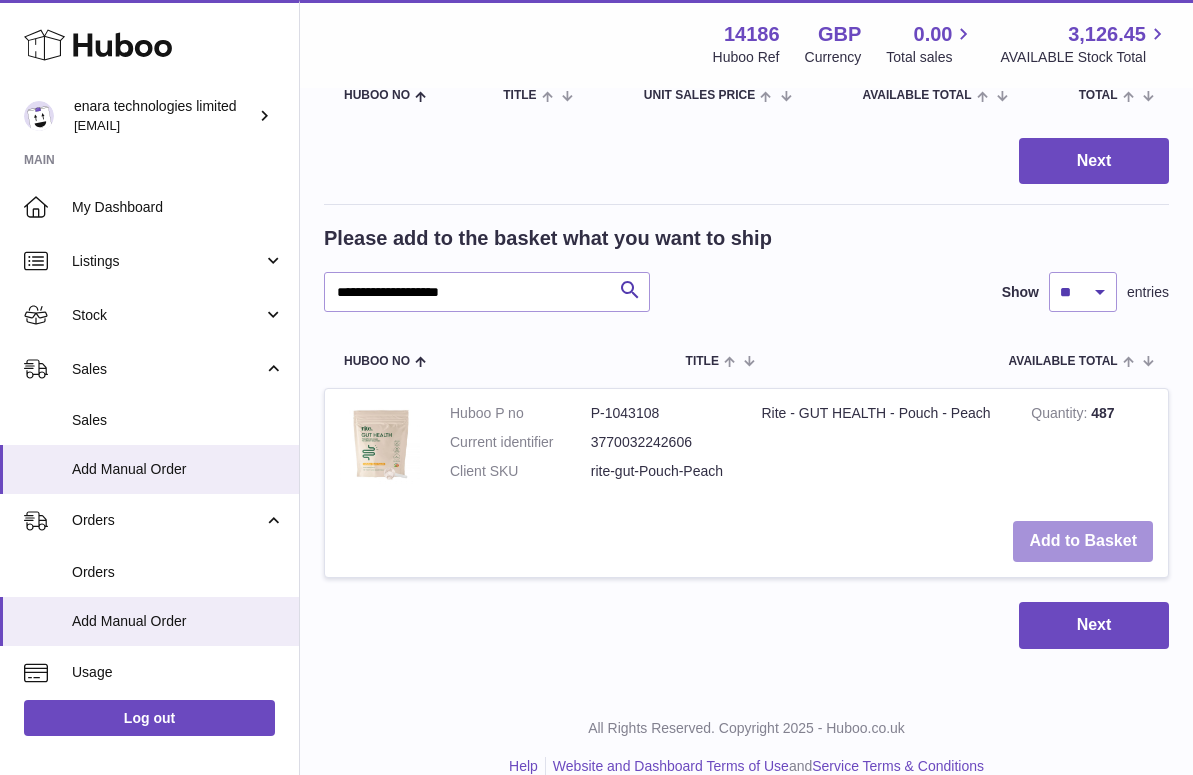 click on "Add to Basket" at bounding box center (1083, 541) 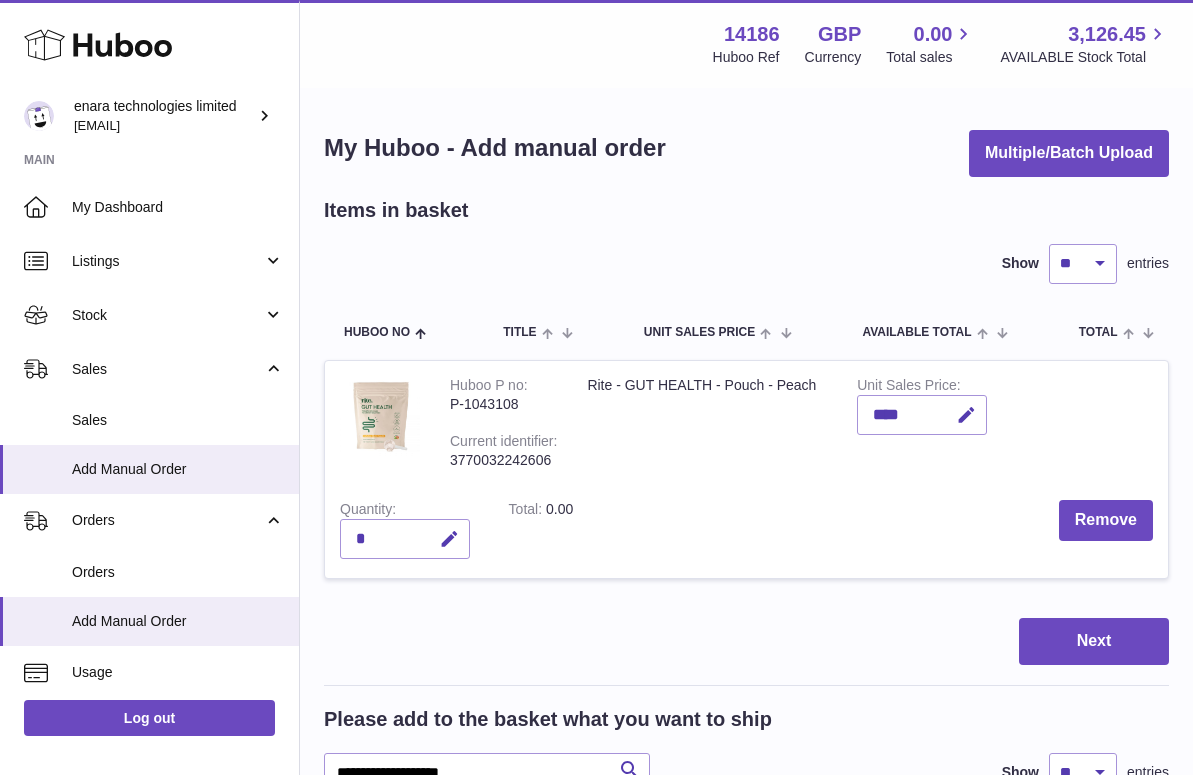scroll, scrollTop: 0, scrollLeft: 0, axis: both 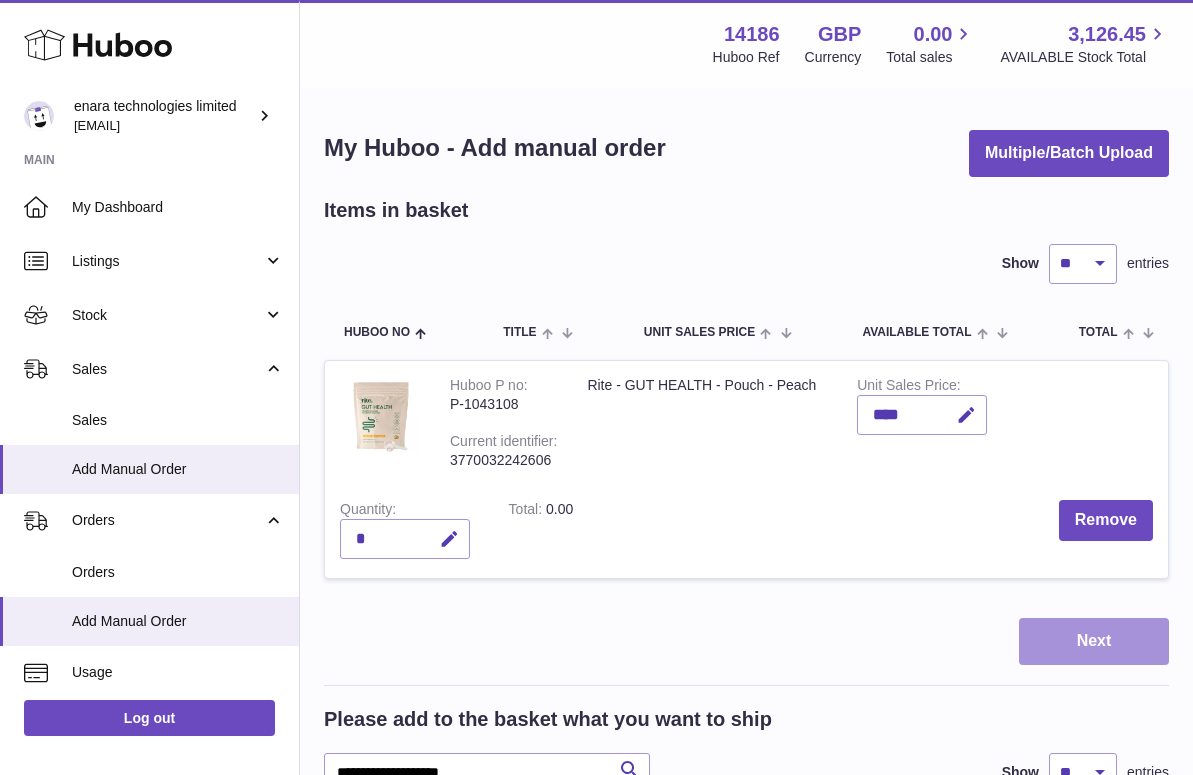 click on "Next" at bounding box center (1094, 641) 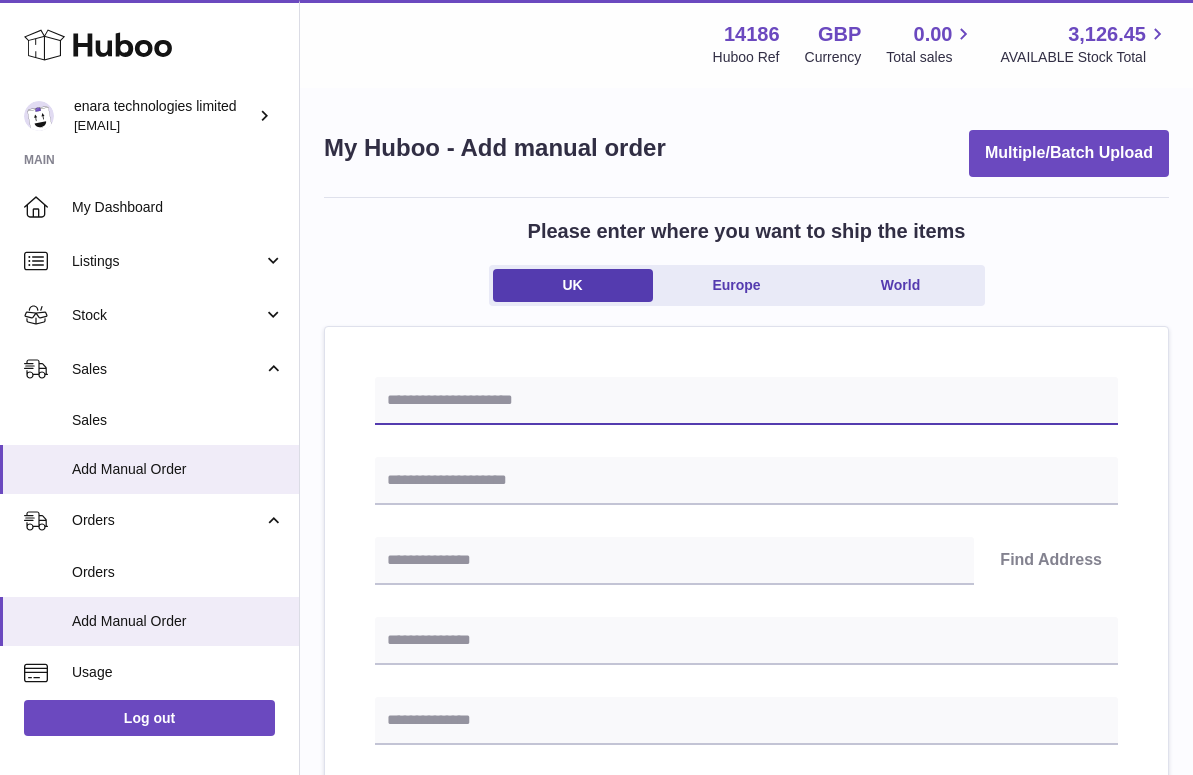click at bounding box center [746, 401] 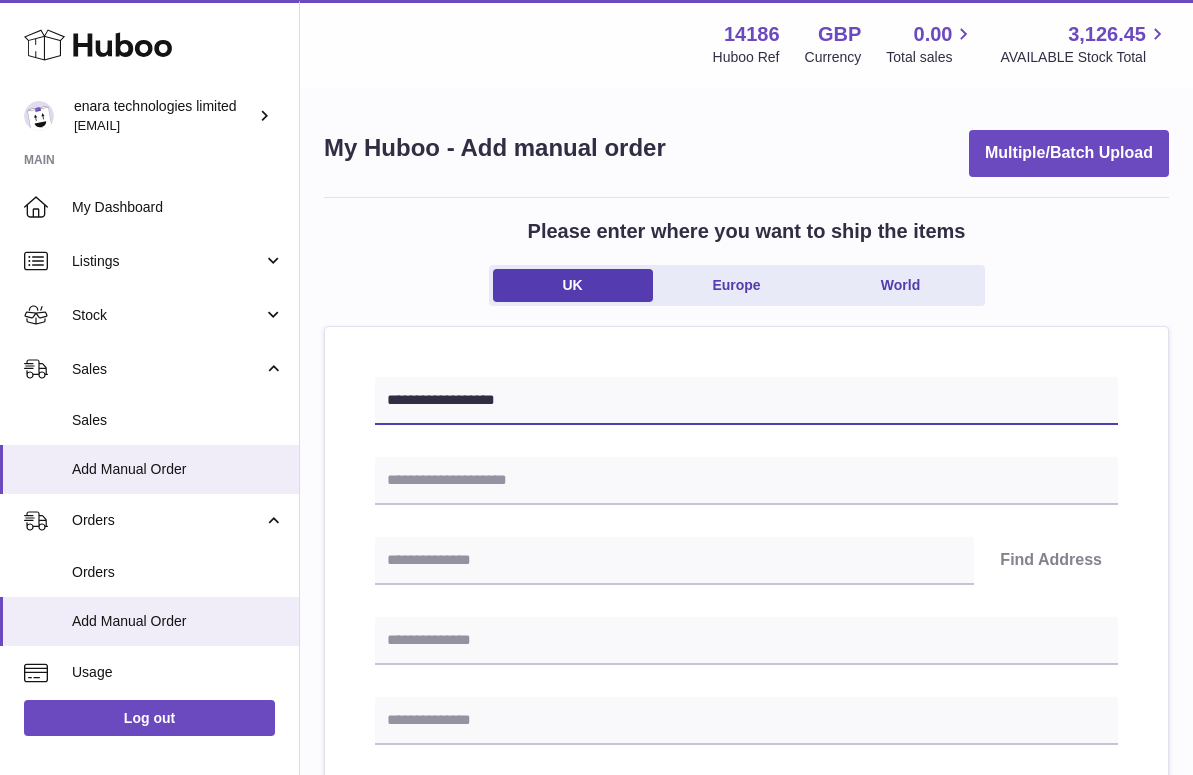 type on "**********" 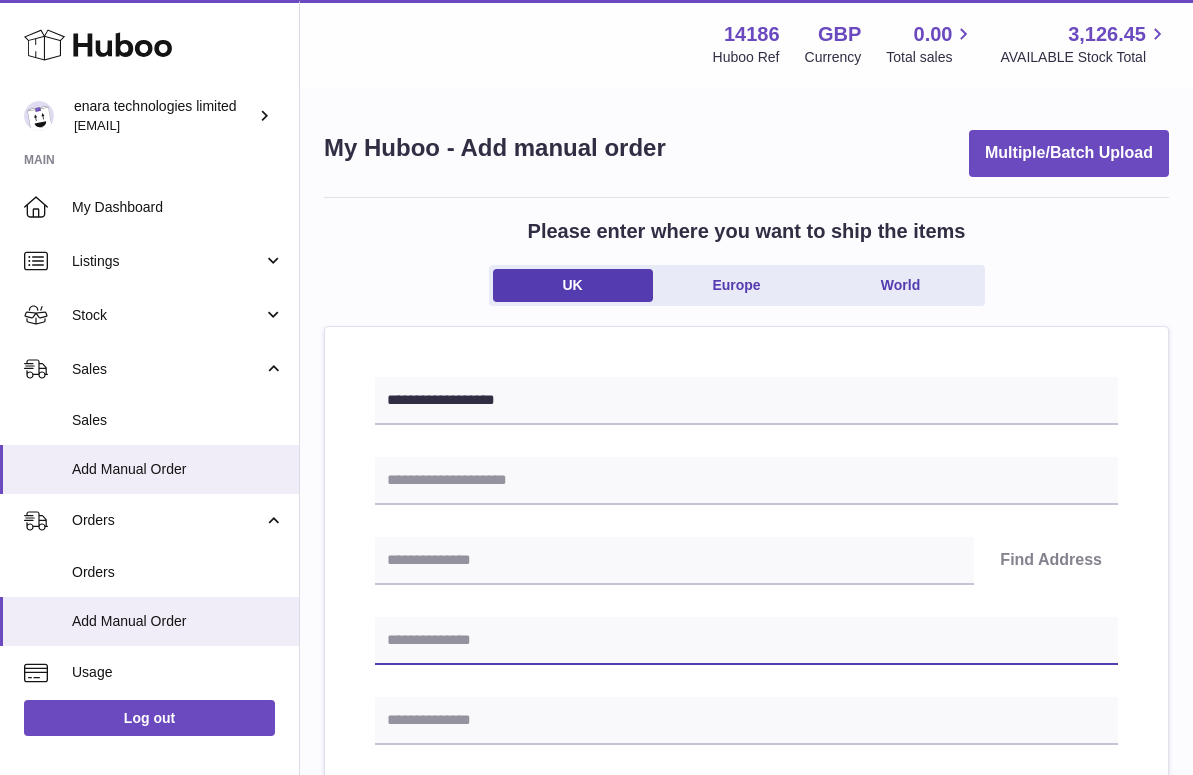 paste on "**********" 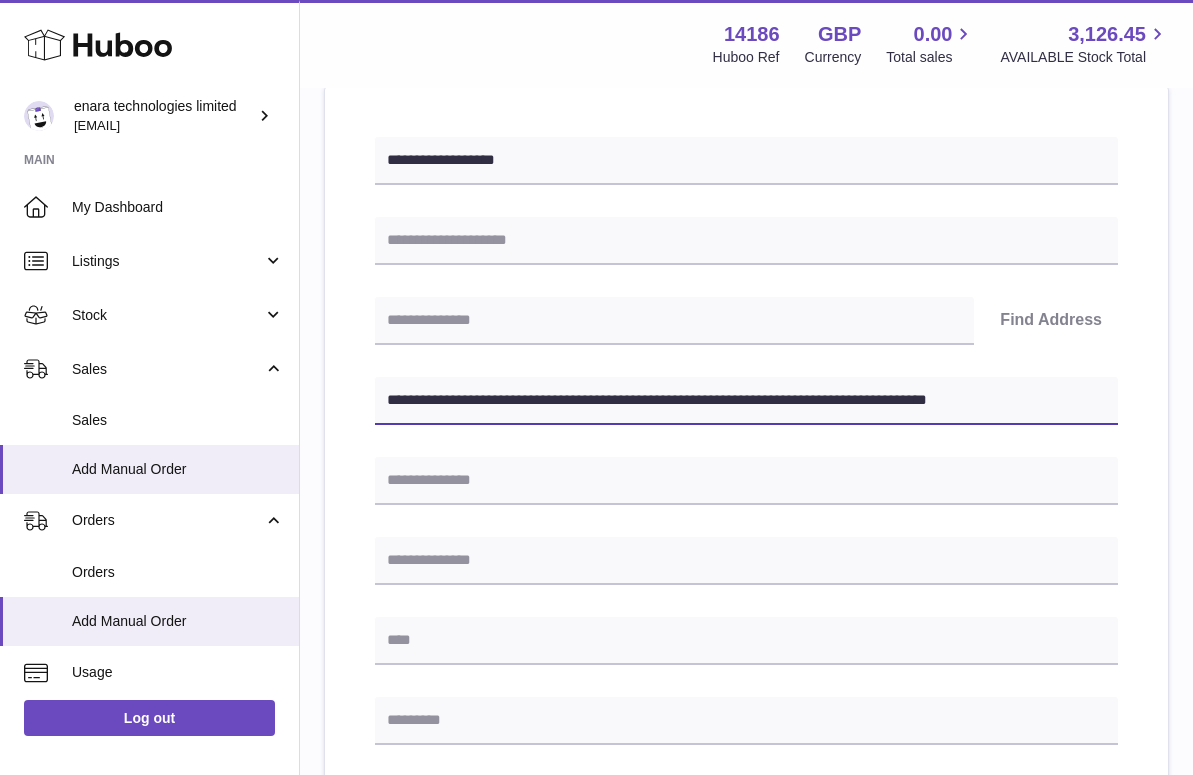 scroll, scrollTop: 242, scrollLeft: 0, axis: vertical 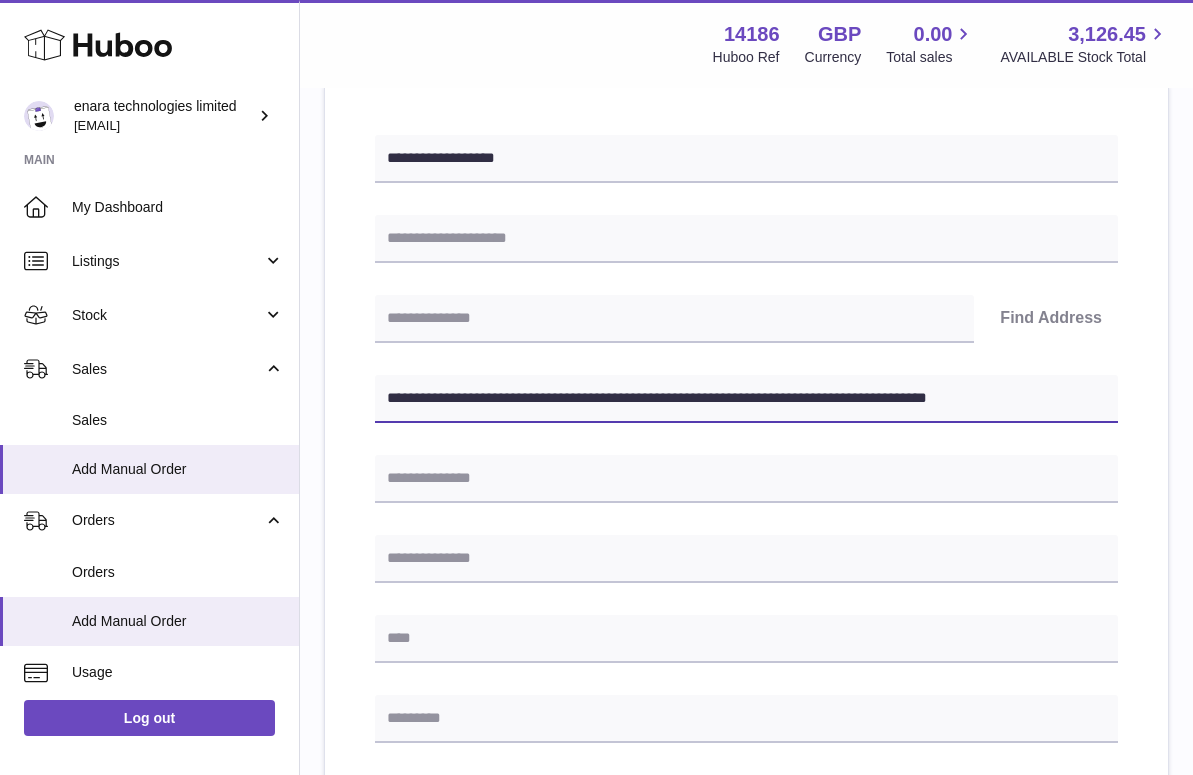 drag, startPoint x: 778, startPoint y: 395, endPoint x: 1246, endPoint y: 435, distance: 469.7063 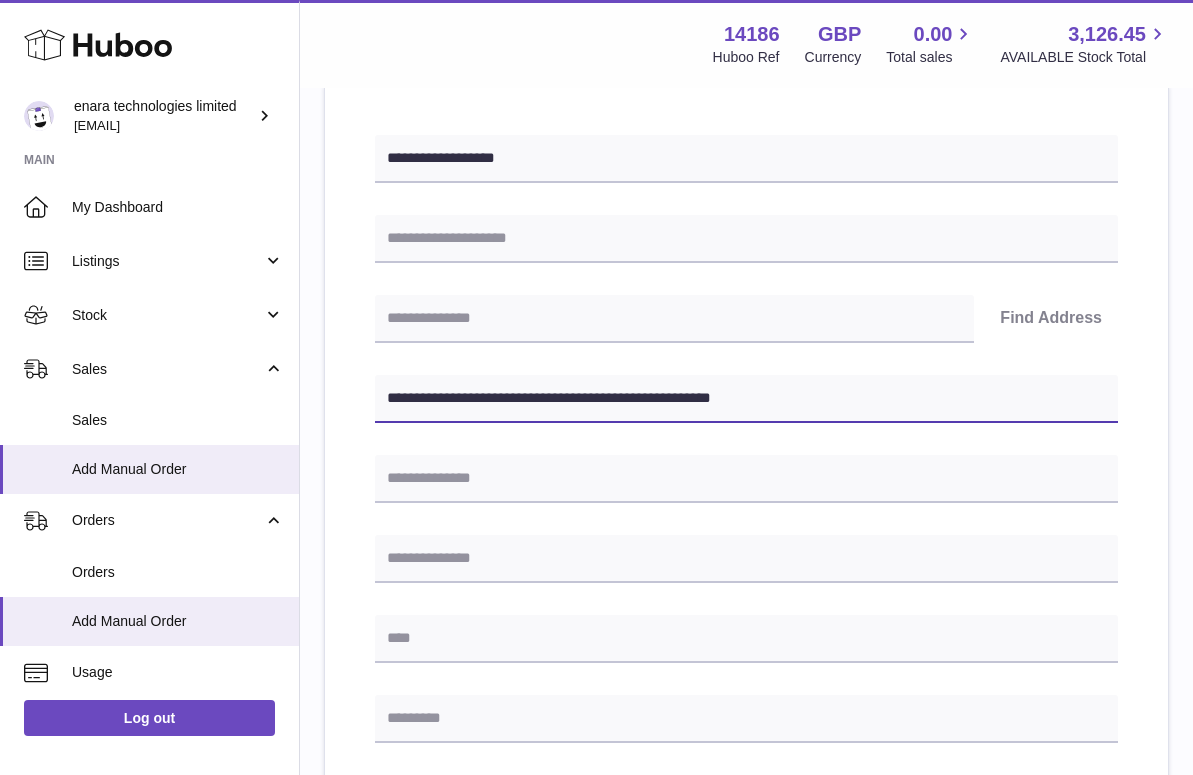 type on "**********" 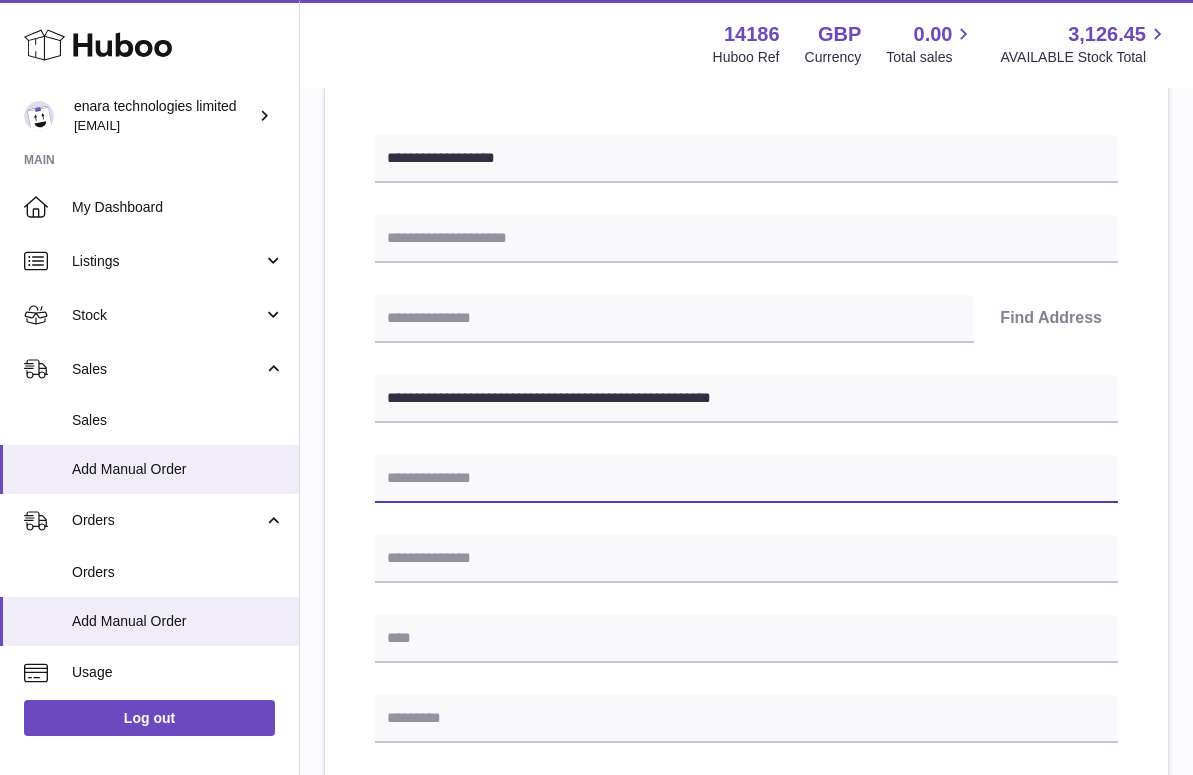 paste on "**********" 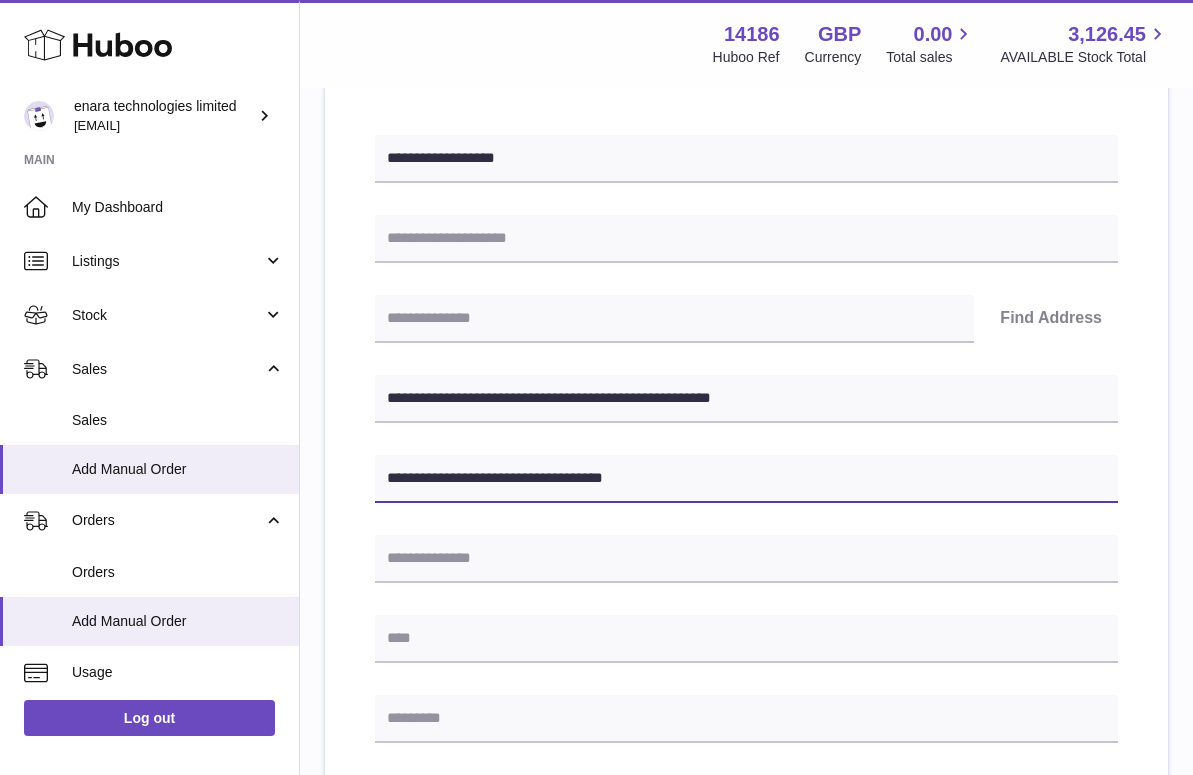 type on "**********" 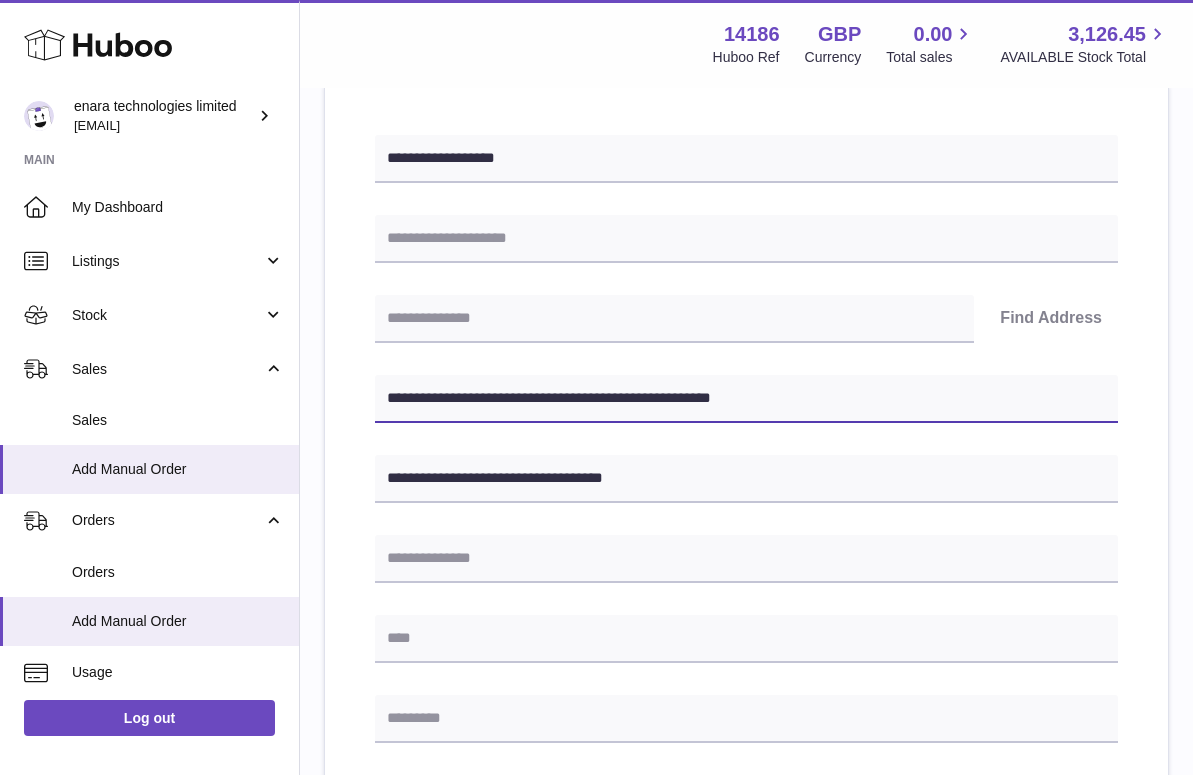 drag, startPoint x: 637, startPoint y: 394, endPoint x: 518, endPoint y: 396, distance: 119.01681 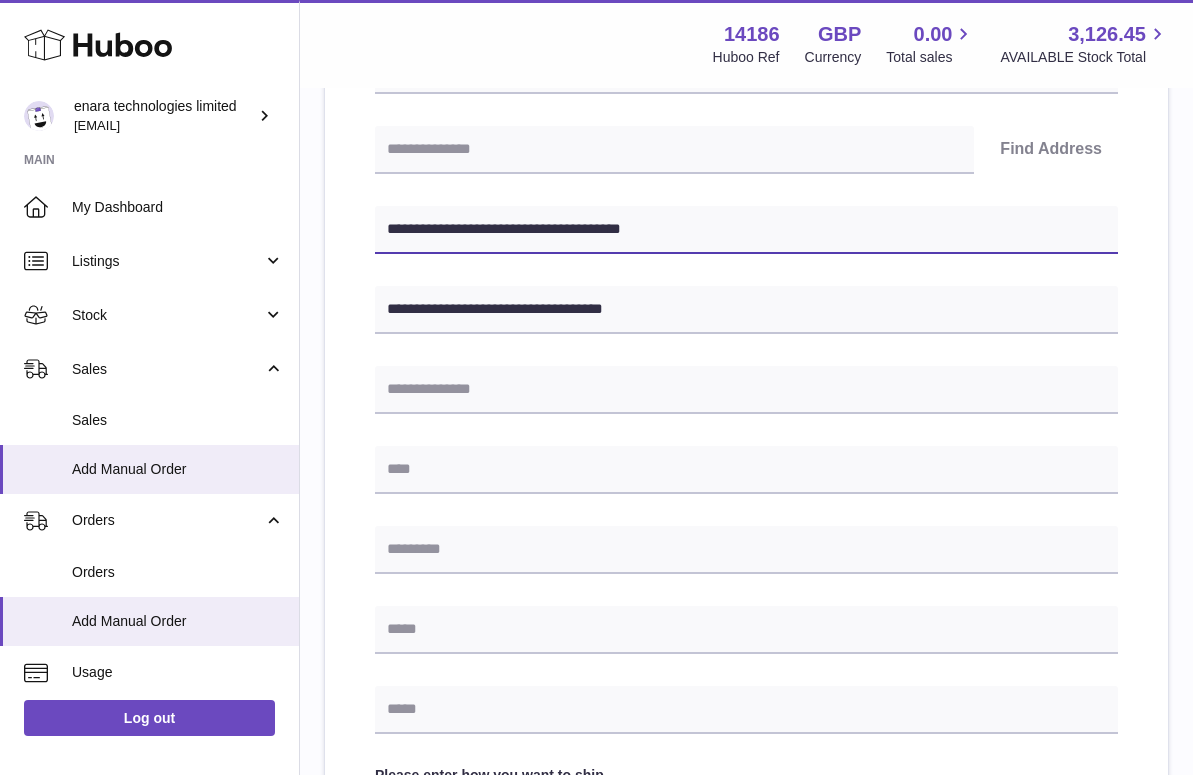 scroll, scrollTop: 413, scrollLeft: 0, axis: vertical 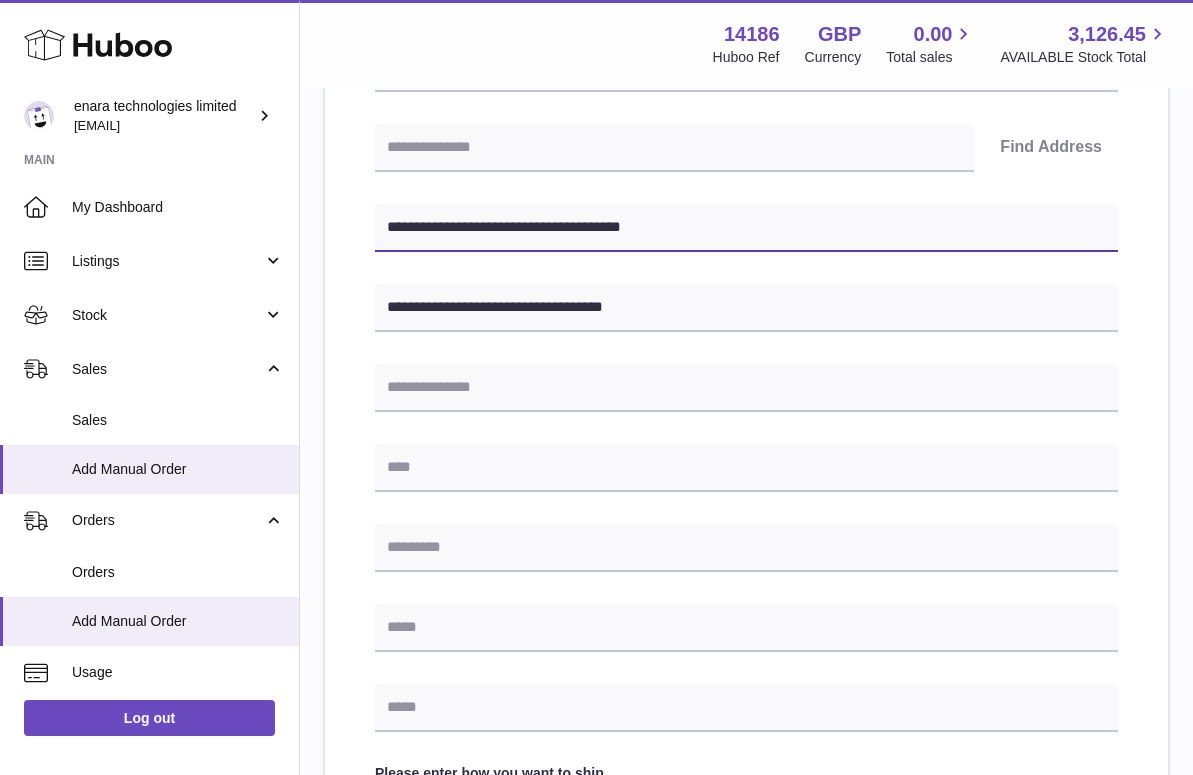 type on "**********" 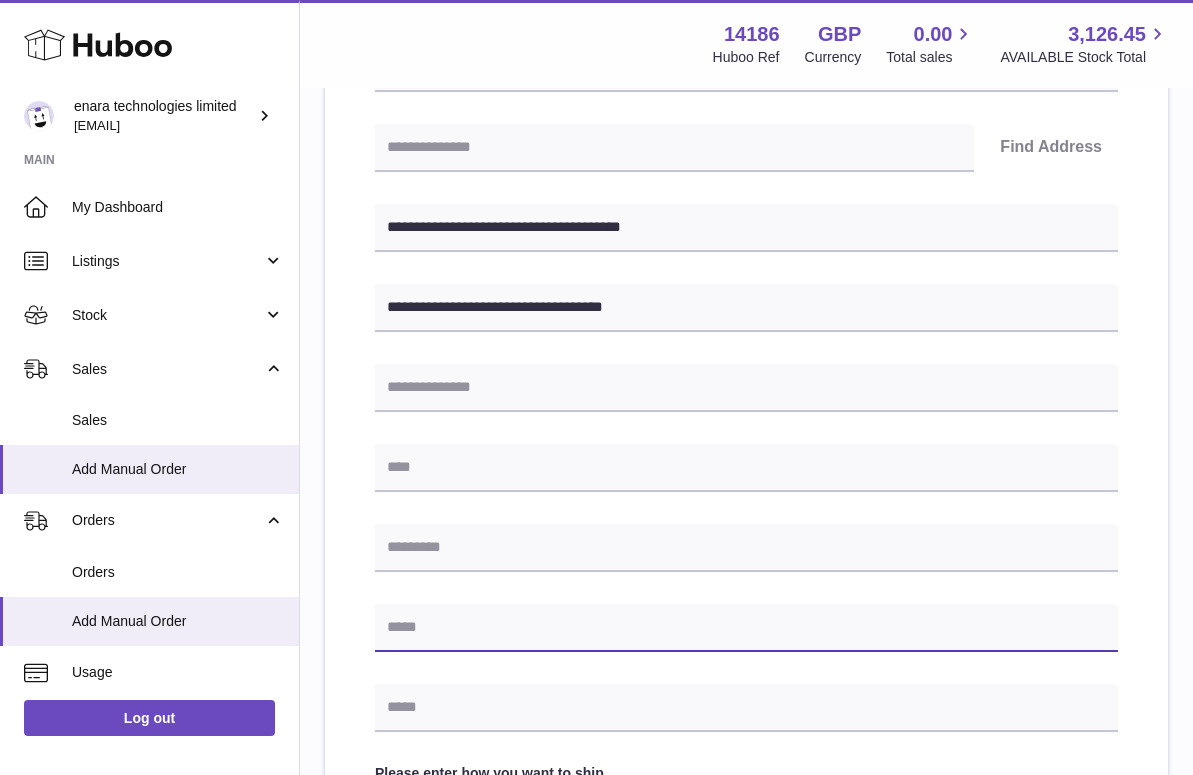 paste on "**********" 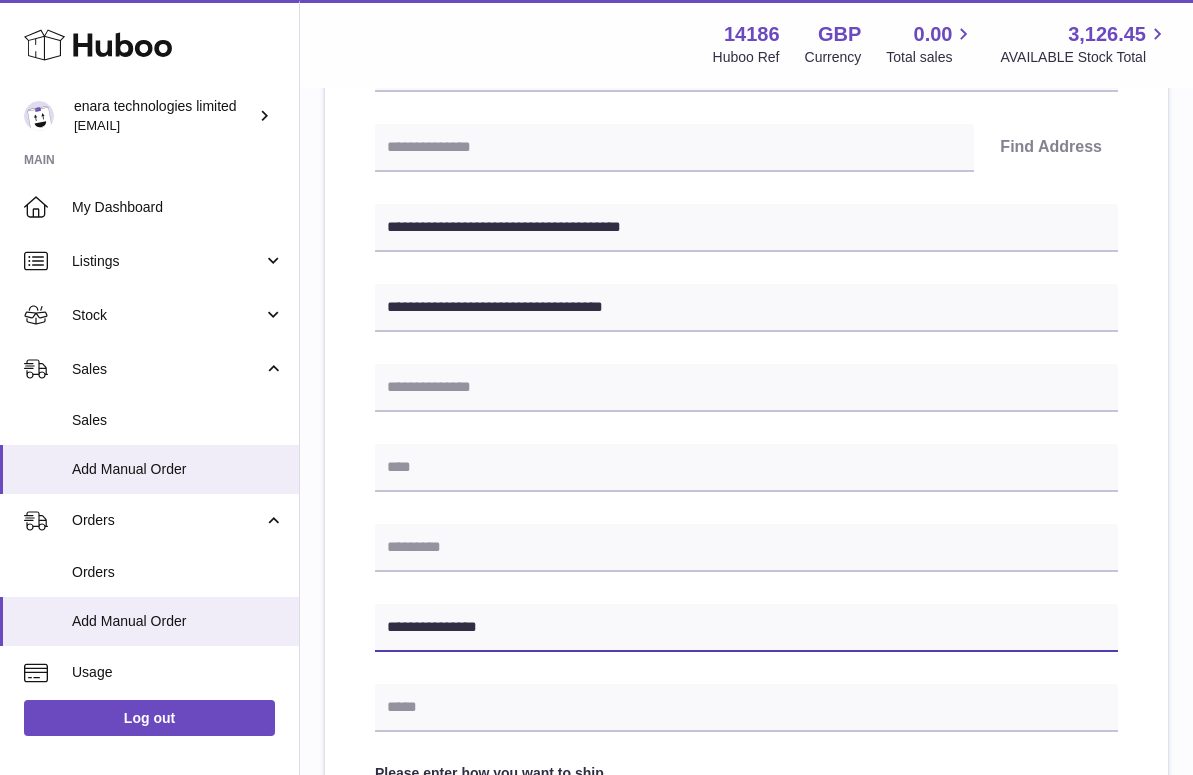 type on "**********" 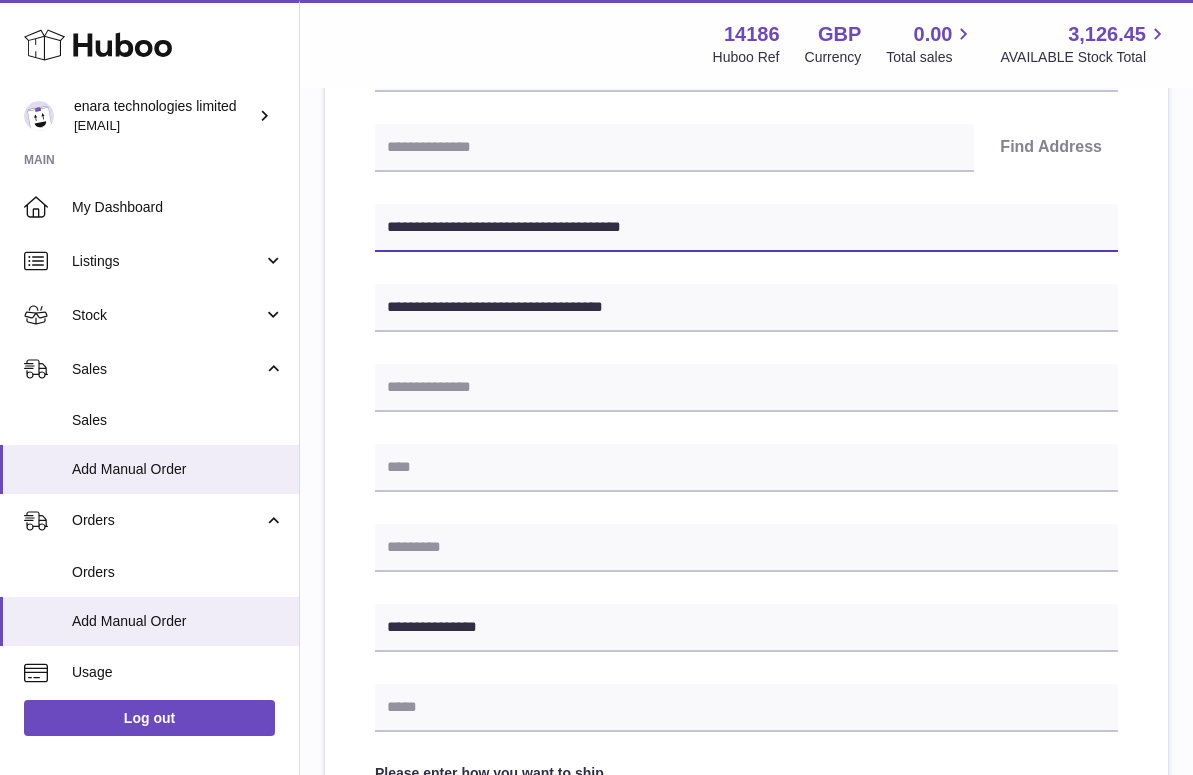 drag, startPoint x: 513, startPoint y: 226, endPoint x: 390, endPoint y: 229, distance: 123.03658 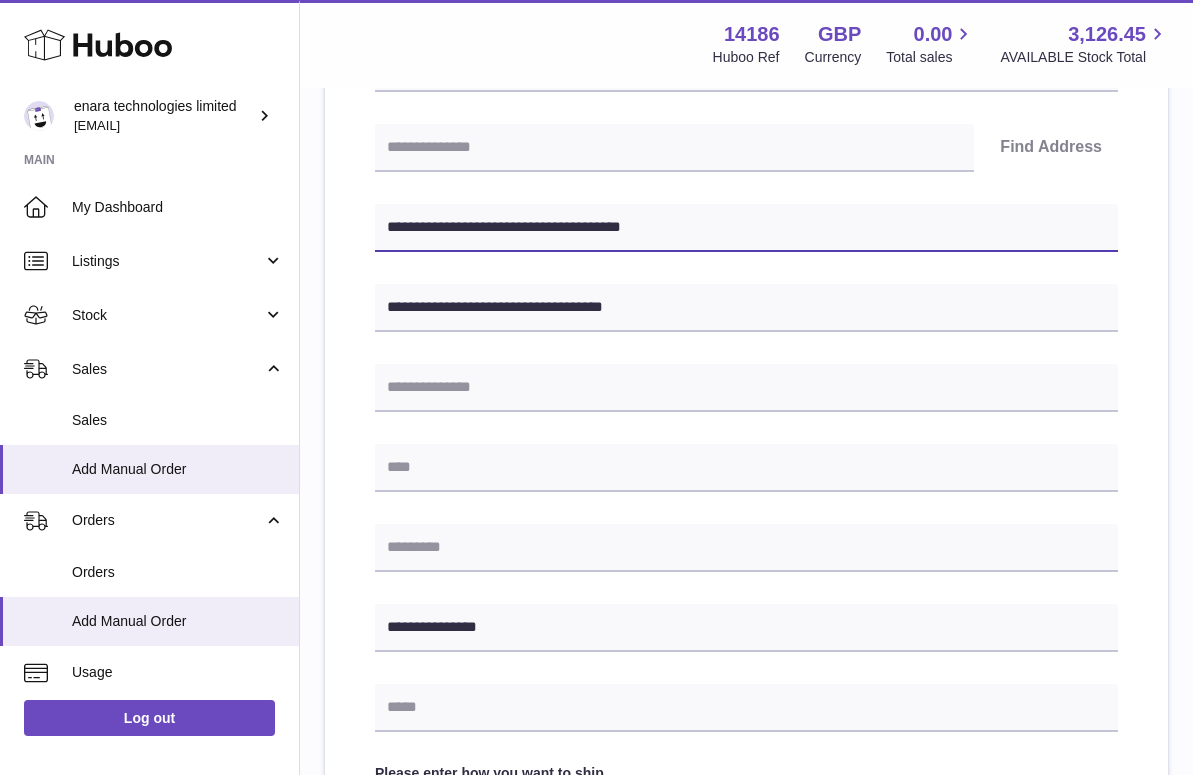 click on "**********" at bounding box center [746, 228] 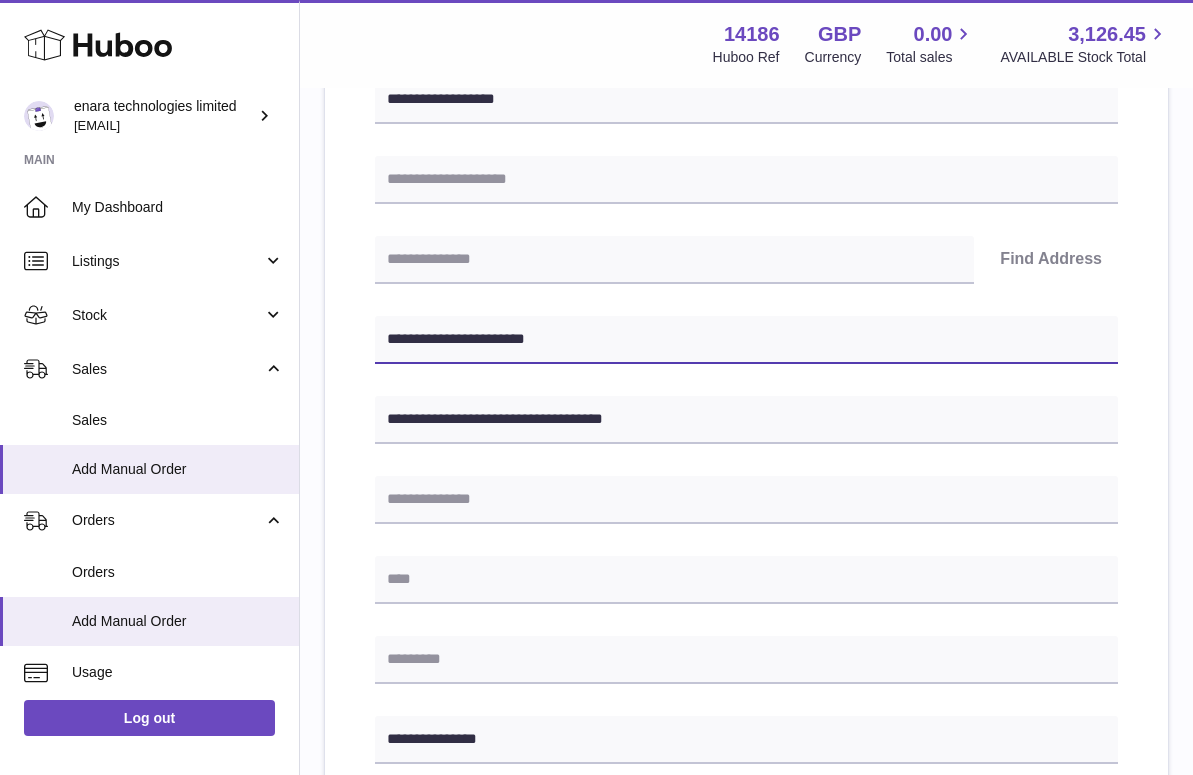 scroll, scrollTop: 302, scrollLeft: 0, axis: vertical 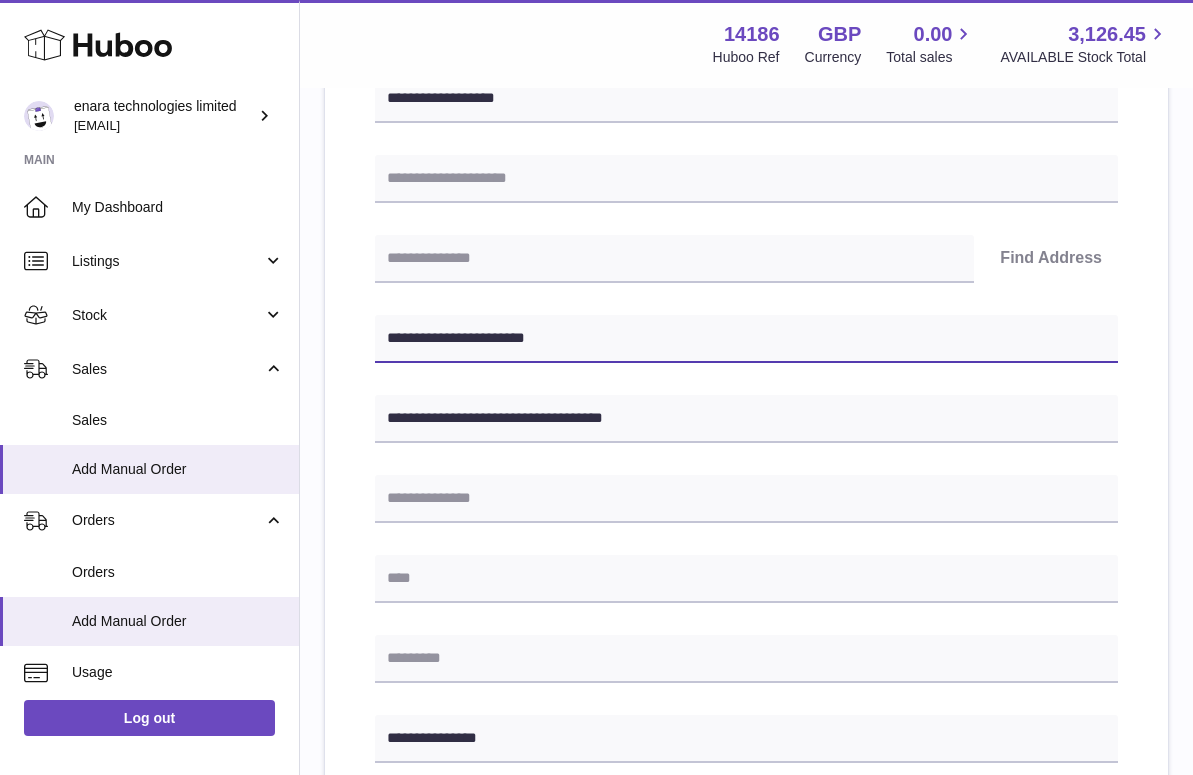 type on "**********" 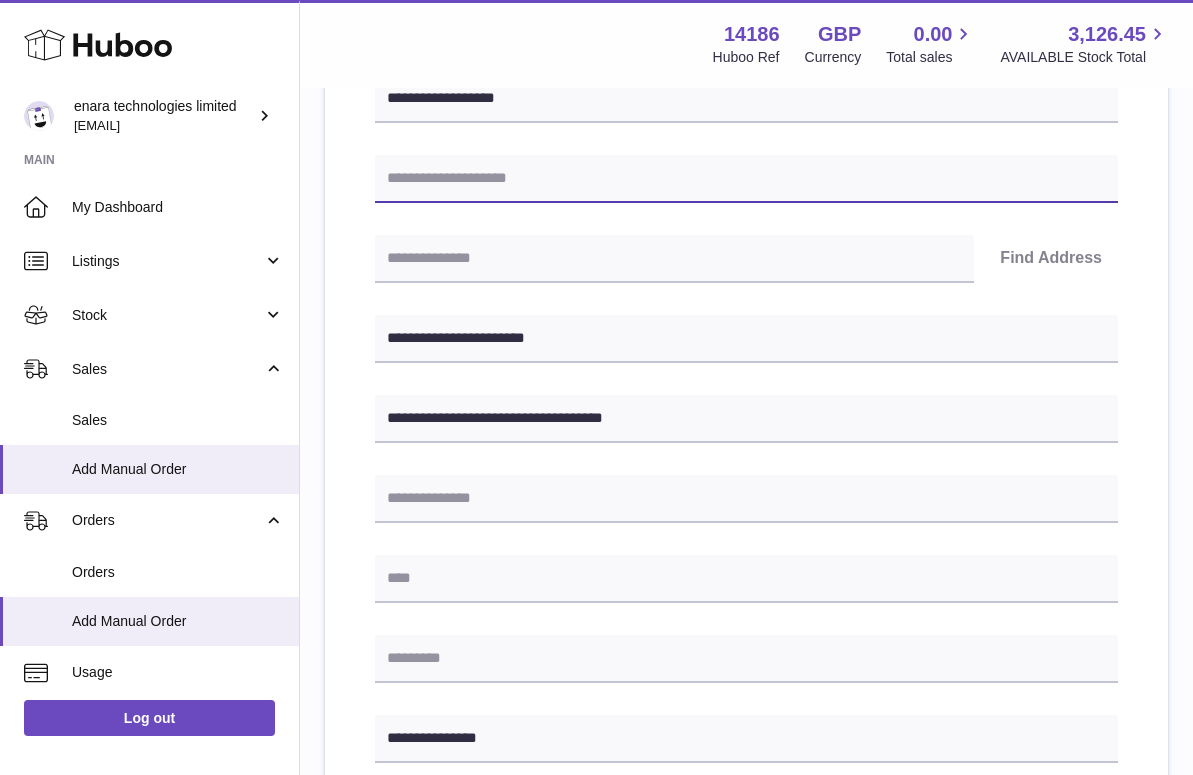 paste on "**********" 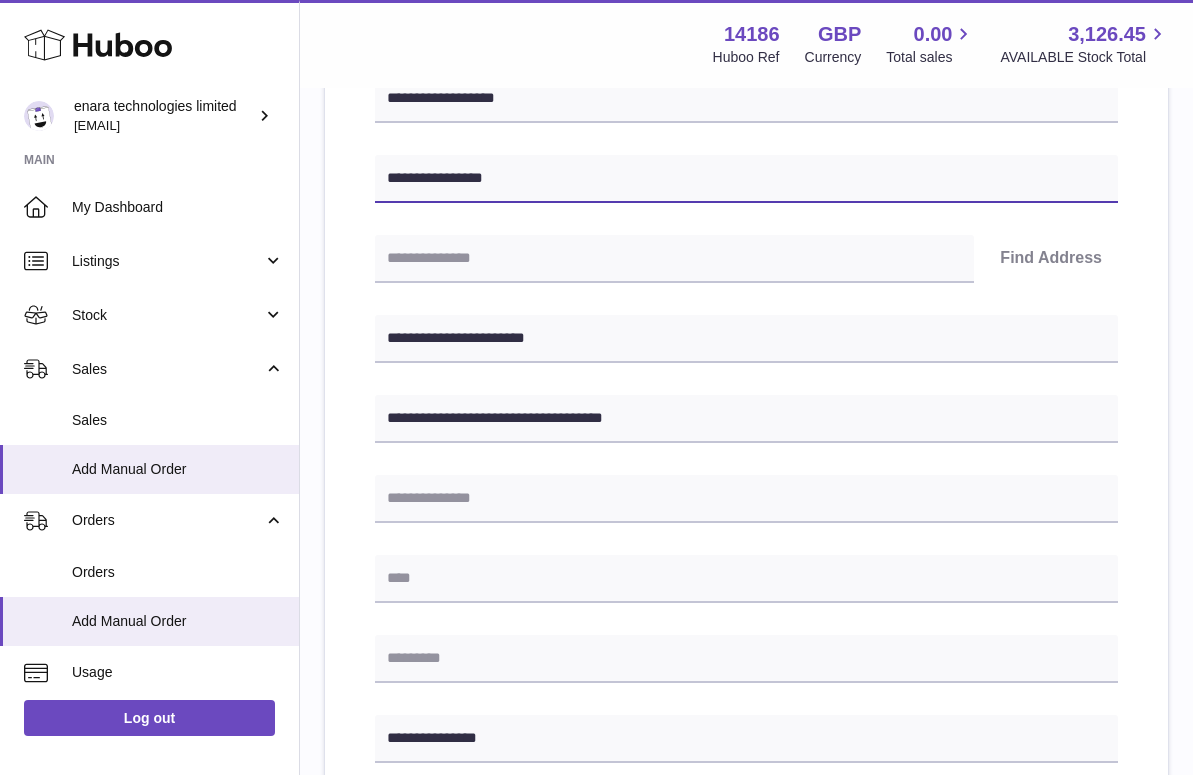 type on "**********" 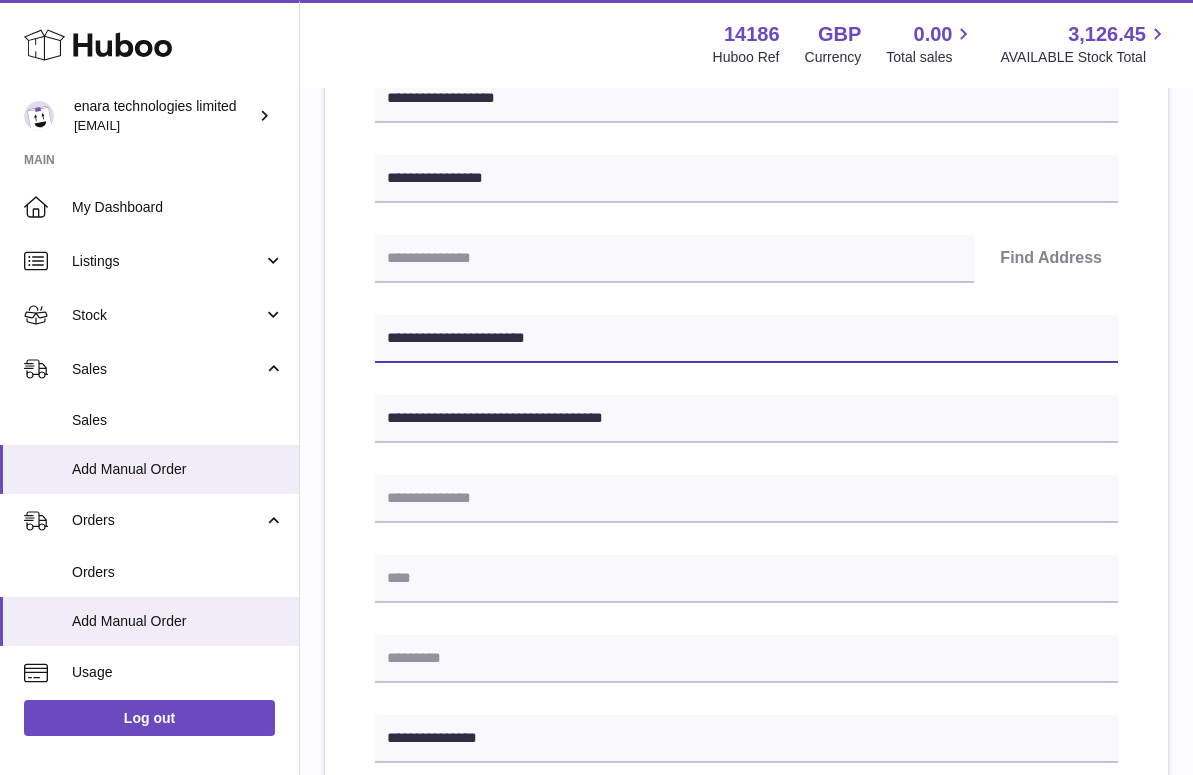 click on "**********" at bounding box center (746, 339) 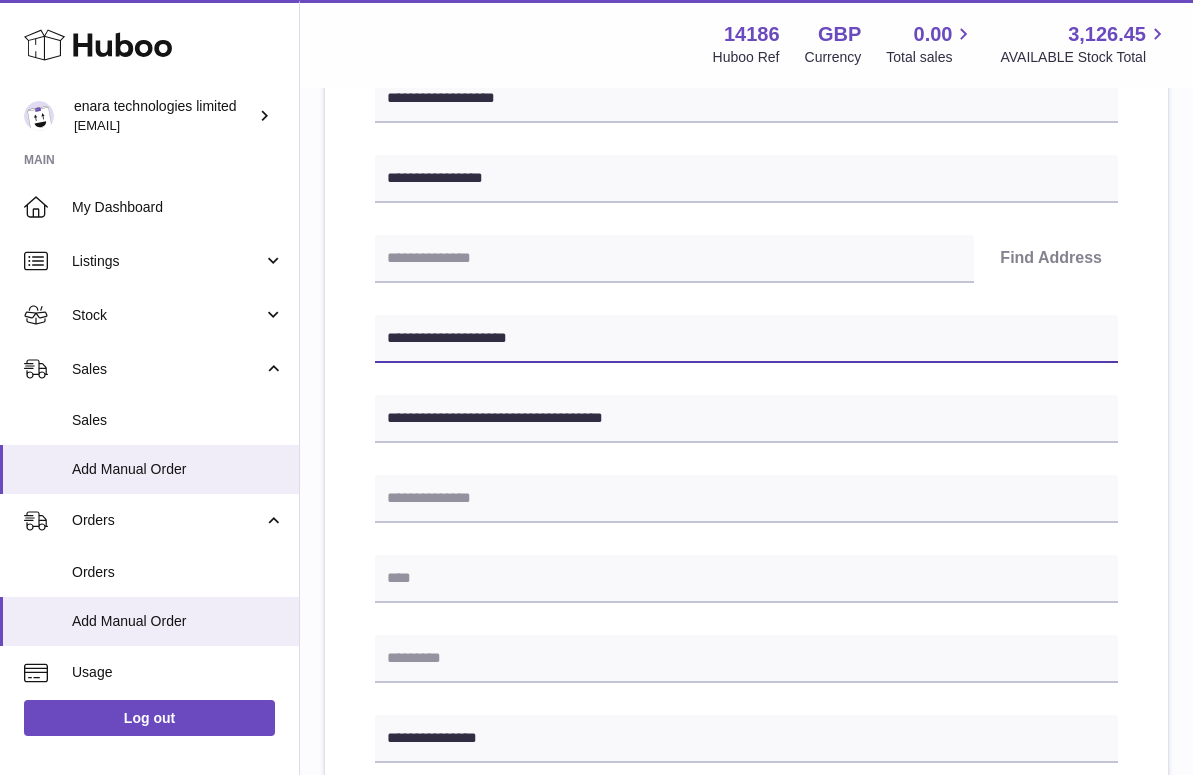 type on "**********" 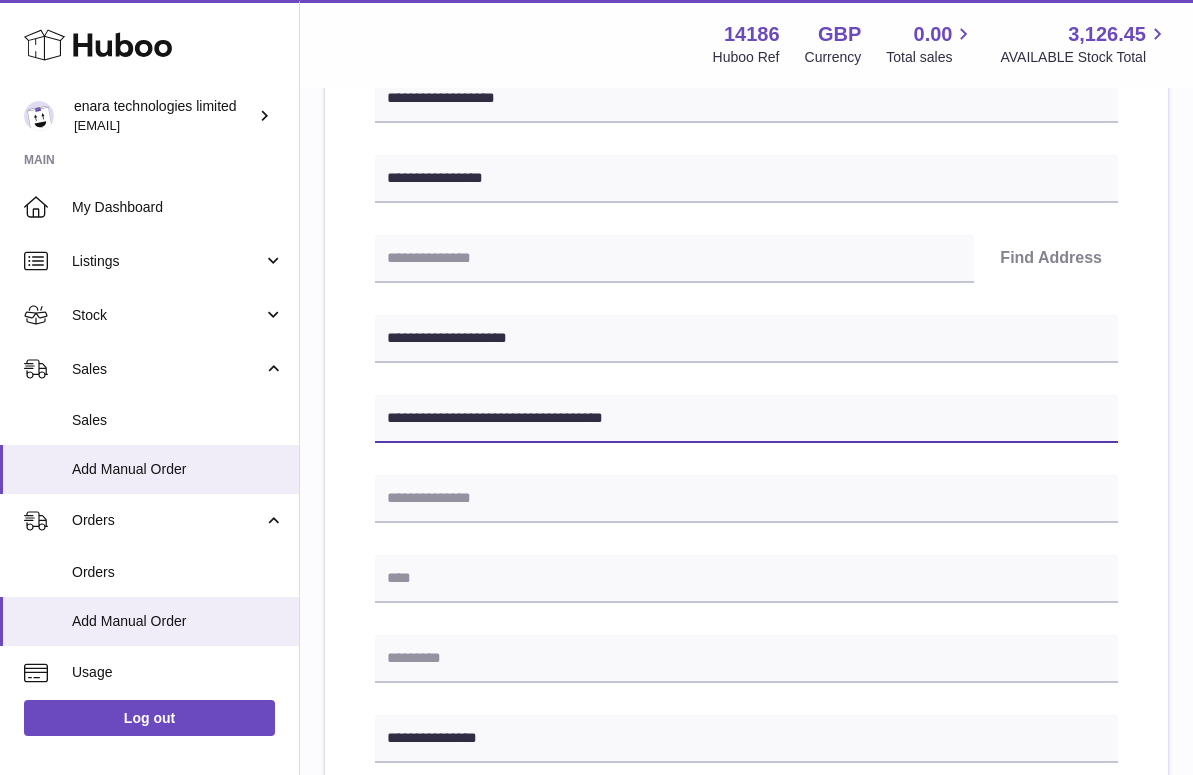drag, startPoint x: 553, startPoint y: 414, endPoint x: 803, endPoint y: 446, distance: 252.03967 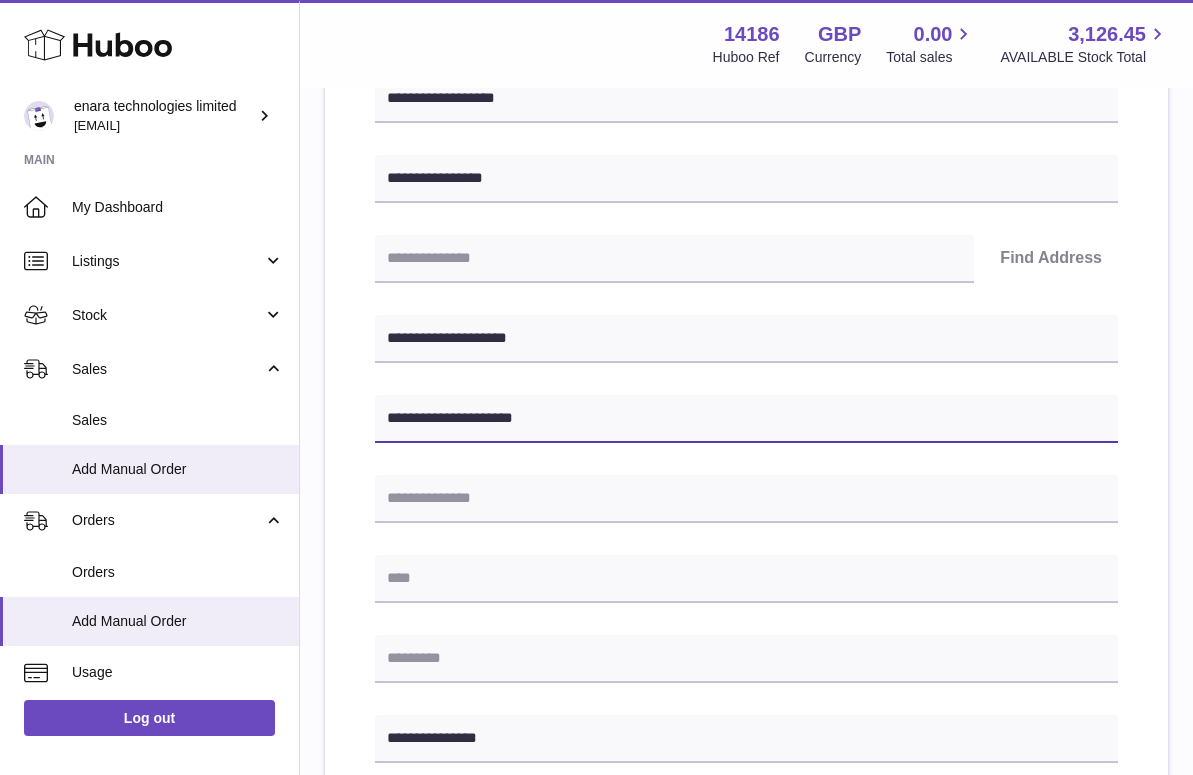 type on "**********" 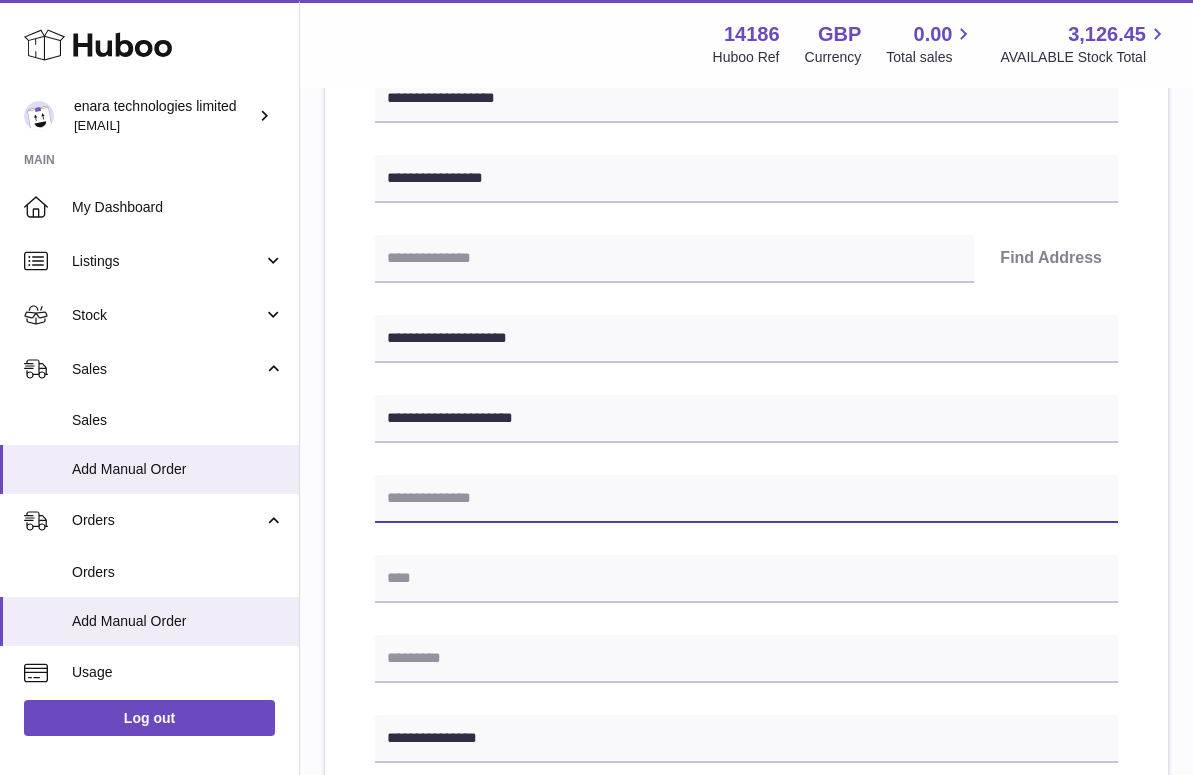 paste on "**********" 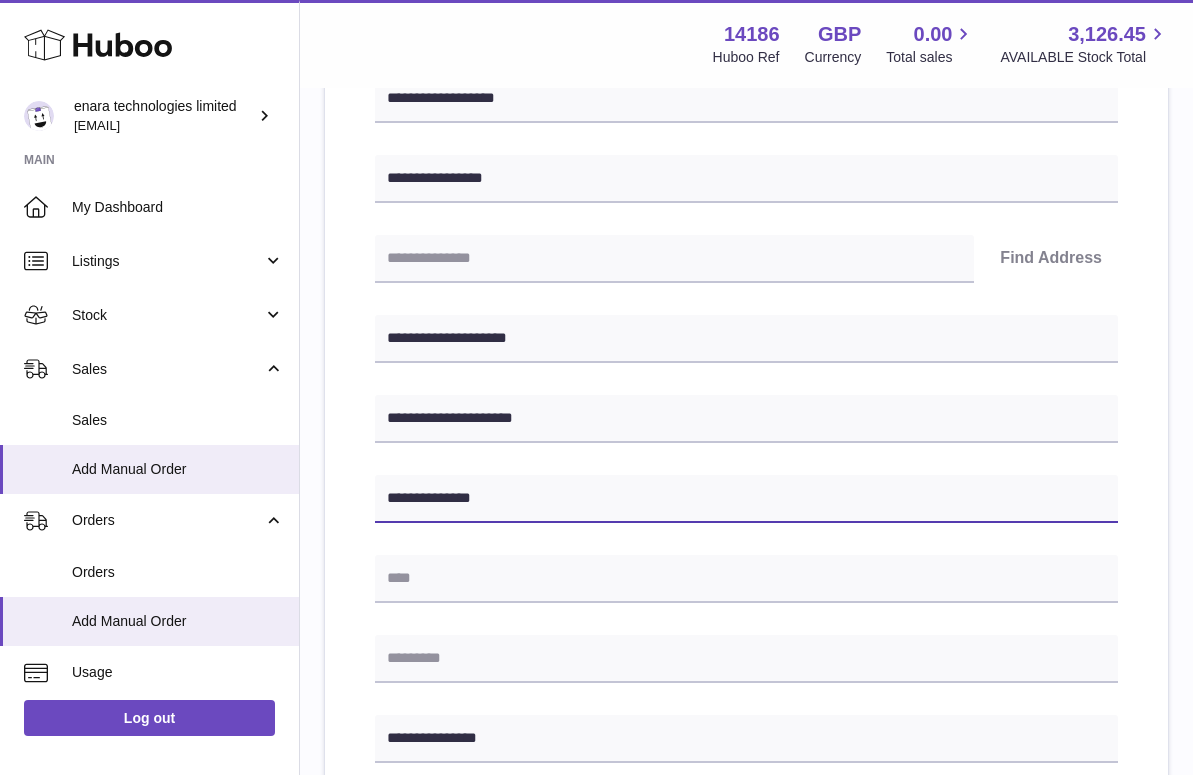 type on "**********" 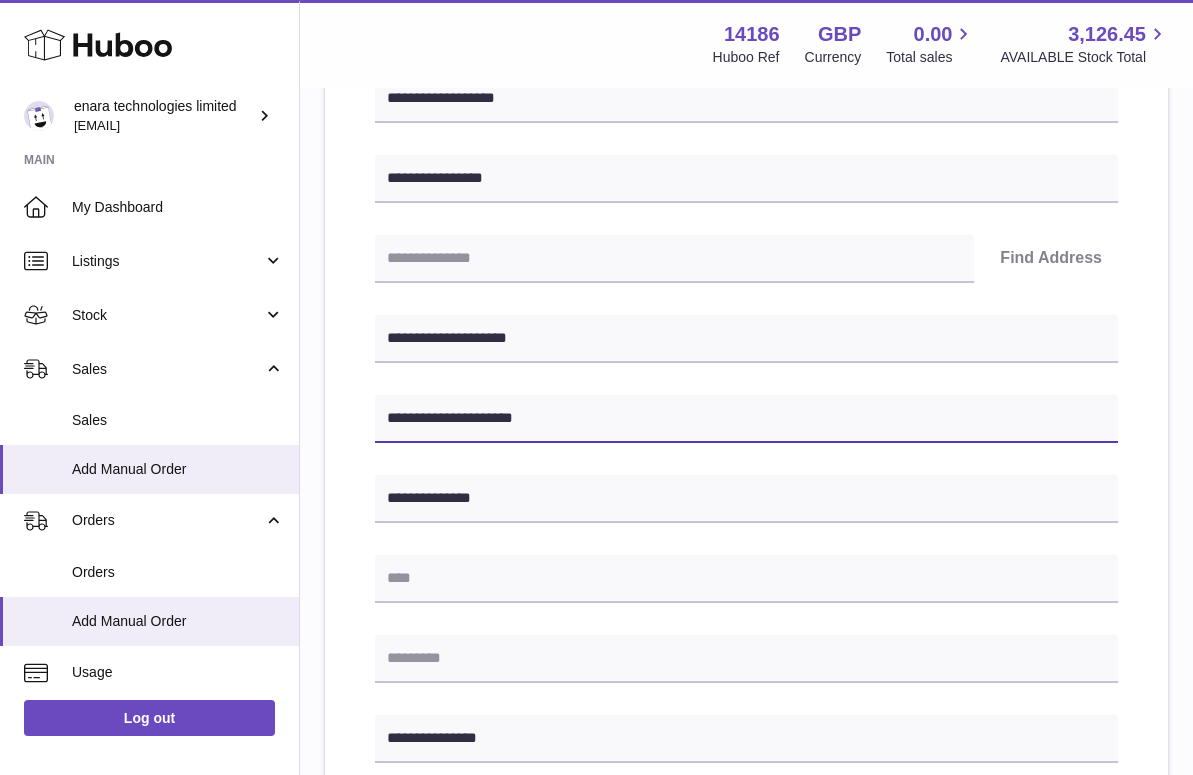 drag, startPoint x: 555, startPoint y: 407, endPoint x: 481, endPoint y: 407, distance: 74 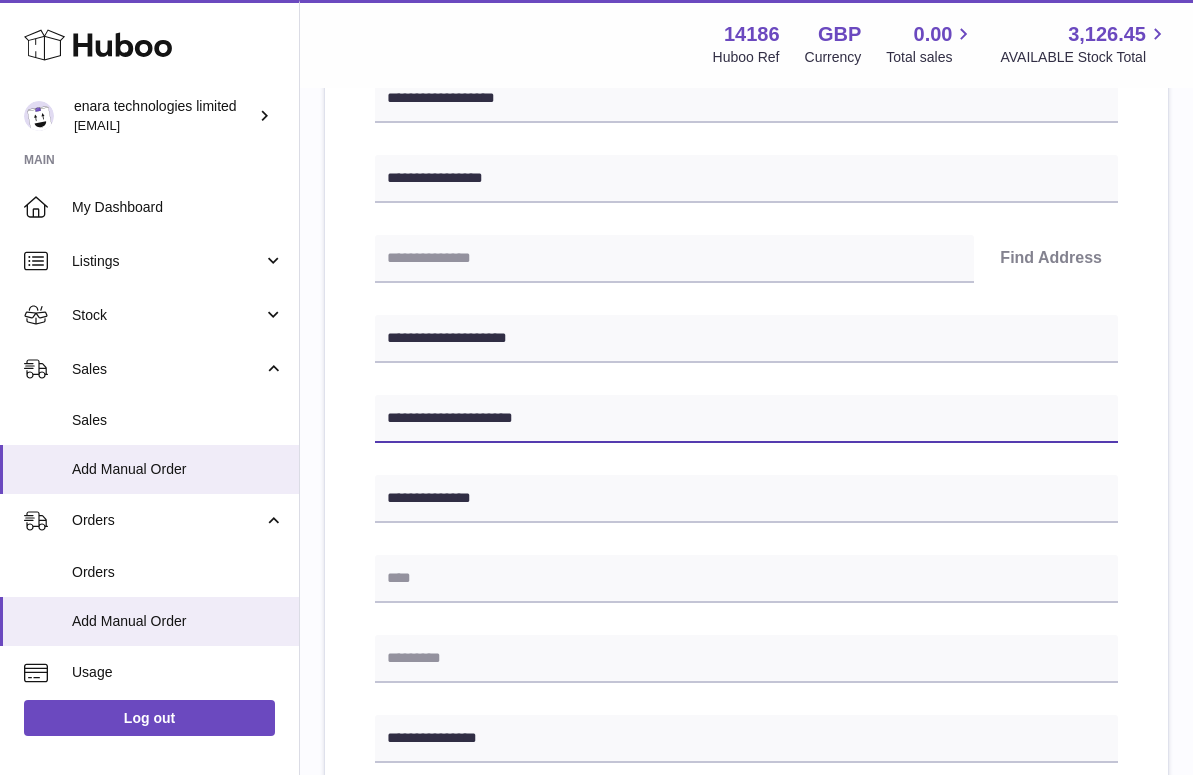 drag, startPoint x: 481, startPoint y: 409, endPoint x: 547, endPoint y: 418, distance: 66.61081 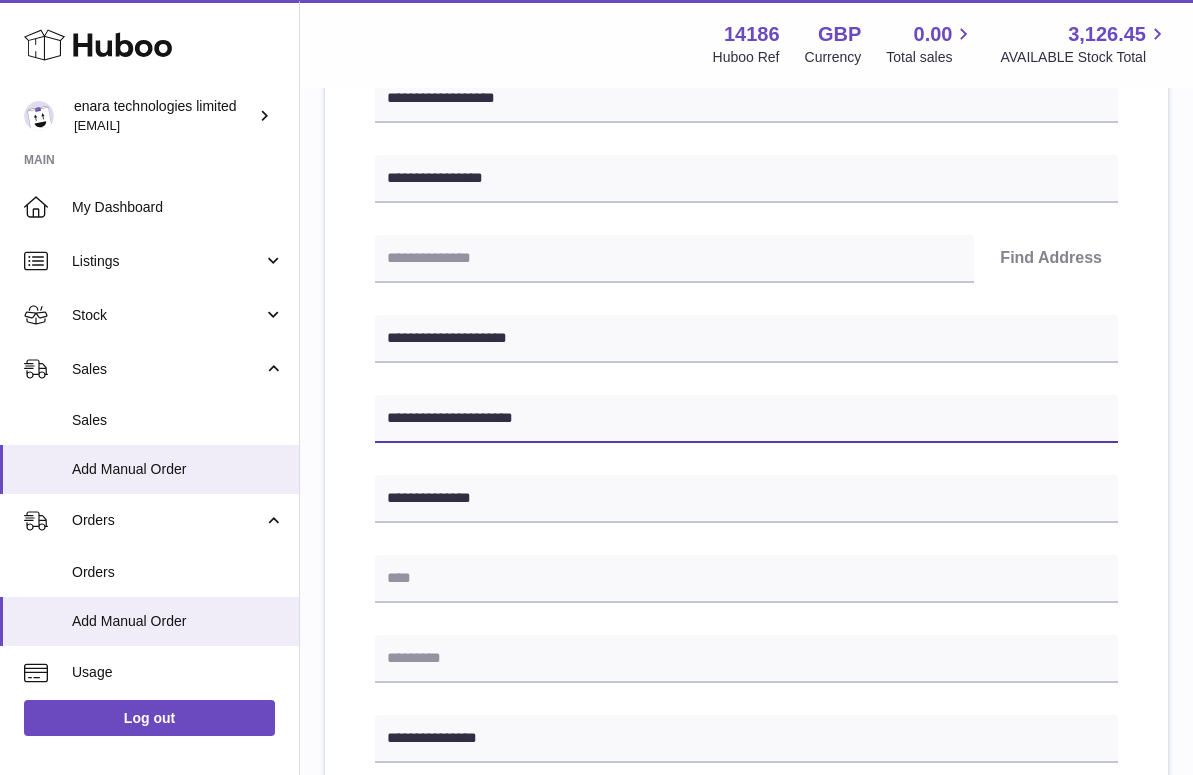 click on "**********" at bounding box center [746, 419] 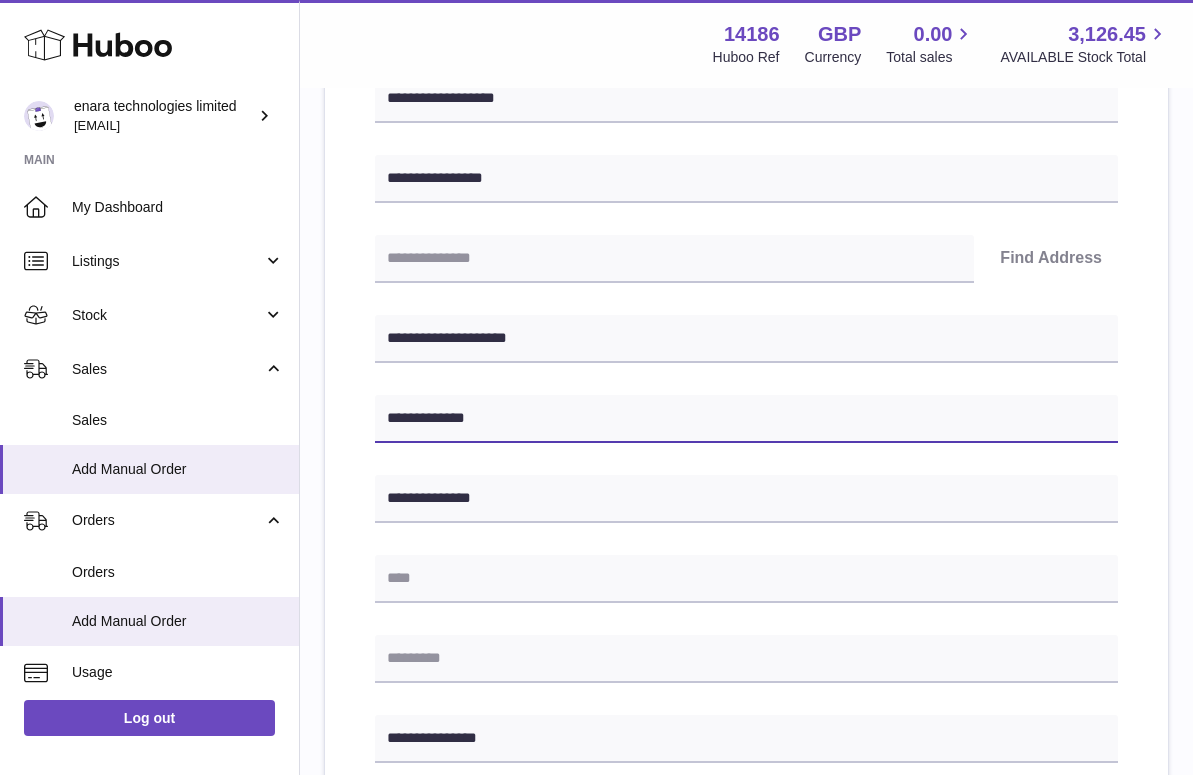 type on "**********" 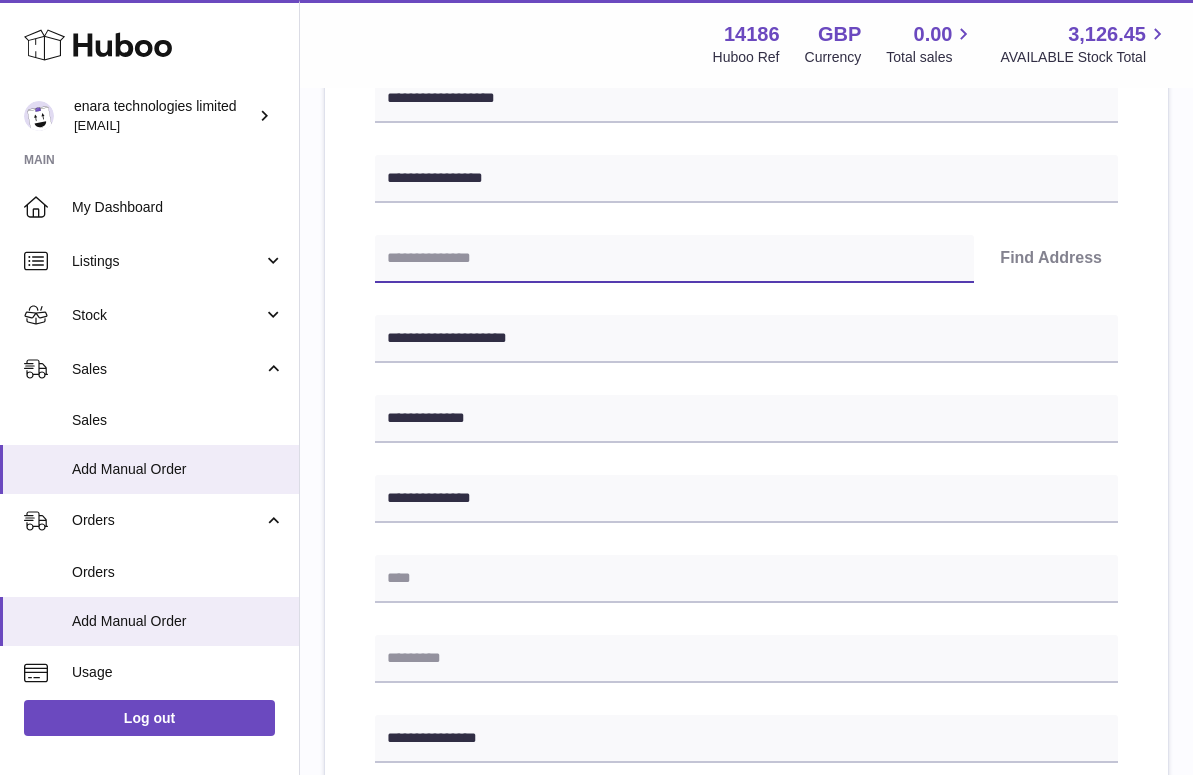 paste on "********" 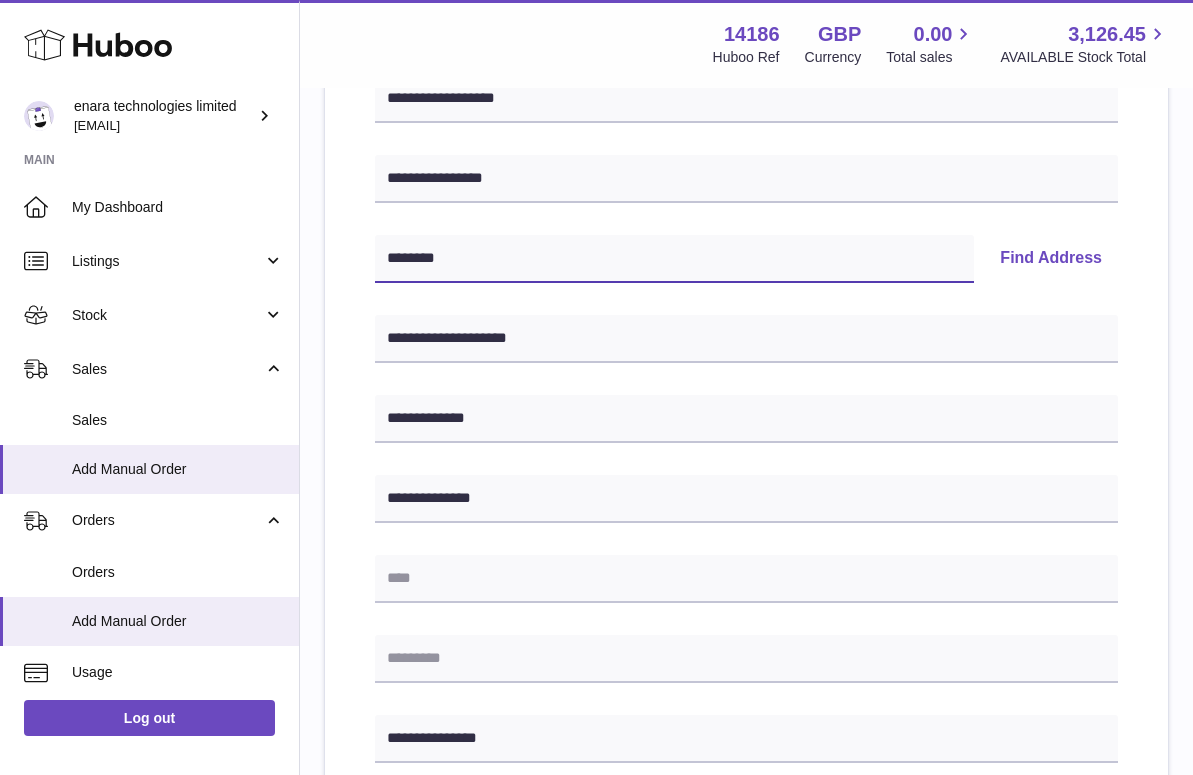 type on "********" 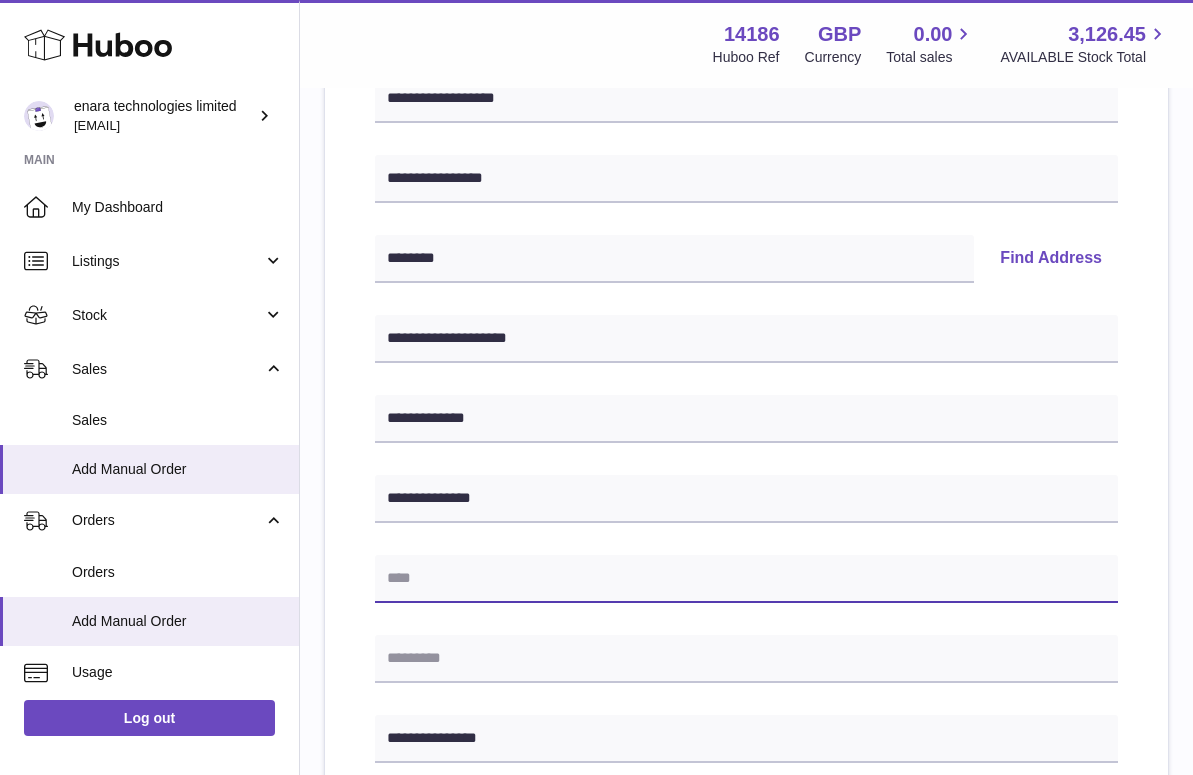 click at bounding box center [746, 579] 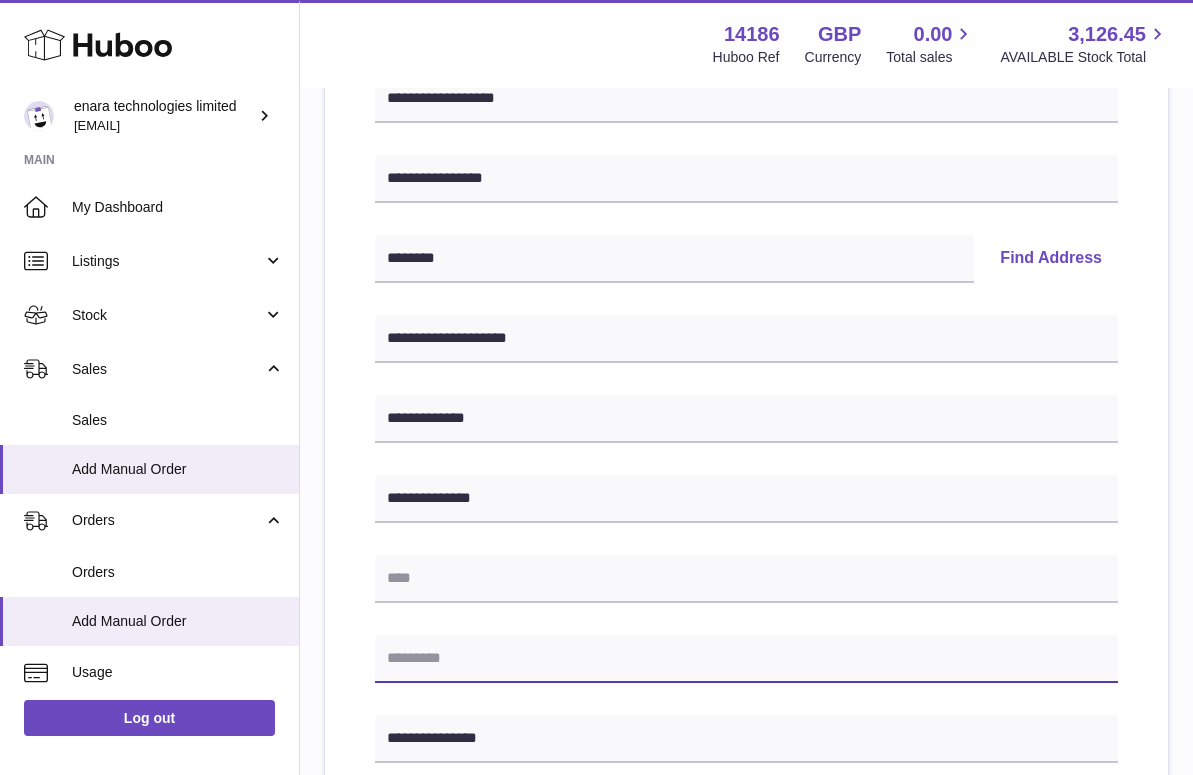 paste on "********" 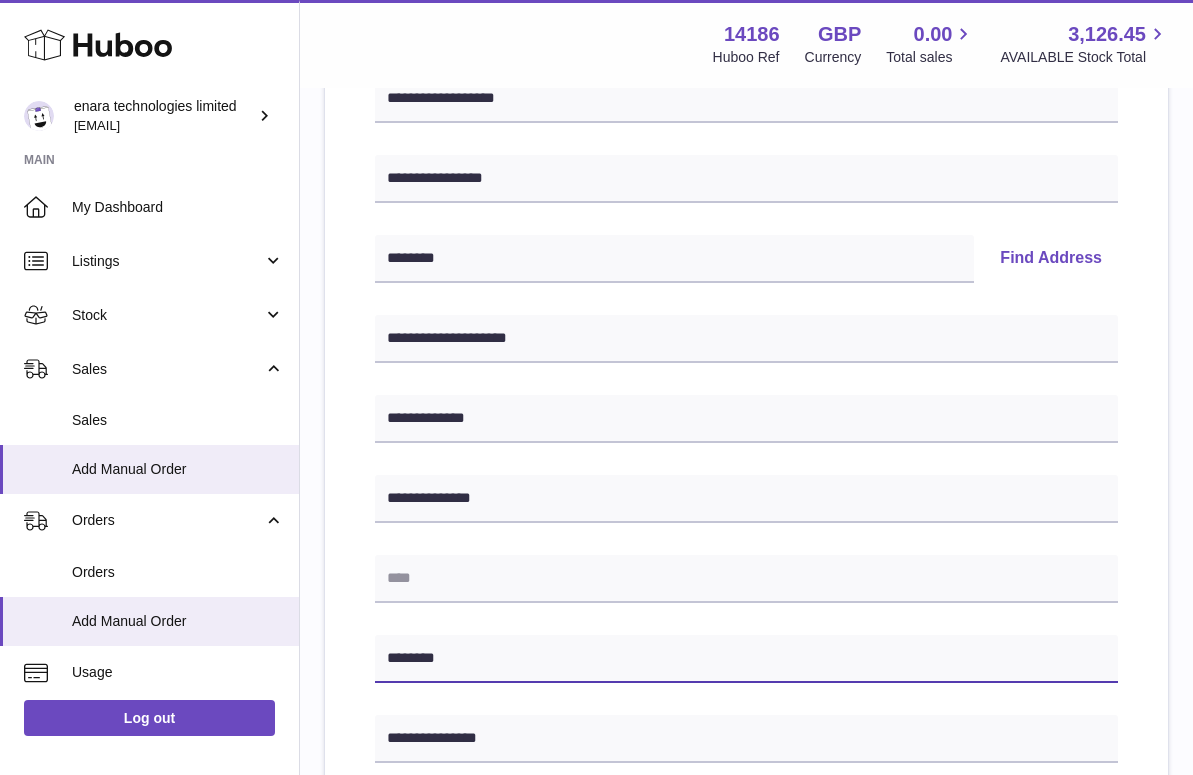 type on "********" 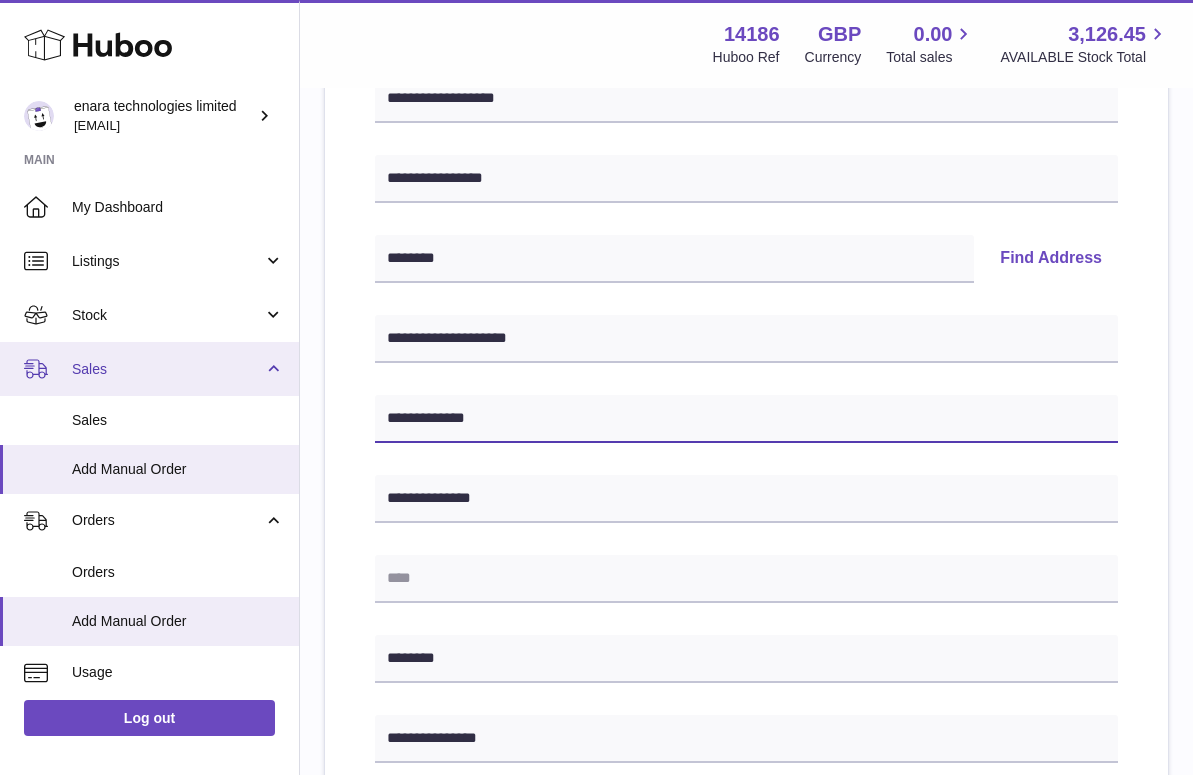 drag, startPoint x: 481, startPoint y: 420, endPoint x: 236, endPoint y: 390, distance: 246.8299 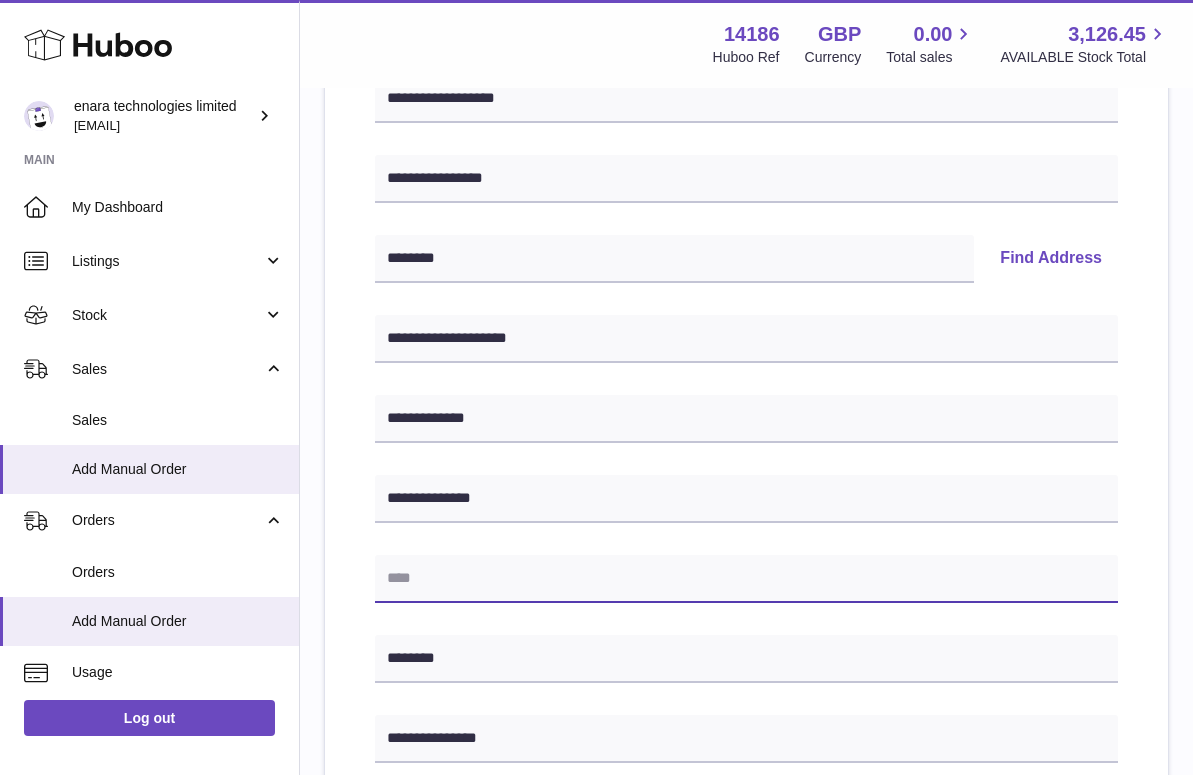 click at bounding box center [746, 579] 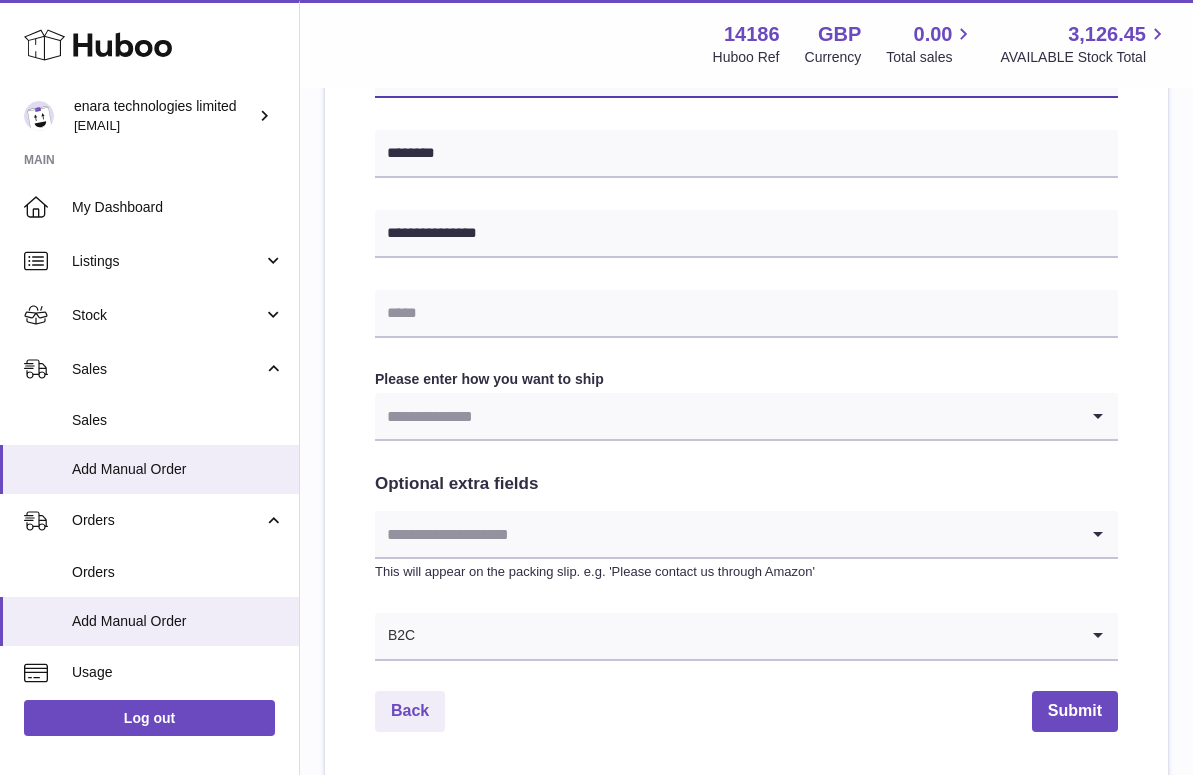 scroll, scrollTop: 839, scrollLeft: 0, axis: vertical 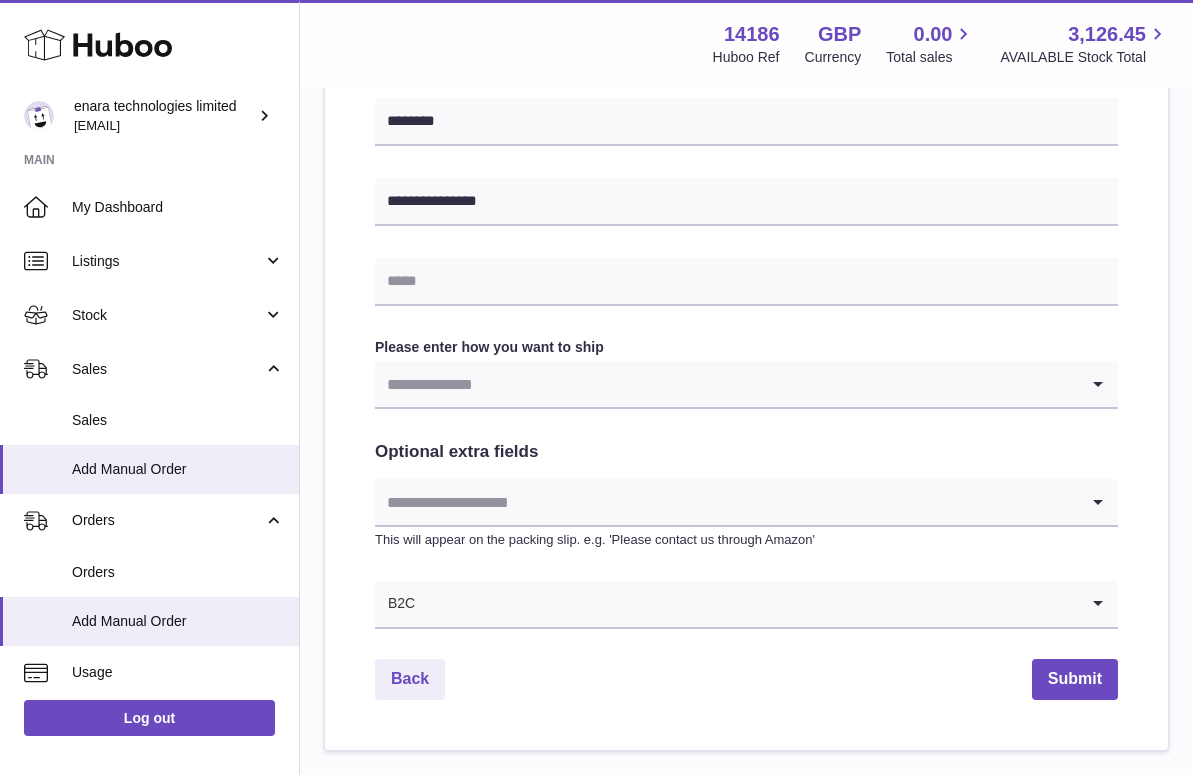 type on "**********" 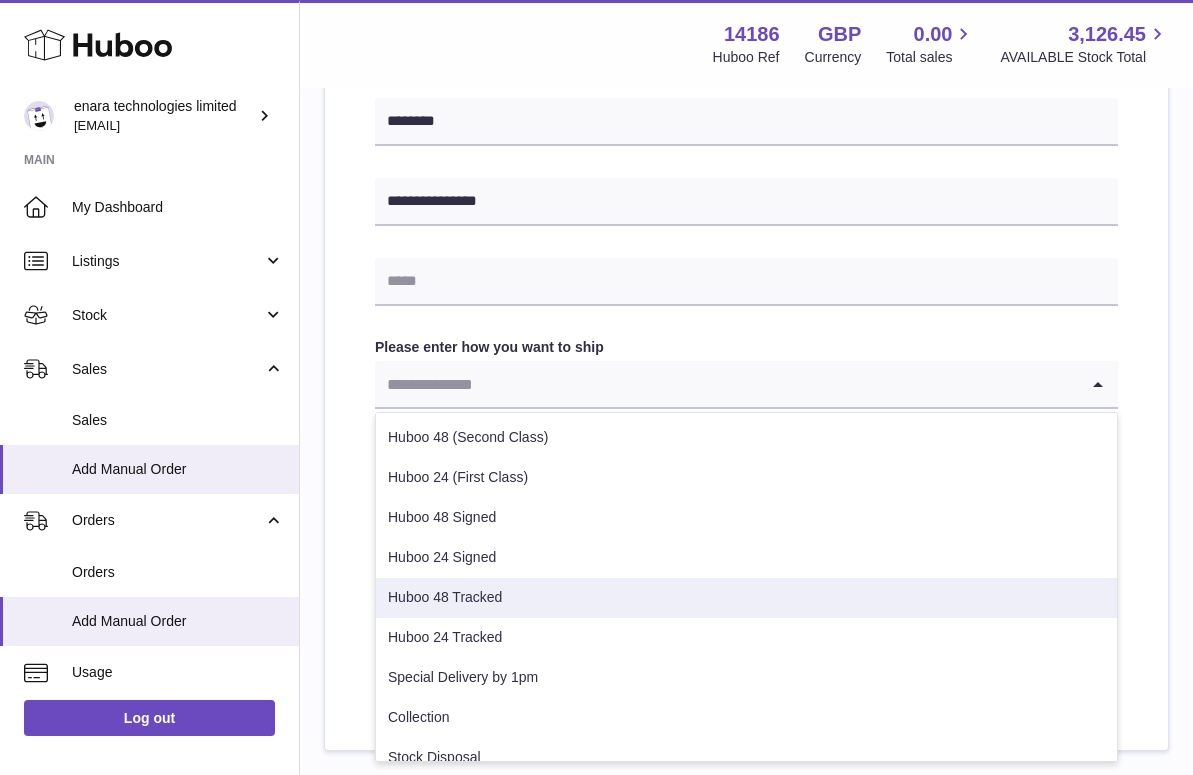 click on "Huboo 48 Tracked" at bounding box center [746, 598] 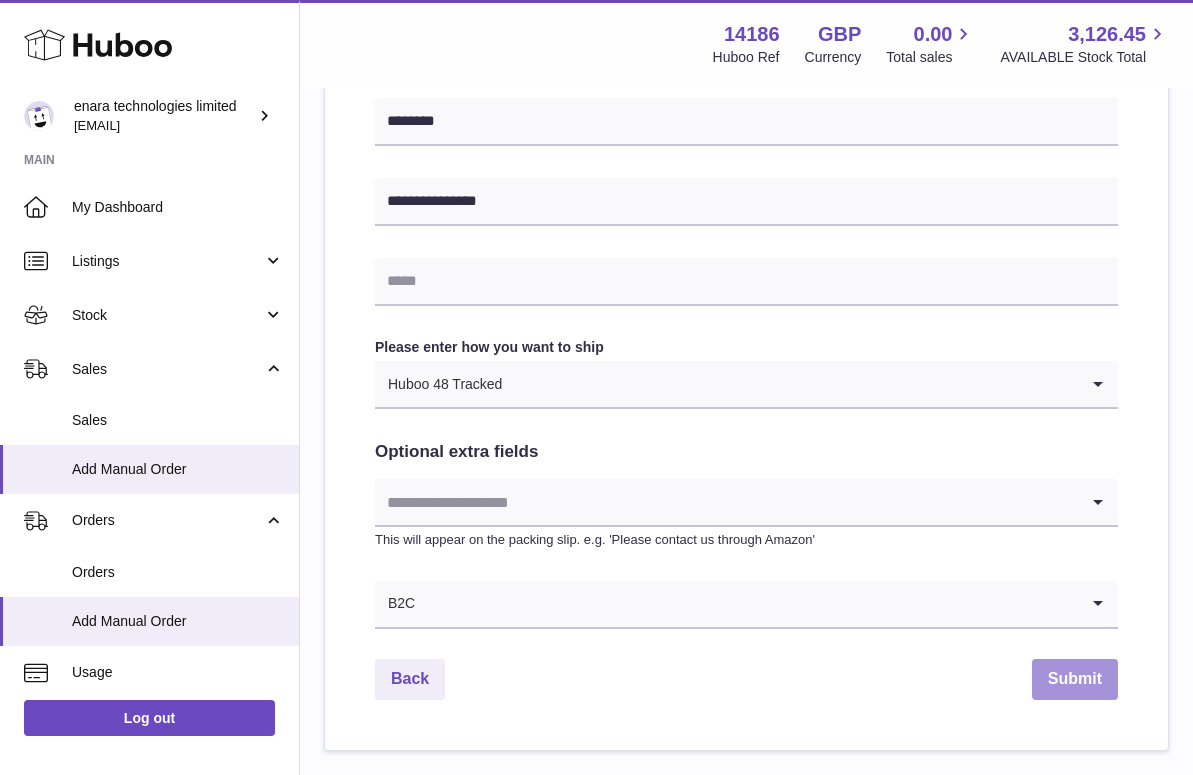 click on "Submit" at bounding box center (1075, 679) 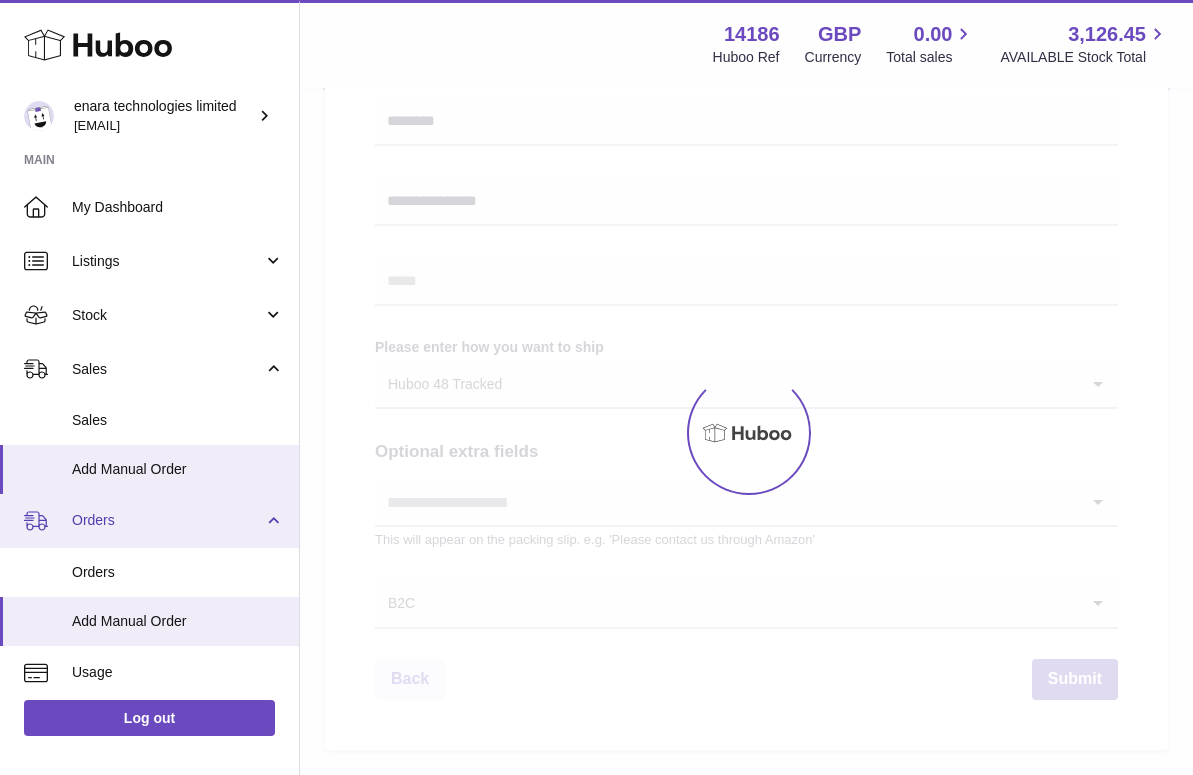 scroll, scrollTop: 0, scrollLeft: 0, axis: both 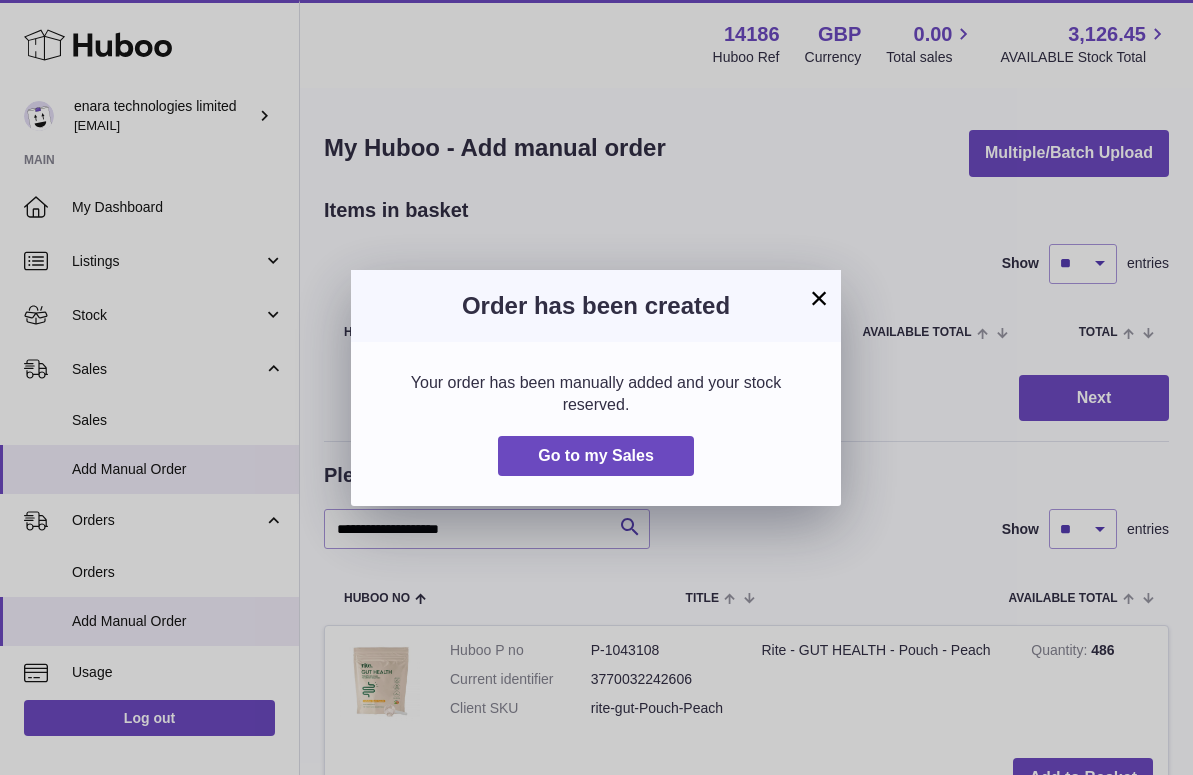 click on "×" at bounding box center [819, 298] 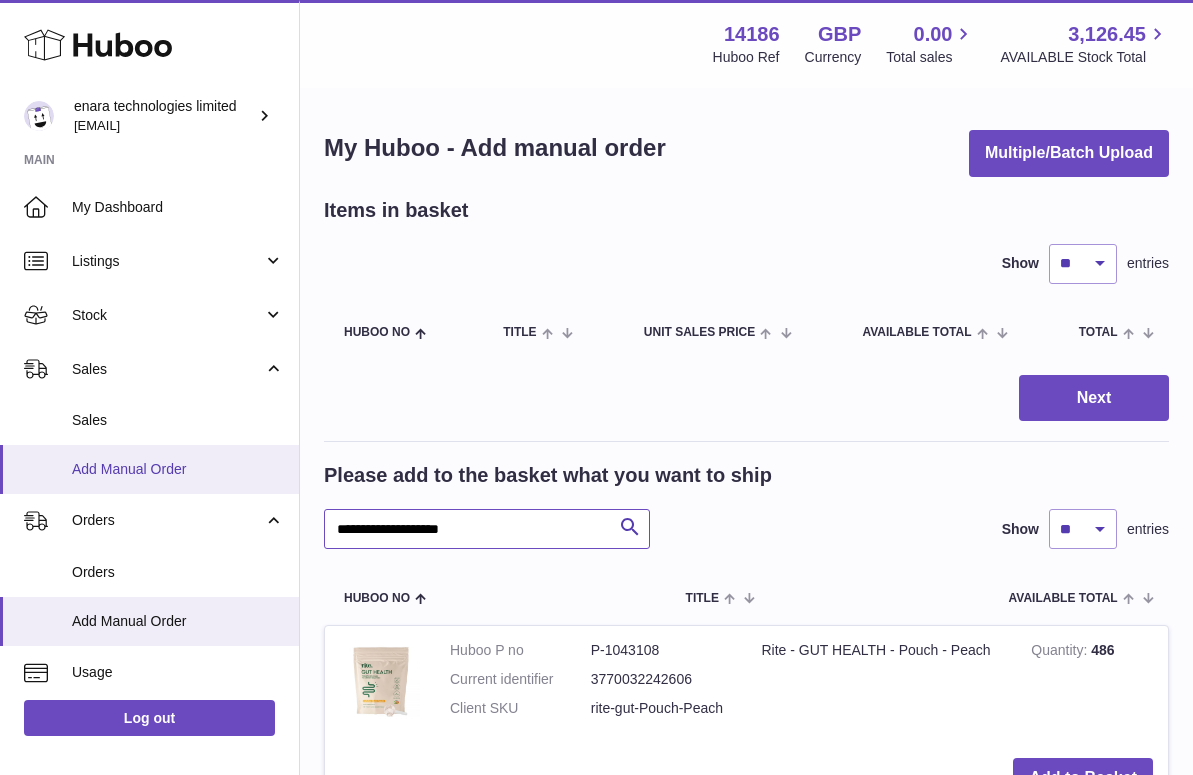 drag, startPoint x: 500, startPoint y: 527, endPoint x: 29, endPoint y: 466, distance: 474.9337 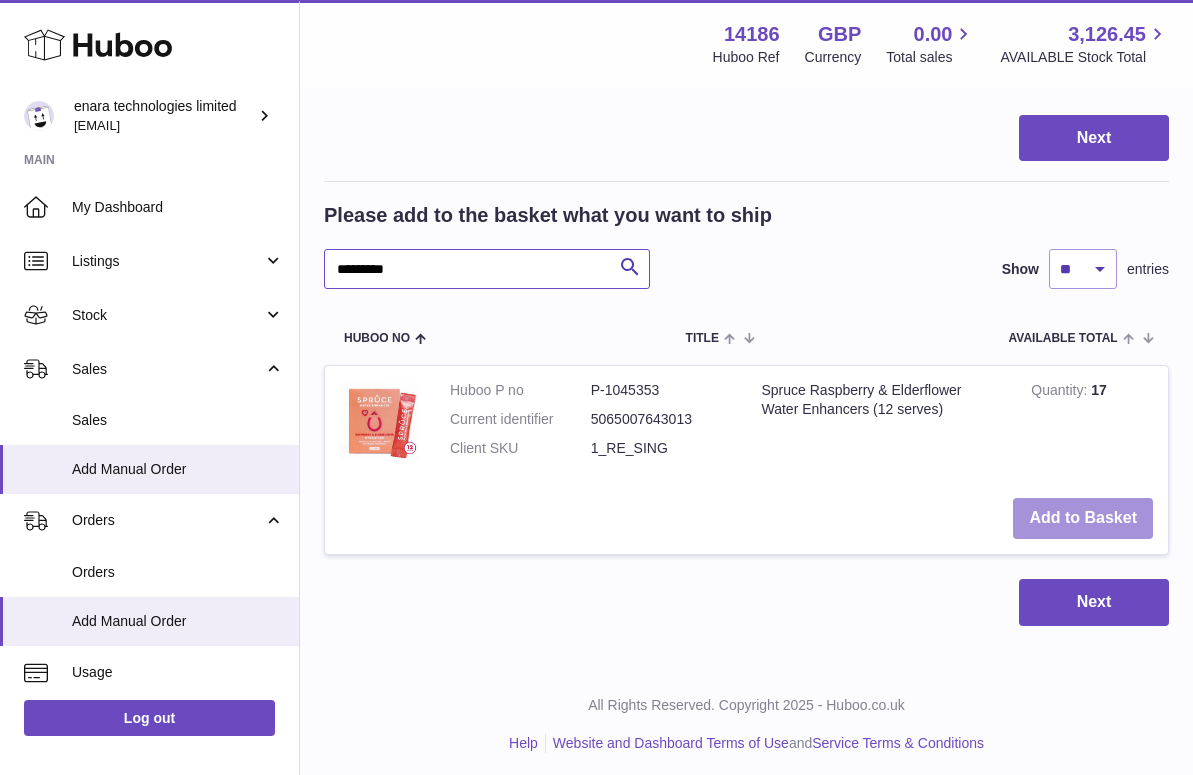 scroll, scrollTop: 259, scrollLeft: 0, axis: vertical 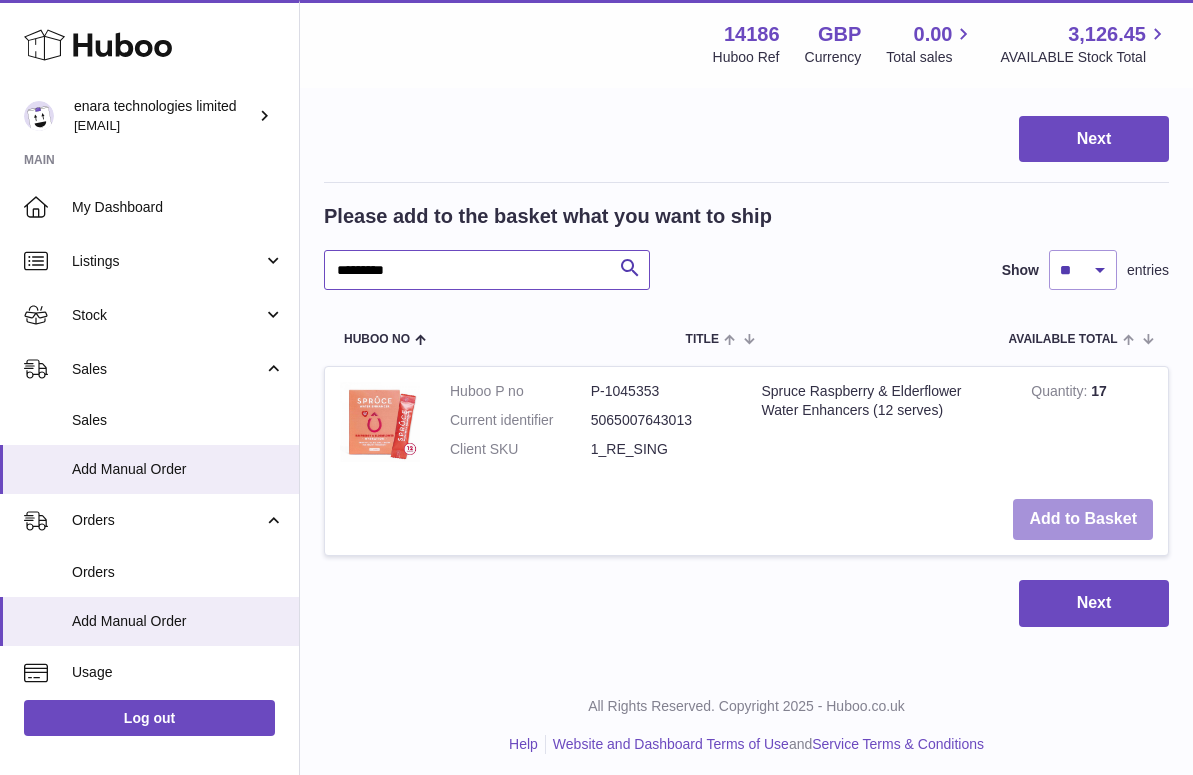 type on "*********" 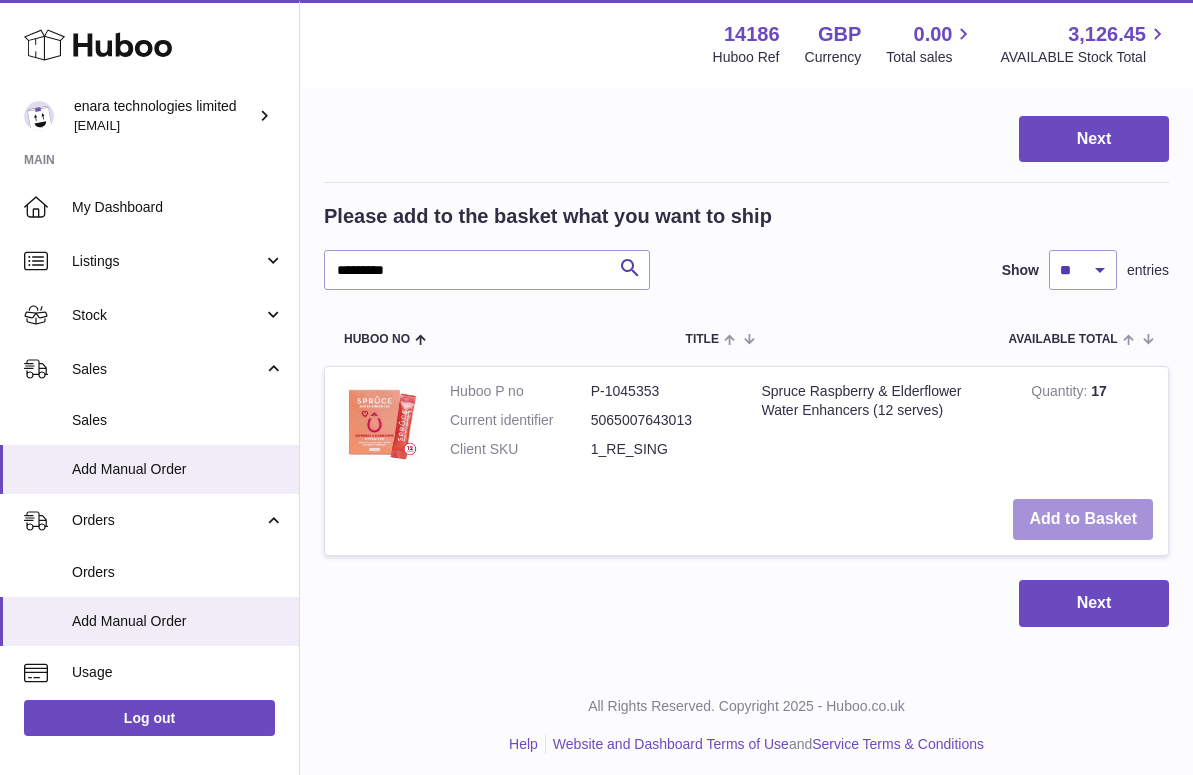 click on "Add to Basket" at bounding box center (1083, 519) 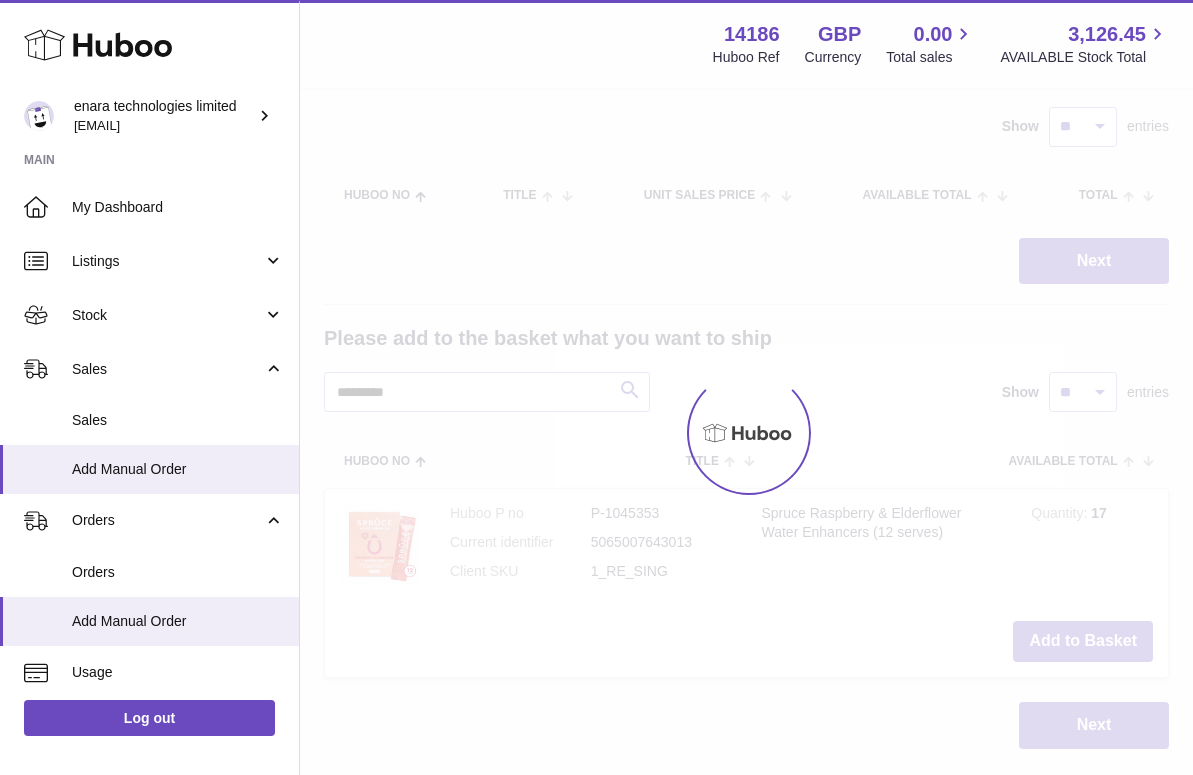 scroll, scrollTop: 134, scrollLeft: 0, axis: vertical 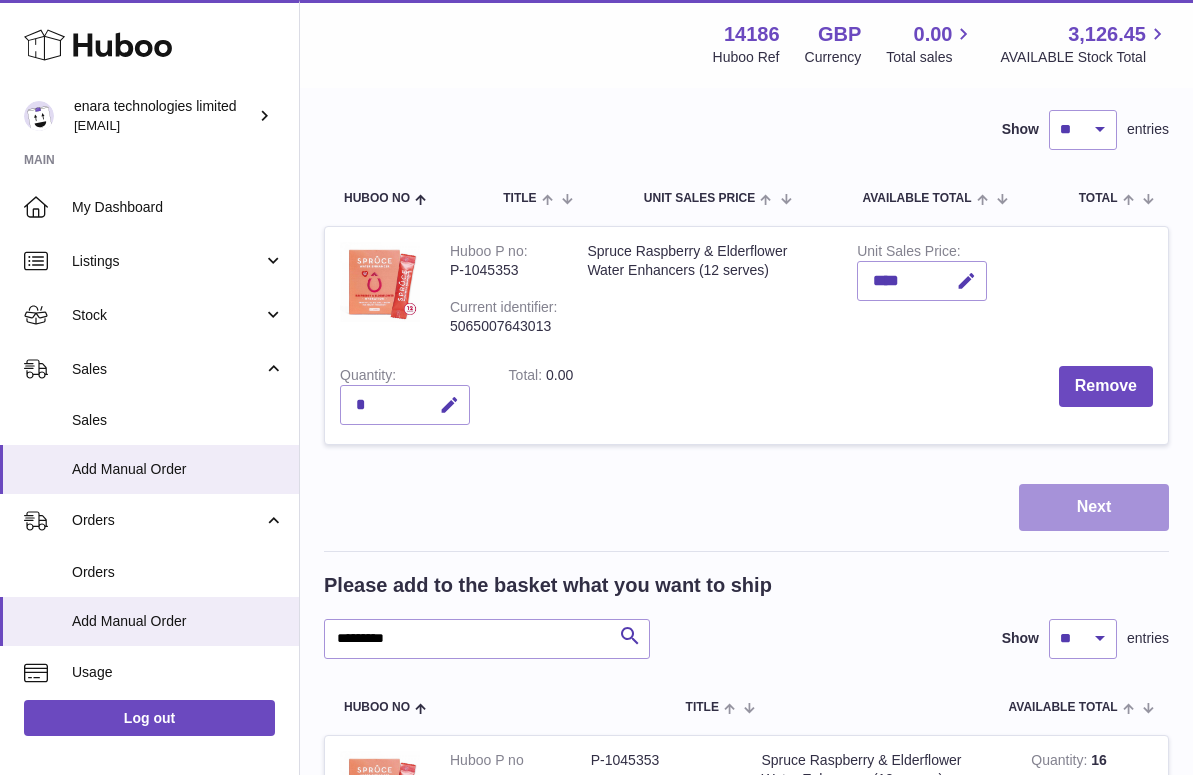 click on "Next" at bounding box center [1094, 507] 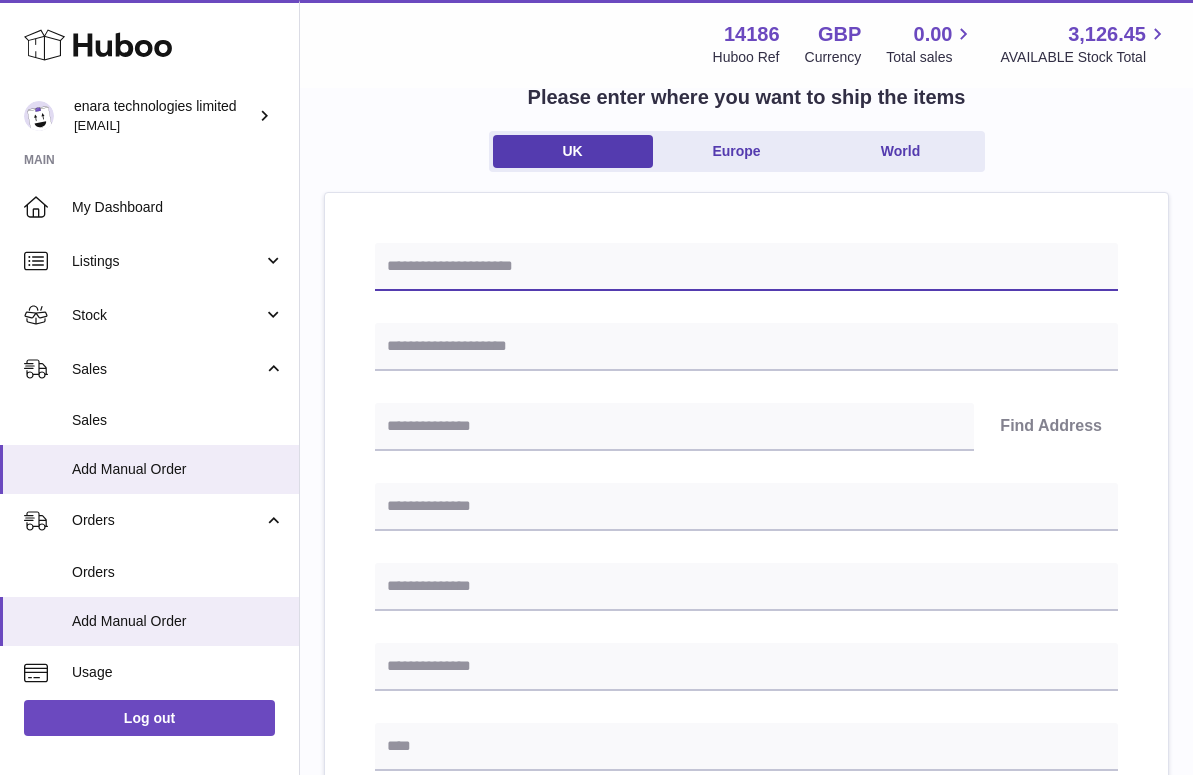 click at bounding box center [746, 267] 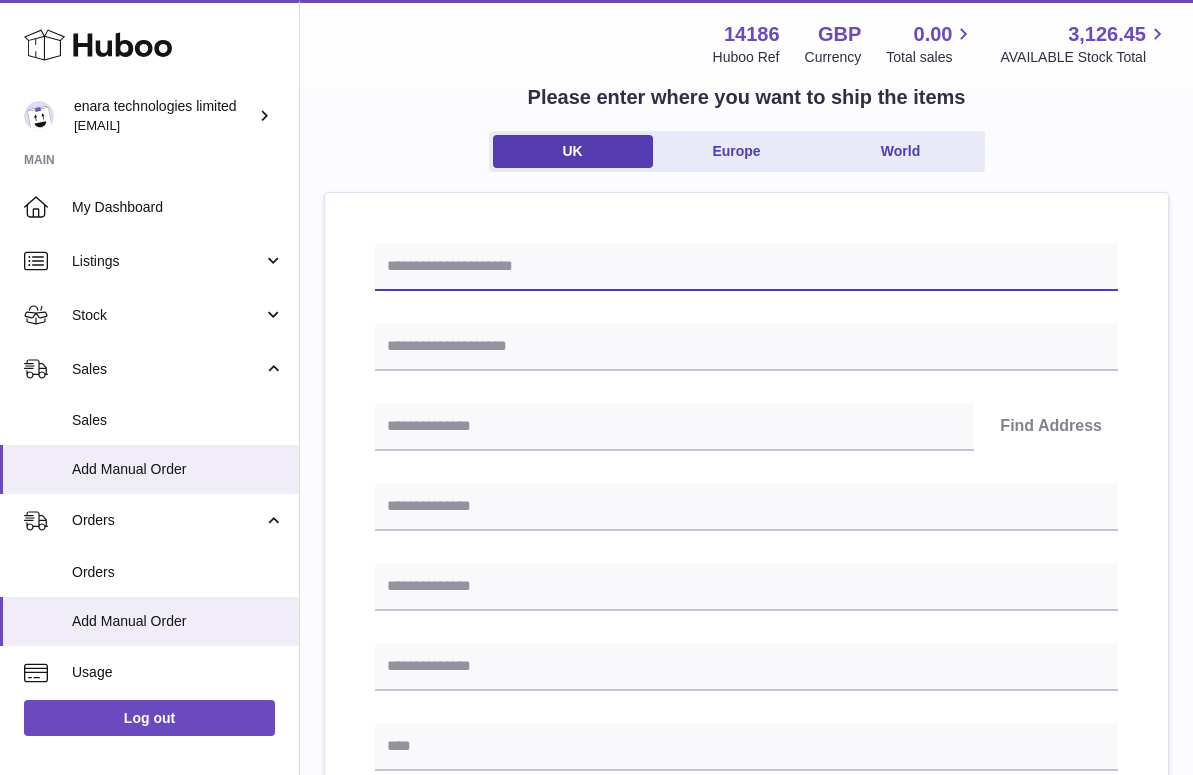 paste on "**********" 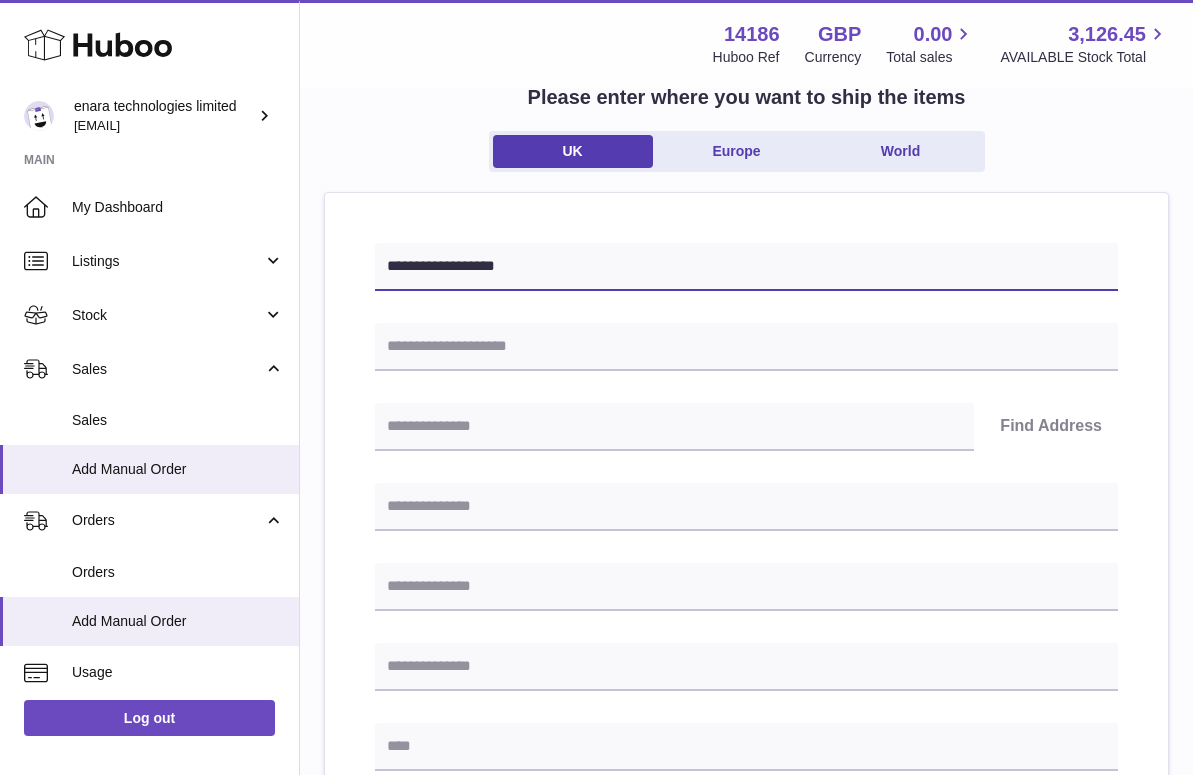 type on "**********" 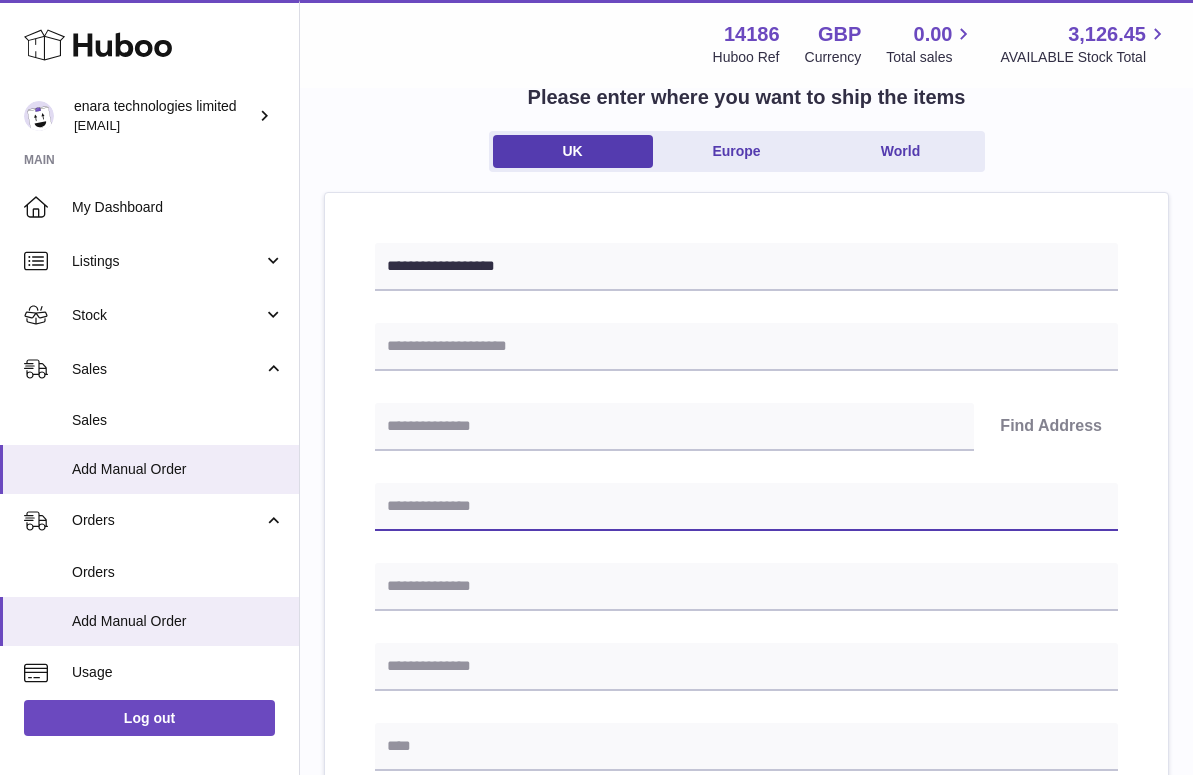 paste on "**********" 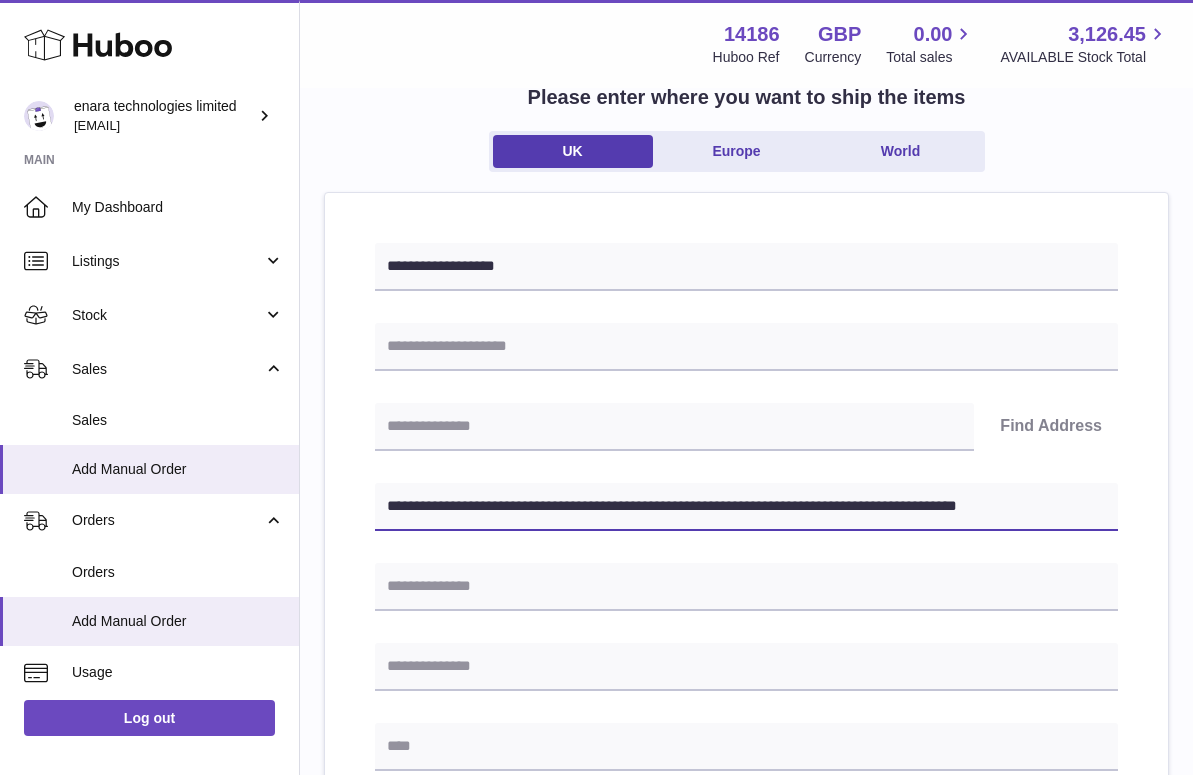 drag, startPoint x: 760, startPoint y: 507, endPoint x: 1195, endPoint y: 514, distance: 435.0563 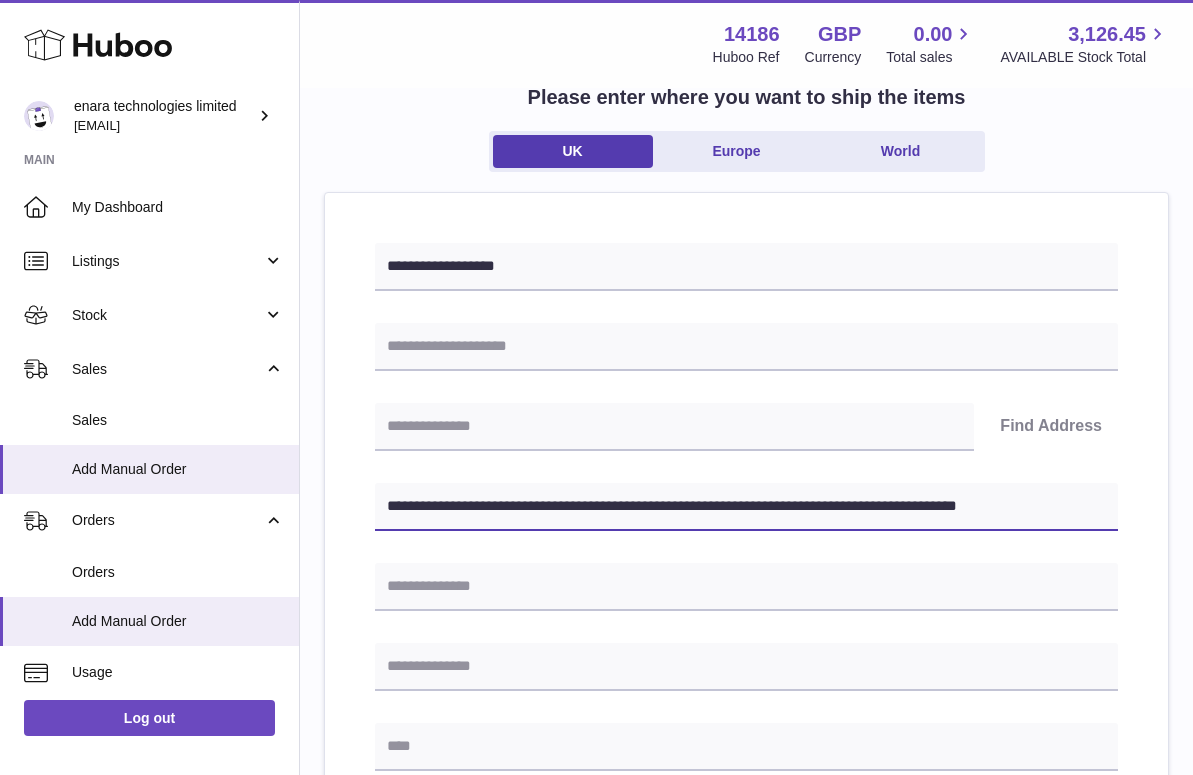 click on ".st0{fill:#141414;}" at bounding box center [596, 253] 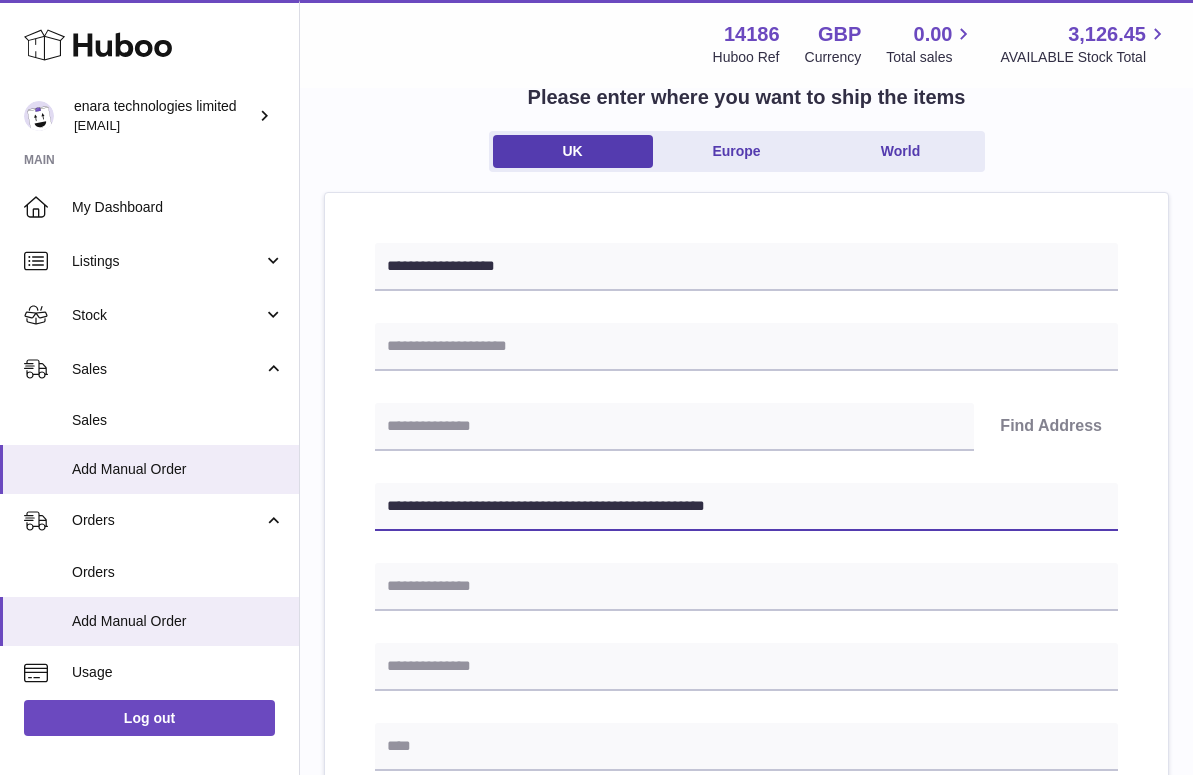 type on "**********" 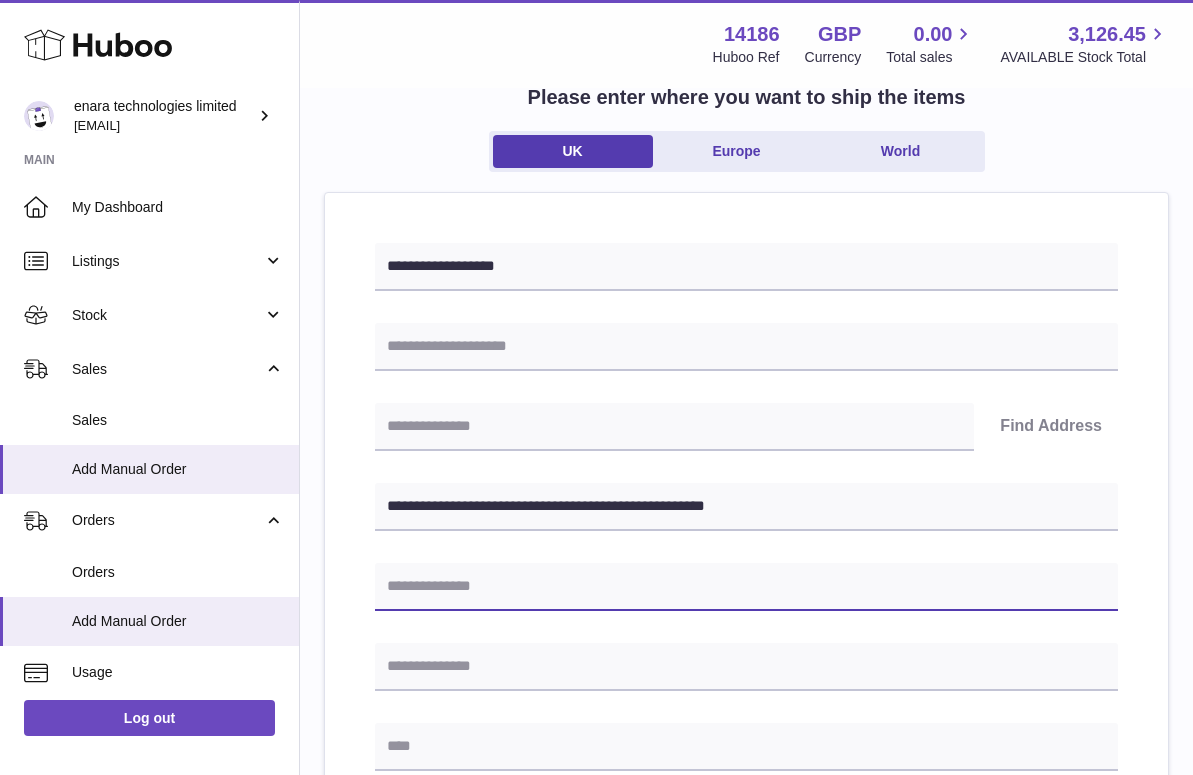 paste on "**********" 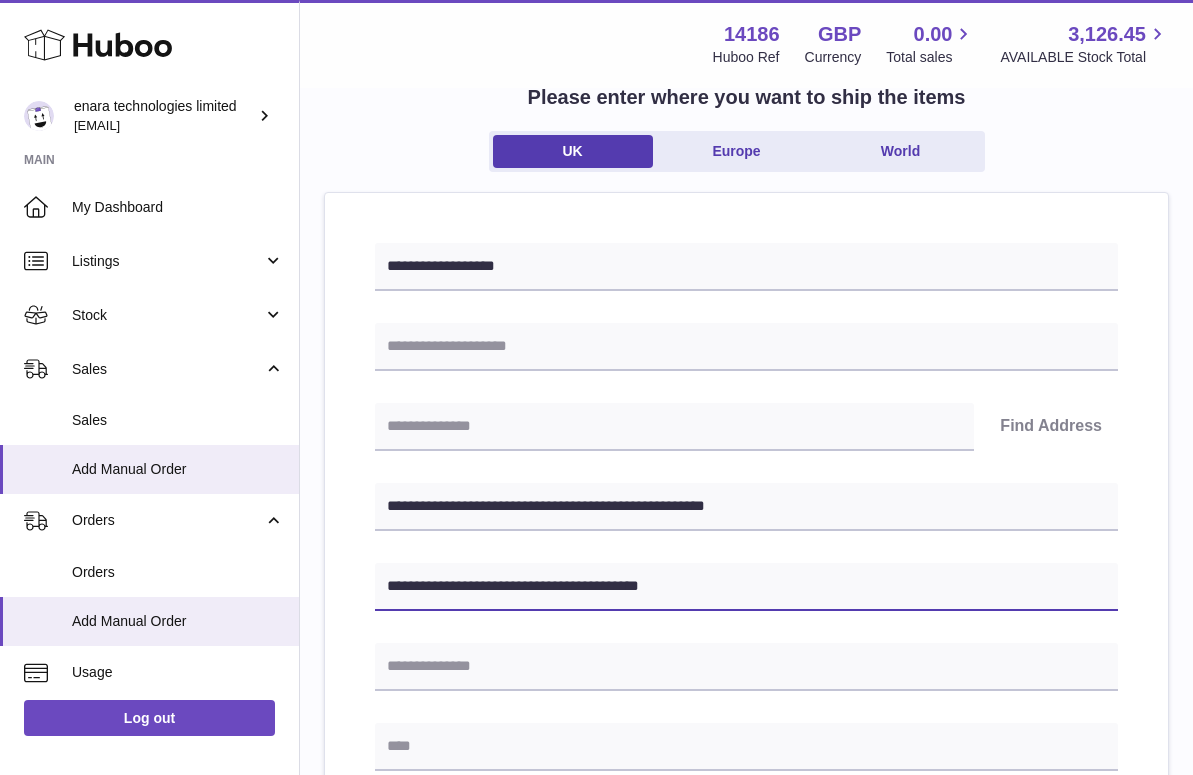type on "**********" 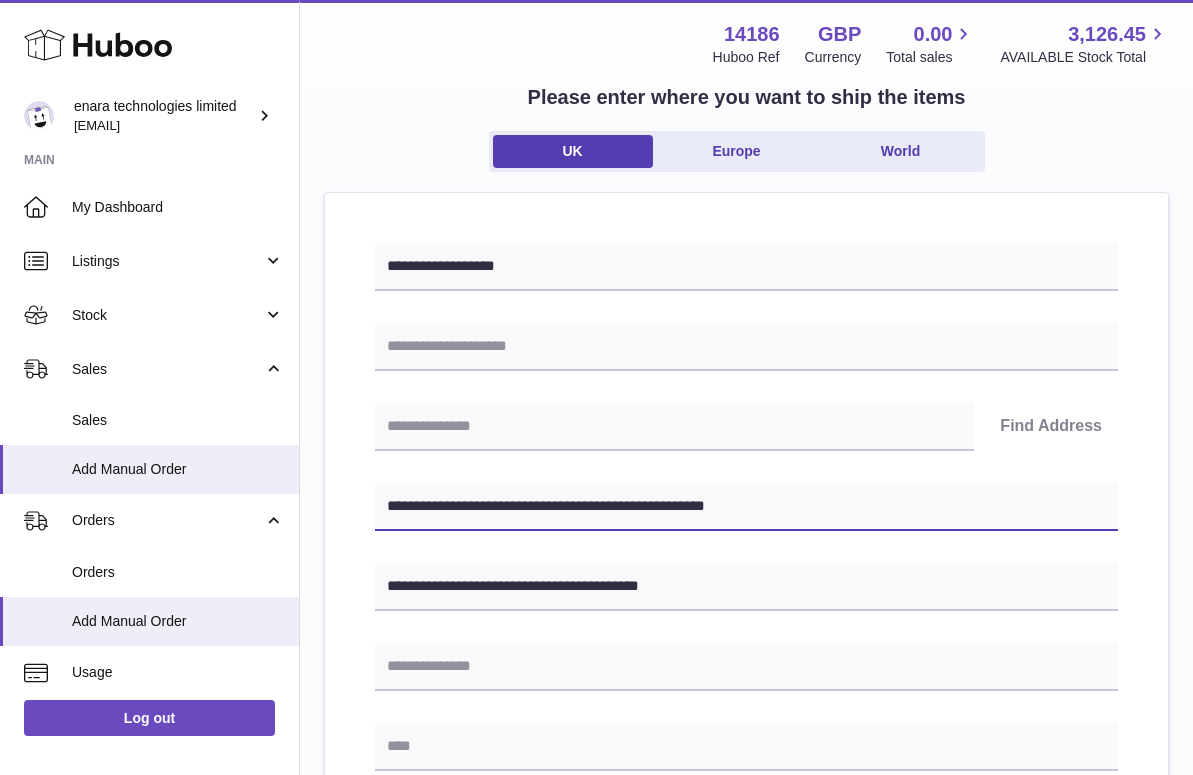 drag, startPoint x: 496, startPoint y: 505, endPoint x: 392, endPoint y: 504, distance: 104.00481 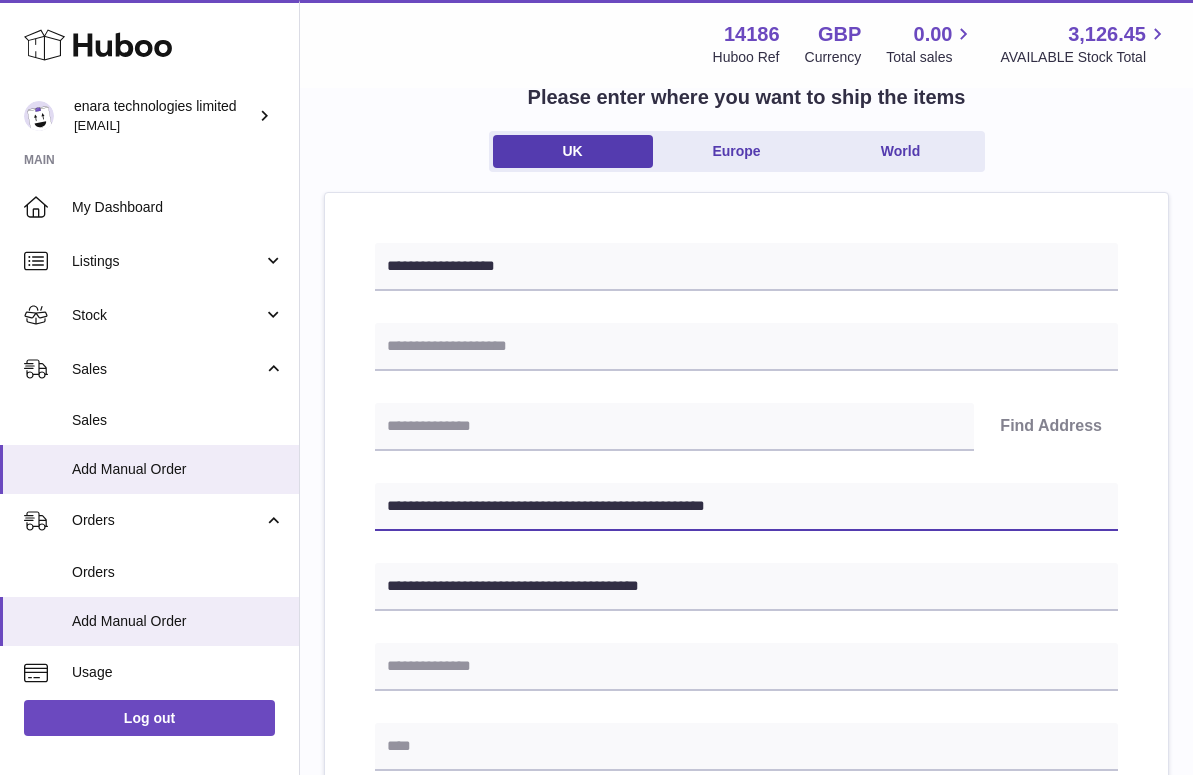 click on "**********" at bounding box center (746, 507) 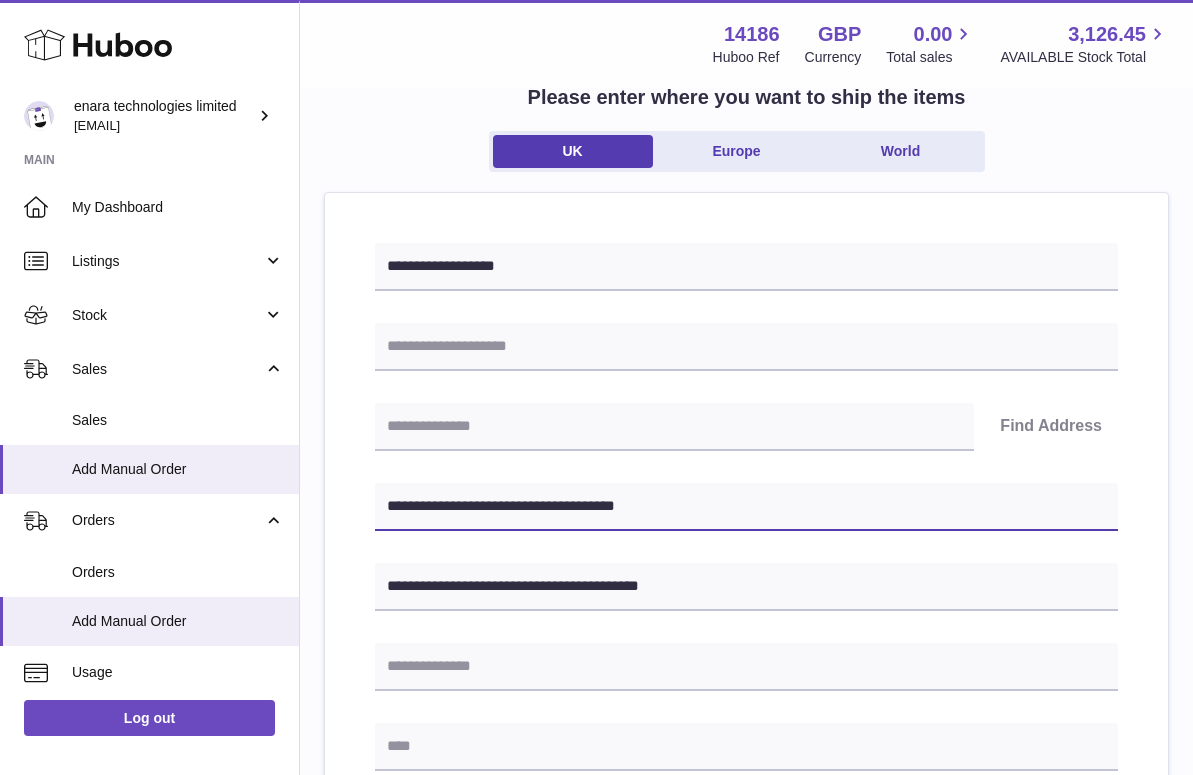 type on "**********" 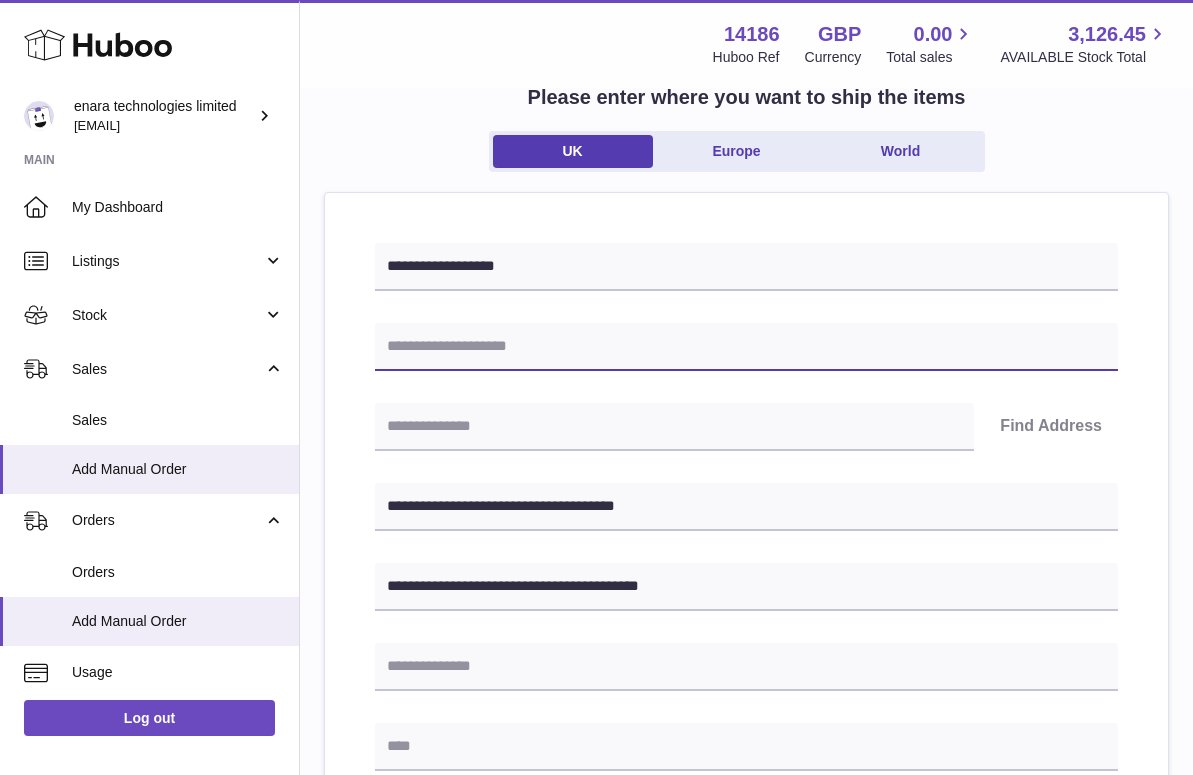paste on "**********" 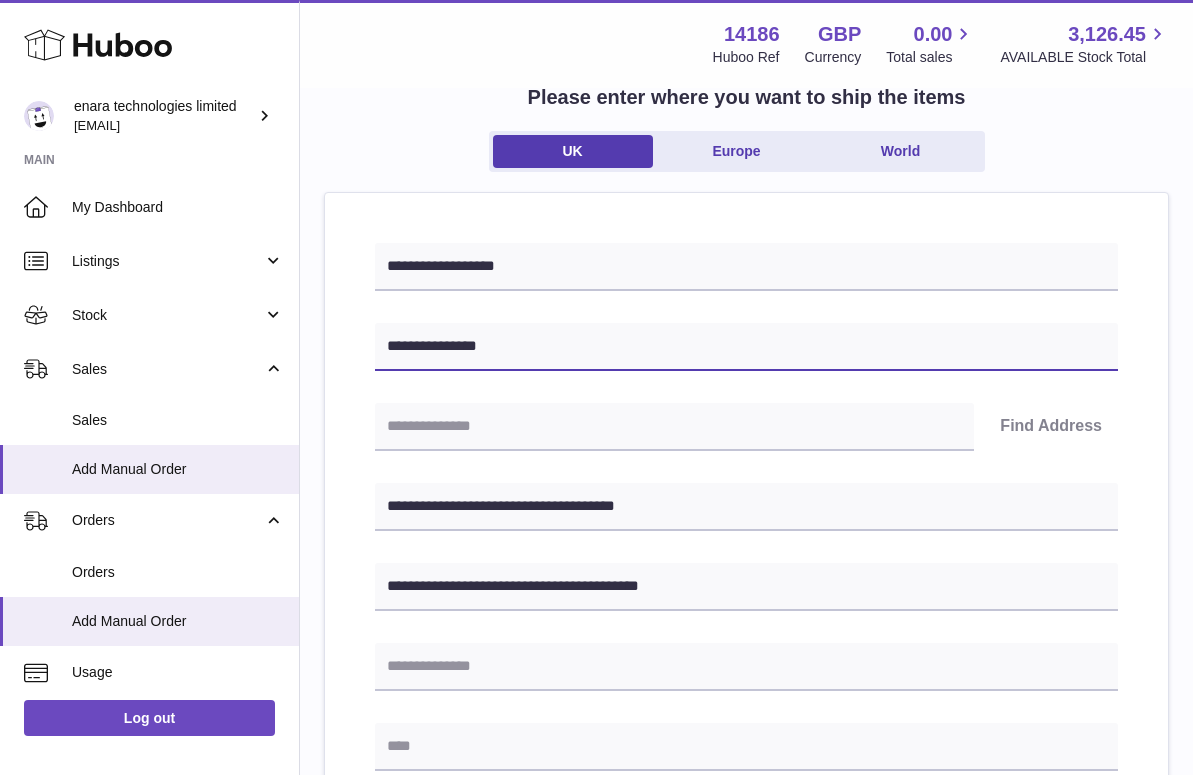 type on "**********" 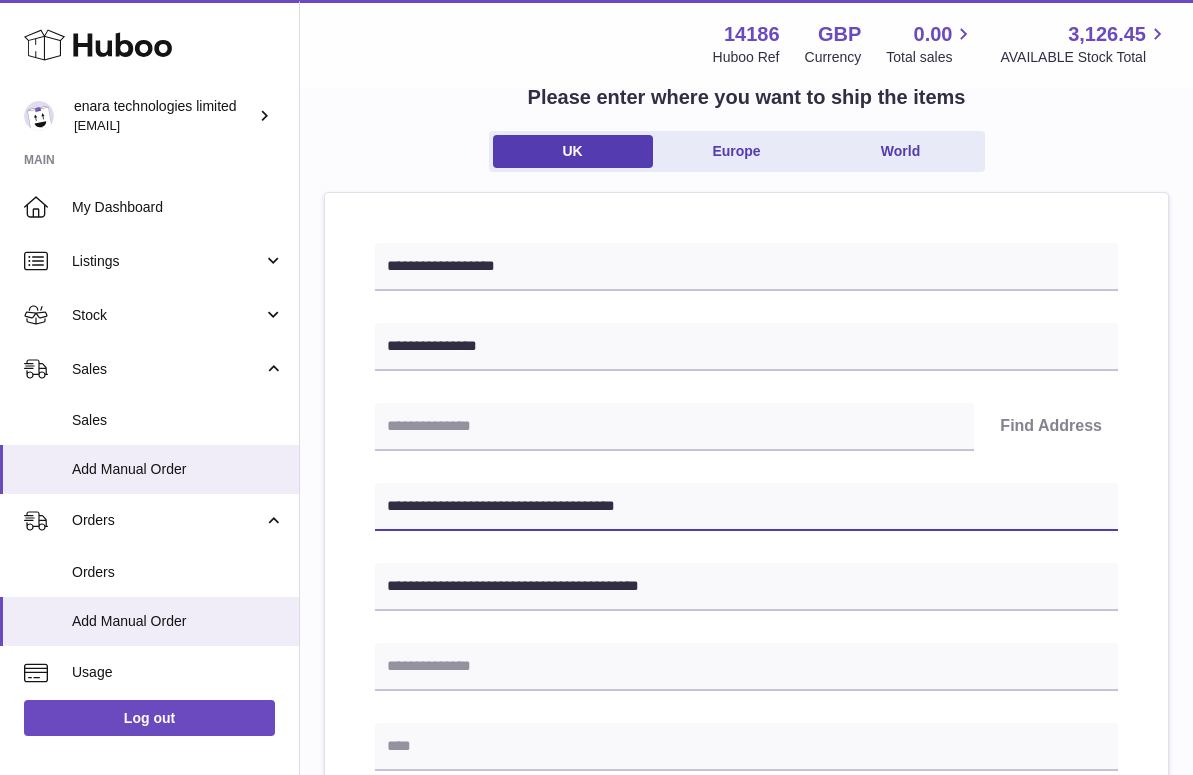 click on "**********" at bounding box center [746, 507] 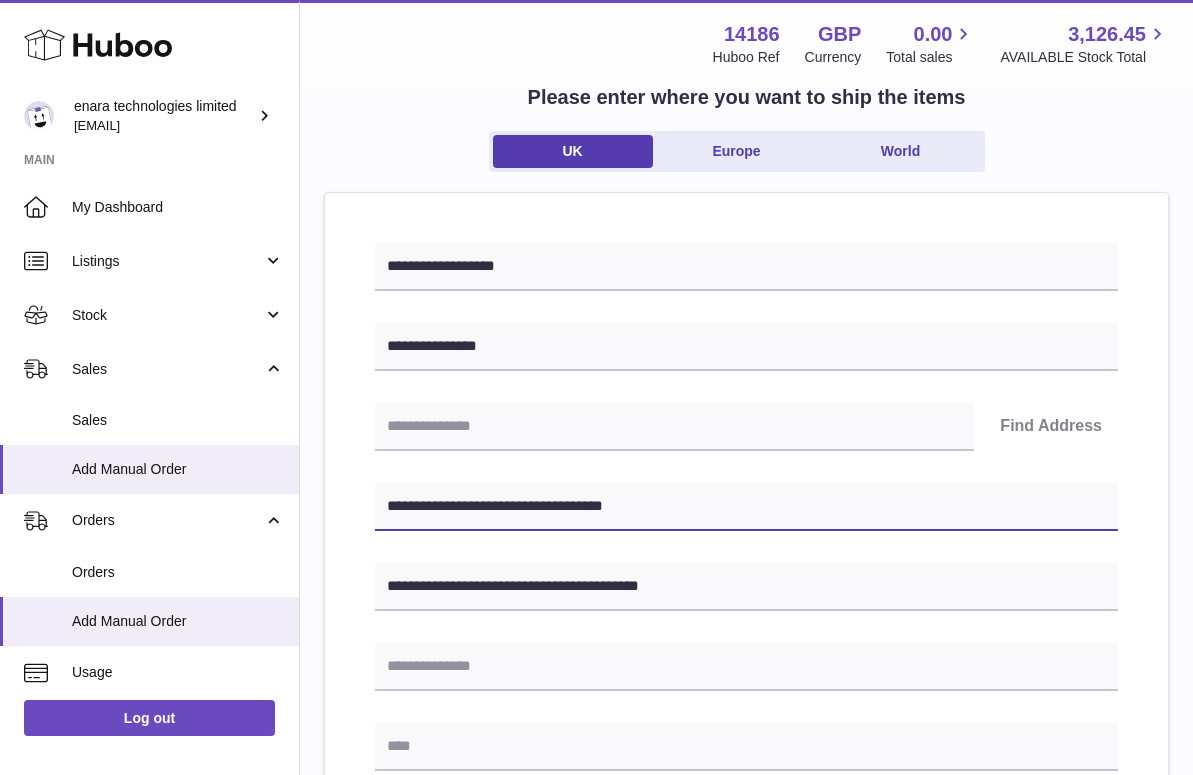 click on "**********" at bounding box center (746, 507) 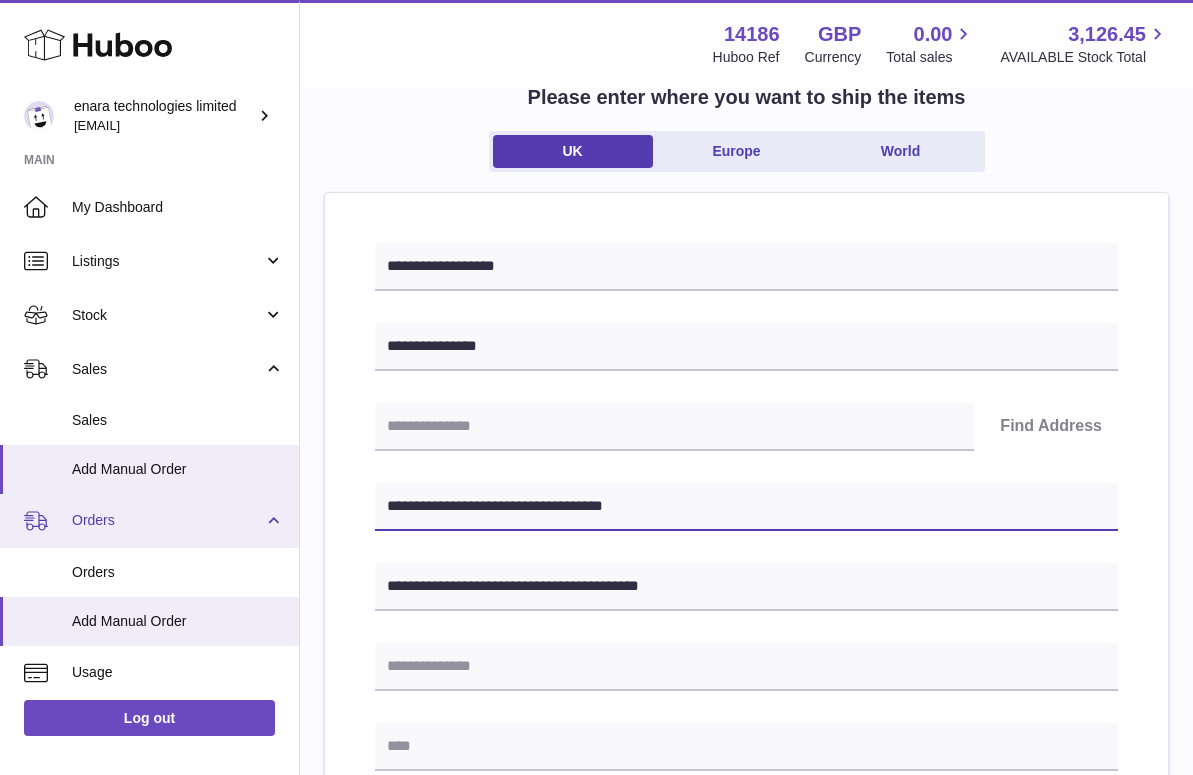 drag, startPoint x: 503, startPoint y: 503, endPoint x: 259, endPoint y: 490, distance: 244.34607 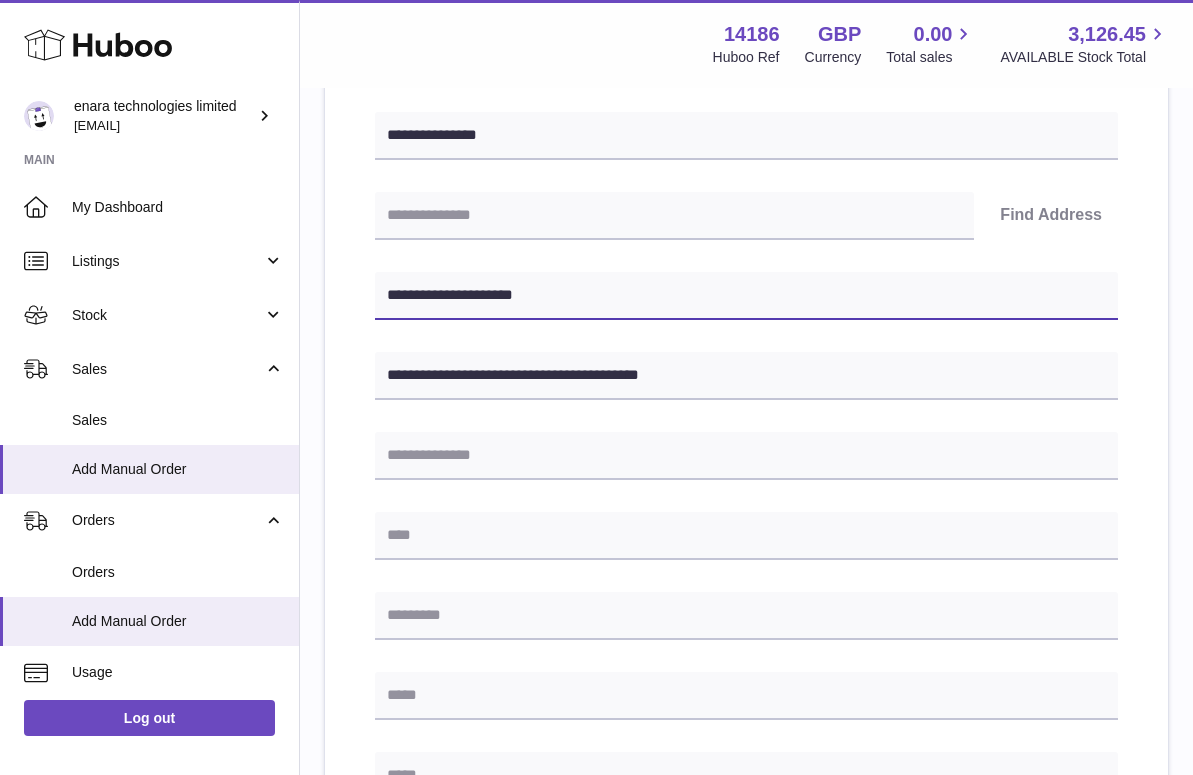 scroll, scrollTop: 357, scrollLeft: 0, axis: vertical 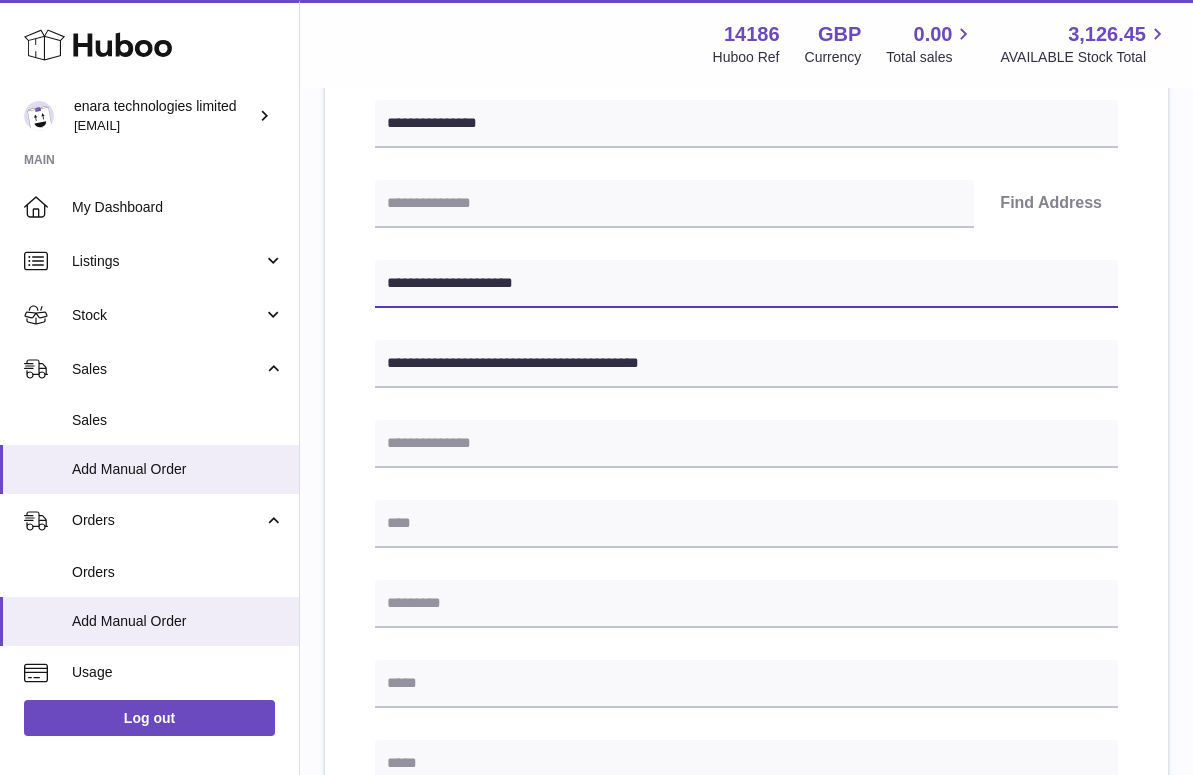 type on "**********" 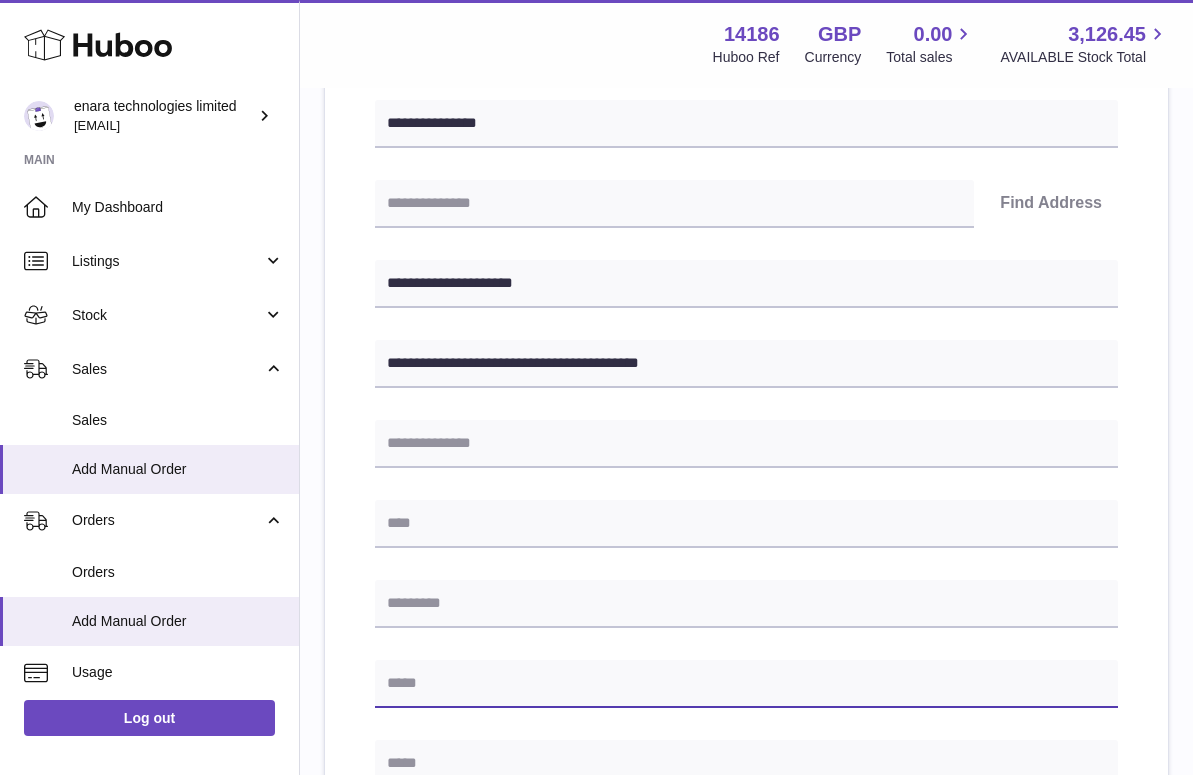 paste on "**********" 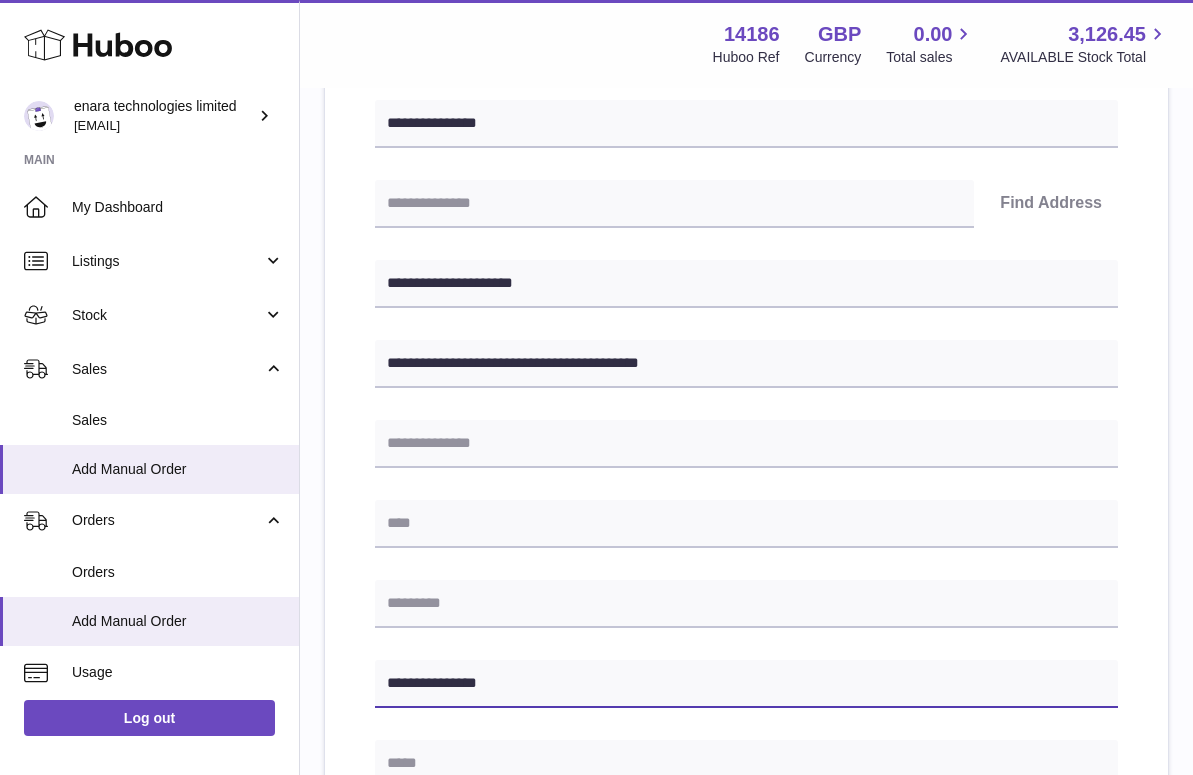 type on "**********" 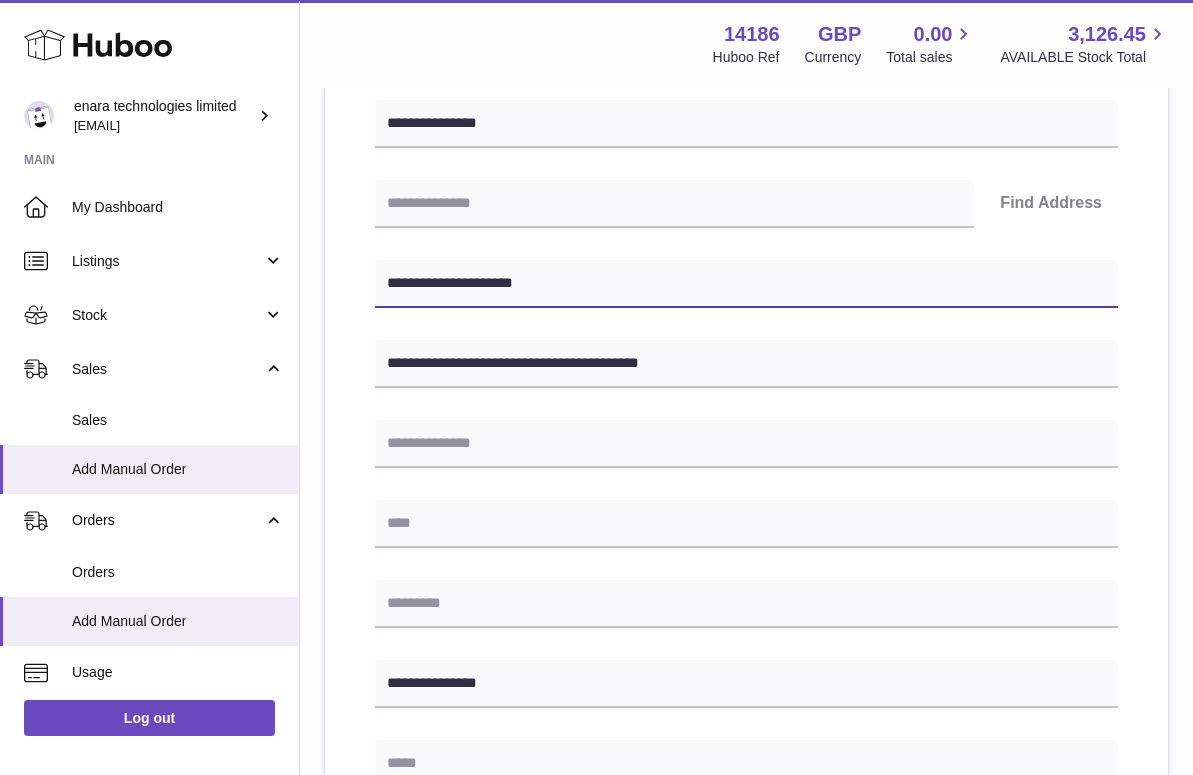 click on "**********" at bounding box center [746, 284] 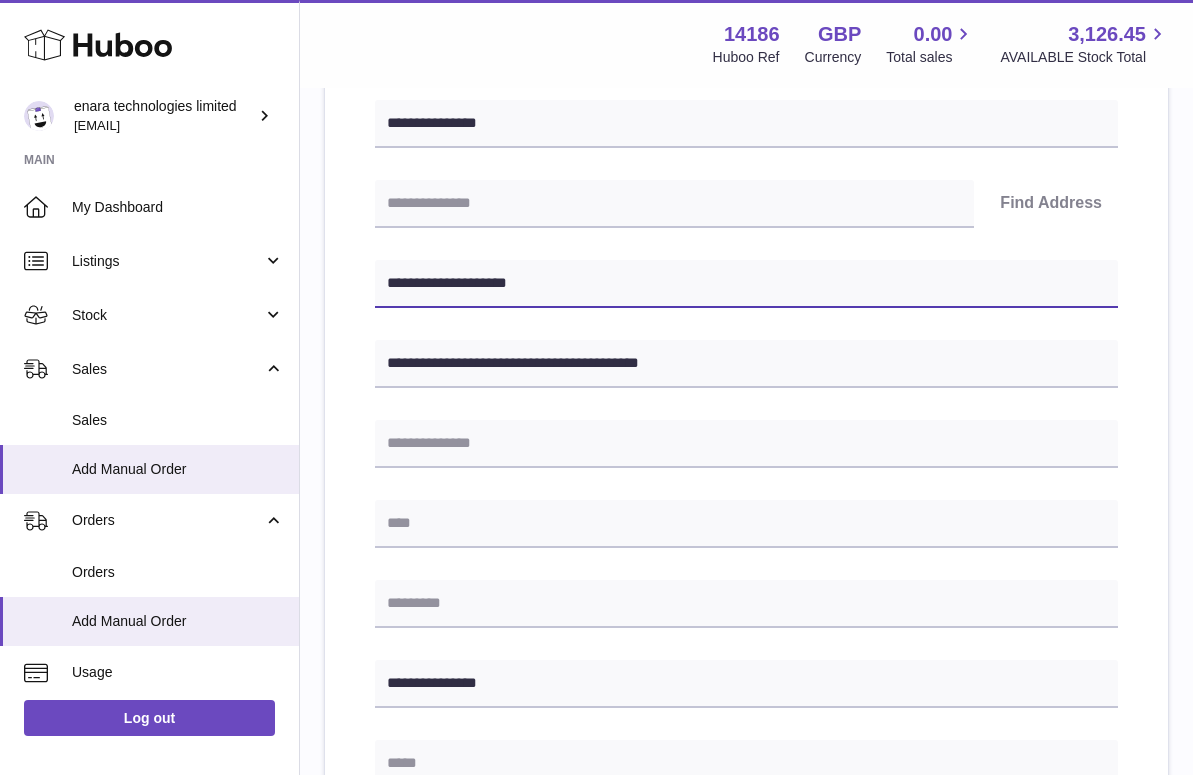 type on "**********" 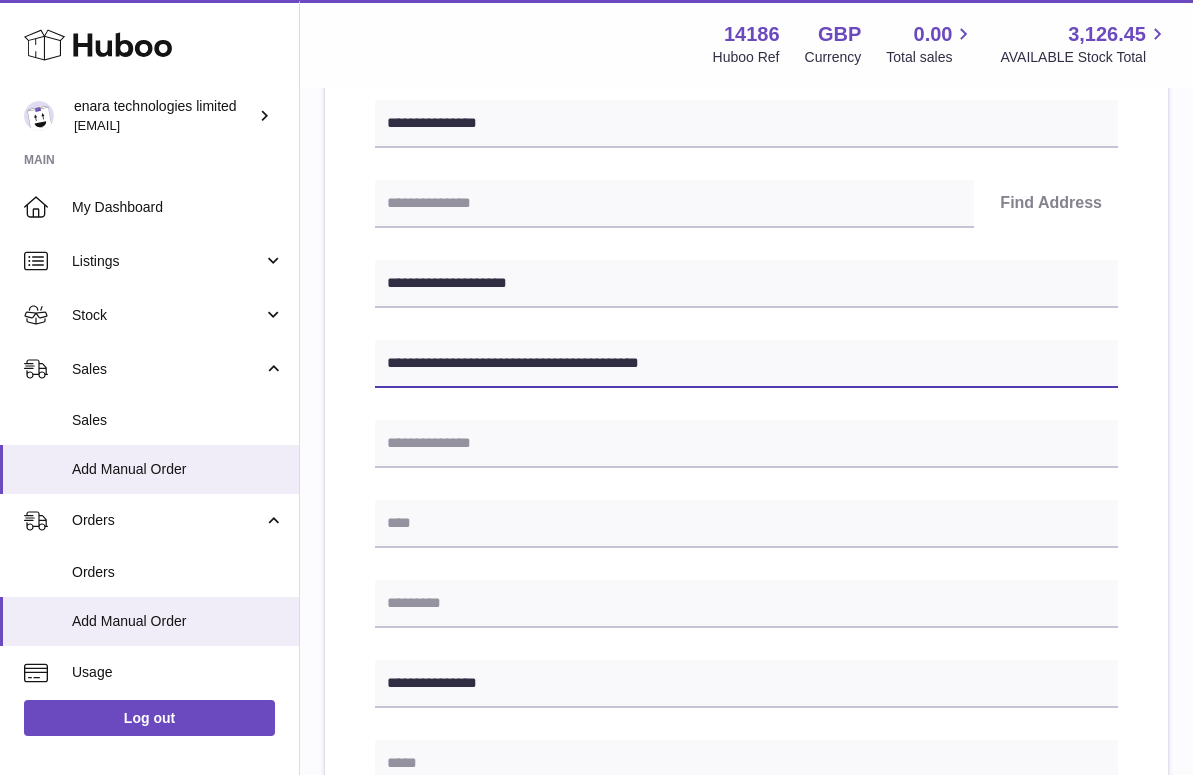 drag, startPoint x: 582, startPoint y: 362, endPoint x: 516, endPoint y: 360, distance: 66.0303 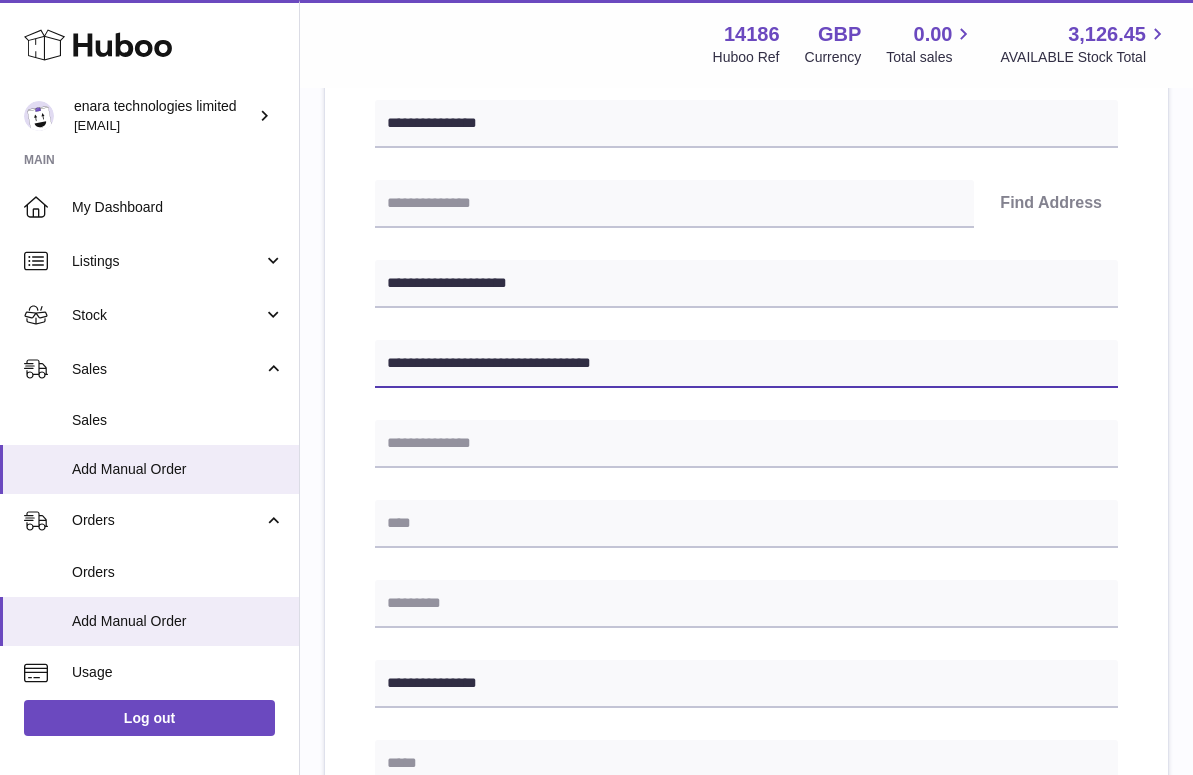 type on "**********" 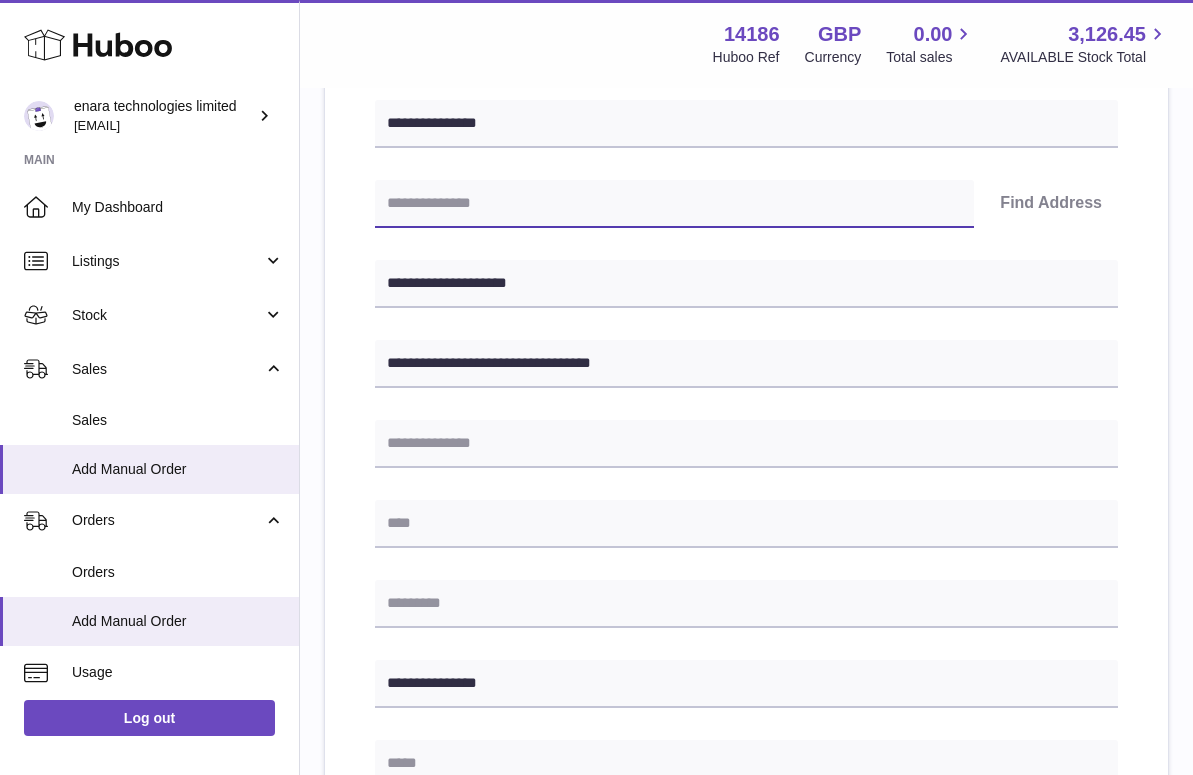 paste on "********" 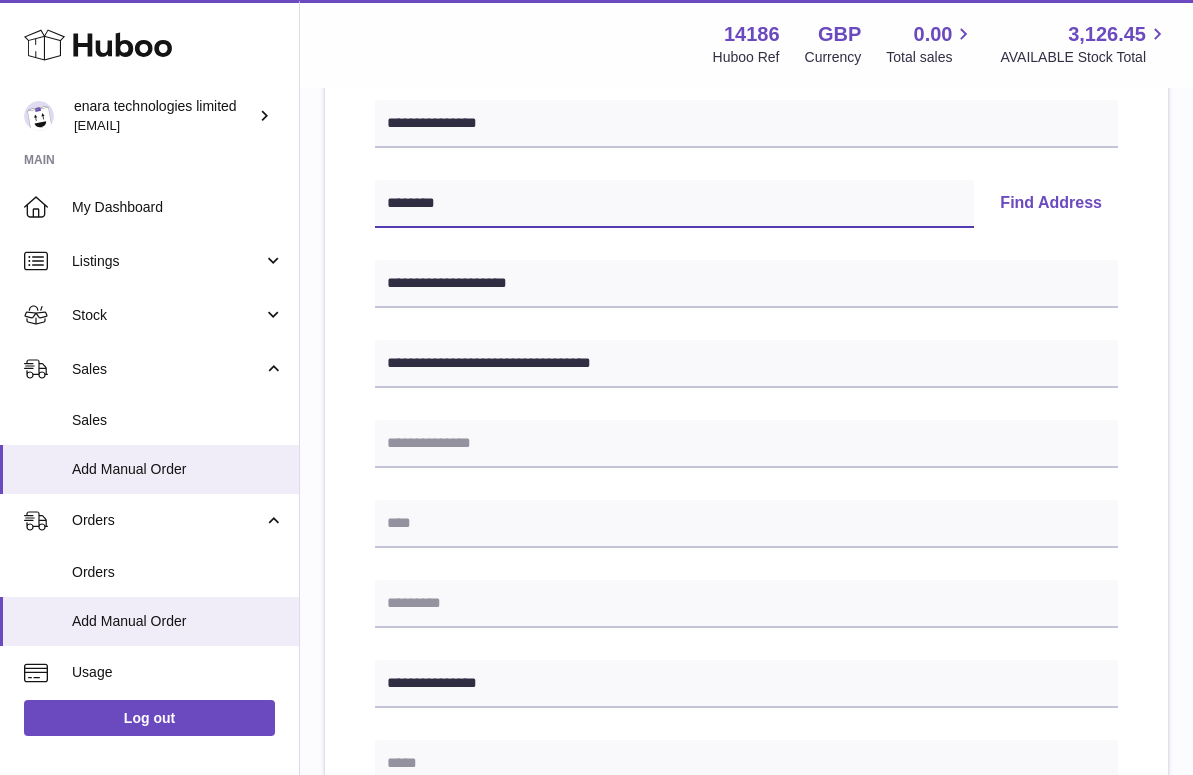 type on "********" 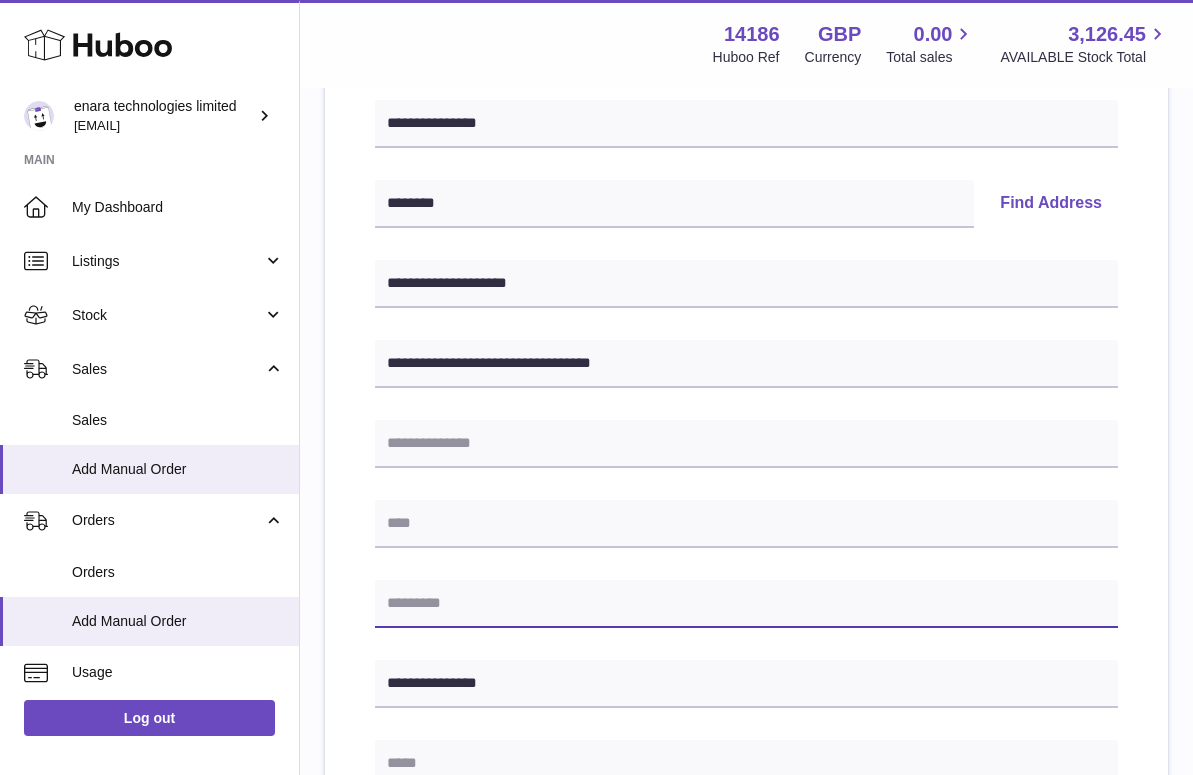 paste on "********" 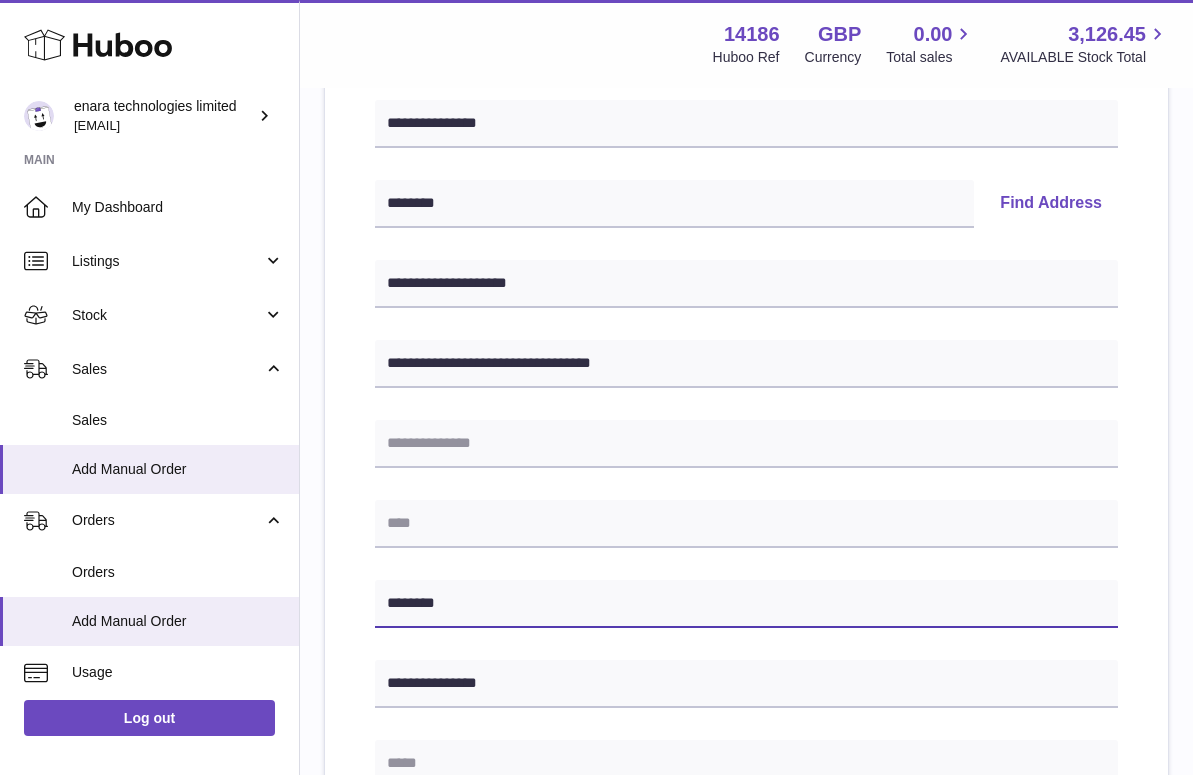 type on "********" 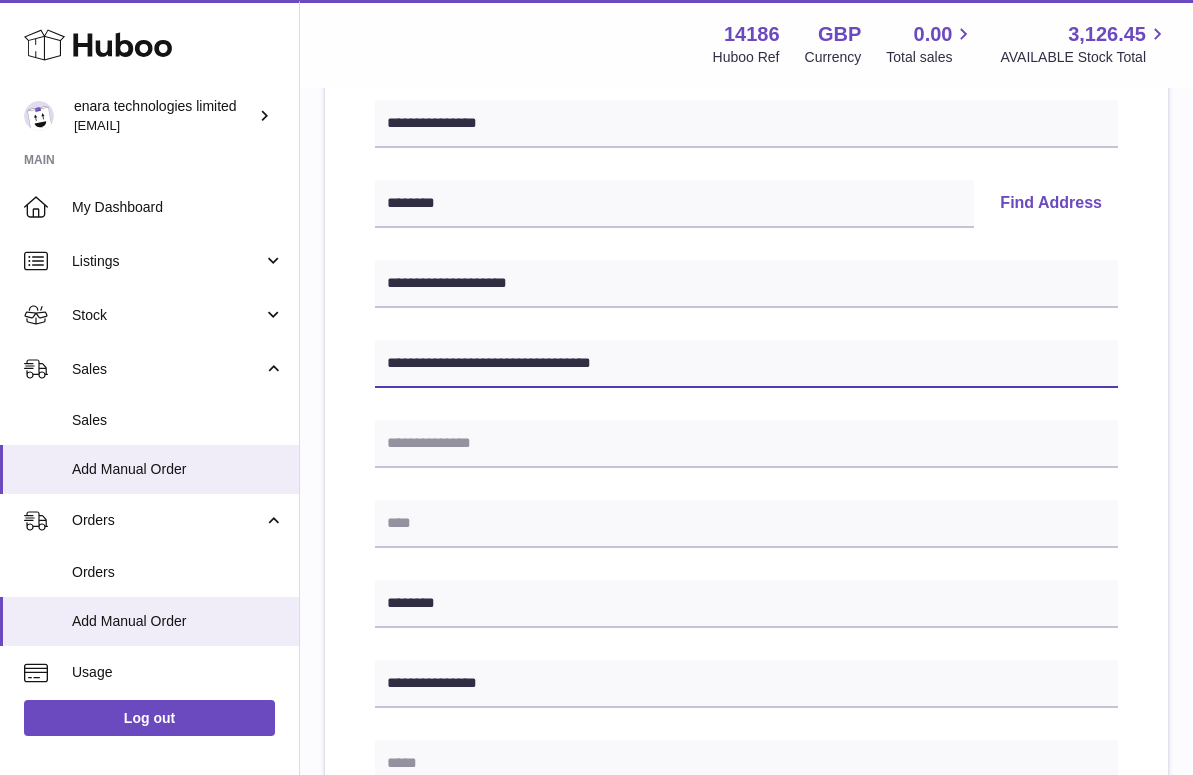 drag, startPoint x: 524, startPoint y: 364, endPoint x: 722, endPoint y: 368, distance: 198.0404 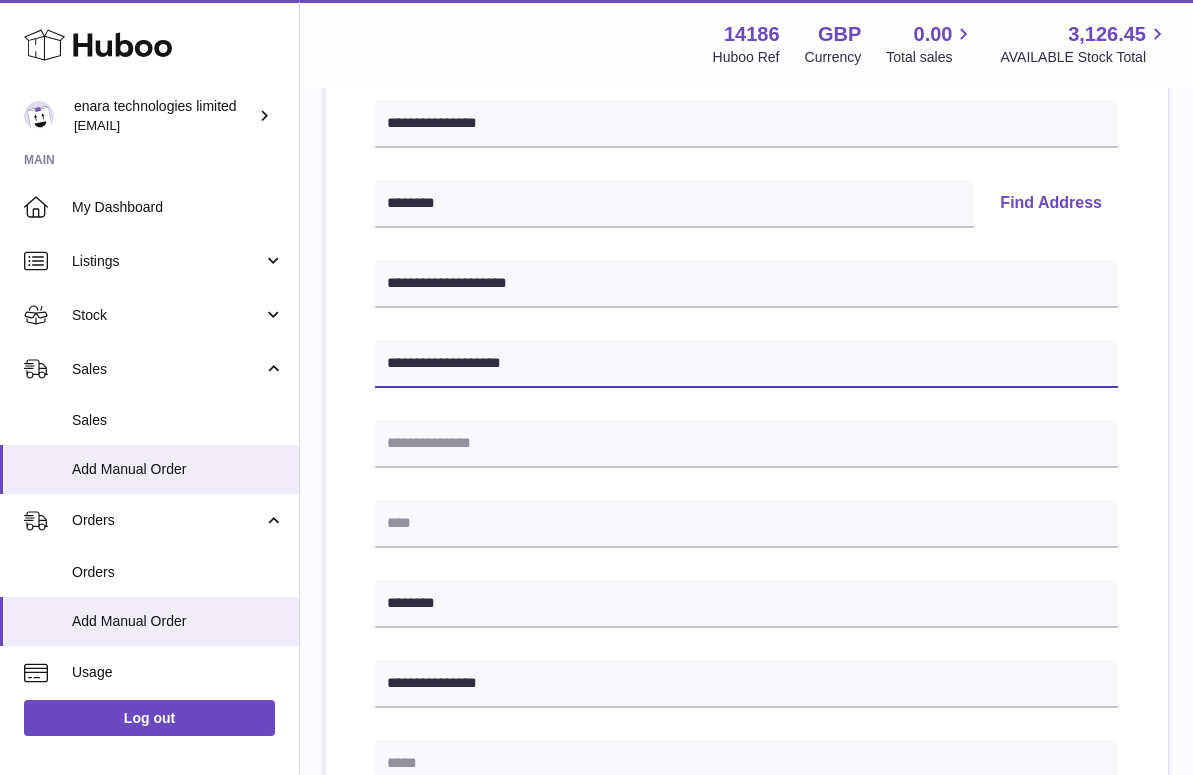 type on "**********" 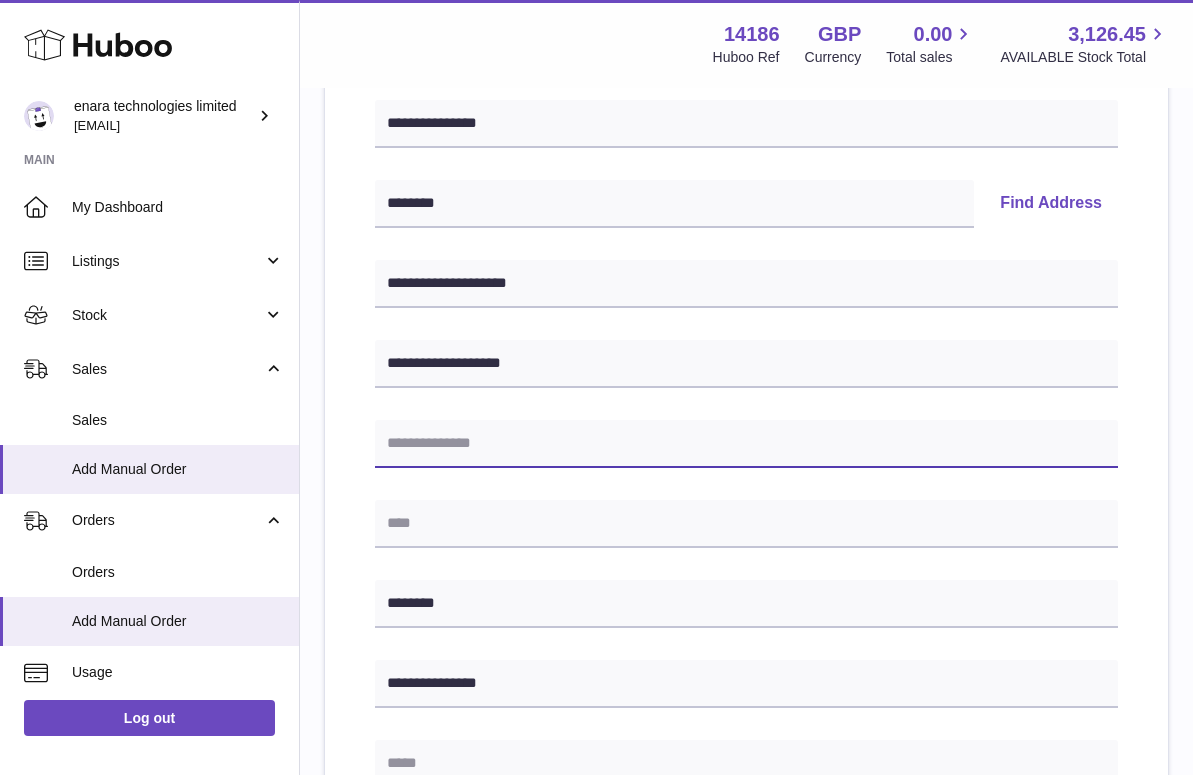paste on "**********" 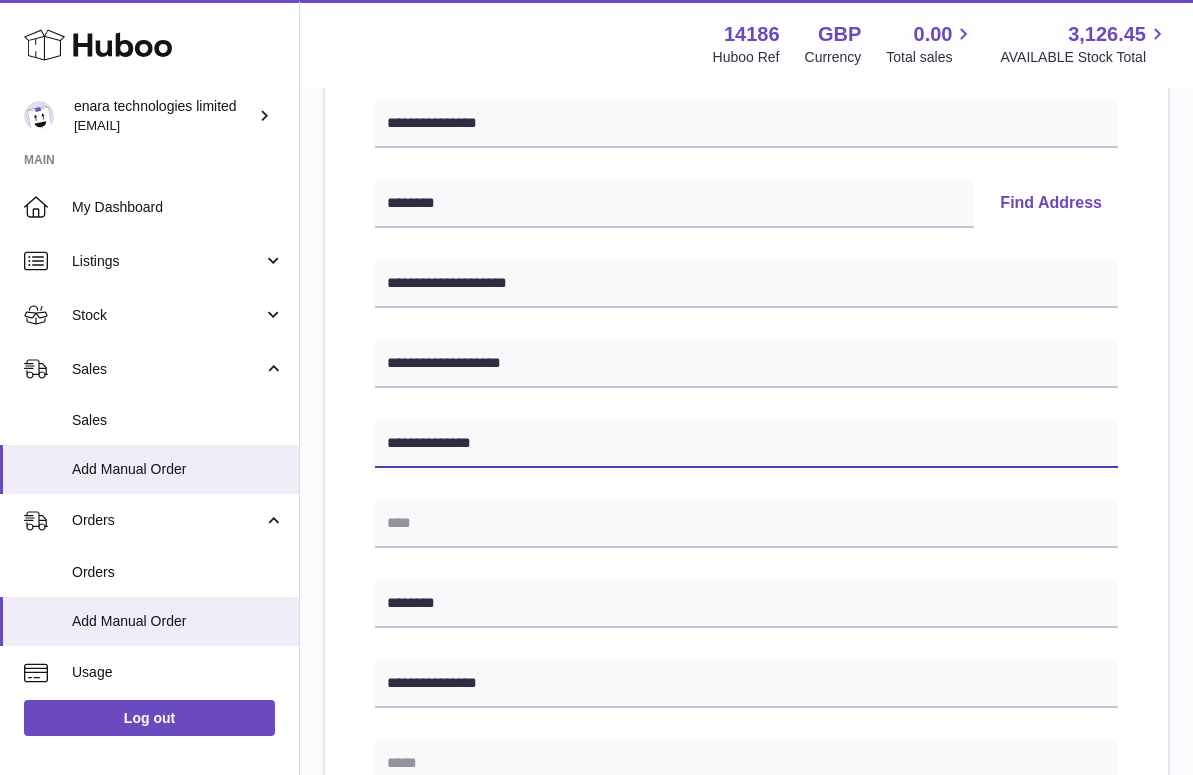type on "**********" 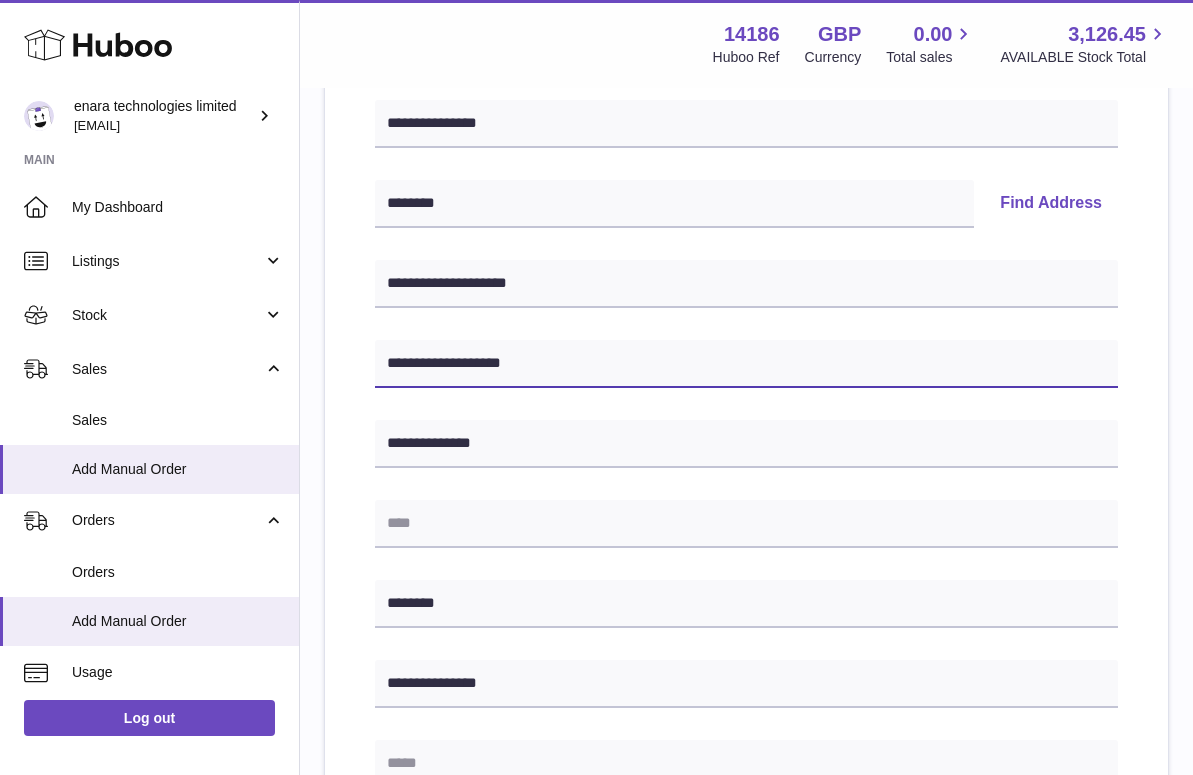 click on "**********" at bounding box center (746, 364) 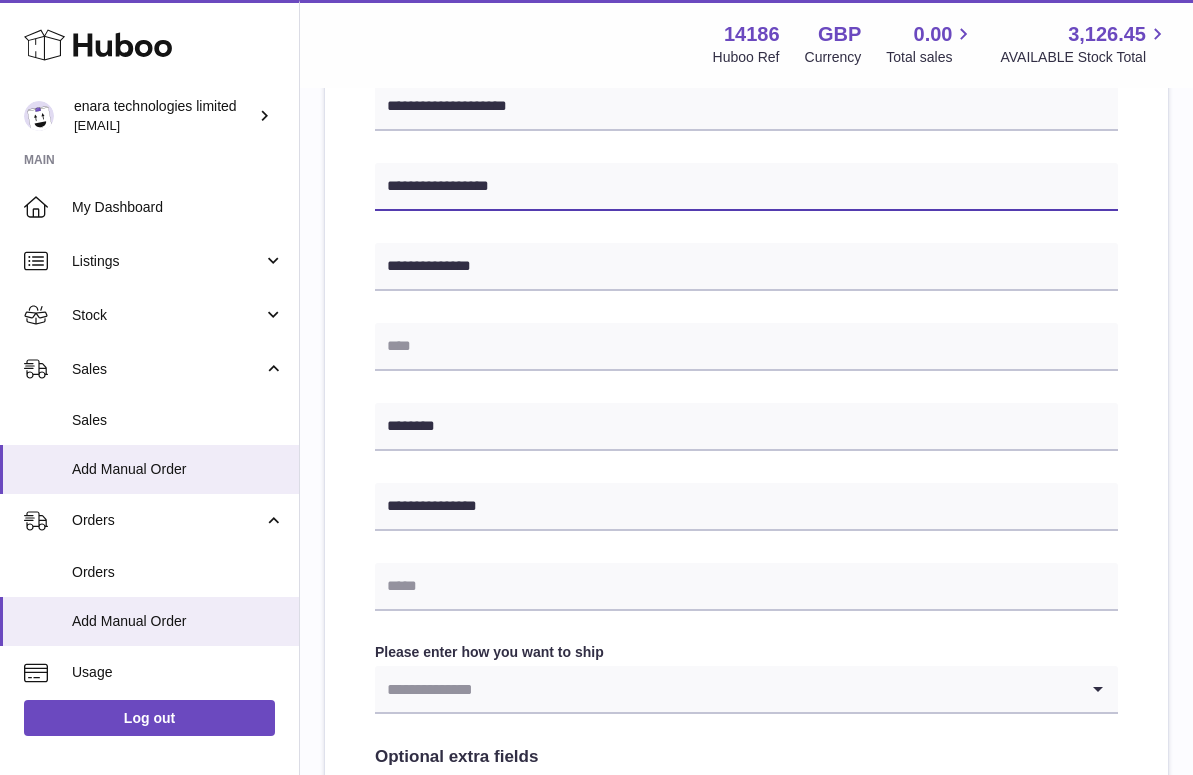scroll, scrollTop: 546, scrollLeft: 0, axis: vertical 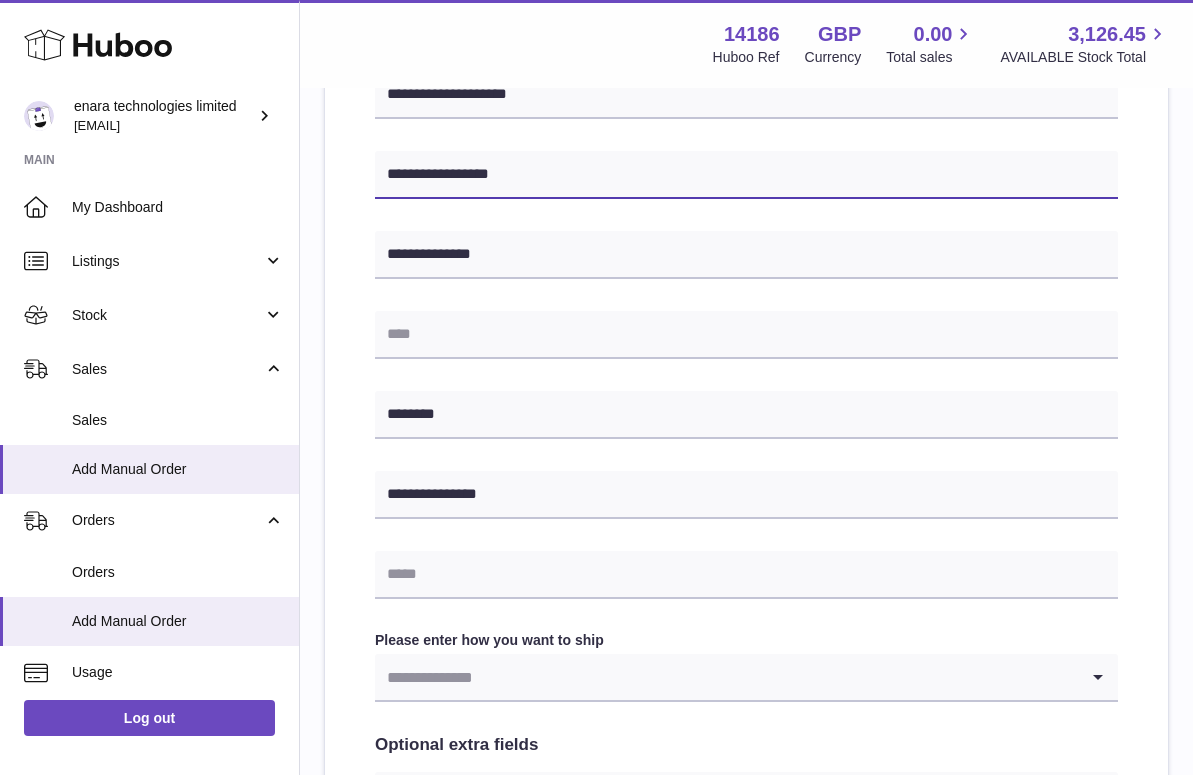 click on "**********" at bounding box center [746, 175] 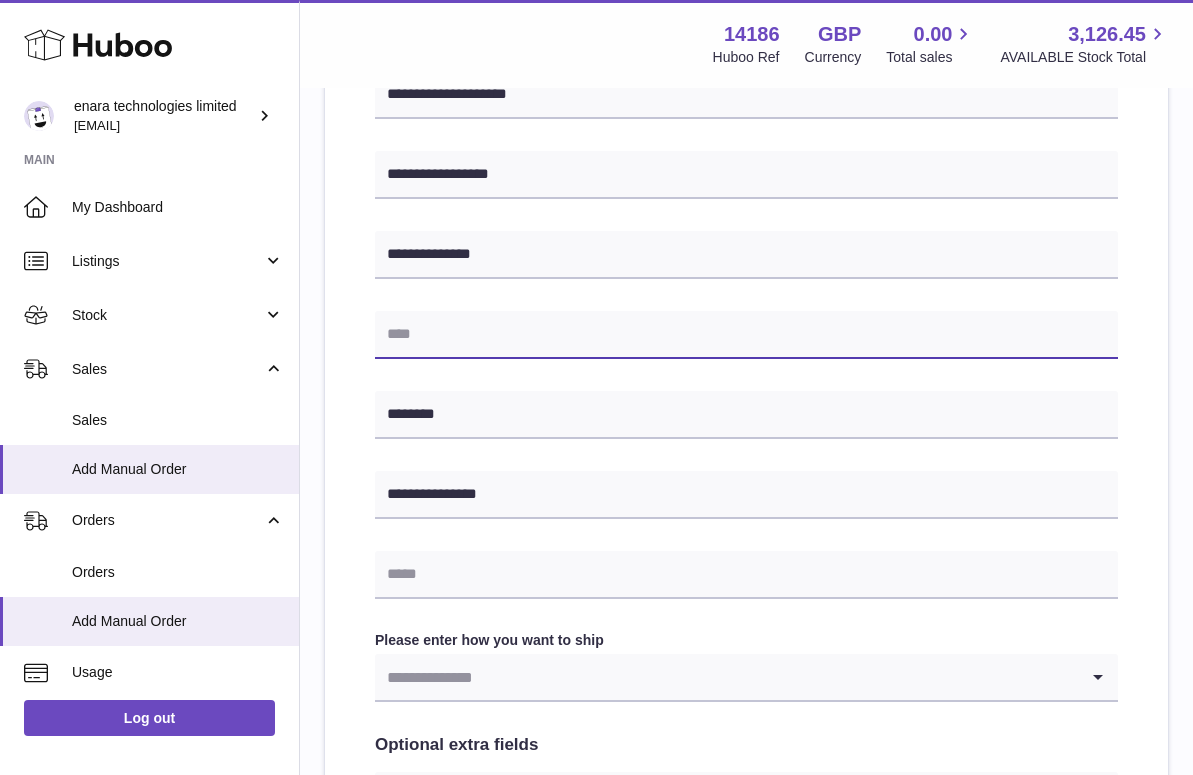 click at bounding box center (746, 335) 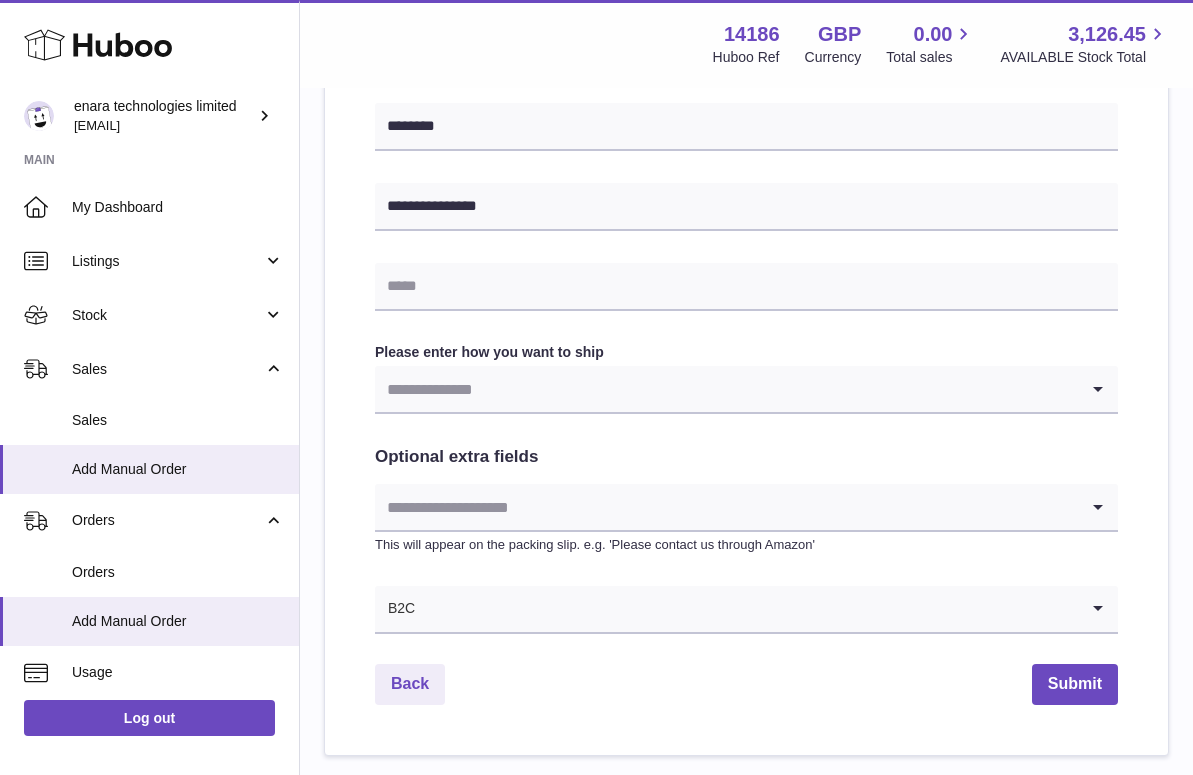 scroll, scrollTop: 845, scrollLeft: 0, axis: vertical 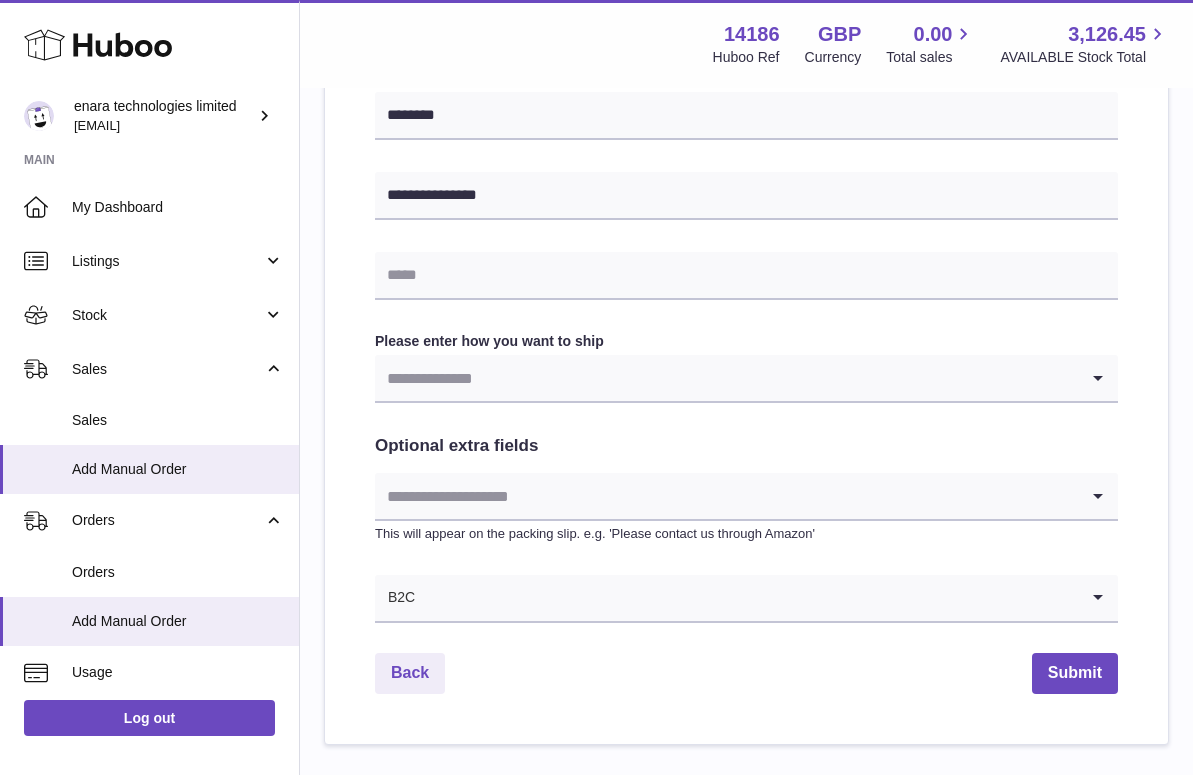 type on "********" 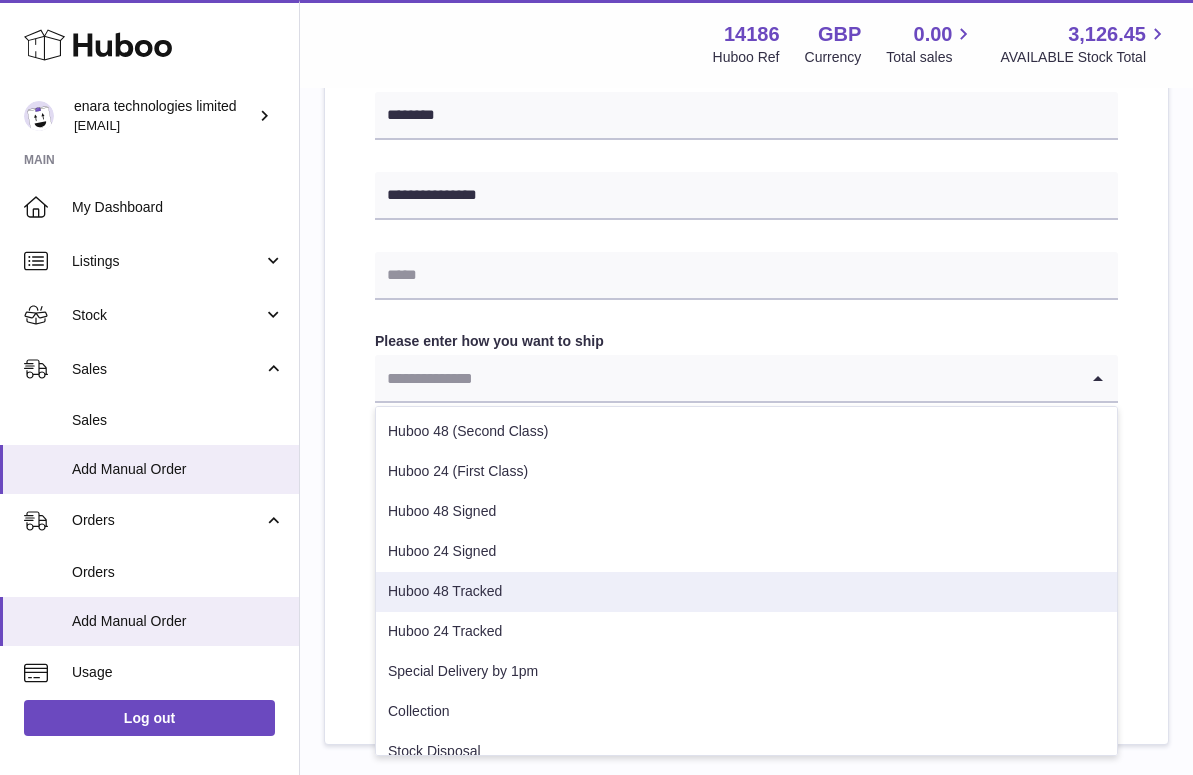 click on "Huboo 48 Tracked" at bounding box center (746, 592) 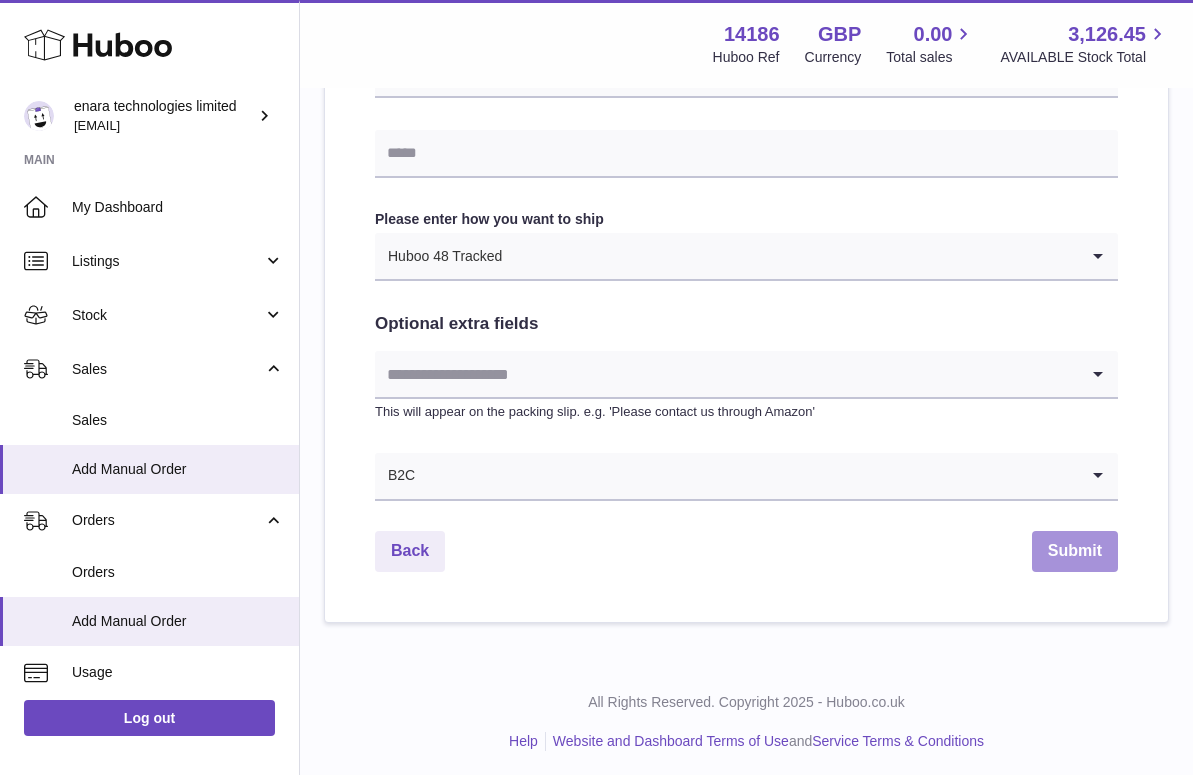 scroll, scrollTop: 966, scrollLeft: 0, axis: vertical 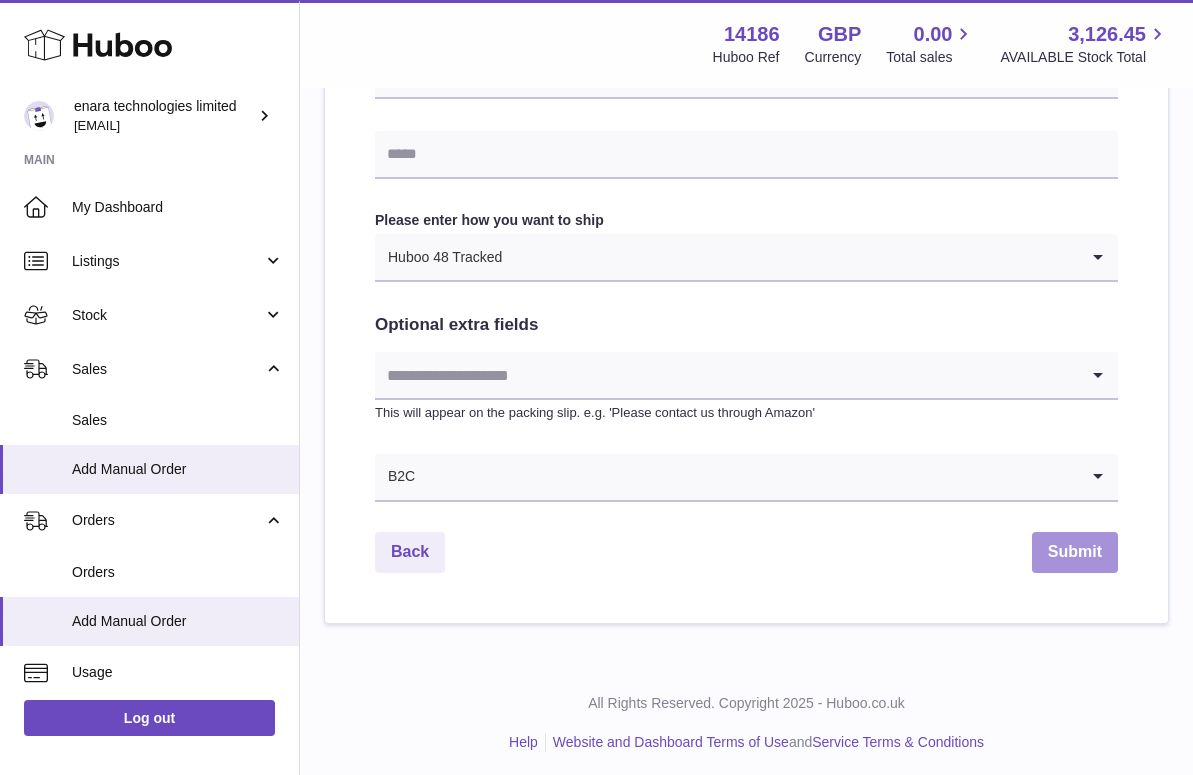 click on "Submit" at bounding box center [1075, 552] 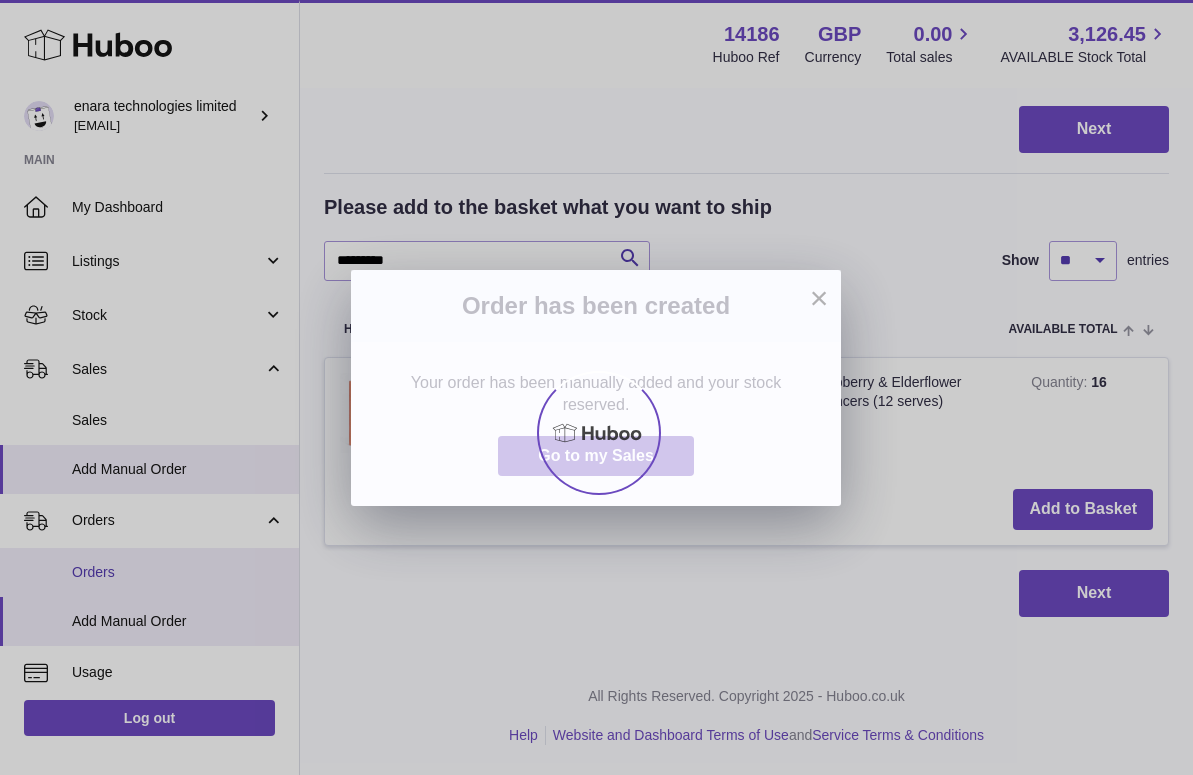 scroll, scrollTop: 0, scrollLeft: 0, axis: both 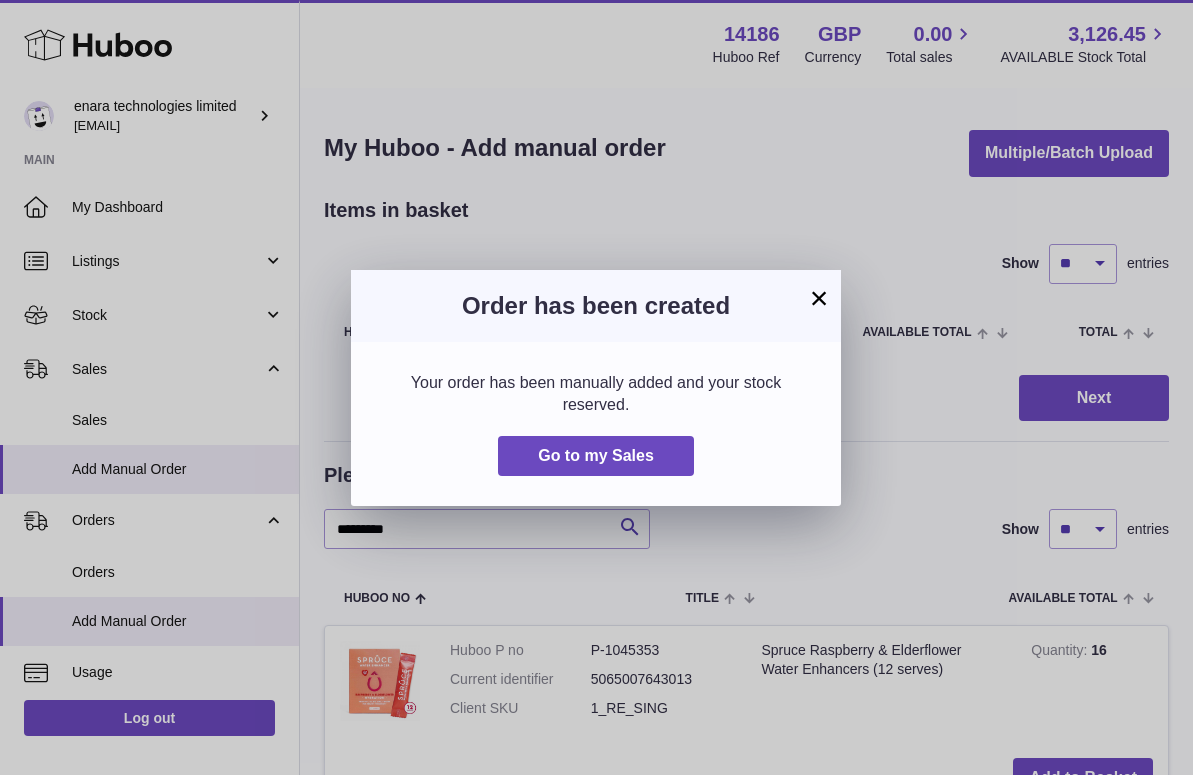 click on "×" at bounding box center [819, 298] 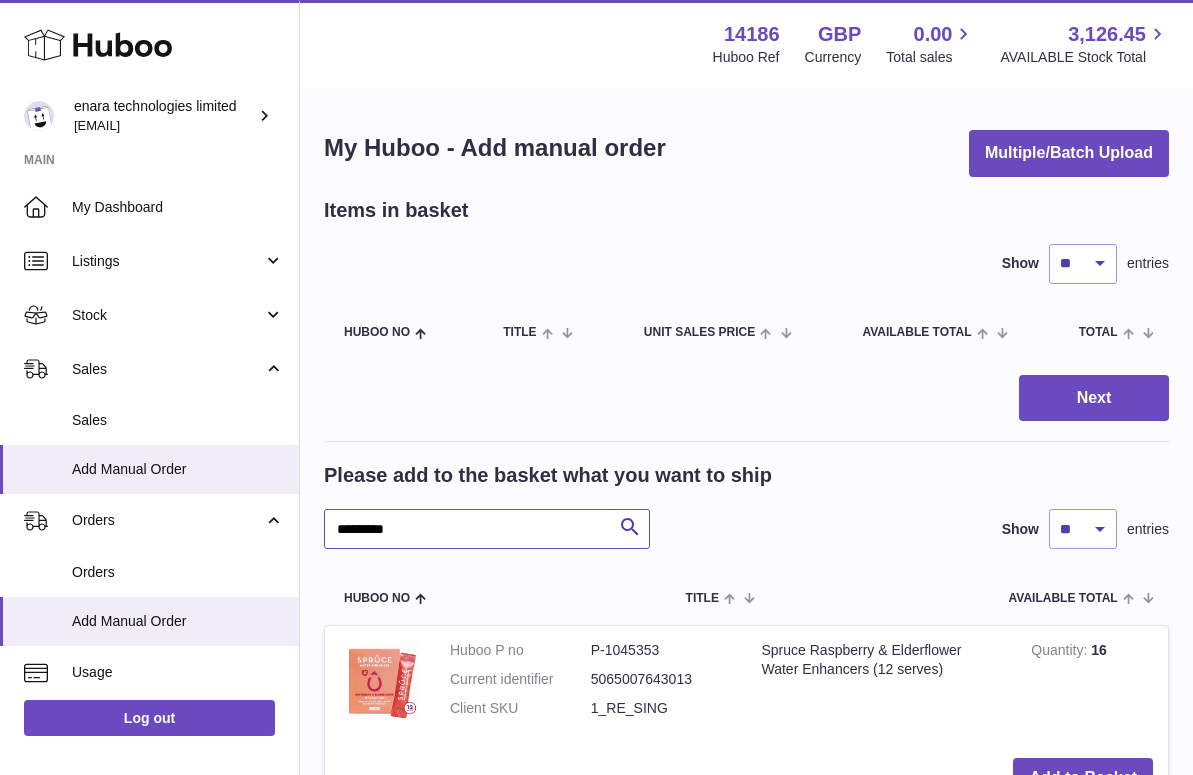 drag, startPoint x: 479, startPoint y: 521, endPoint x: -154, endPoint y: 431, distance: 639.3661 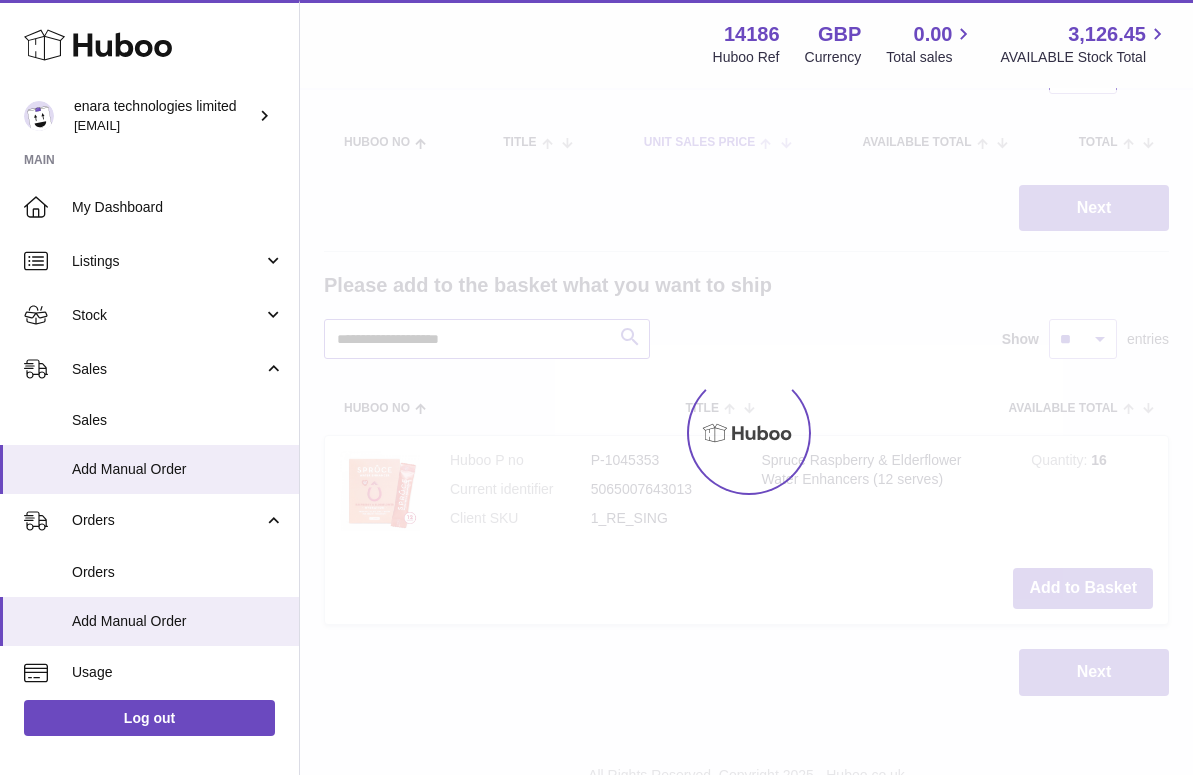 scroll, scrollTop: 193, scrollLeft: 0, axis: vertical 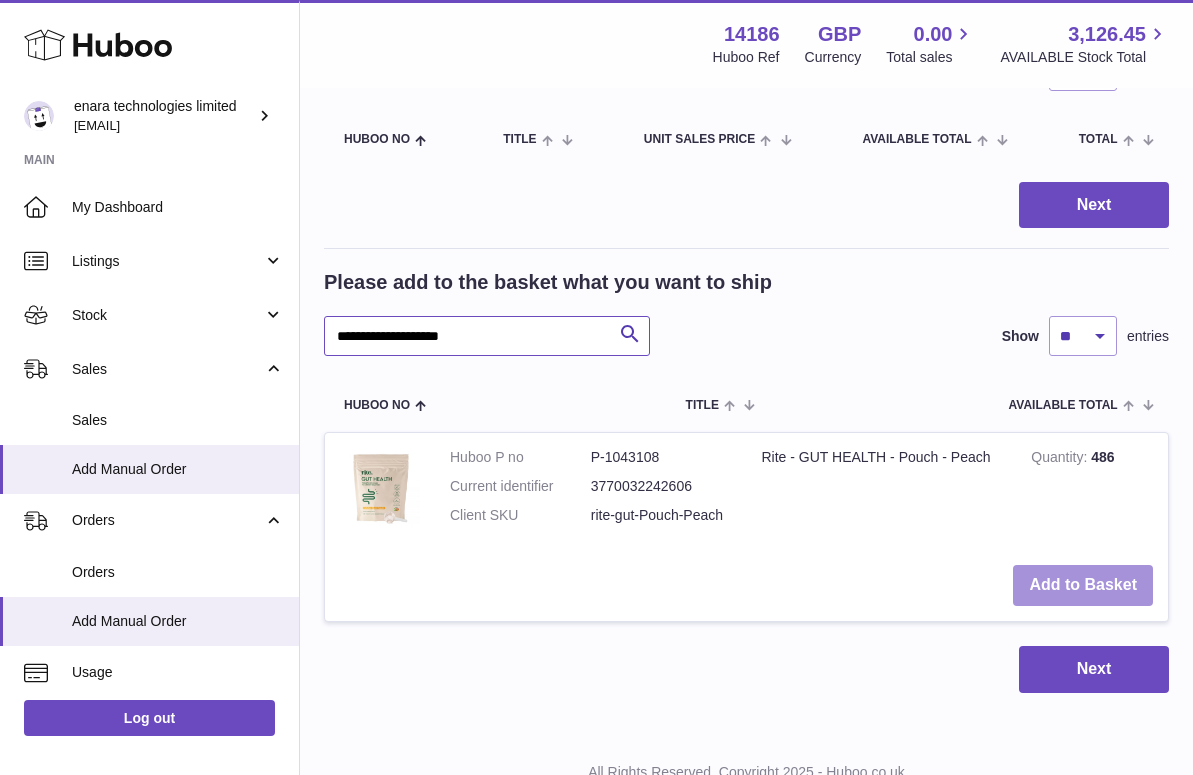 type on "**********" 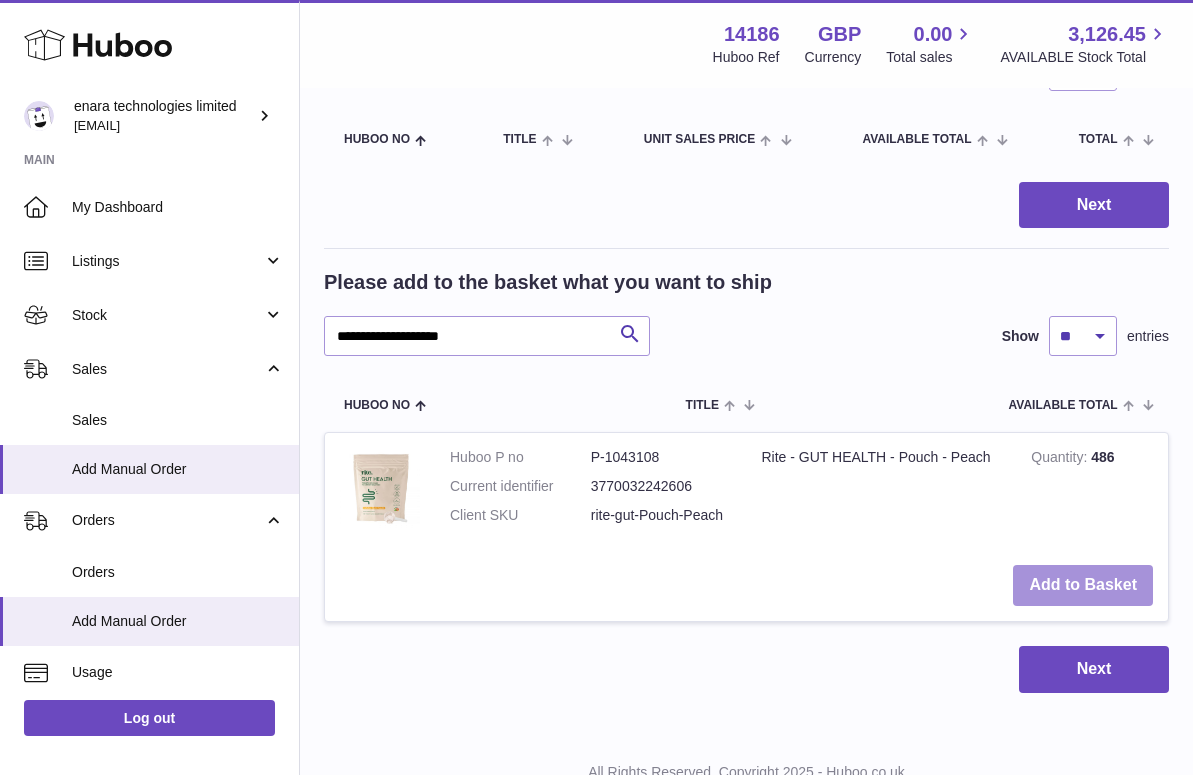click on "Add to Basket" at bounding box center (1083, 585) 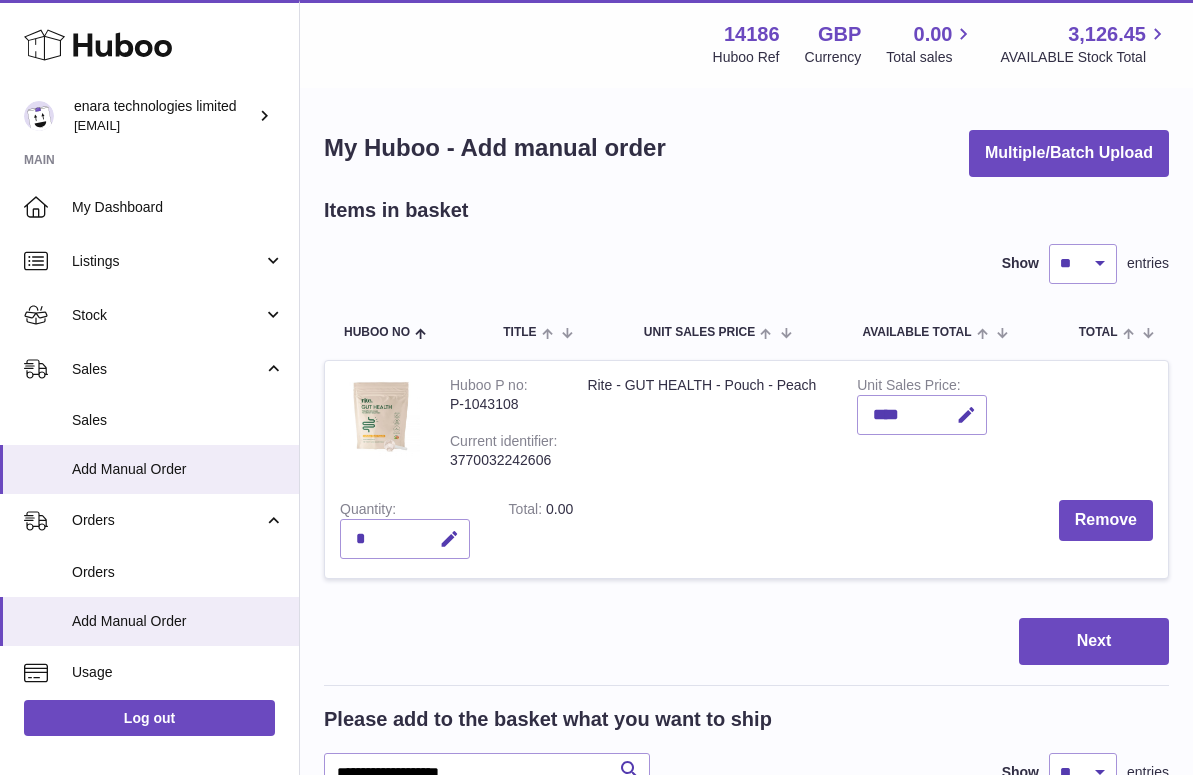 scroll, scrollTop: 0, scrollLeft: 0, axis: both 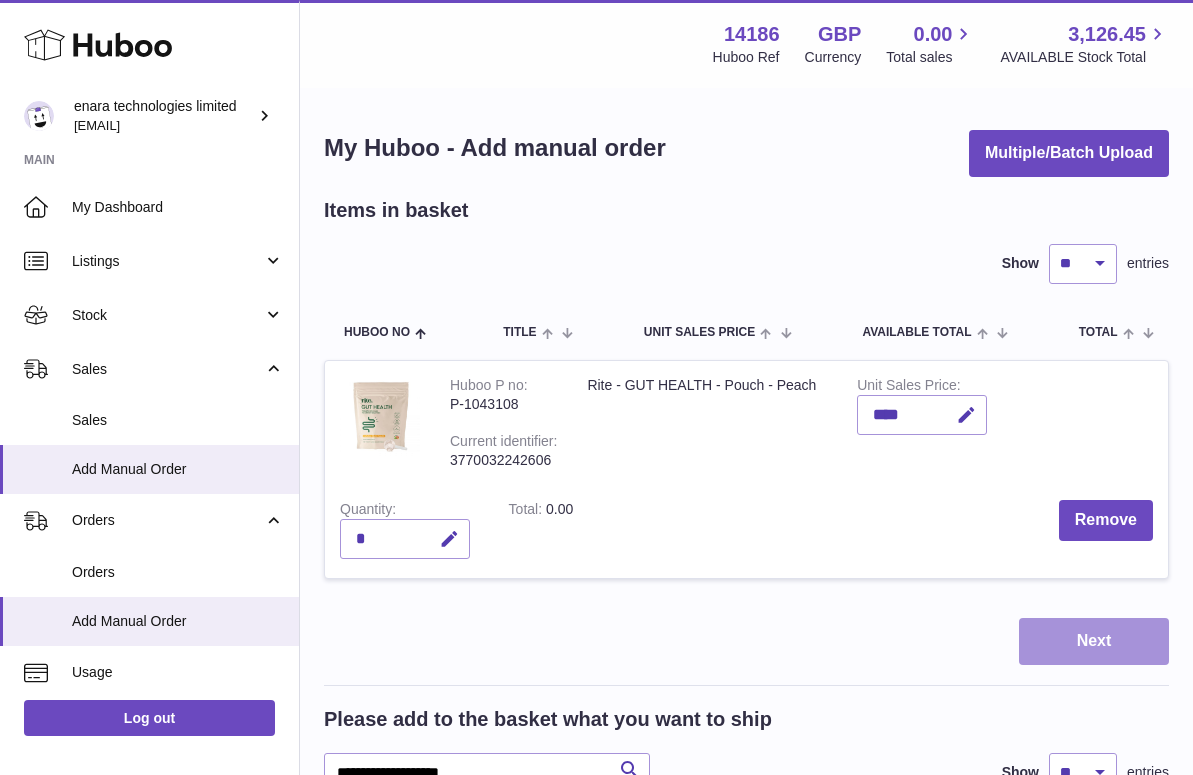 click on "Next" at bounding box center (1094, 641) 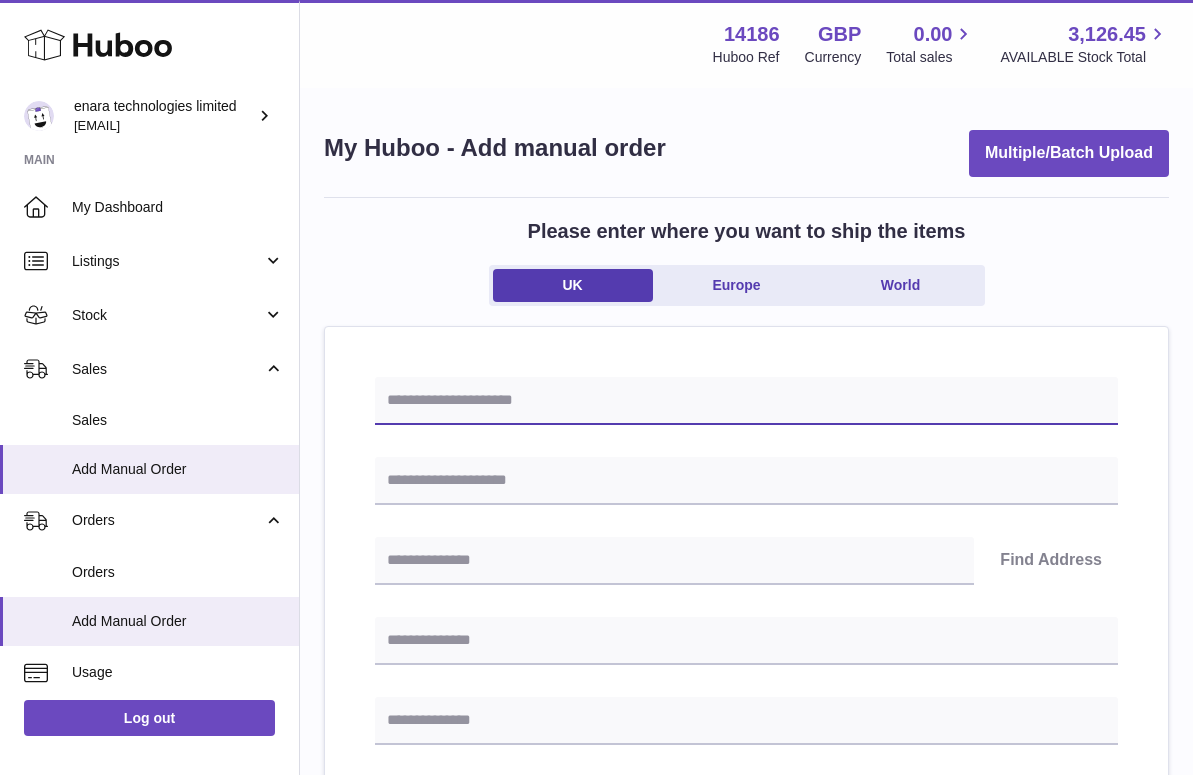 click at bounding box center (746, 401) 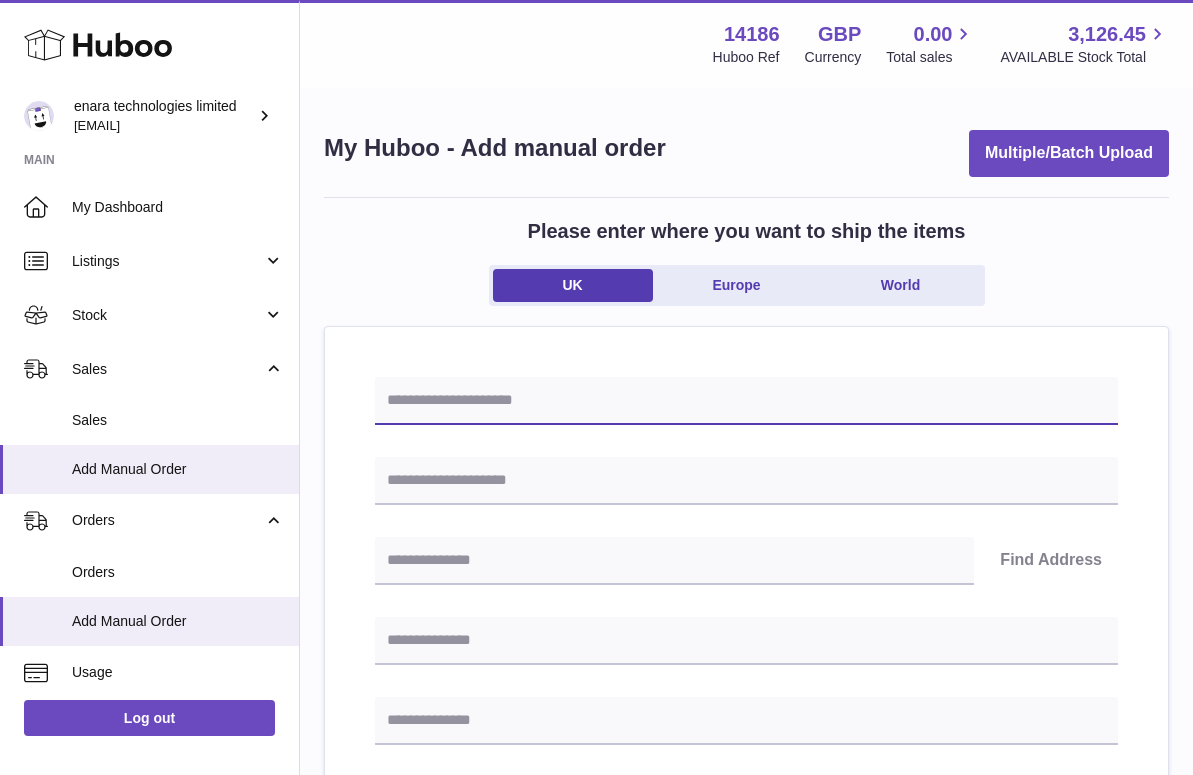 paste on "**********" 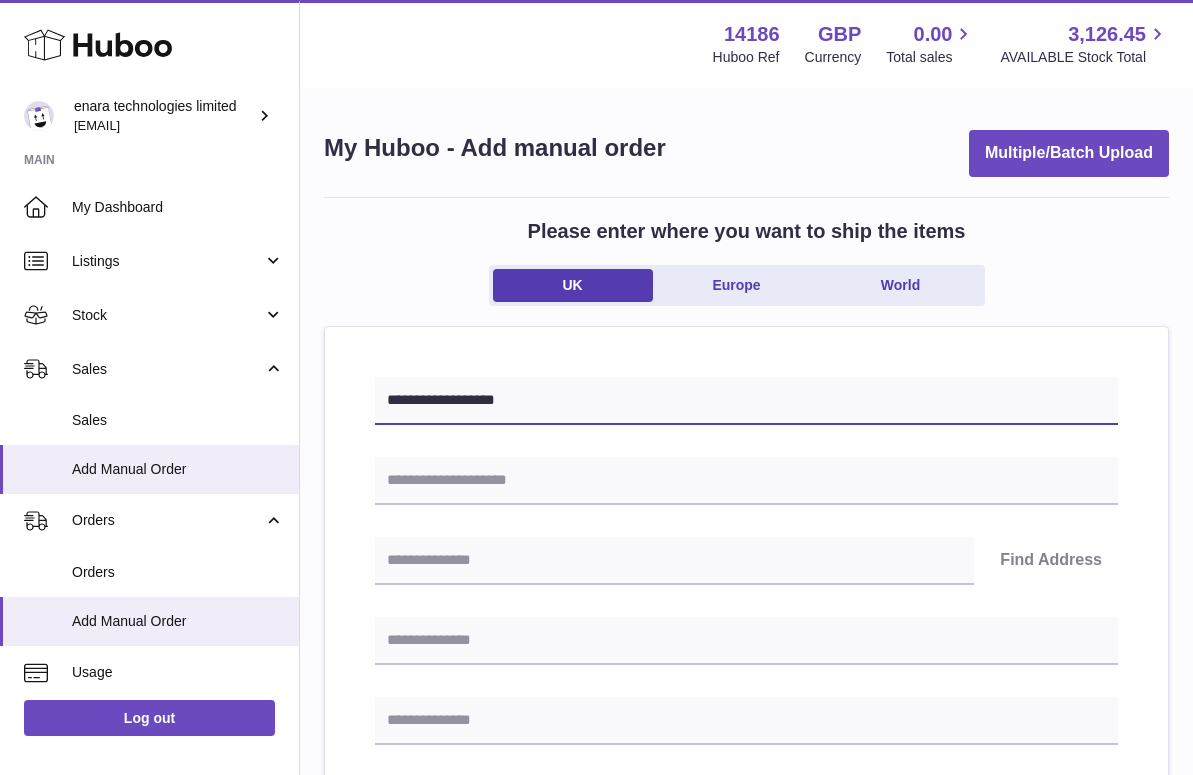 type on "**********" 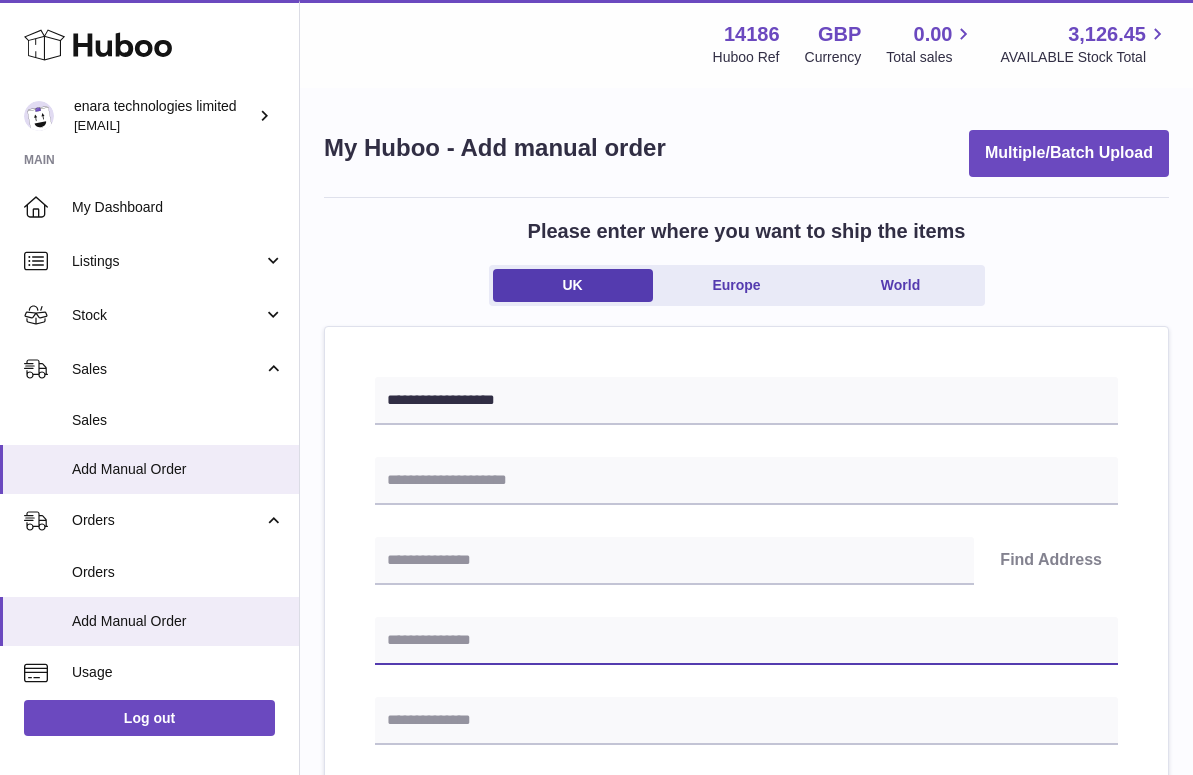 paste on "**********" 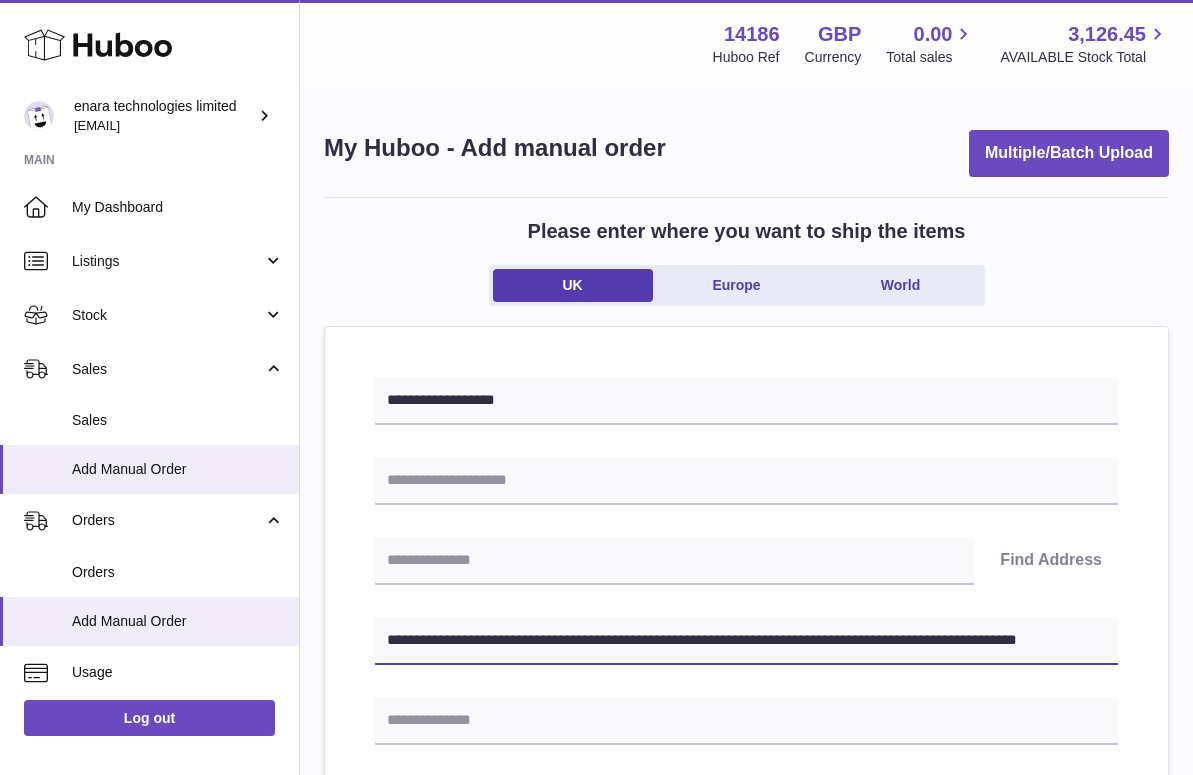 drag, startPoint x: 657, startPoint y: 641, endPoint x: 1242, endPoint y: 669, distance: 585.6697 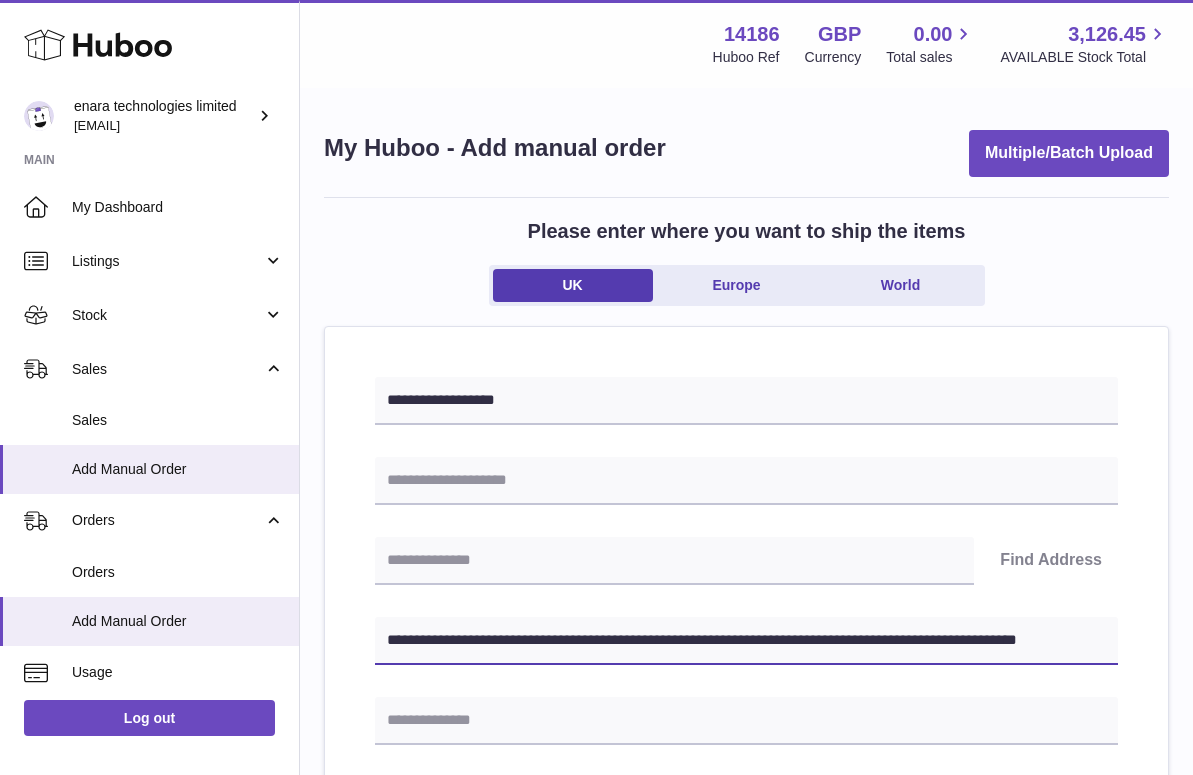 click on ".st0{fill:#141414;}" at bounding box center (596, 387) 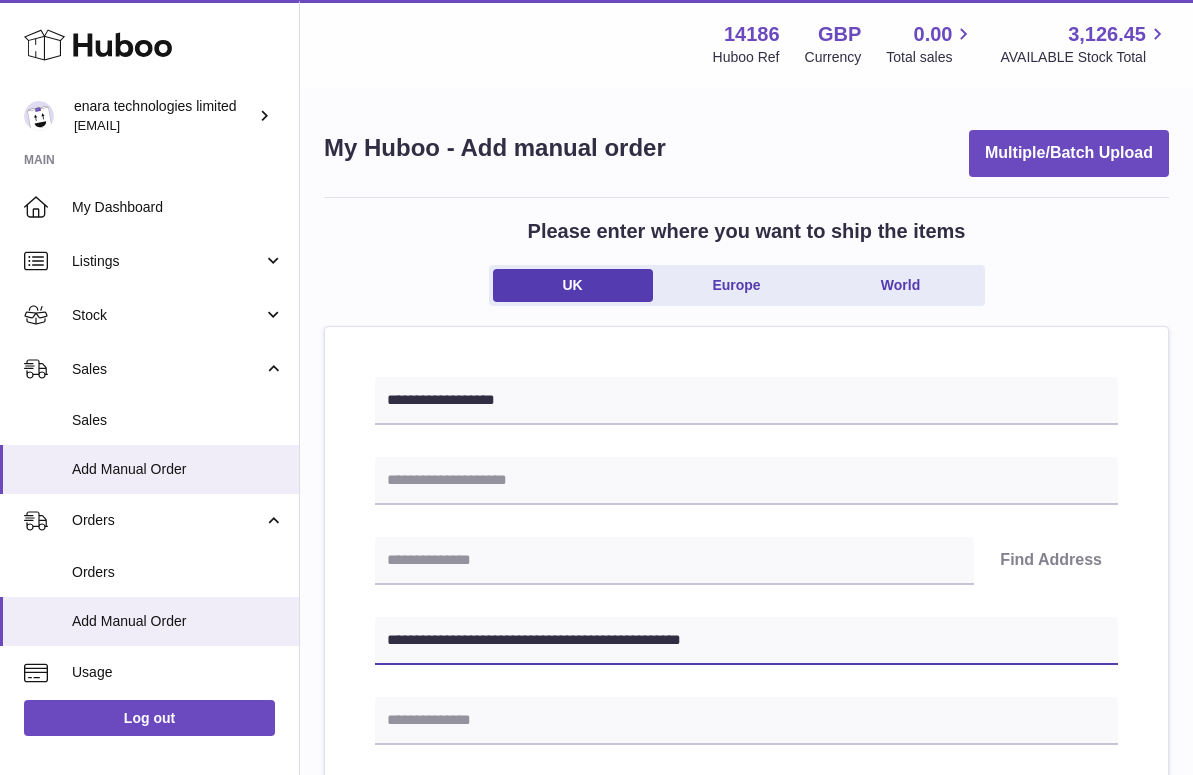 type on "**********" 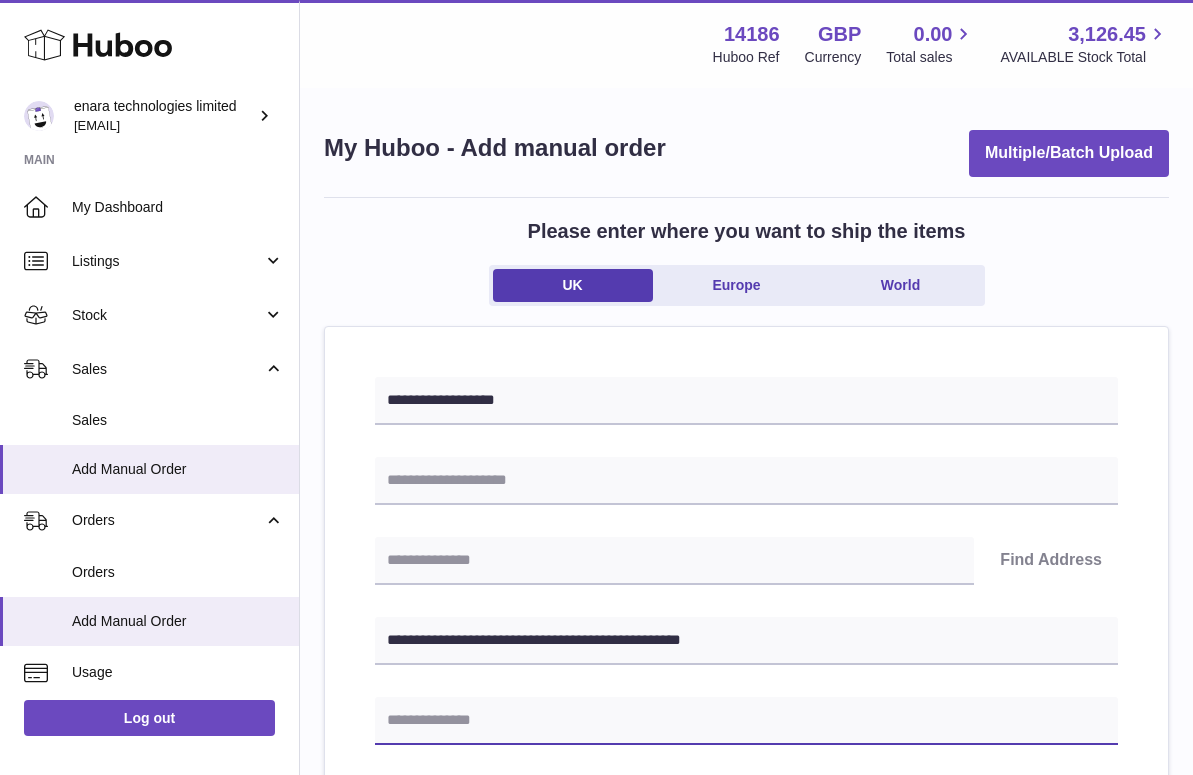 paste on "**********" 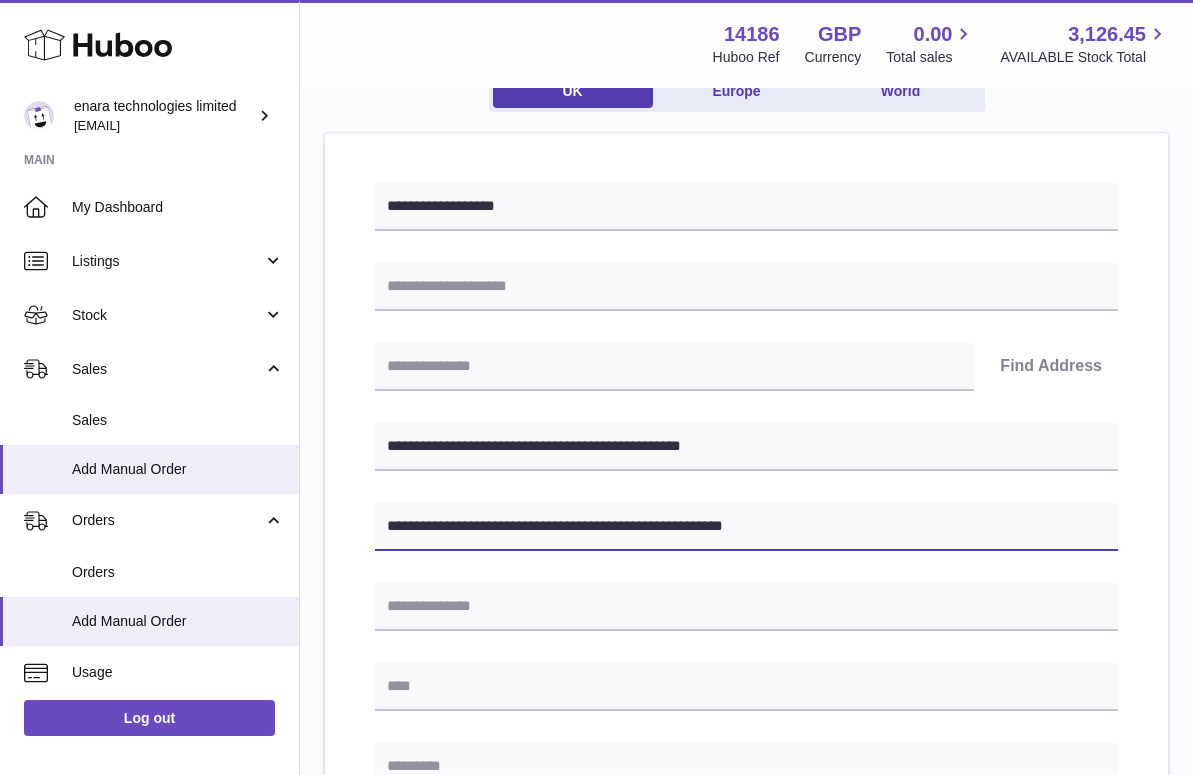 scroll, scrollTop: 202, scrollLeft: 0, axis: vertical 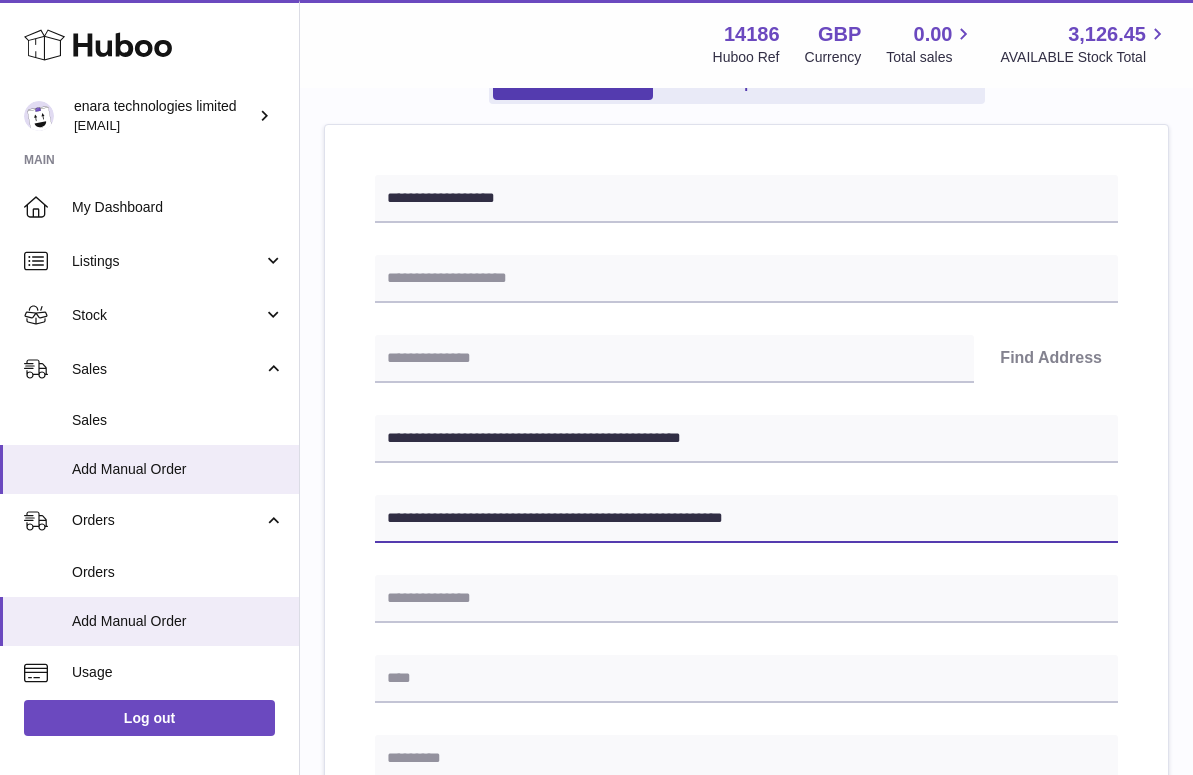 type on "**********" 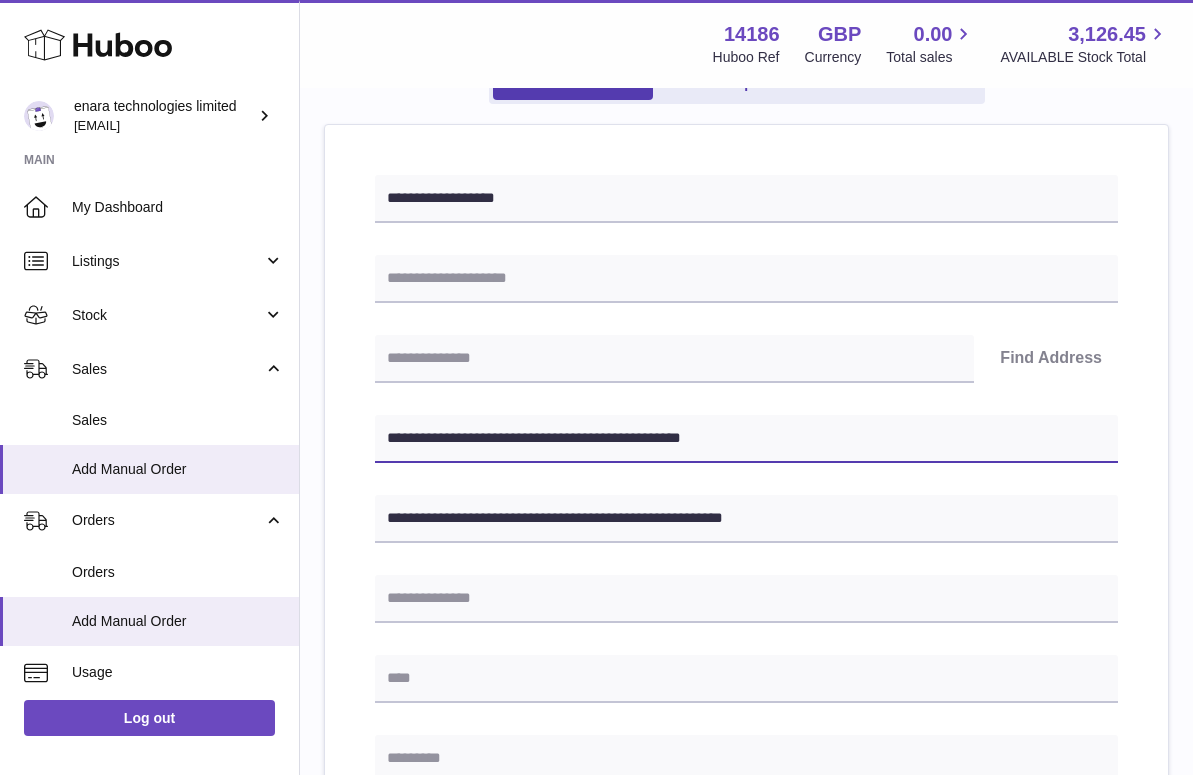 drag, startPoint x: 498, startPoint y: 439, endPoint x: 391, endPoint y: 430, distance: 107.37784 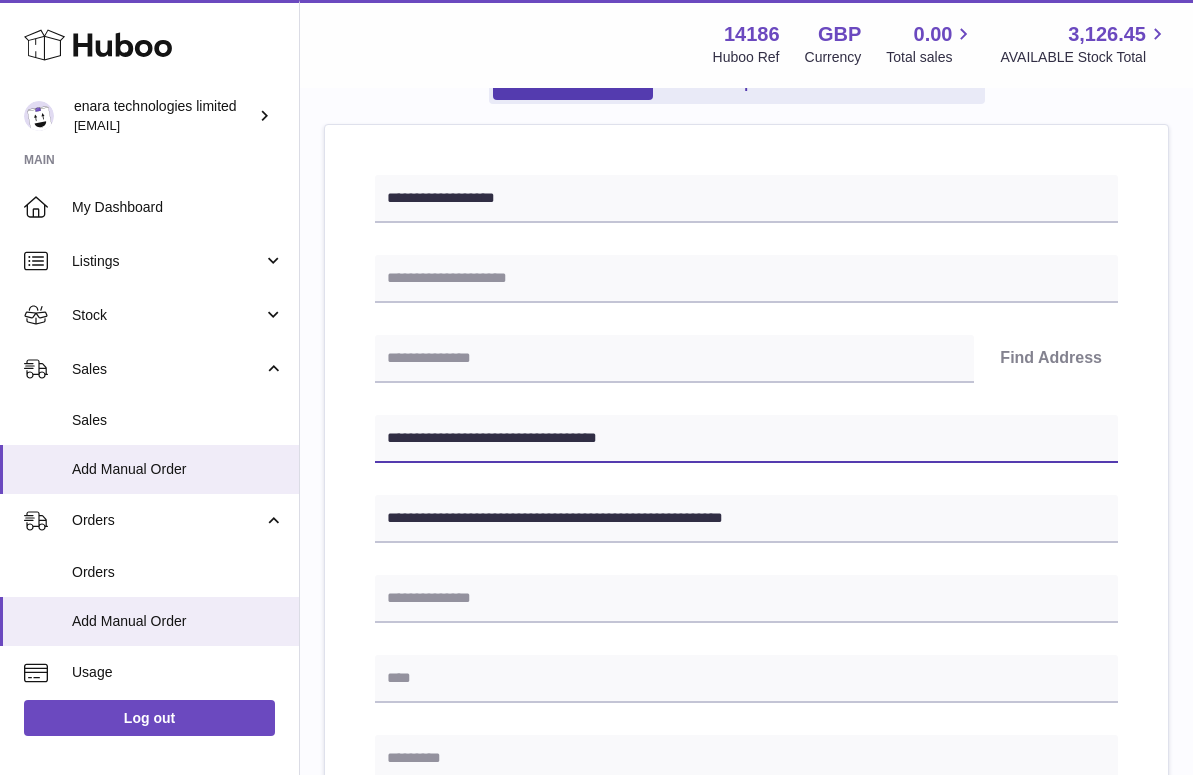 type on "**********" 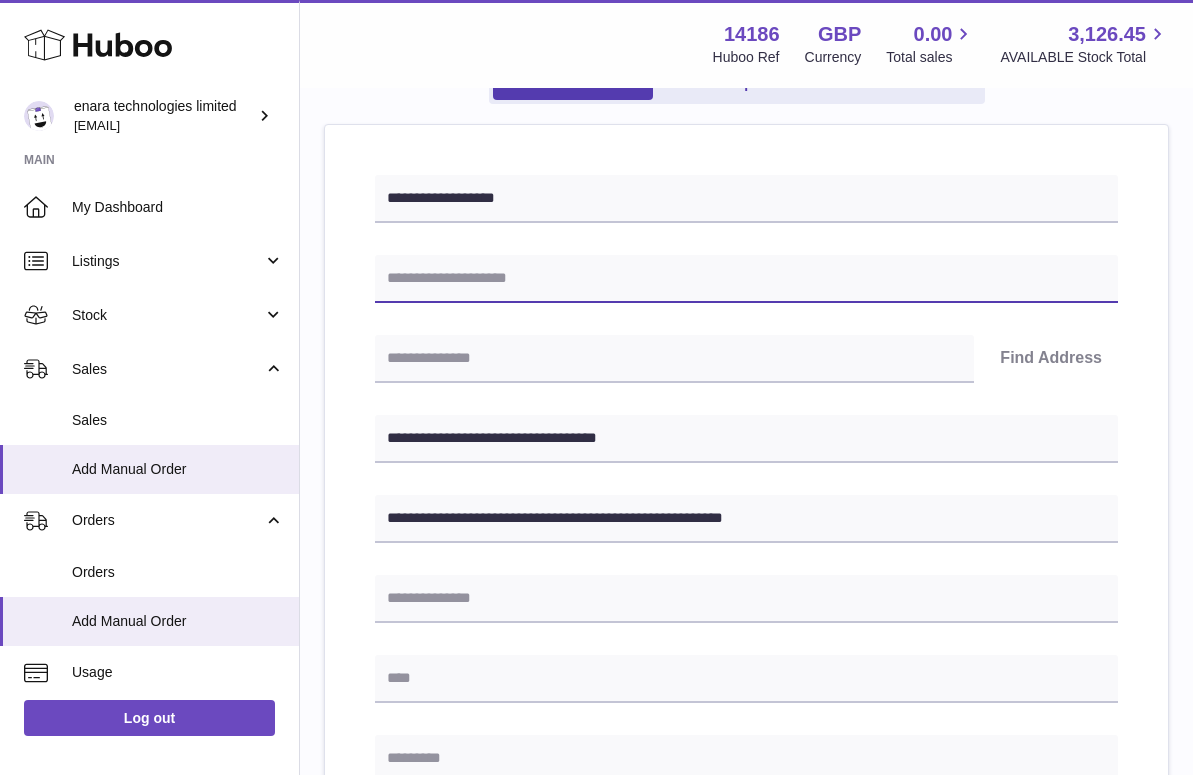 paste on "**********" 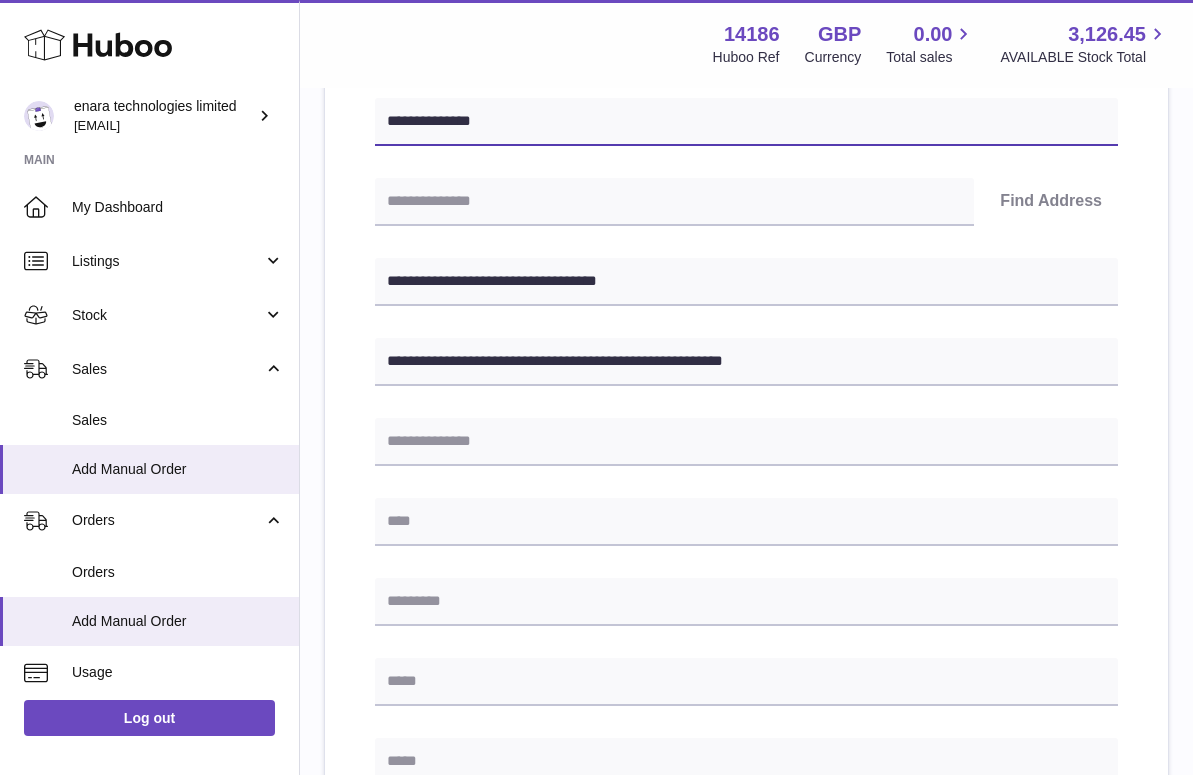 scroll, scrollTop: 358, scrollLeft: 0, axis: vertical 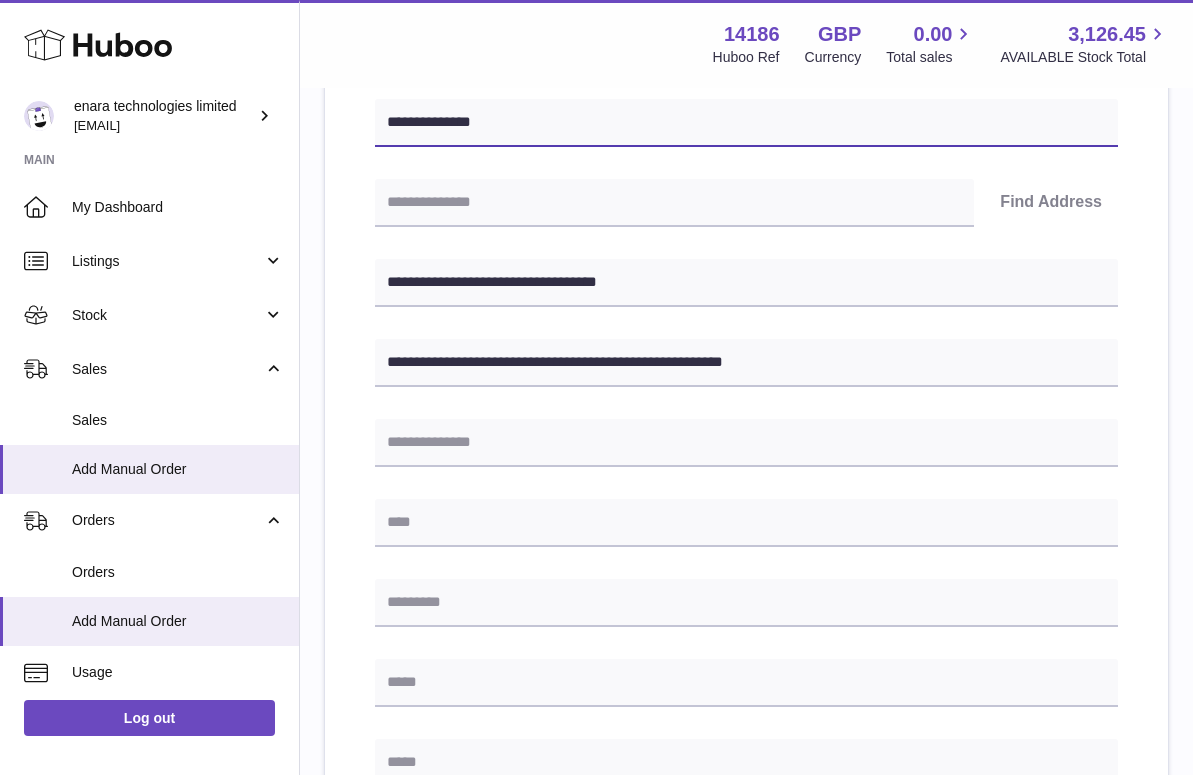 type on "**********" 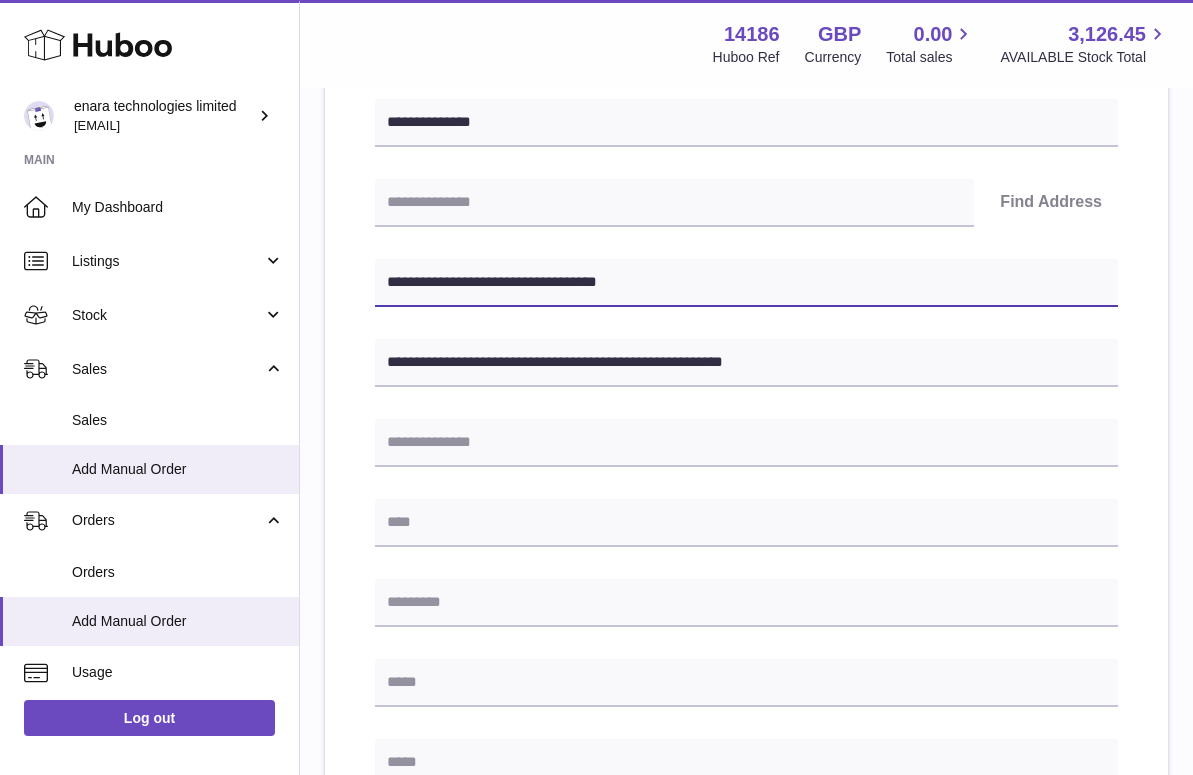 click on "**********" at bounding box center [746, 283] 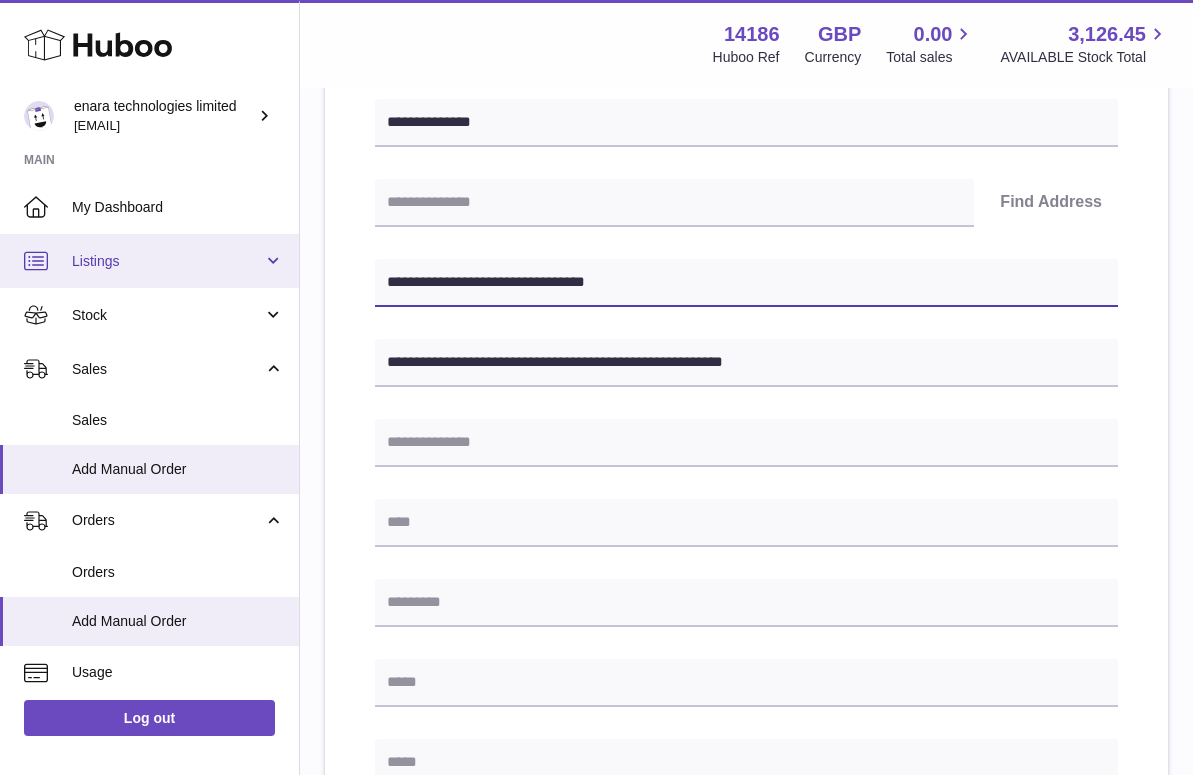 drag, startPoint x: 506, startPoint y: 282, endPoint x: 193, endPoint y: 265, distance: 313.46133 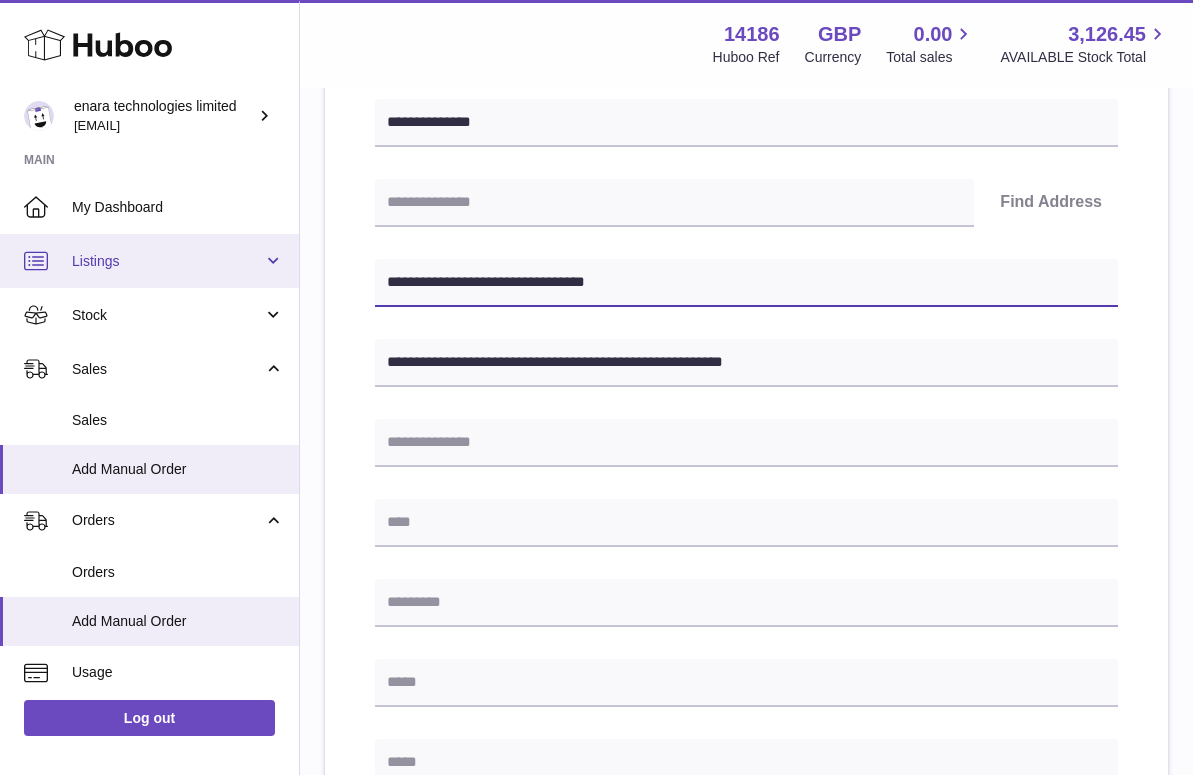 click on "Huboo
enara technologies limited
Dee@enara.co     Main     My Dashboard       Listings     Not with Huboo Listings with Huboo Bundles   Stock     Stock Stock History Add Stock Delivery History ASN Uploads   Sales     Sales Add Manual Order   Orders     Orders Add Manual Order   Usage       Invoicing and Payments     Billing History Storage History Direct Debits Account Balance   Cases       Channels       Settings       Returns       Log out   Menu   Huboo     14186   Huboo Ref    GBP   Currency   0.00     Total sales   3,126.45     AVAILABLE Stock Total   Currency   GBP   Total sales   0.00   AVAILABLE Stock Total   3,126.45   My Huboo - Add manual order
Multiple/Batch Upload
Please enter where you want to ship the items
UK
Europe
World" at bounding box center [596, 516] 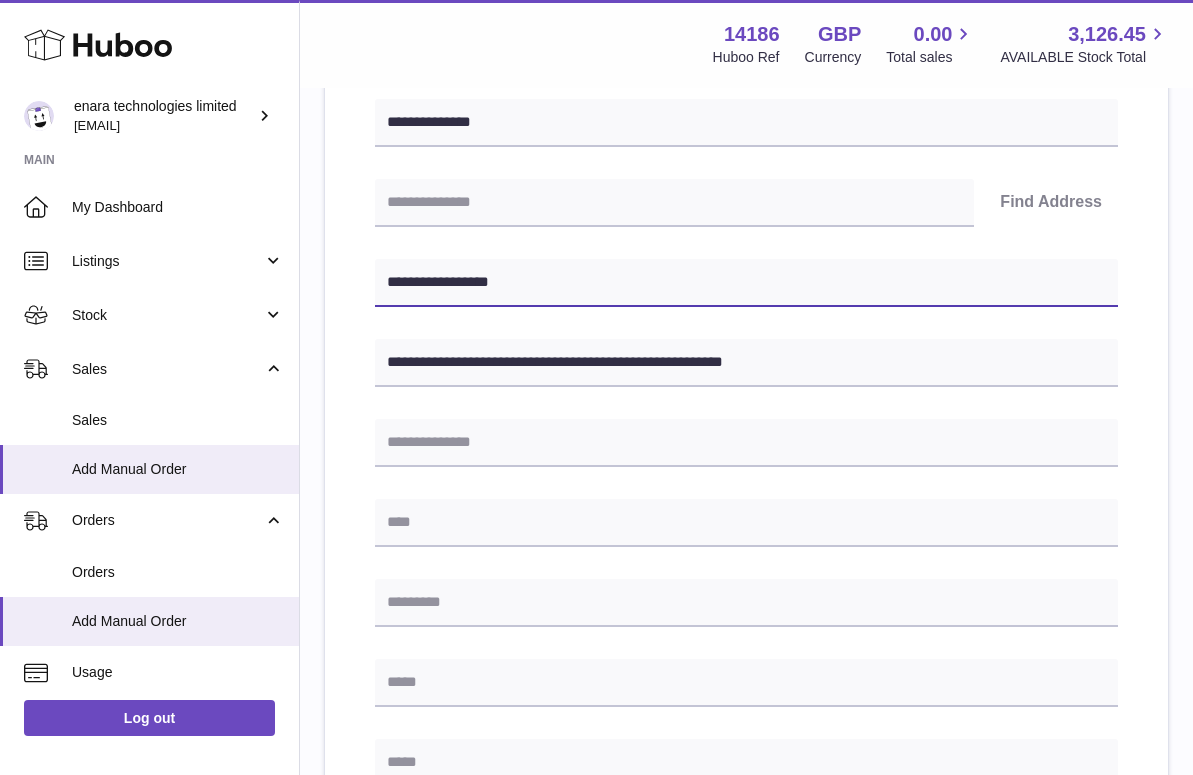type on "**********" 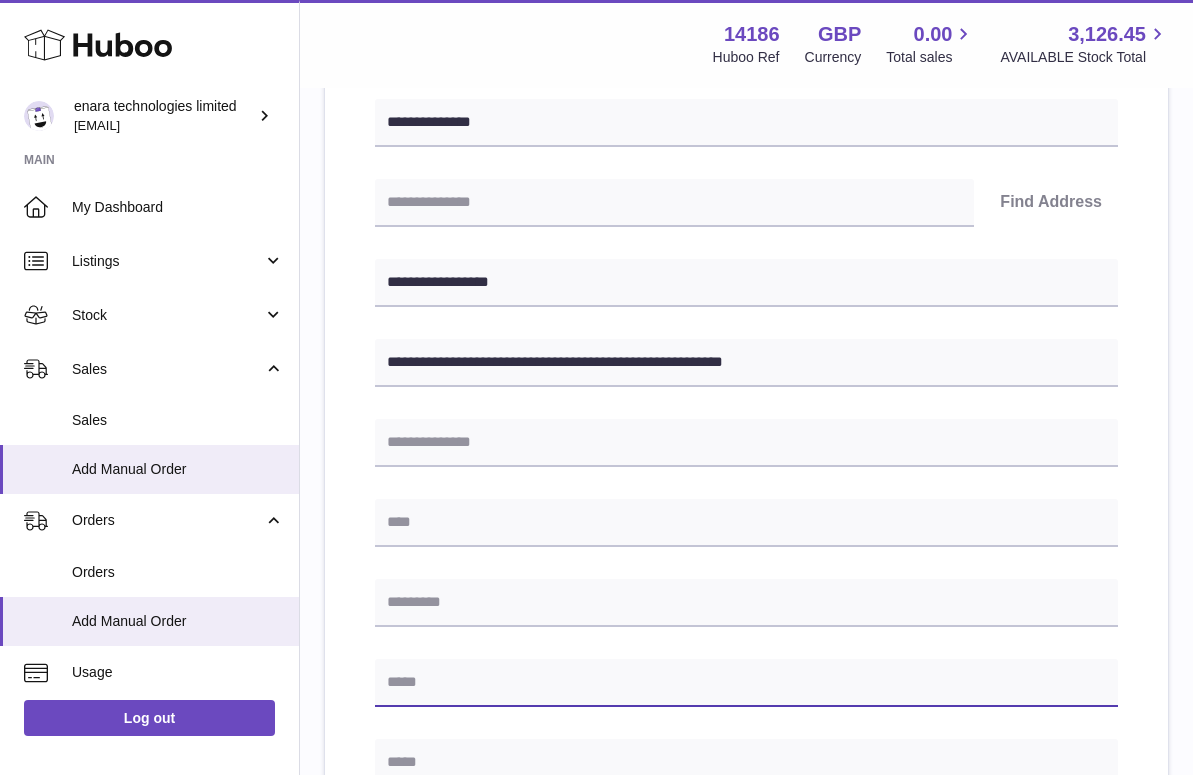 paste on "**********" 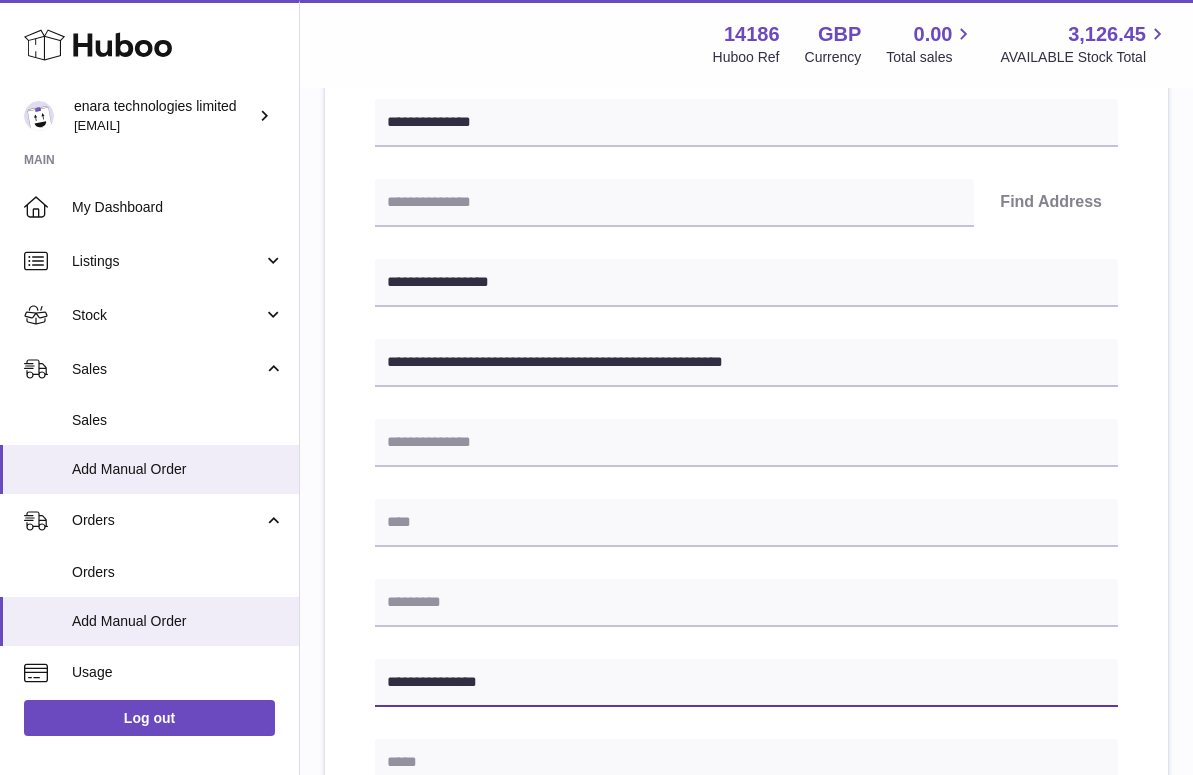 type on "**********" 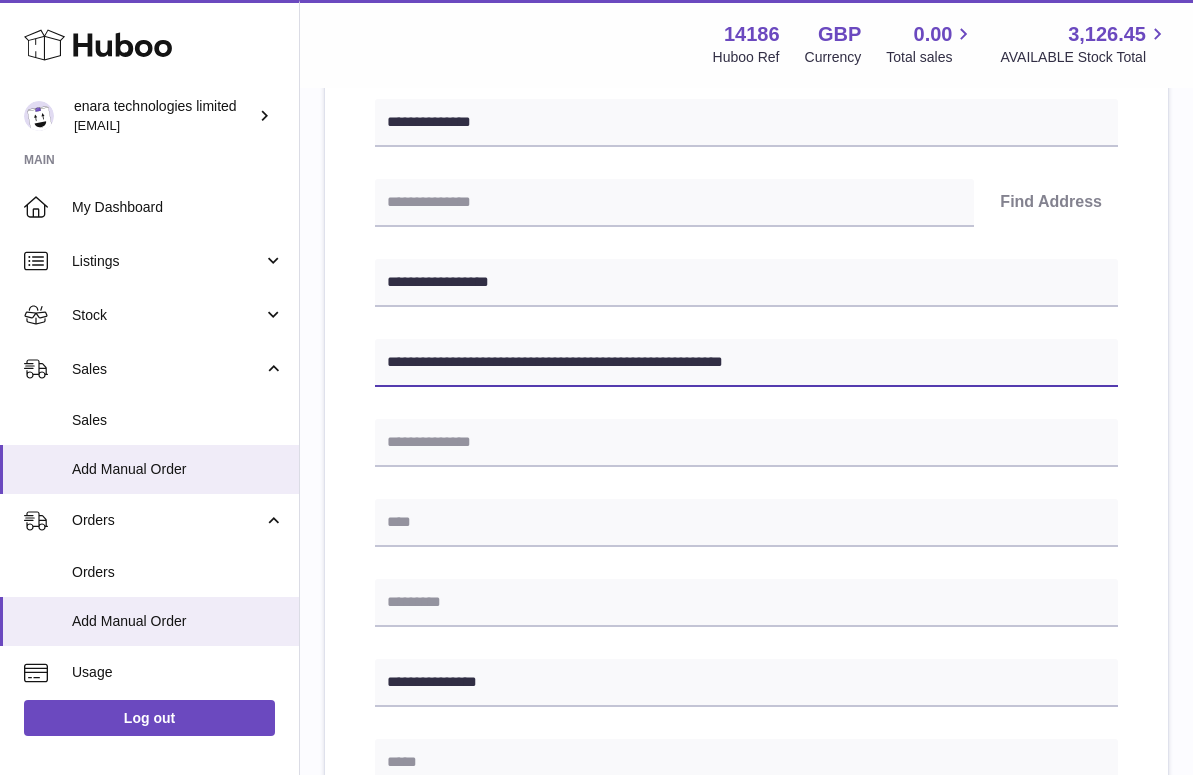 drag, startPoint x: 541, startPoint y: 361, endPoint x: 924, endPoint y: 427, distance: 388.64508 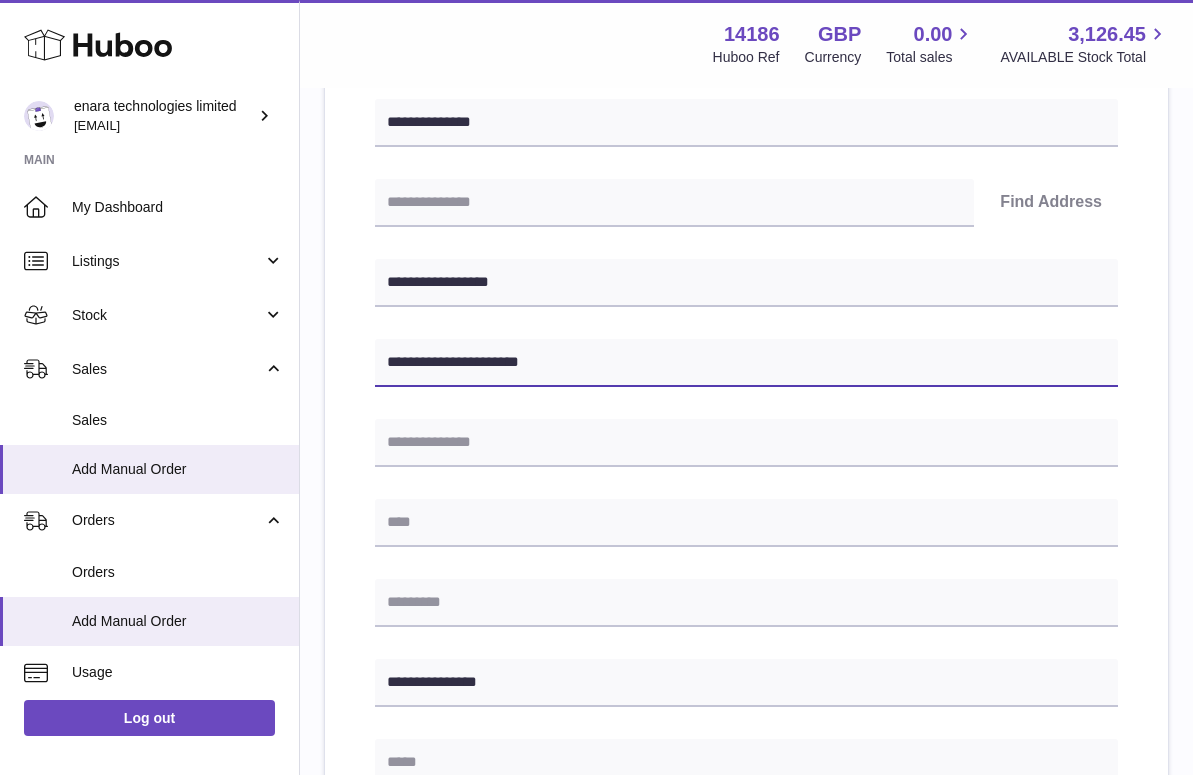 type on "**********" 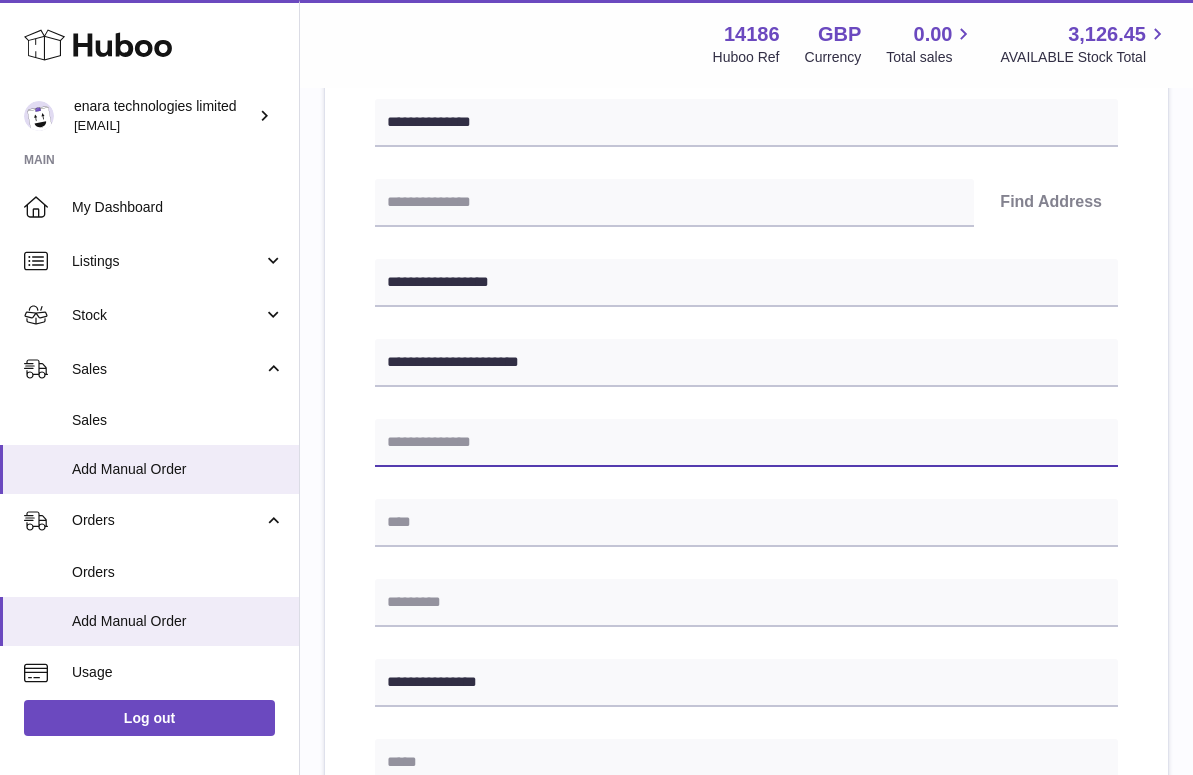 paste on "**********" 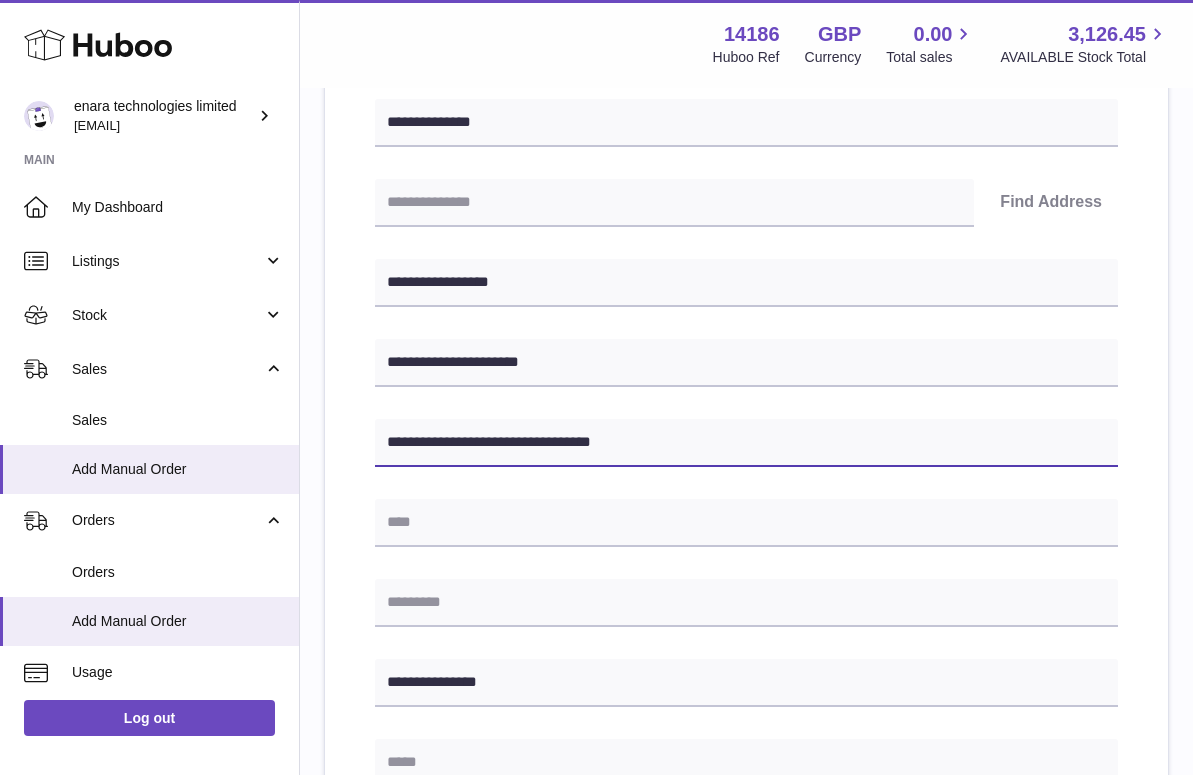 drag, startPoint x: 541, startPoint y: 436, endPoint x: 464, endPoint y: 441, distance: 77.16217 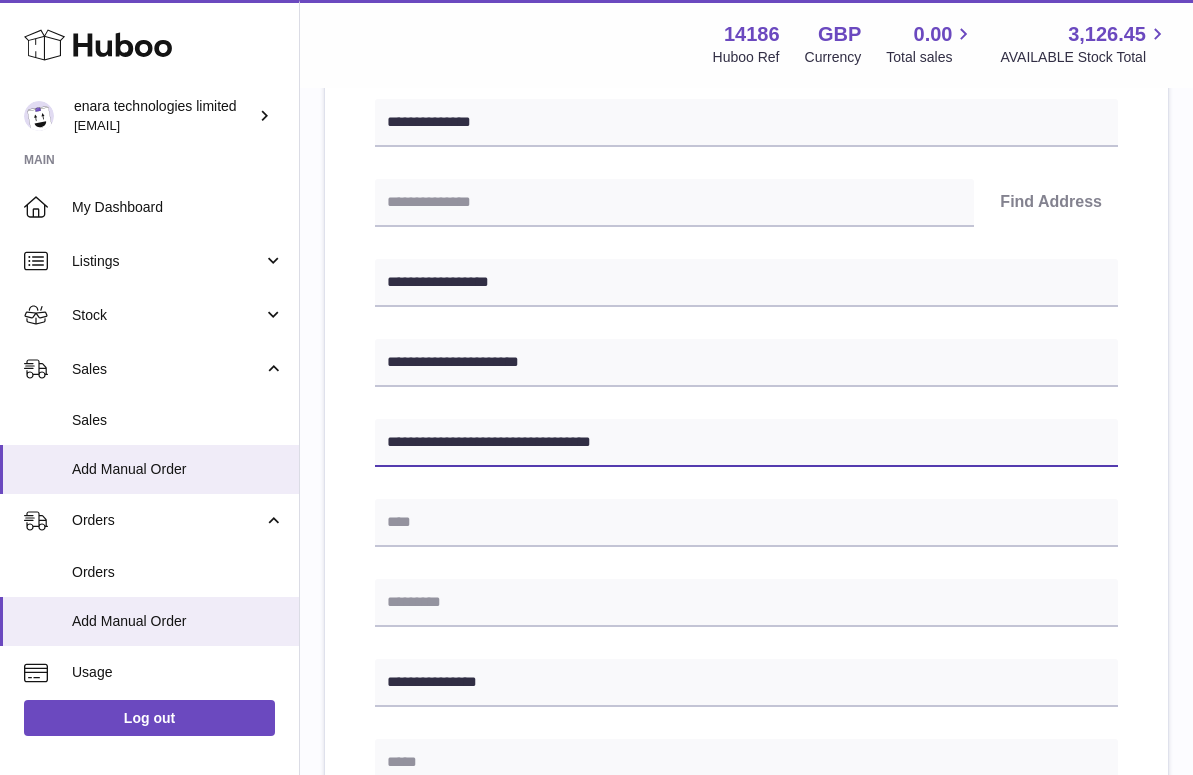 click on "**********" at bounding box center (746, 443) 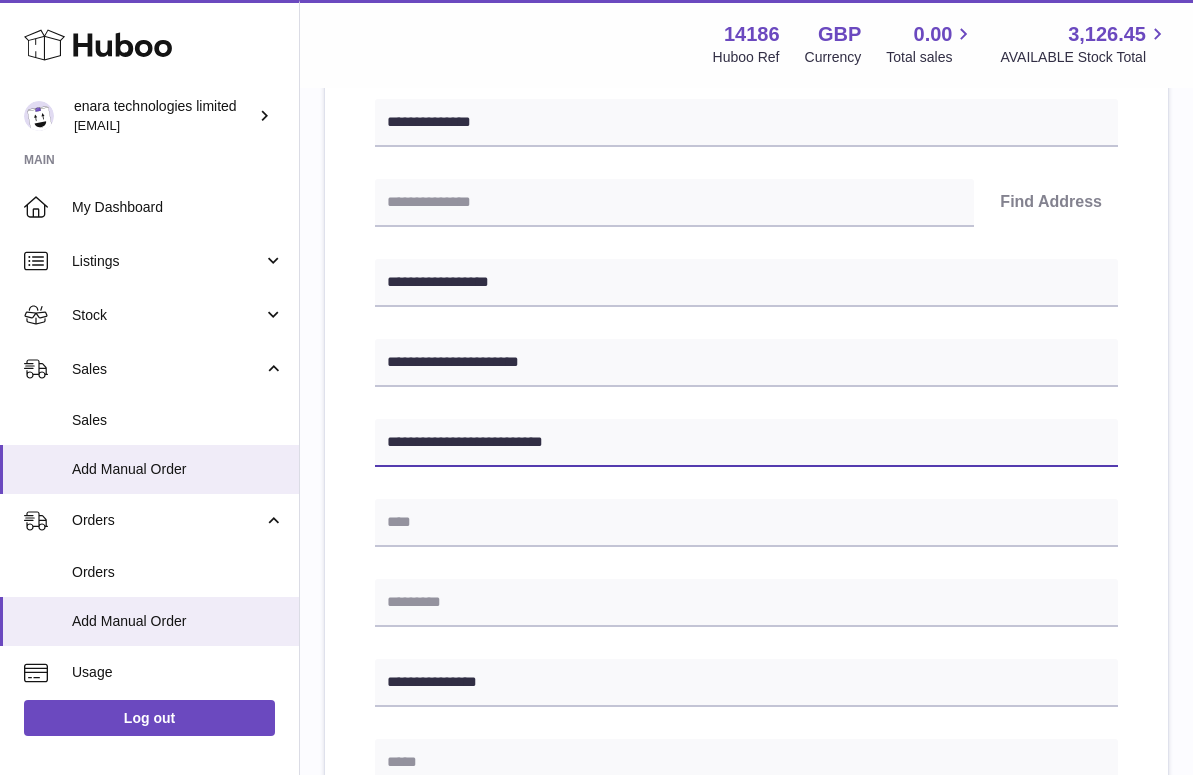 type on "**********" 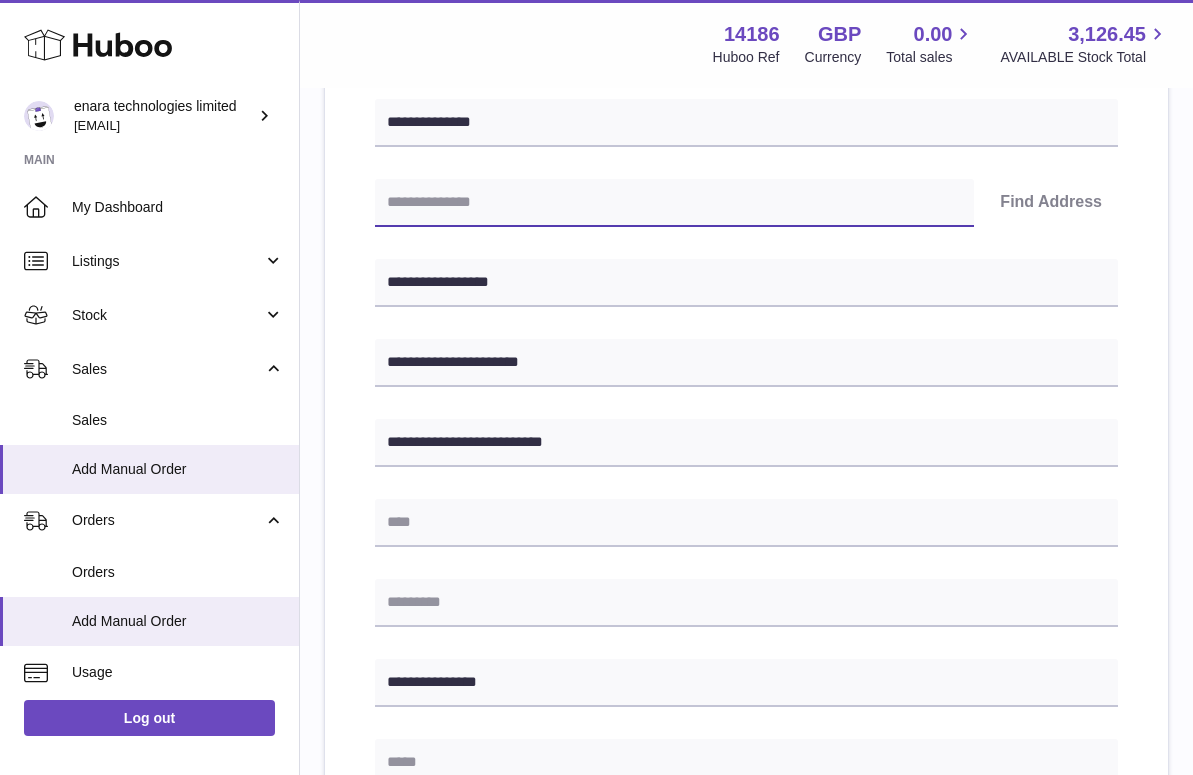 paste on "********" 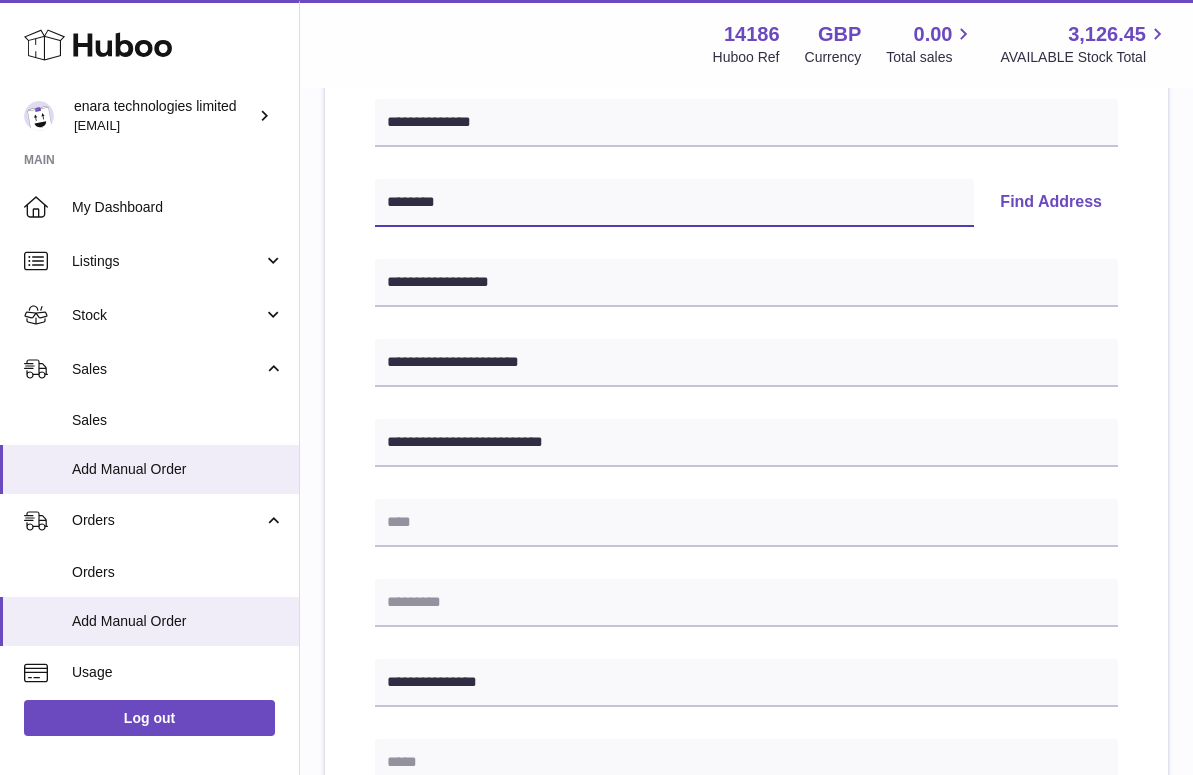 type on "********" 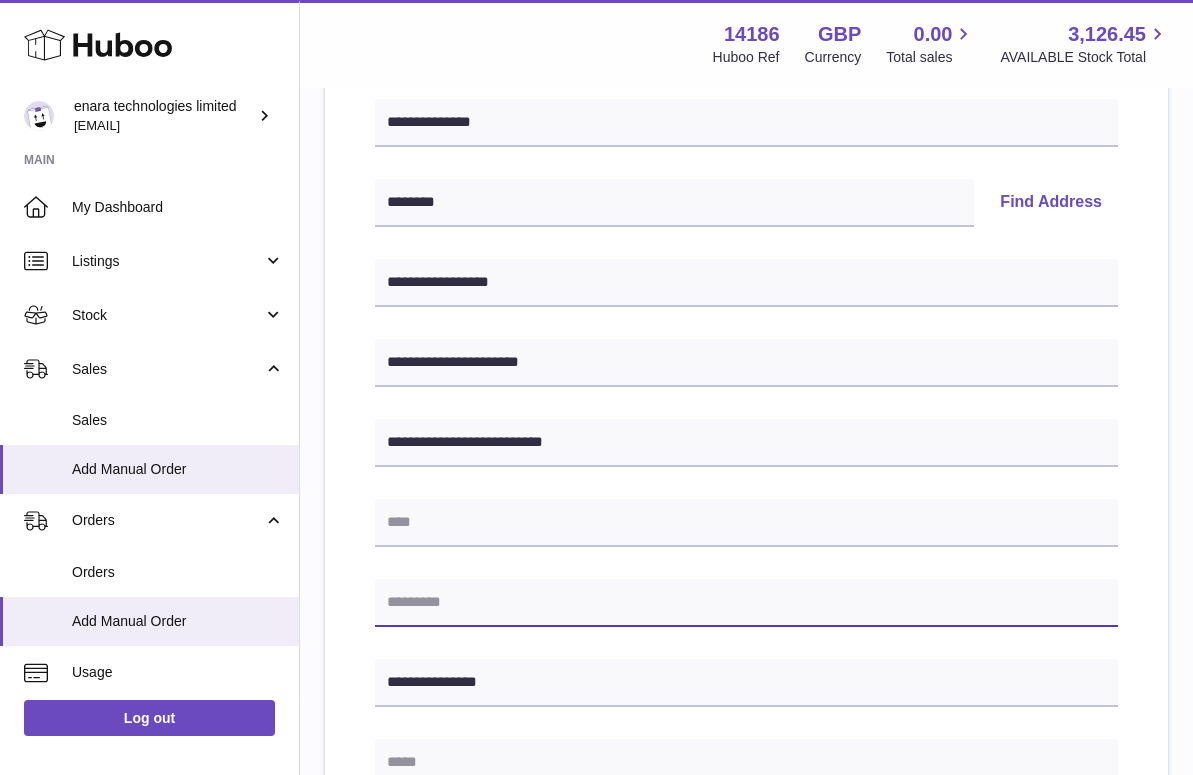 paste on "********" 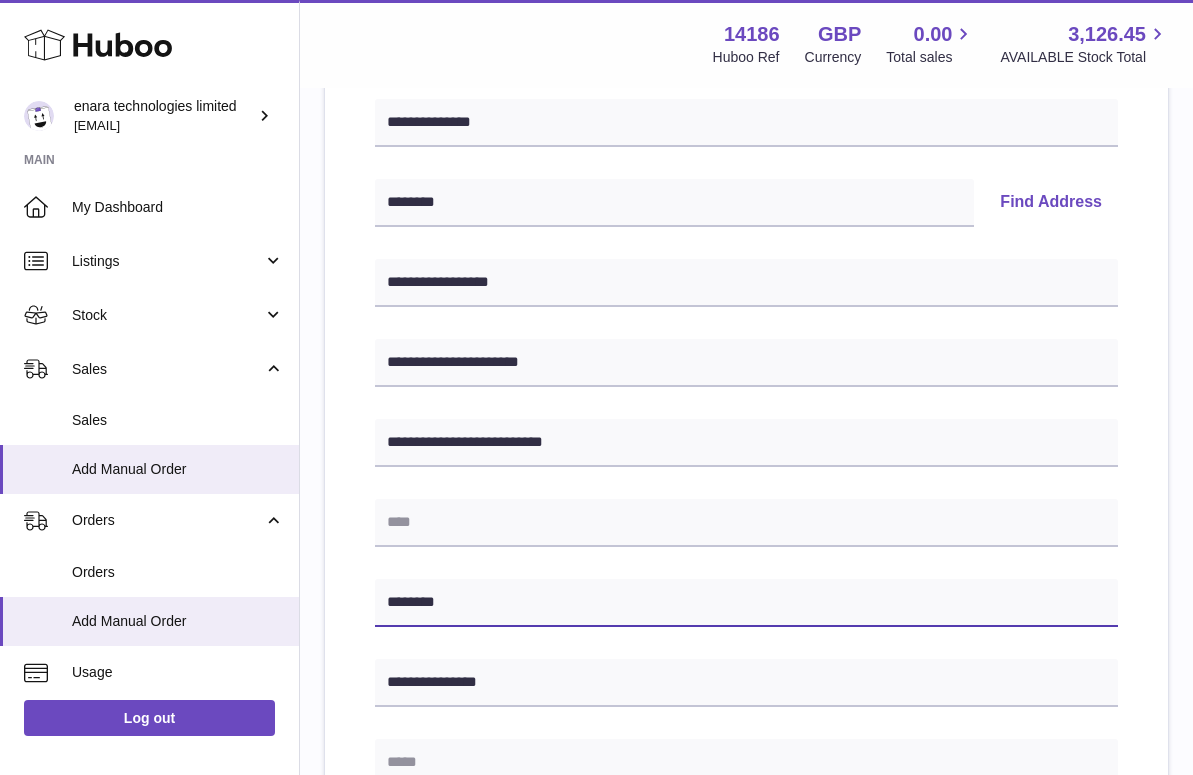 type on "********" 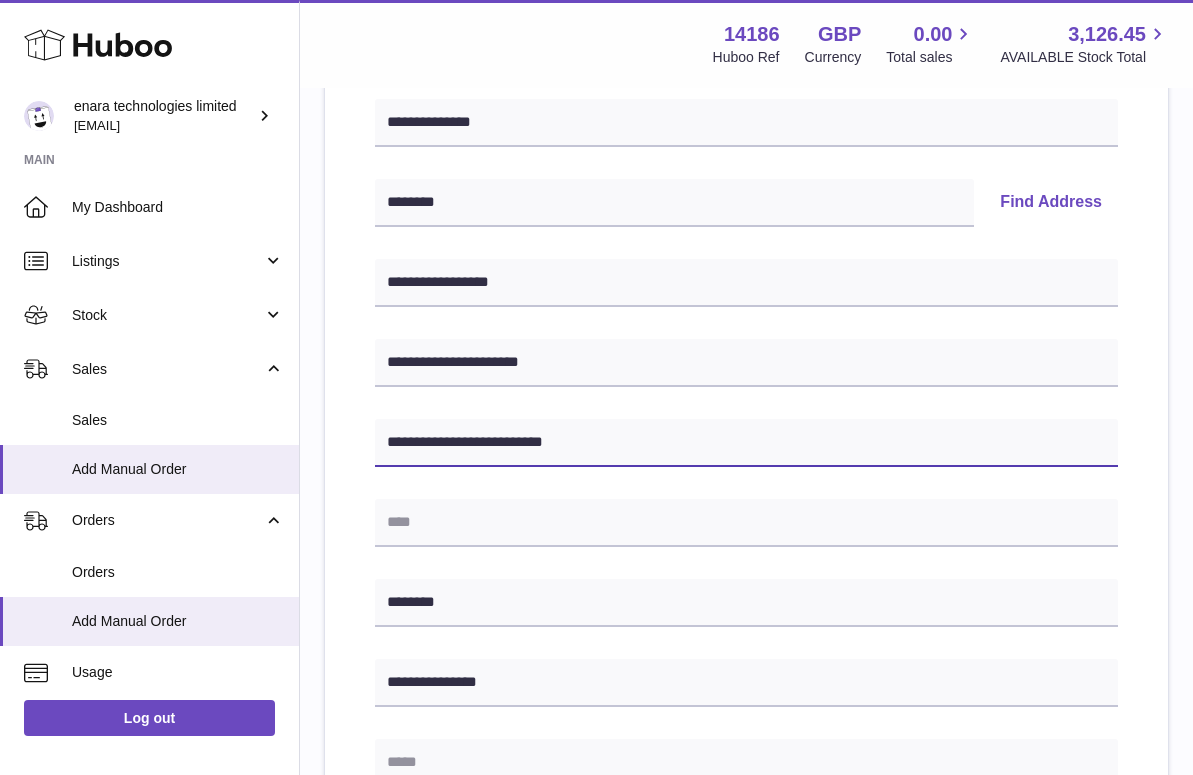 click on "**********" at bounding box center (746, 443) 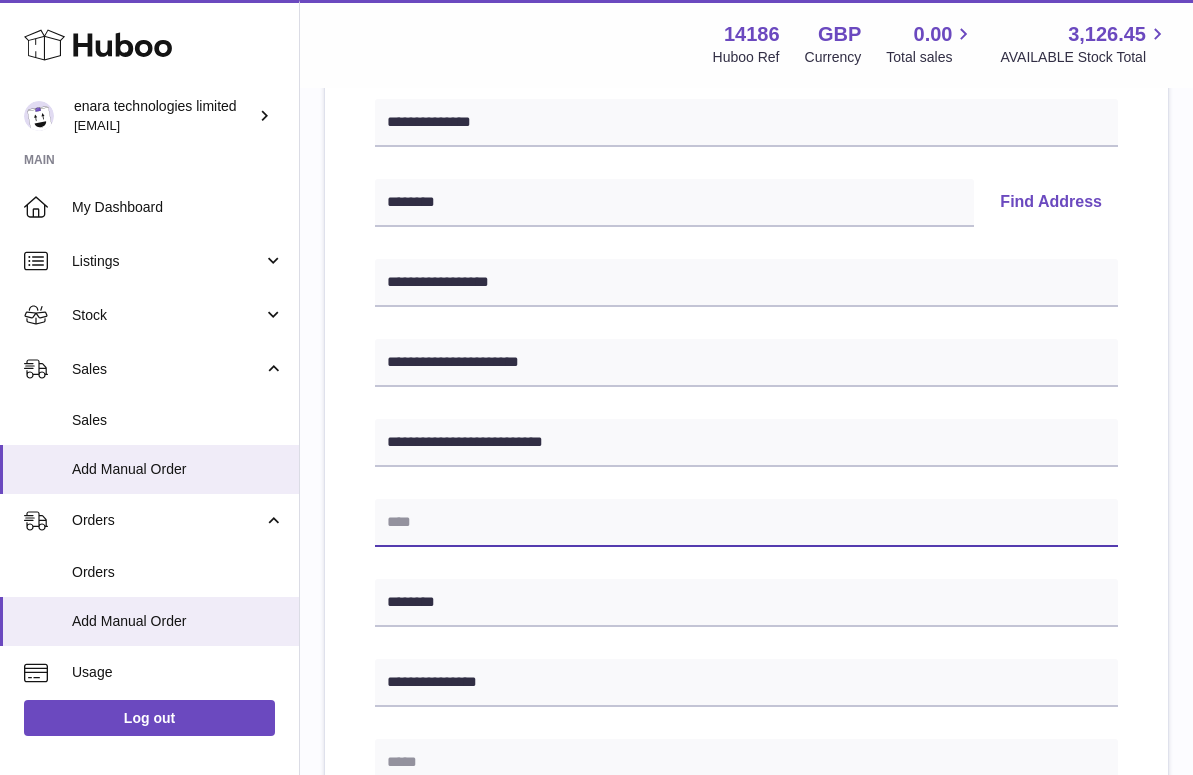 click at bounding box center (746, 523) 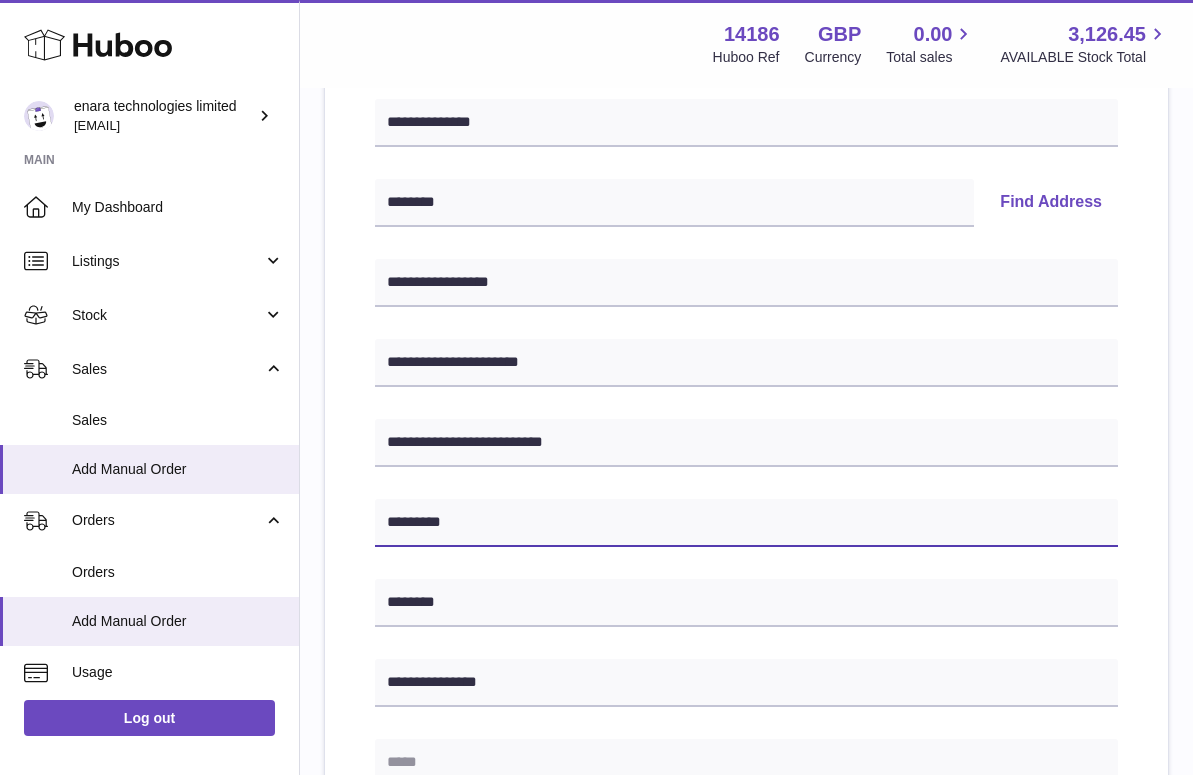 type on "*********" 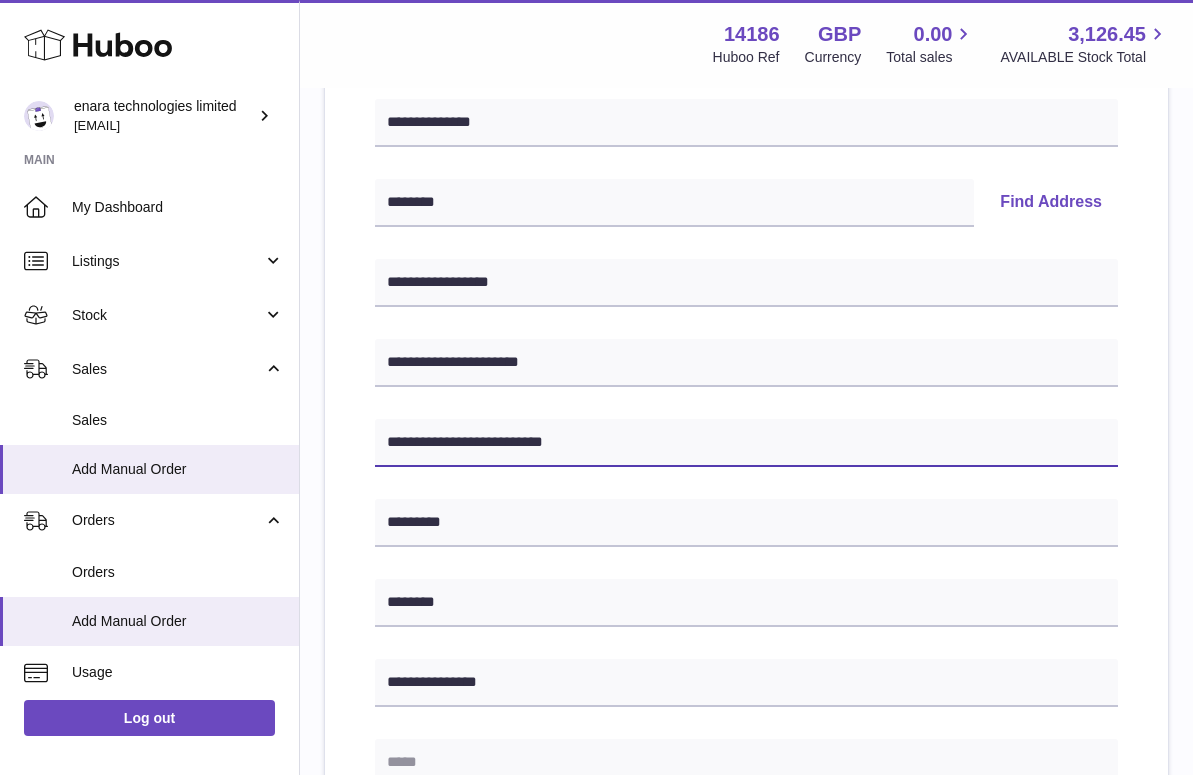 click on "**********" at bounding box center (746, 443) 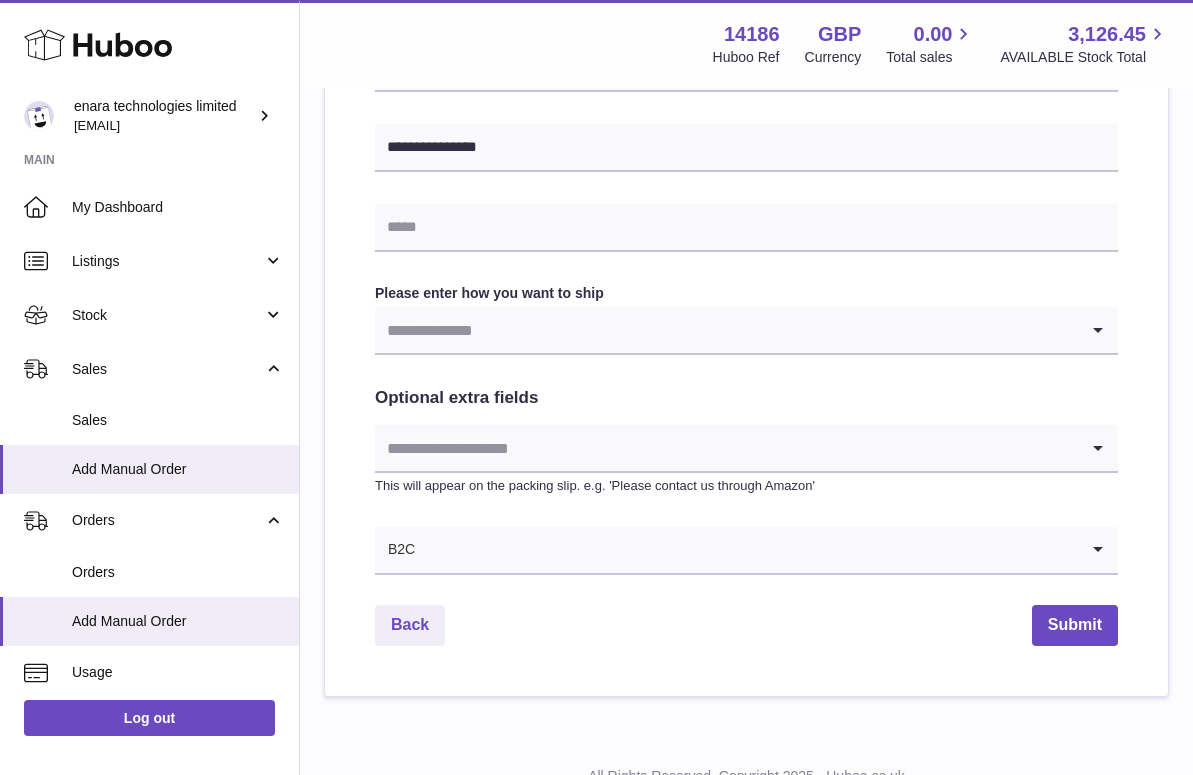 scroll, scrollTop: 899, scrollLeft: 0, axis: vertical 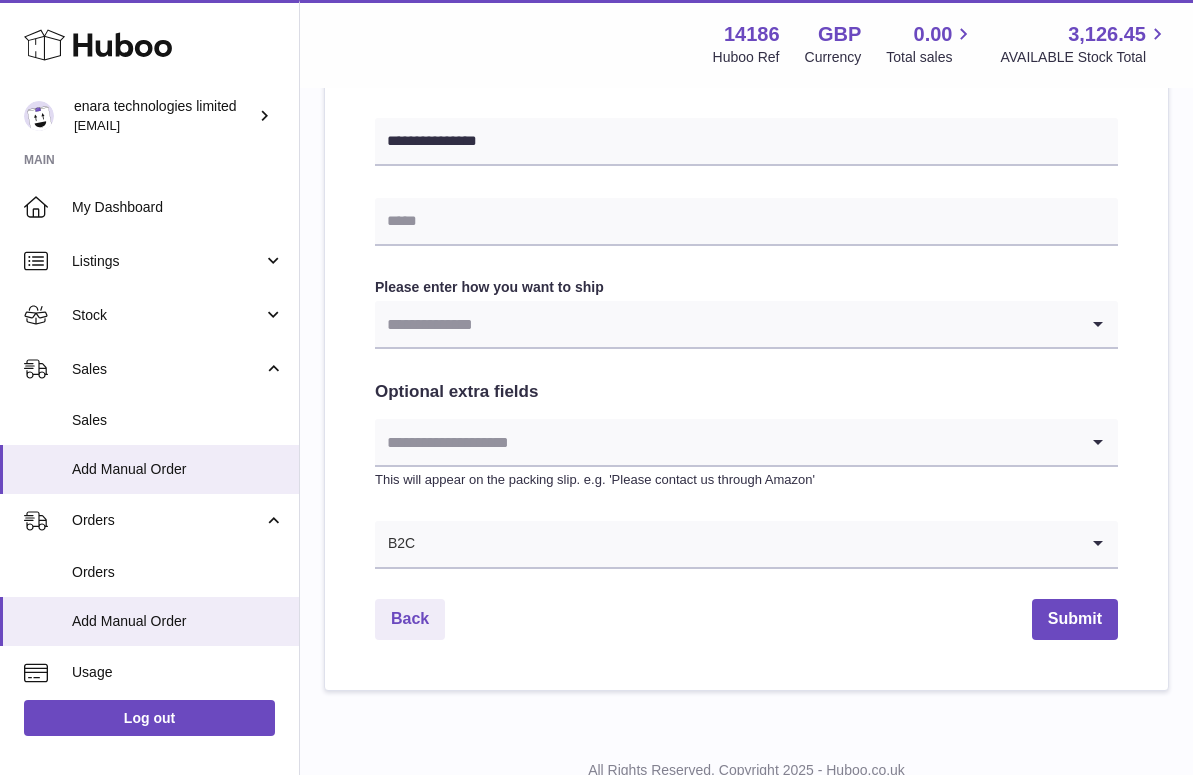 type on "**********" 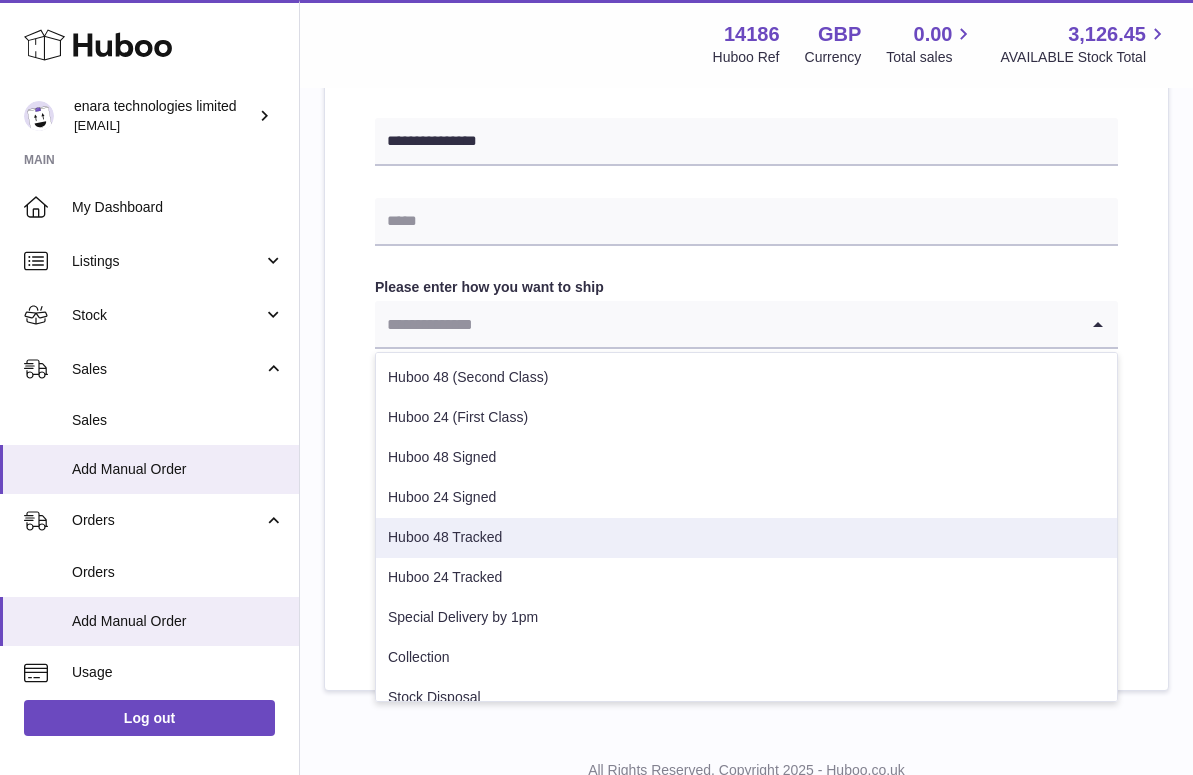 click on "Huboo 48 Tracked" at bounding box center [746, 538] 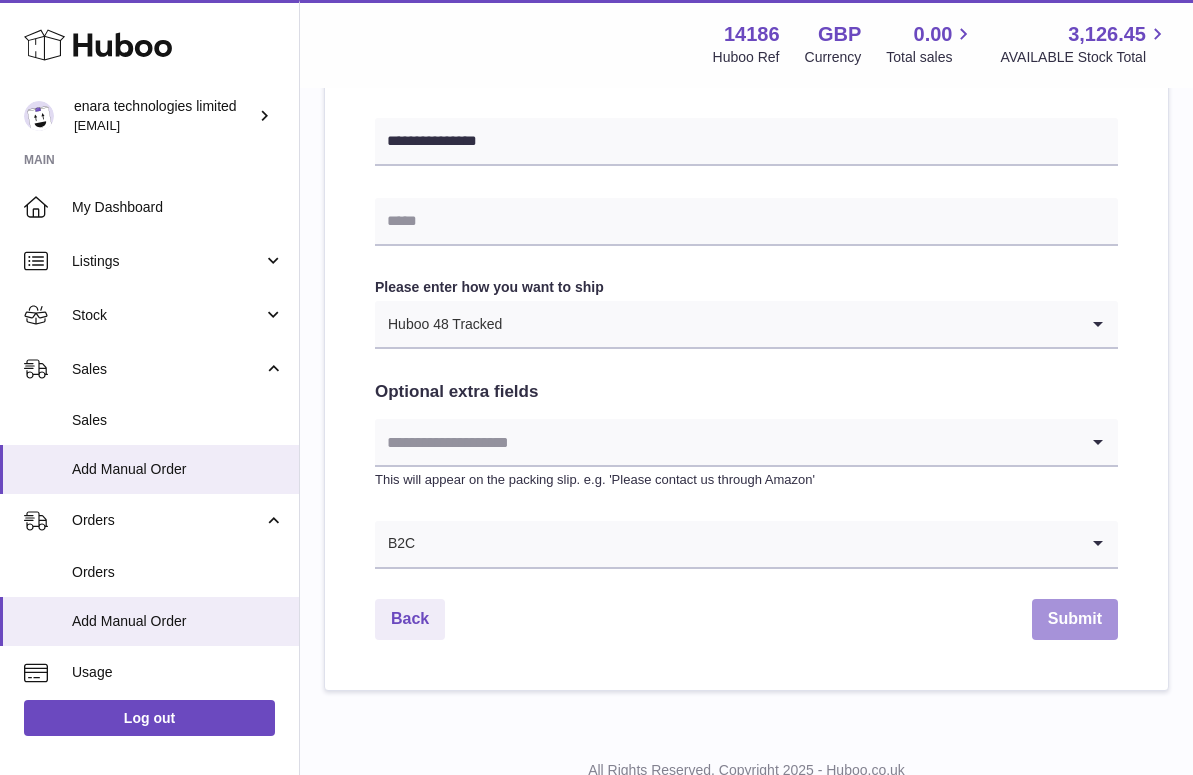 click on "Submit" at bounding box center (1075, 619) 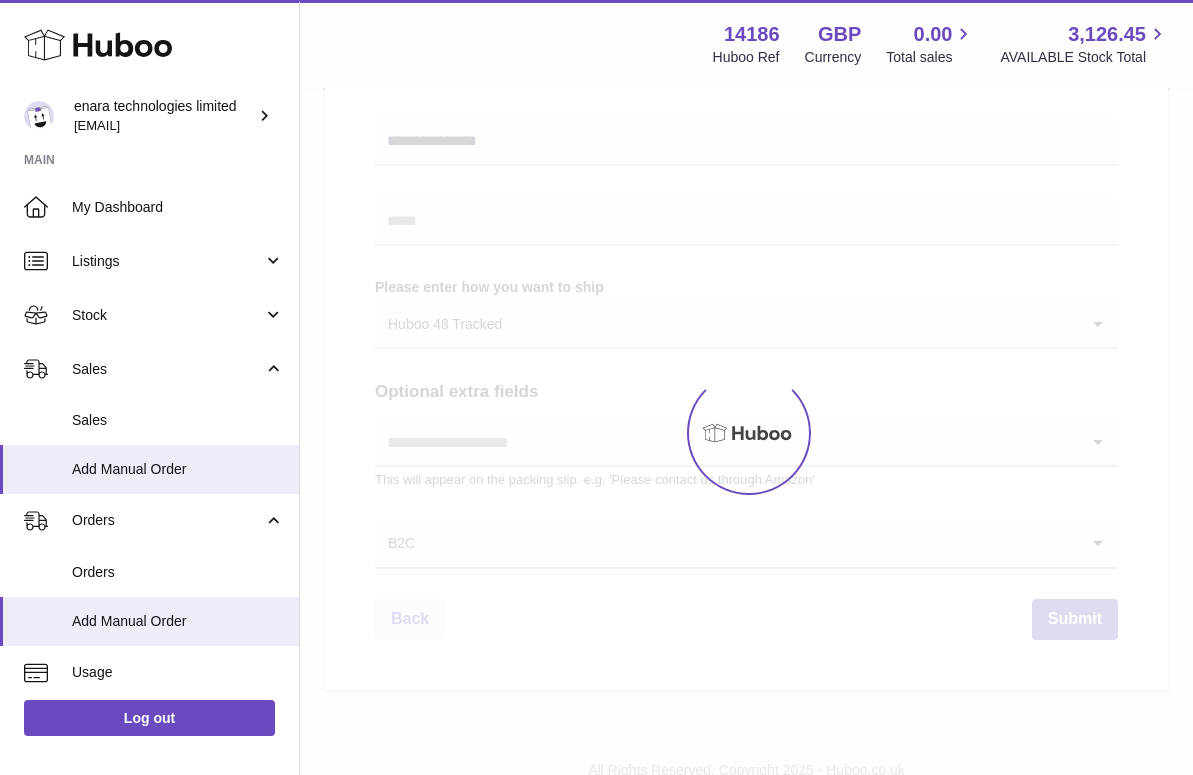 scroll, scrollTop: 0, scrollLeft: 0, axis: both 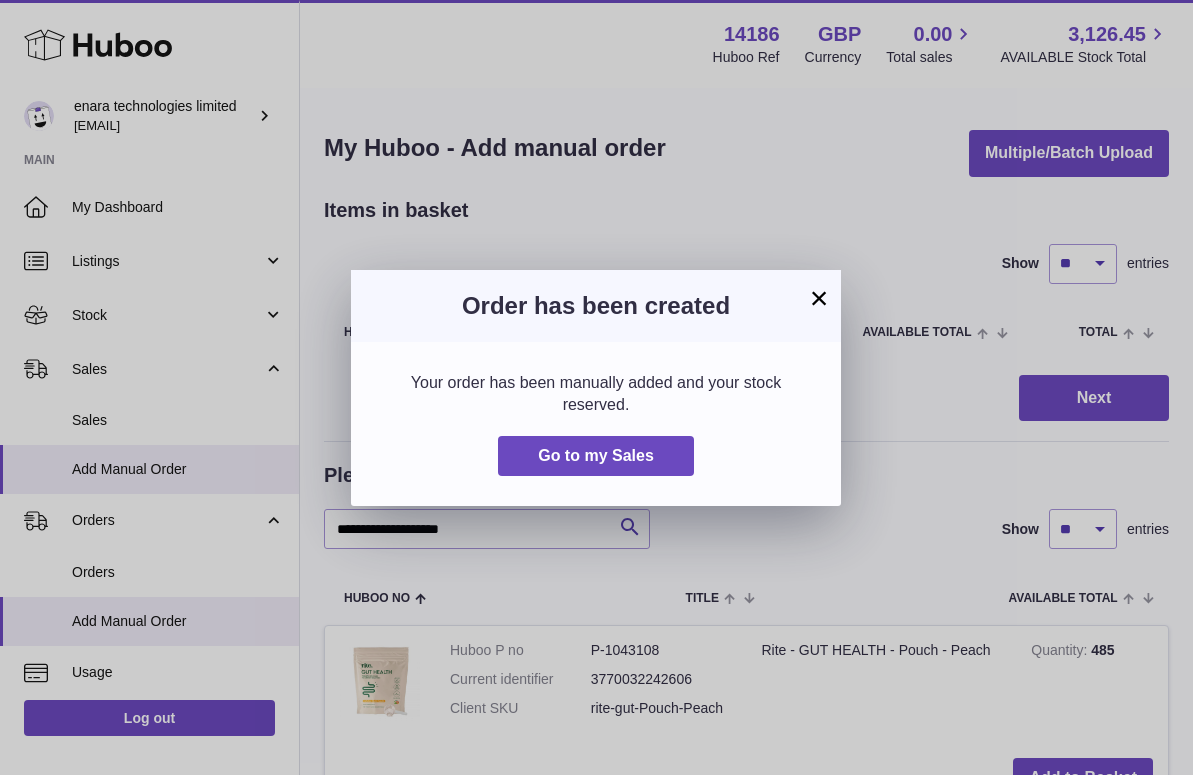 click on "×" at bounding box center (819, 298) 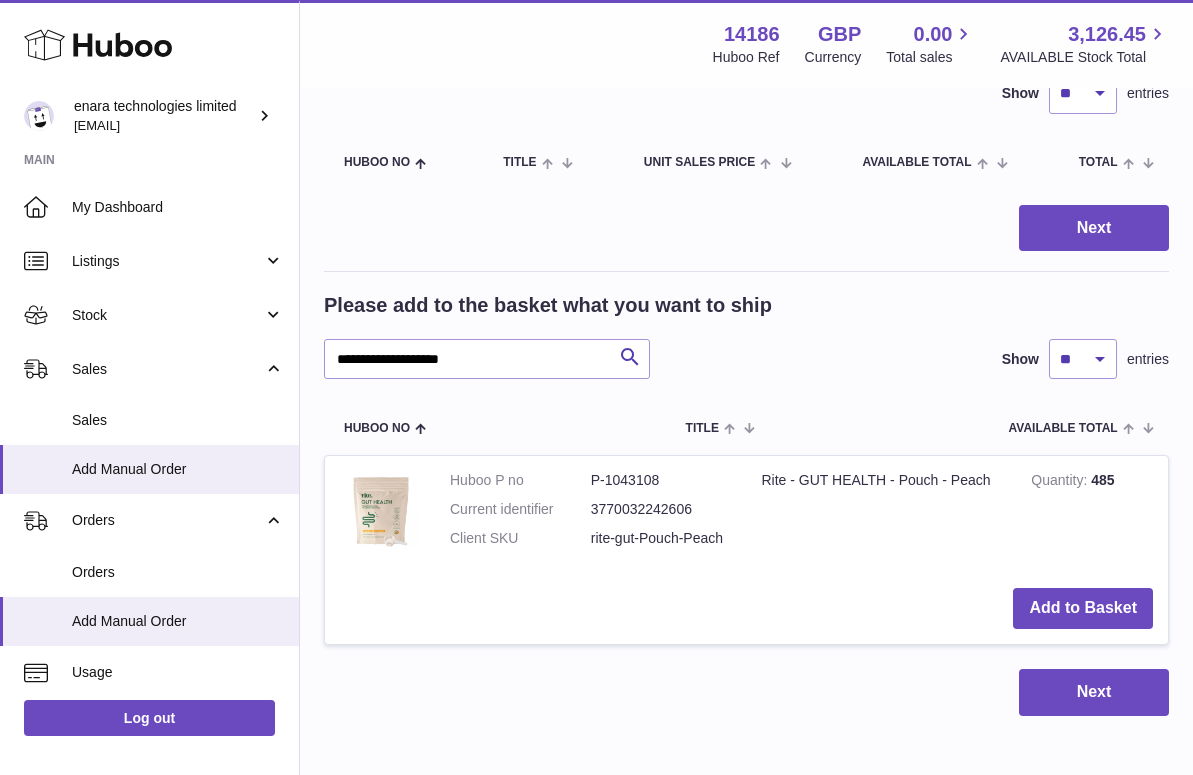 scroll, scrollTop: 209, scrollLeft: 0, axis: vertical 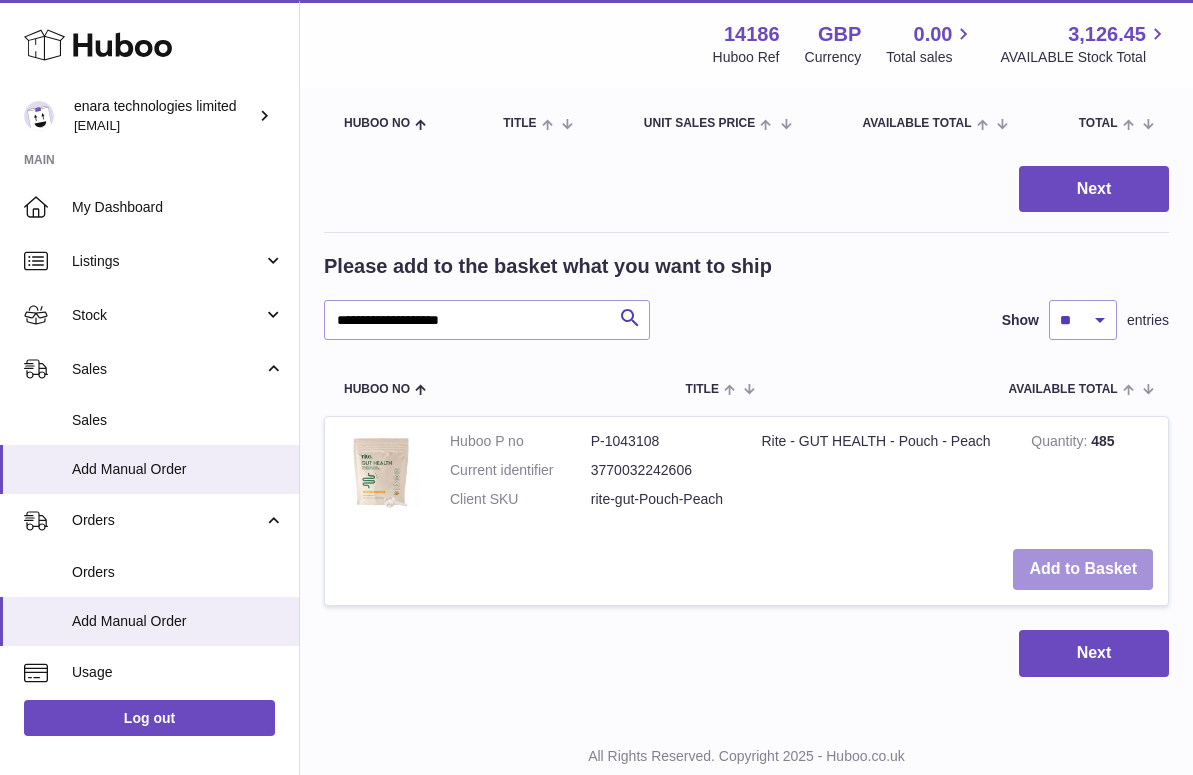 click on "Add to Basket" at bounding box center (1083, 569) 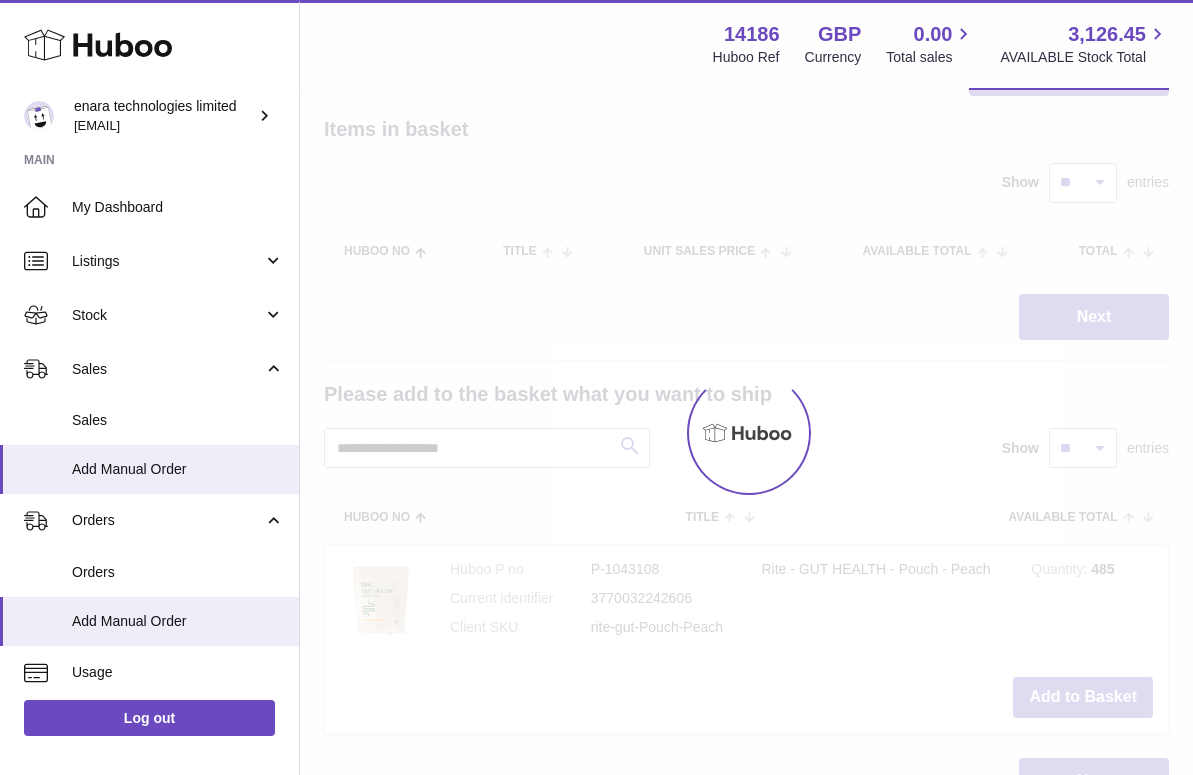 scroll, scrollTop: 17, scrollLeft: 0, axis: vertical 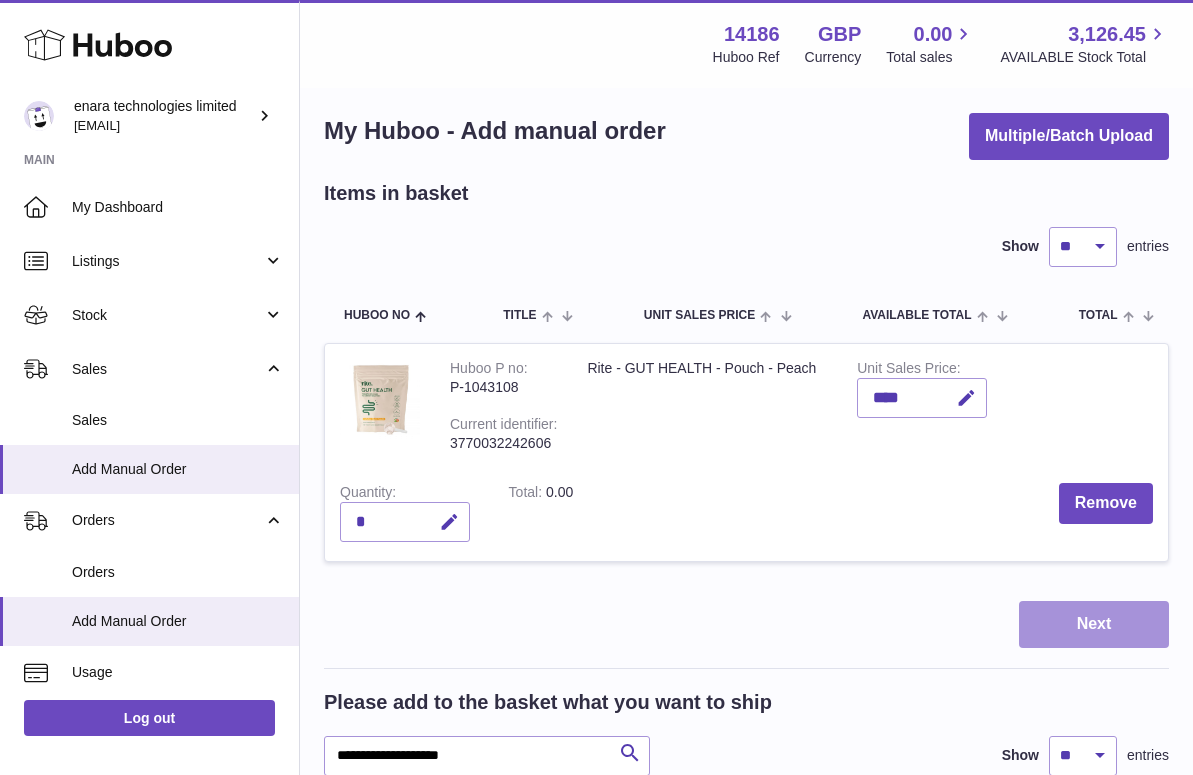 click on "Next" at bounding box center (1094, 624) 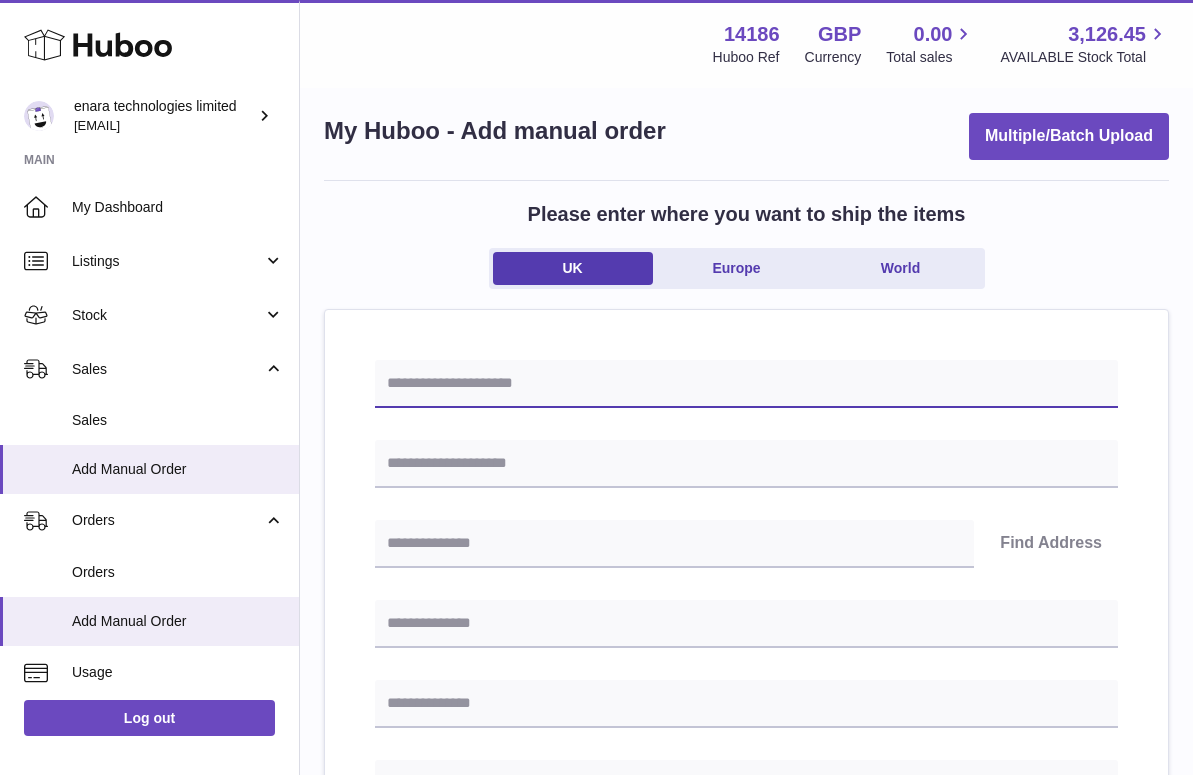 click at bounding box center [746, 384] 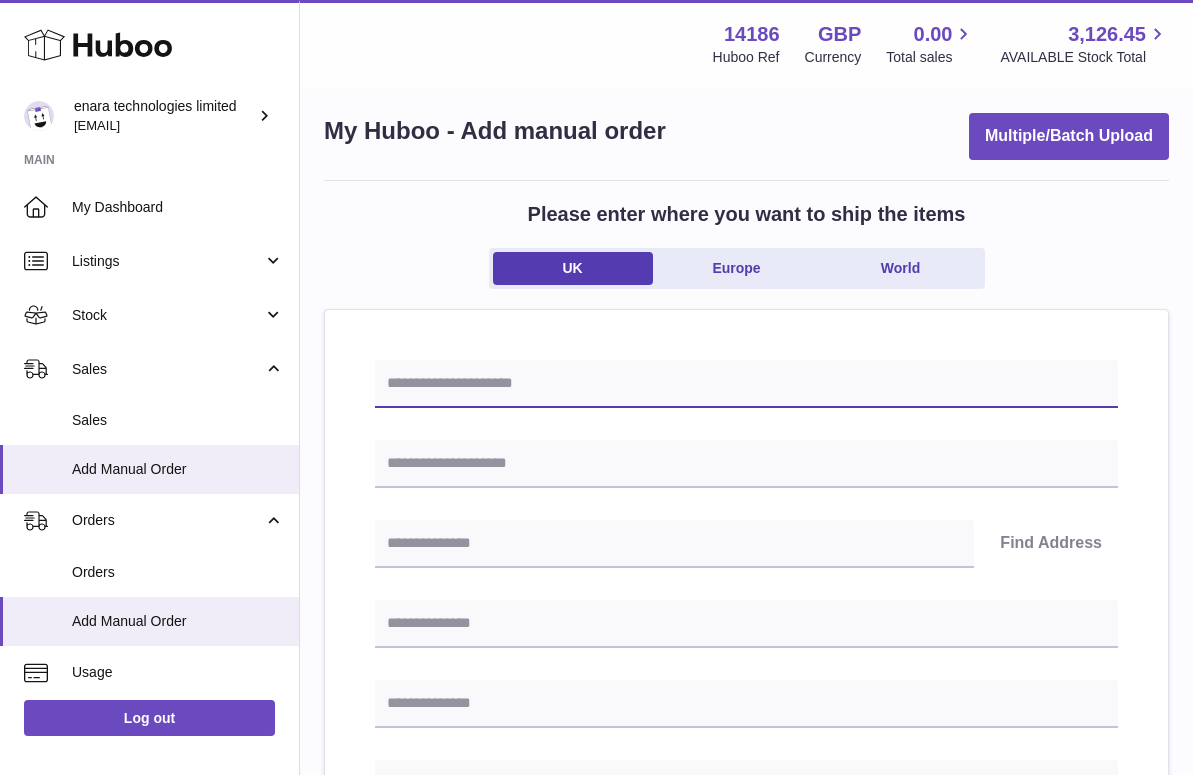paste on "**********" 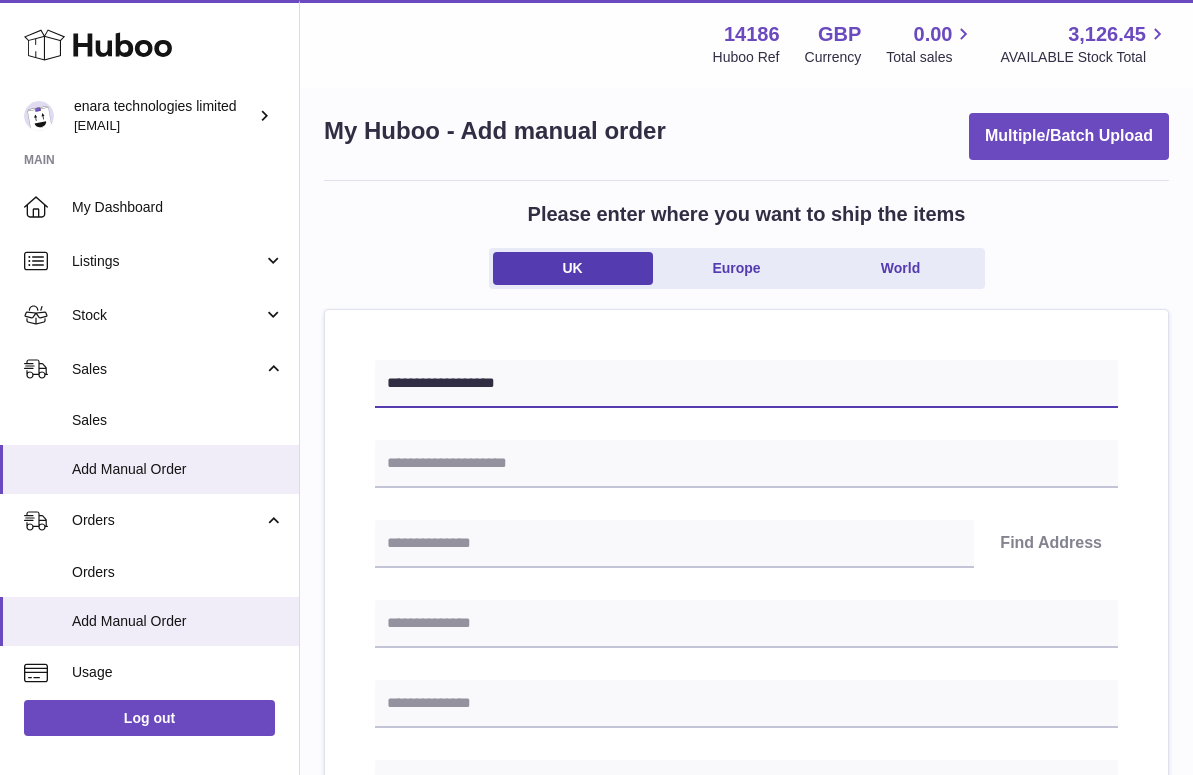 type on "**********" 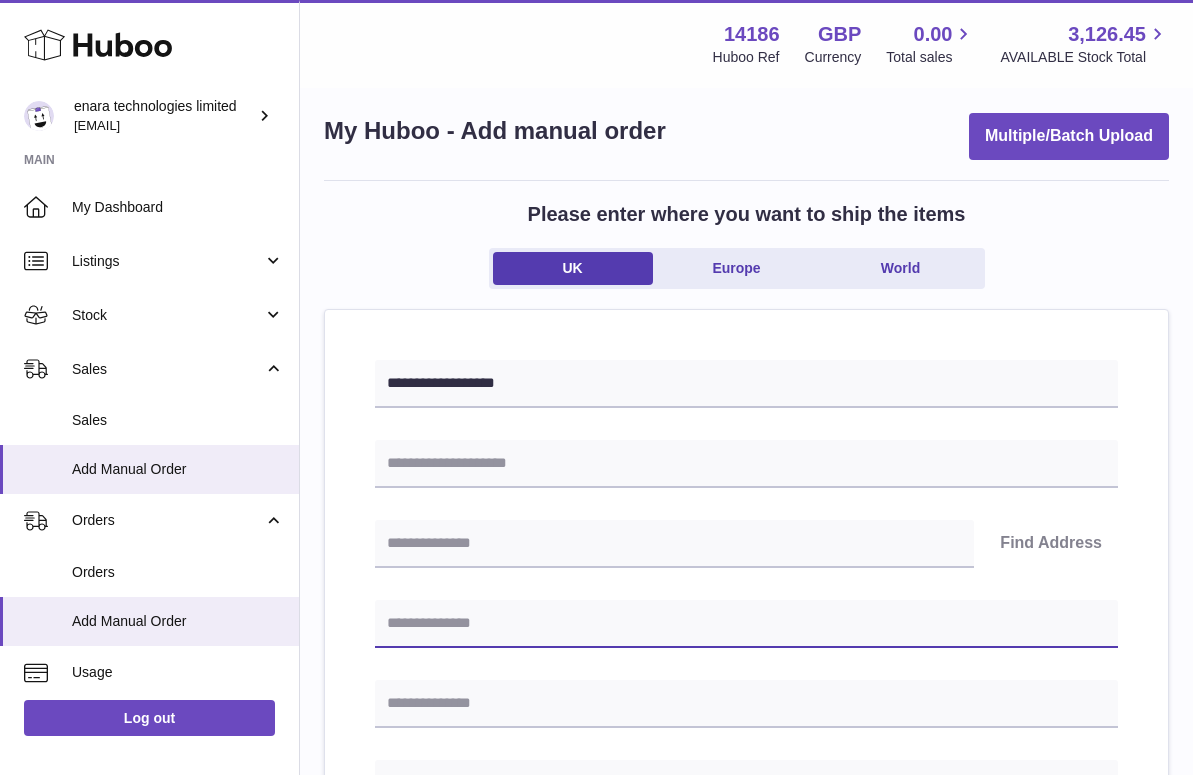 paste on "**********" 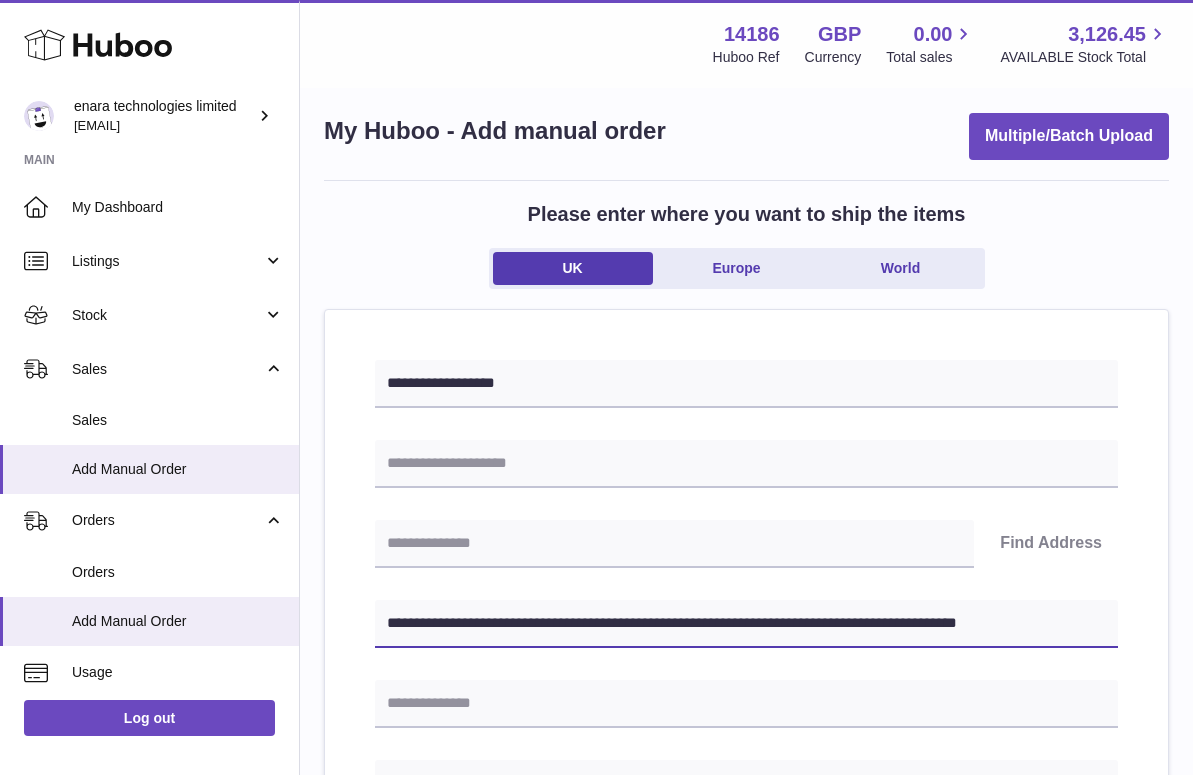 drag, startPoint x: 779, startPoint y: 620, endPoint x: 1248, endPoint y: 669, distance: 471.55276 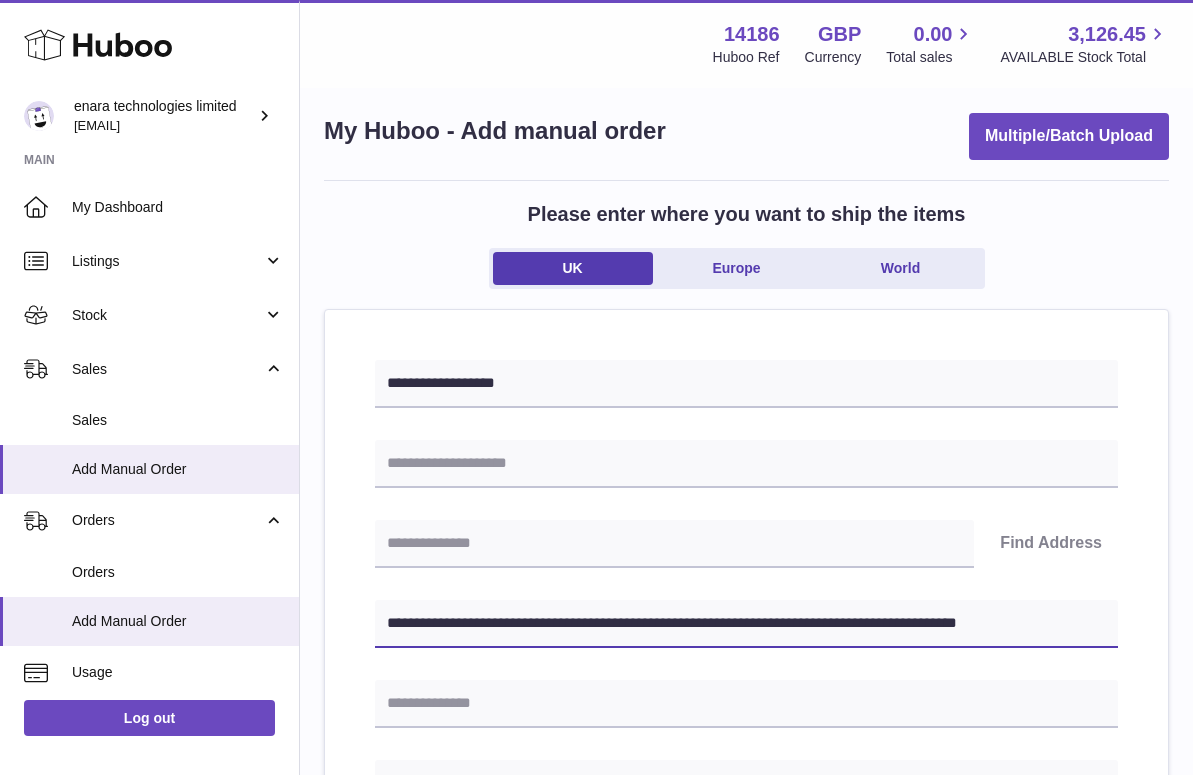 click on ".st0{fill:#141414;}" at bounding box center [596, 370] 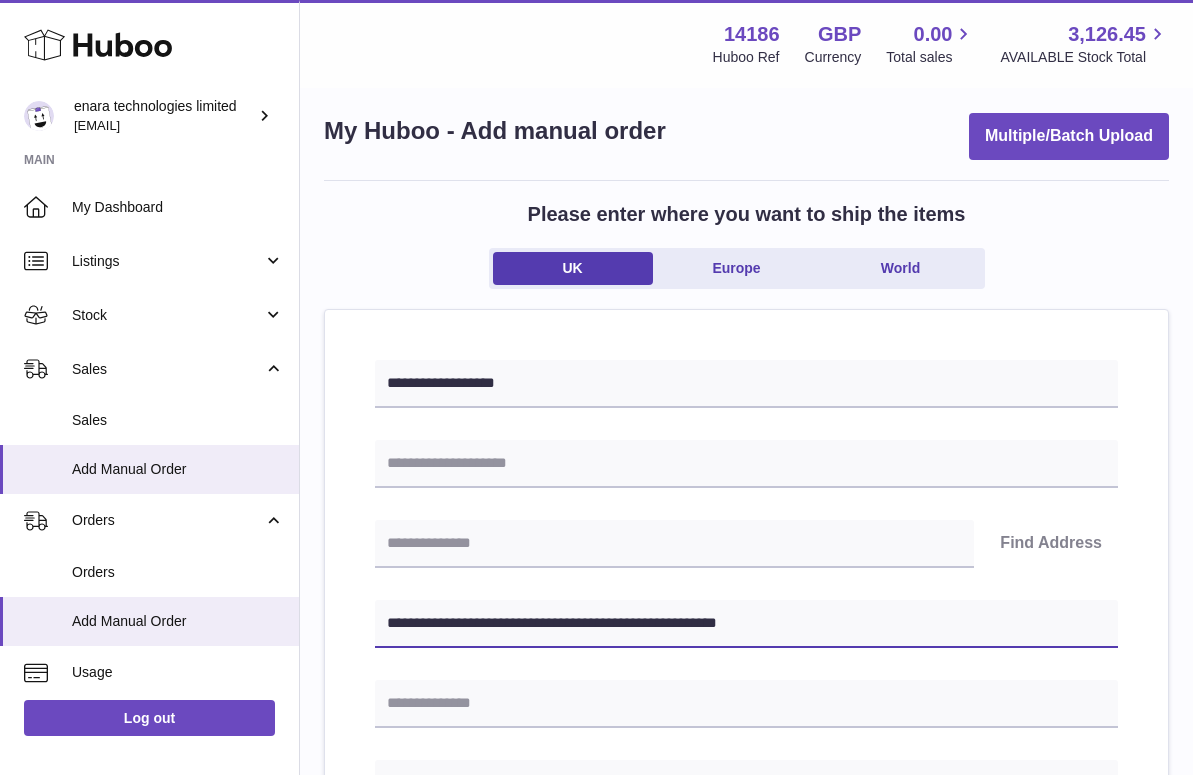 type on "**********" 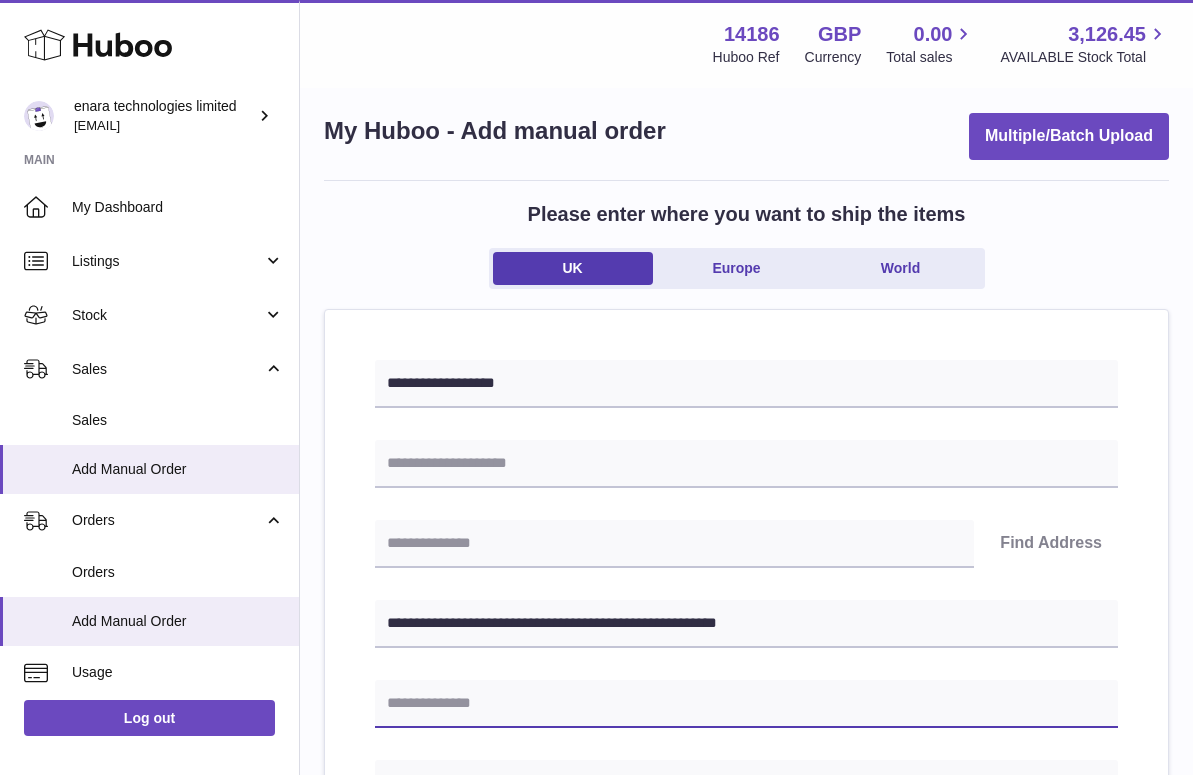 paste on "**********" 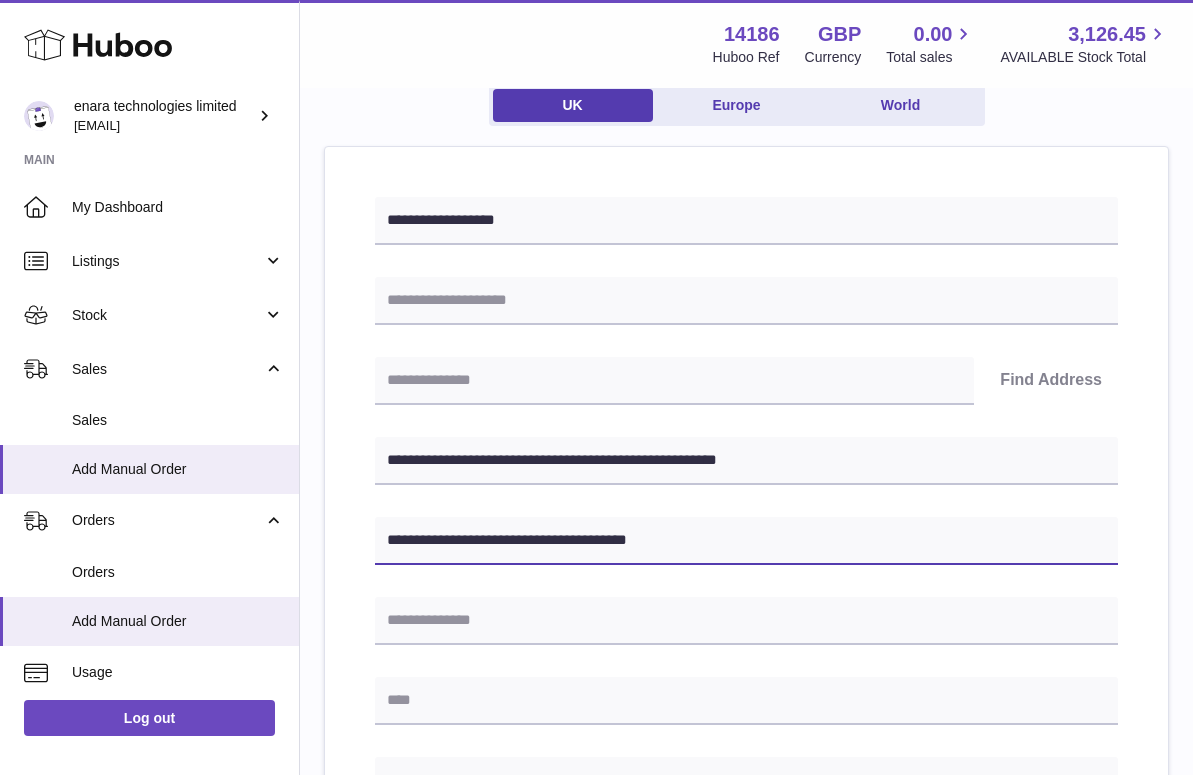 scroll, scrollTop: 183, scrollLeft: 0, axis: vertical 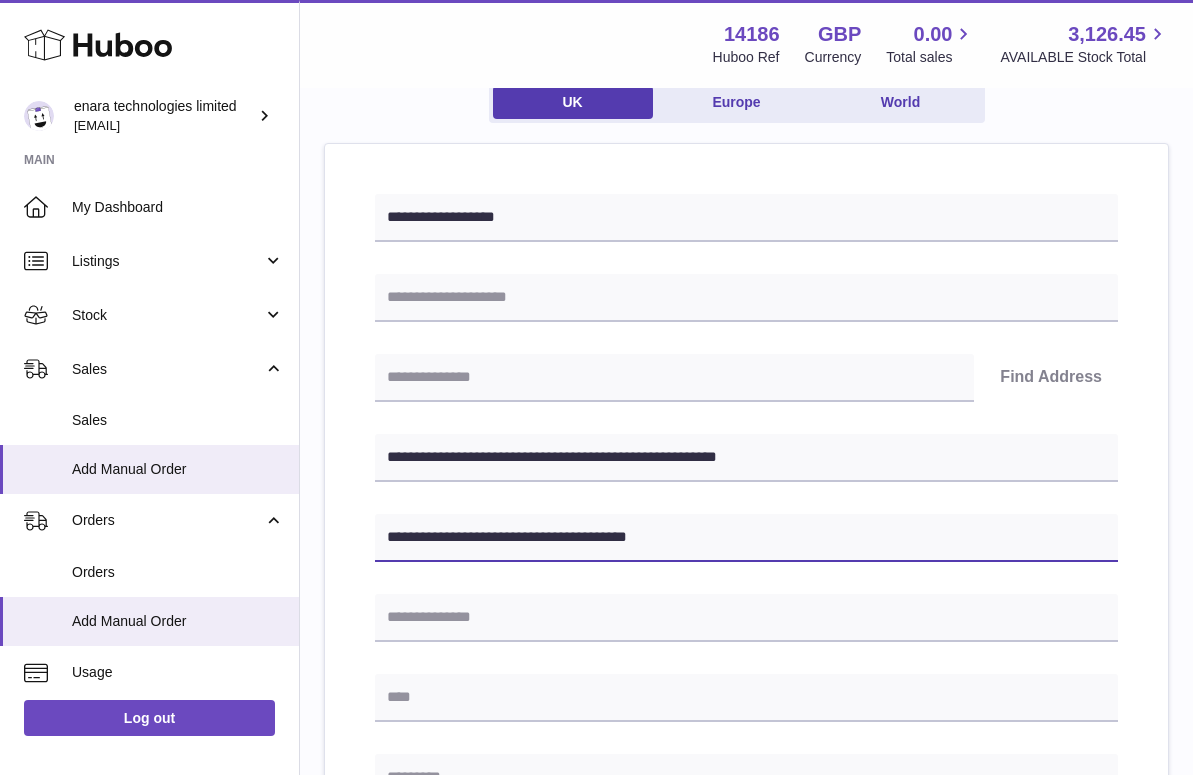 type on "**********" 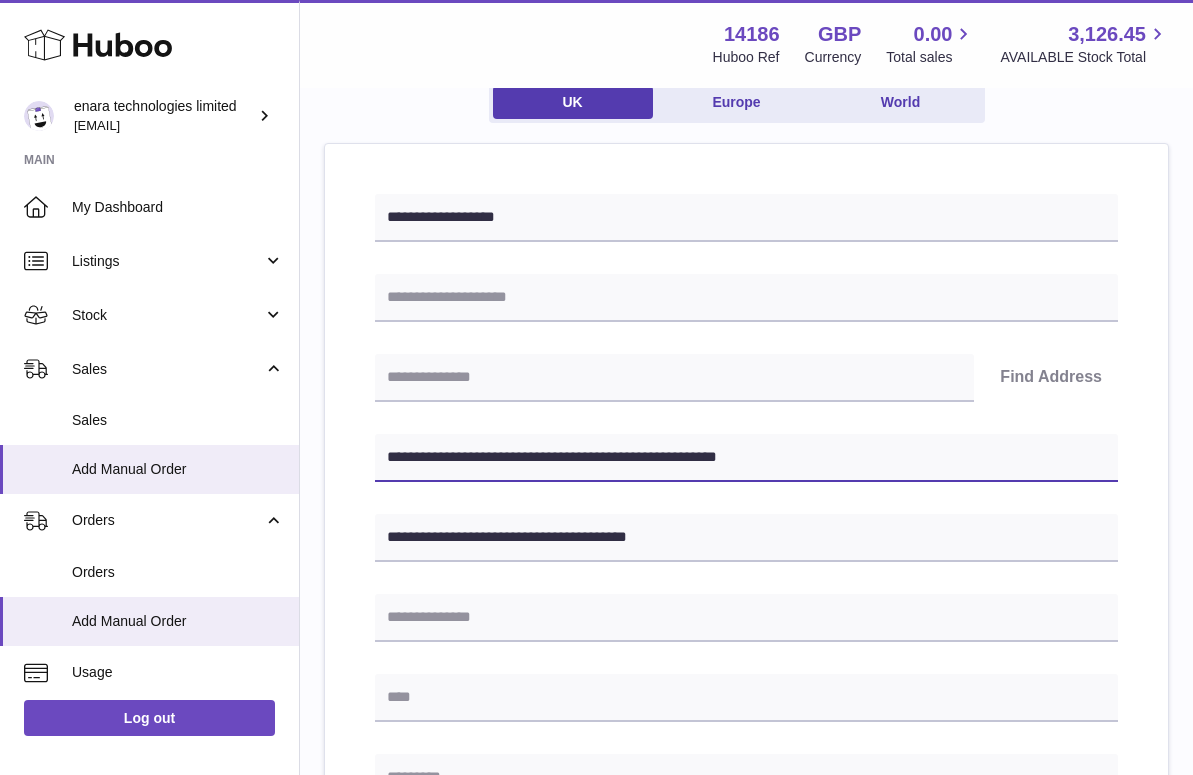 drag, startPoint x: 513, startPoint y: 457, endPoint x: 395, endPoint y: 460, distance: 118.03813 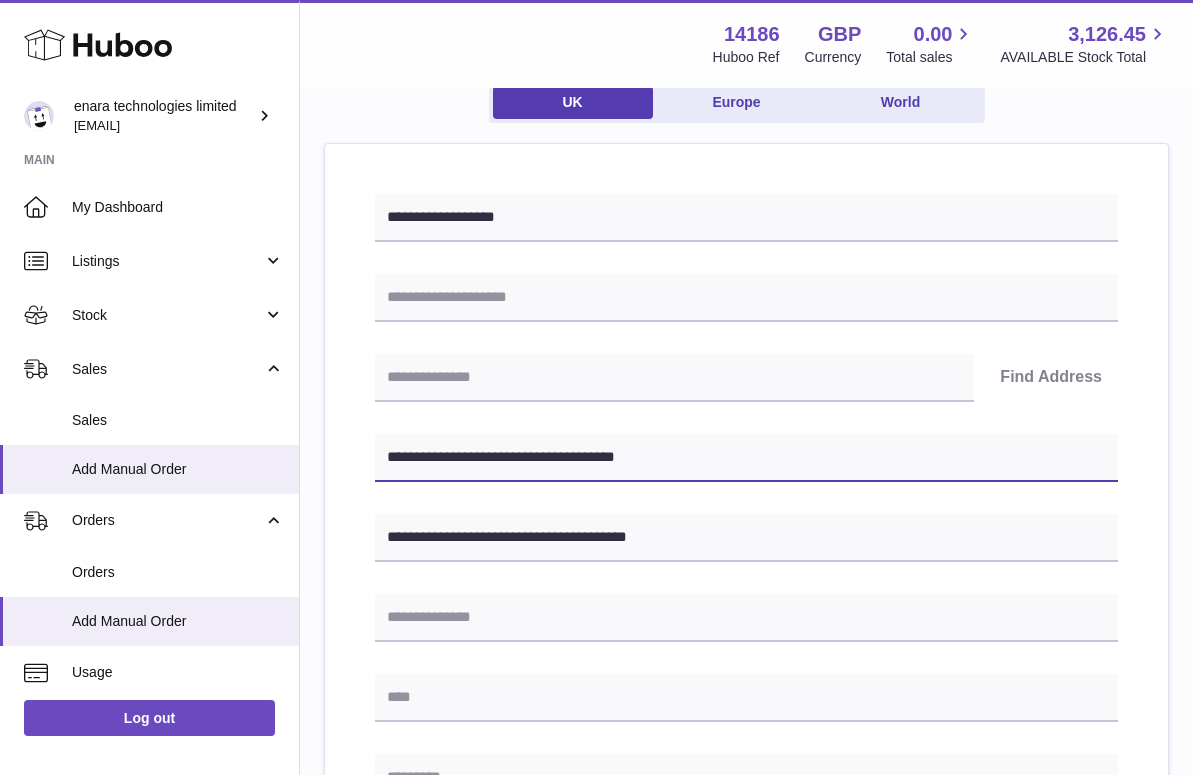 type on "**********" 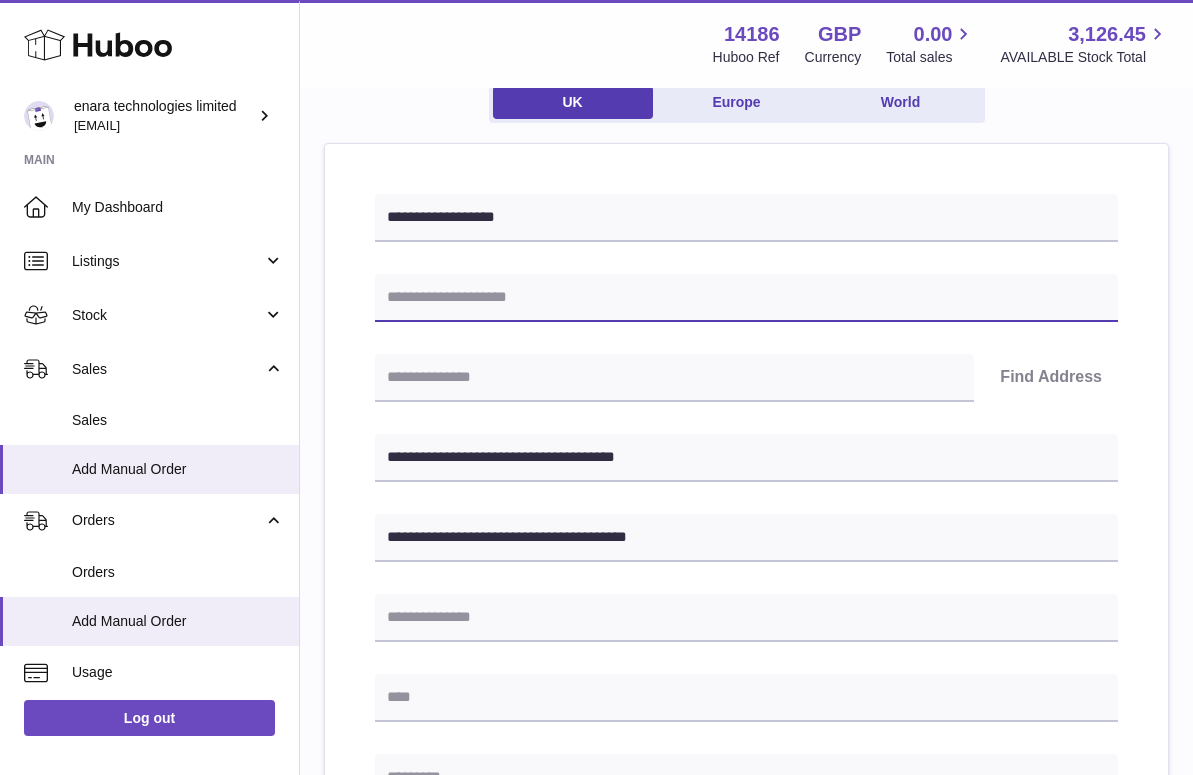 paste on "**********" 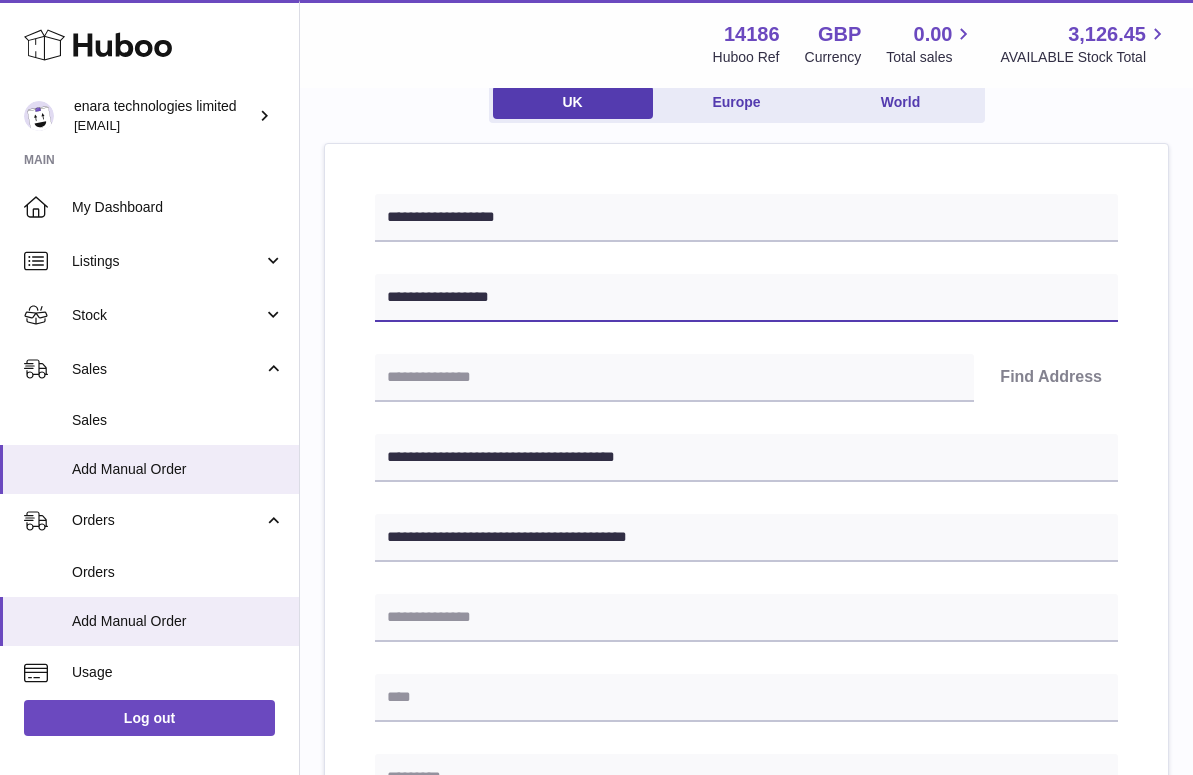 type on "**********" 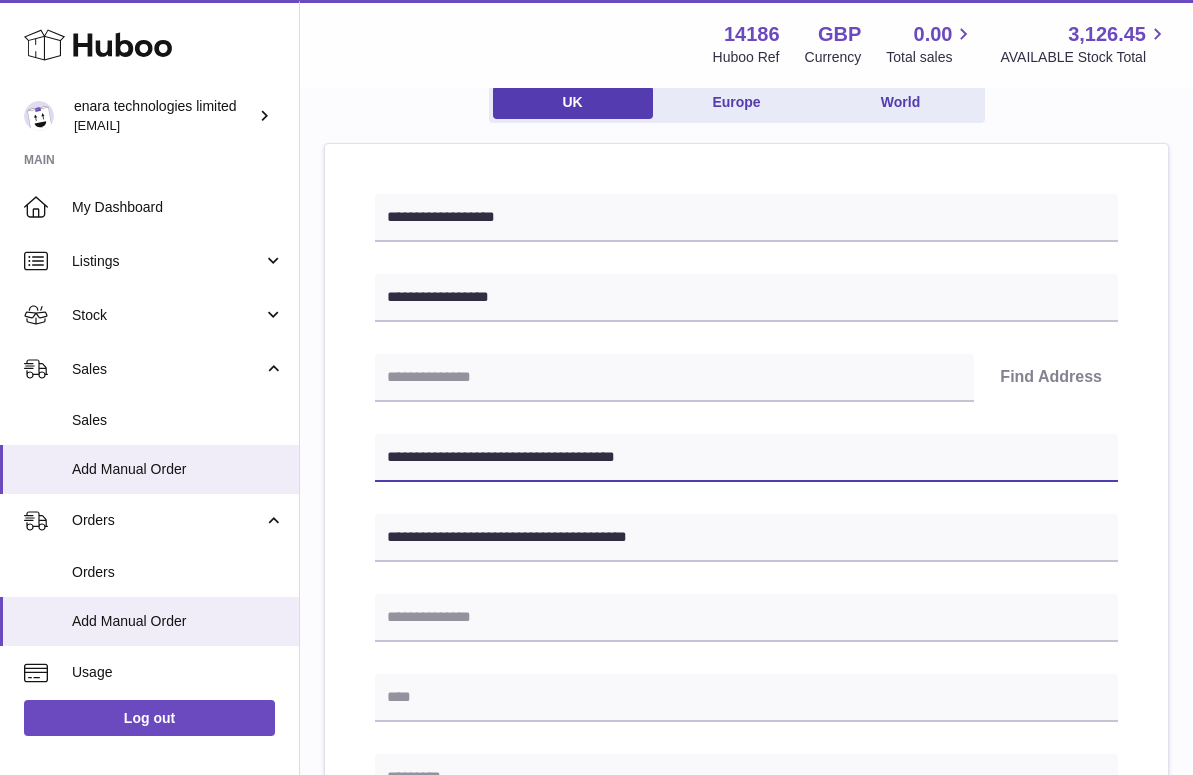 click on "**********" at bounding box center [746, 458] 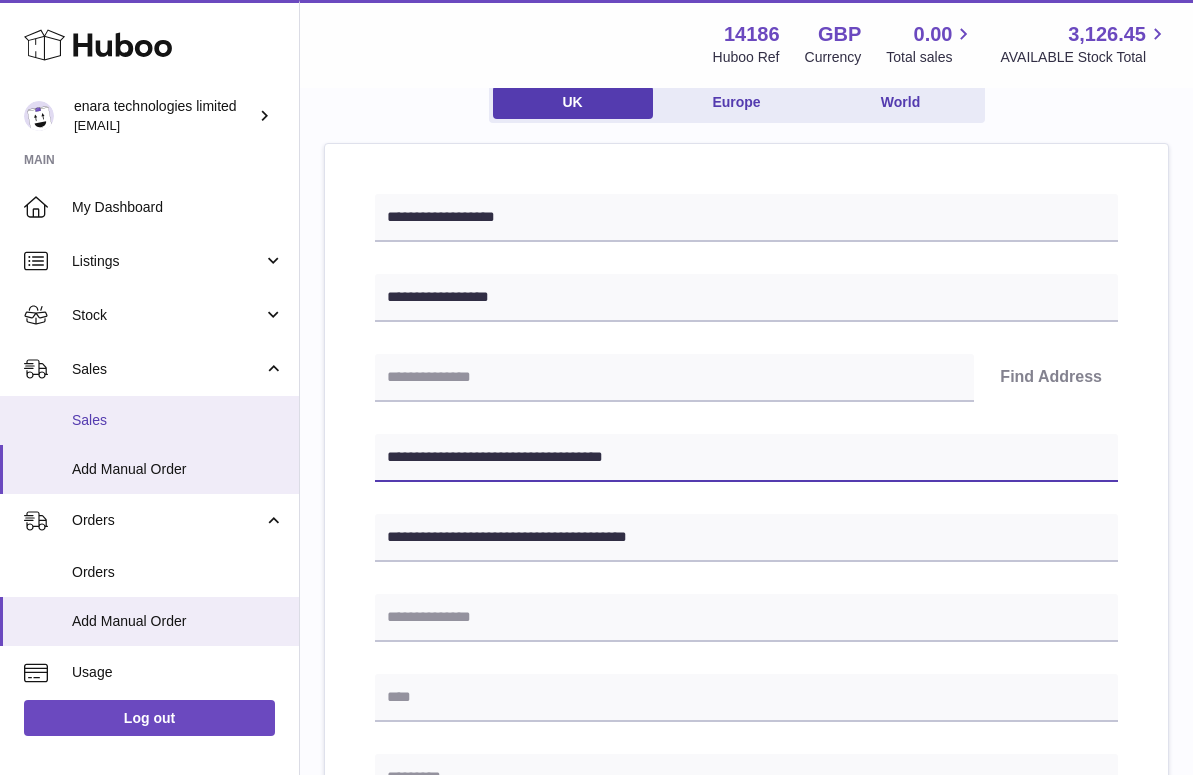 drag, startPoint x: 504, startPoint y: 454, endPoint x: 228, endPoint y: 441, distance: 276.306 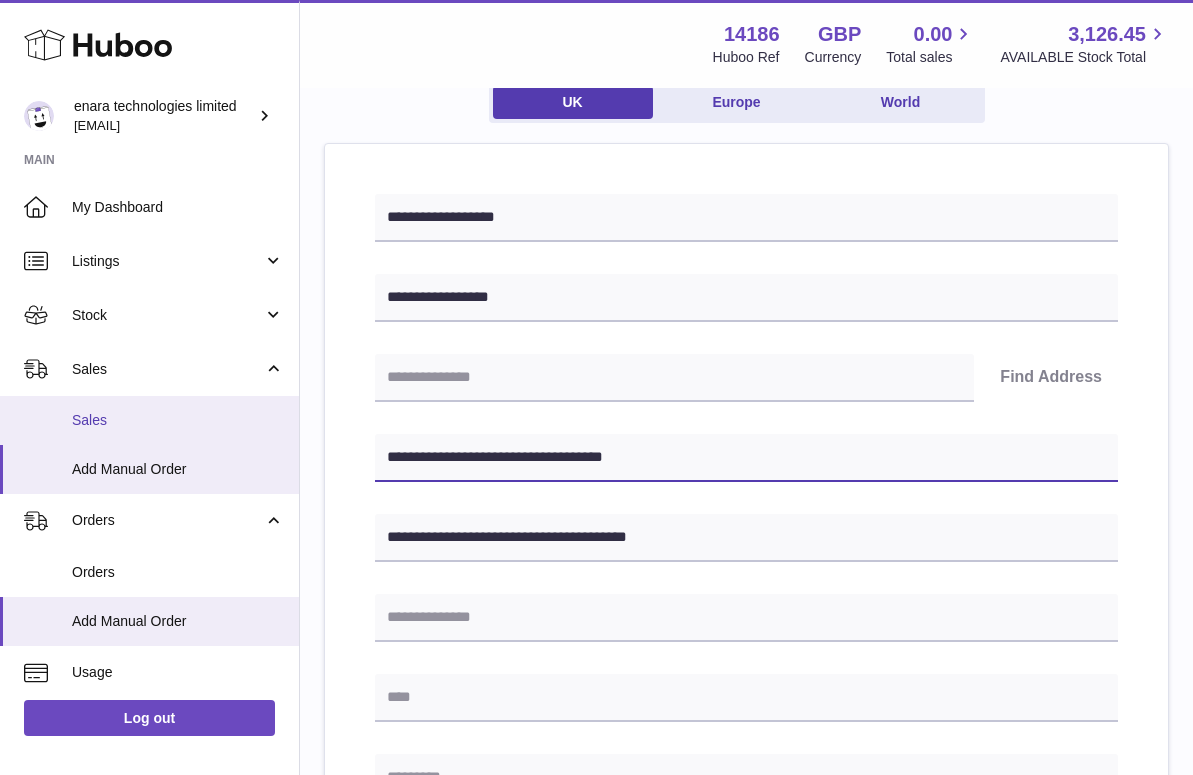 click on "Huboo
enara technologies limited
Dee@enara.co     Main     My Dashboard       Listings     Not with Huboo Listings with Huboo Bundles   Stock     Stock Stock History Add Stock Delivery History ASN Uploads   Sales     Sales Add Manual Order   Orders     Orders Add Manual Order   Usage       Invoicing and Payments     Billing History Storage History Direct Debits Account Balance   Cases       Channels       Settings       Returns       Log out   Menu   Huboo     14186   Huboo Ref    GBP   Currency   0.00     Total sales   3,126.45     AVAILABLE Stock Total   Currency   GBP   Total sales   0.00   AVAILABLE Stock Total   3,126.45   My Huboo - Add manual order
Multiple/Batch Upload
Please enter where you want to ship the items
UK
Europe
World" at bounding box center [596, 691] 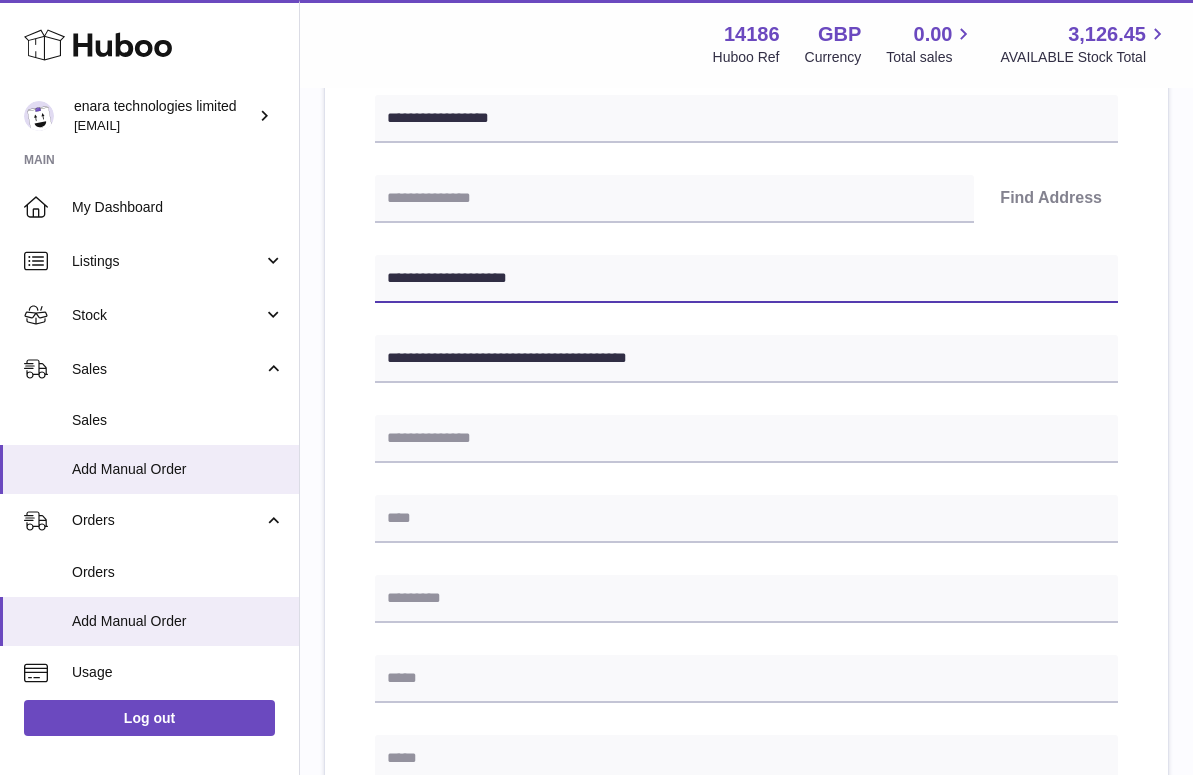 scroll, scrollTop: 362, scrollLeft: 0, axis: vertical 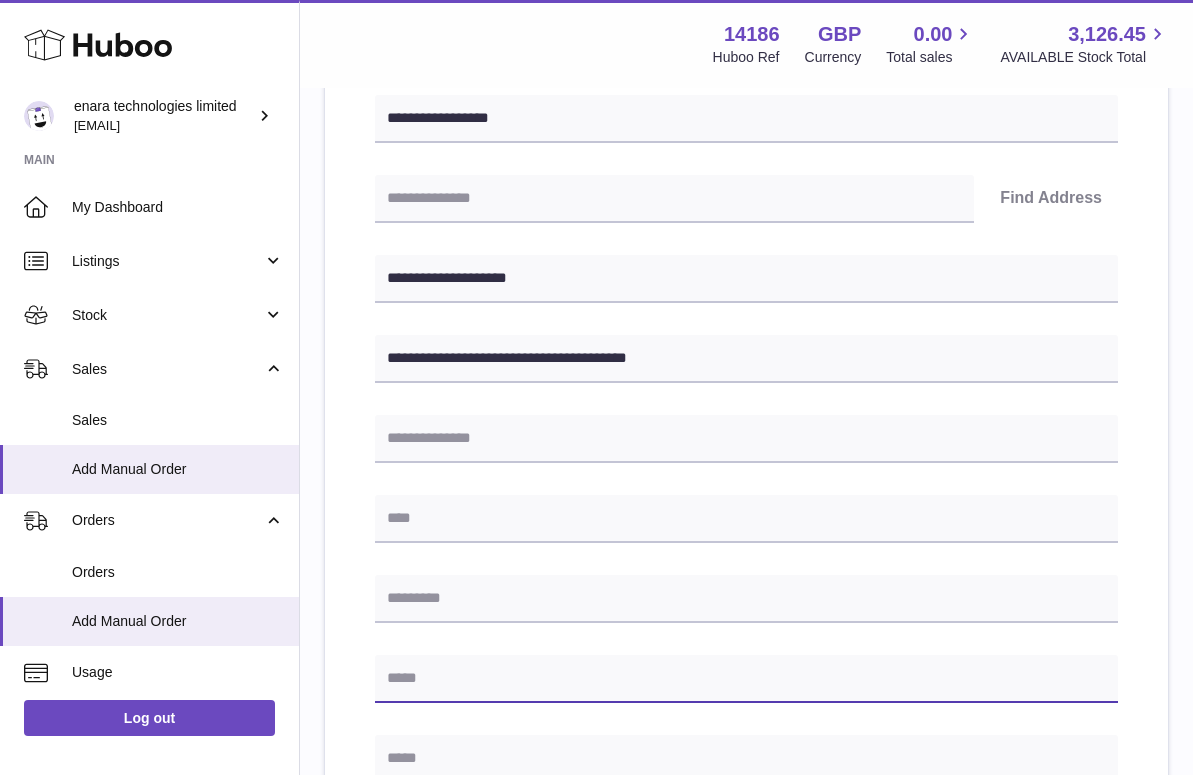 paste on "**********" 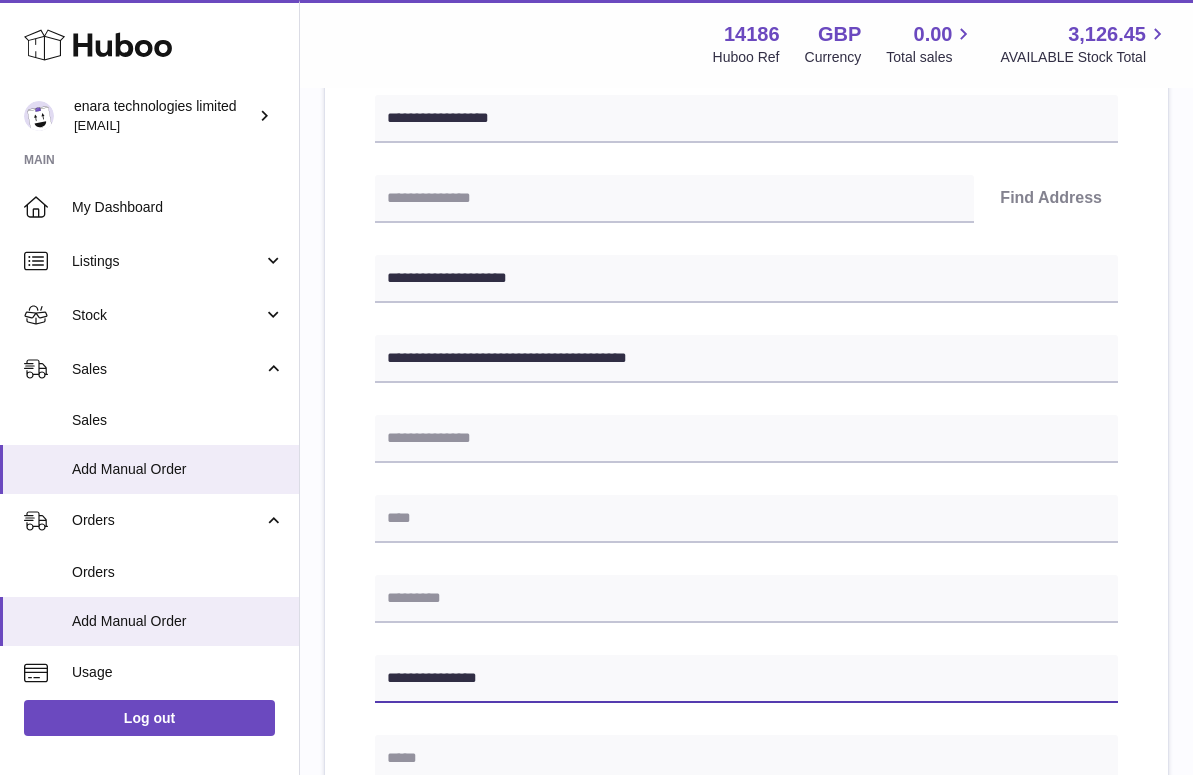 type on "**********" 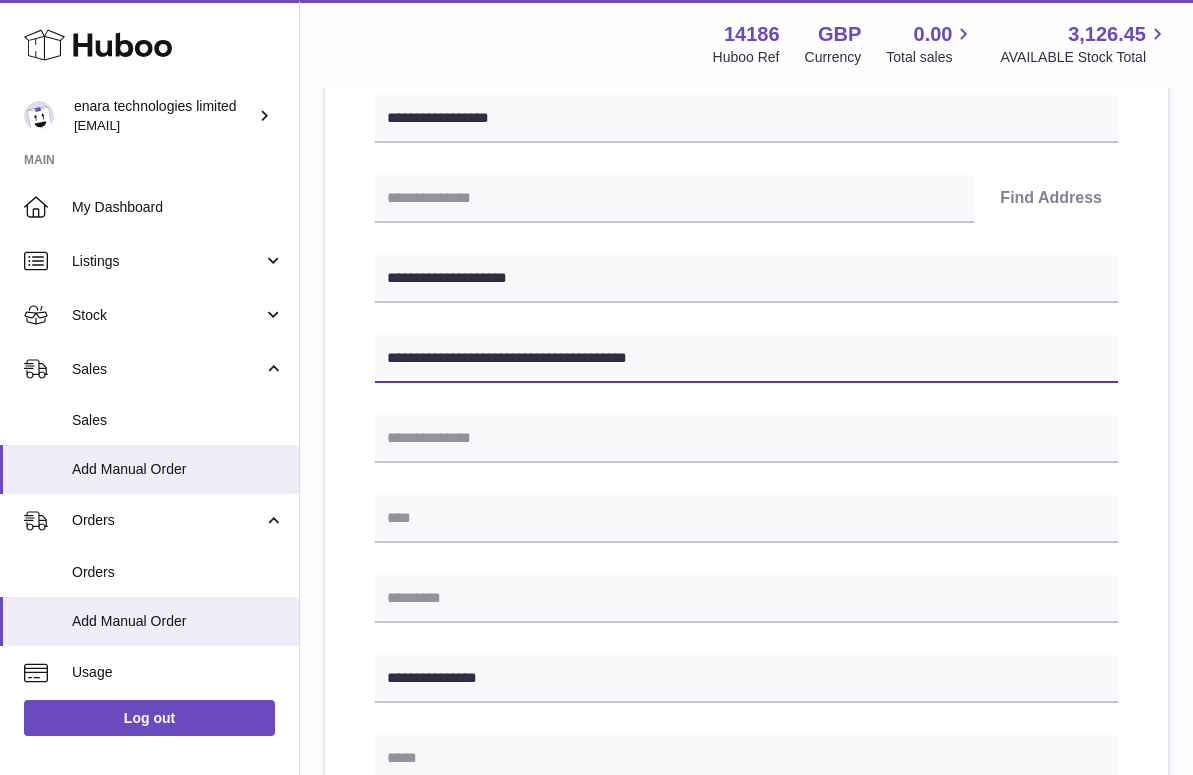 drag, startPoint x: 502, startPoint y: 358, endPoint x: 566, endPoint y: 359, distance: 64.00781 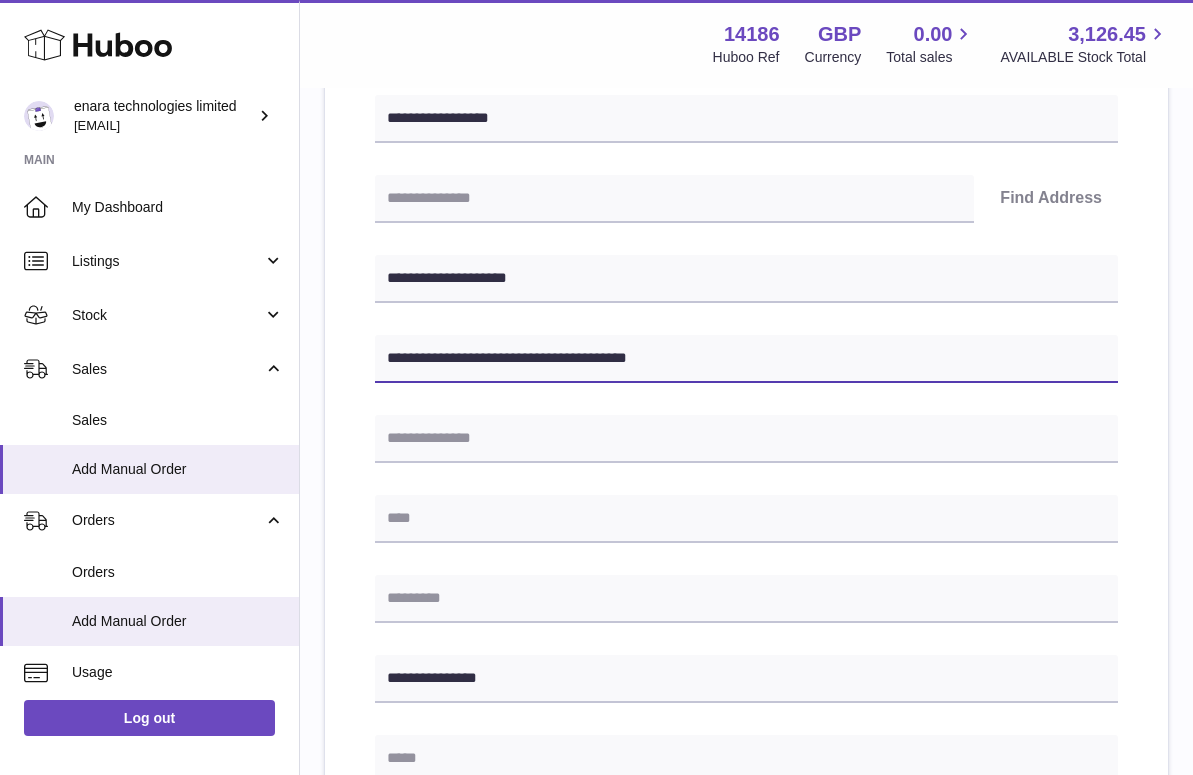click on "**********" at bounding box center [746, 359] 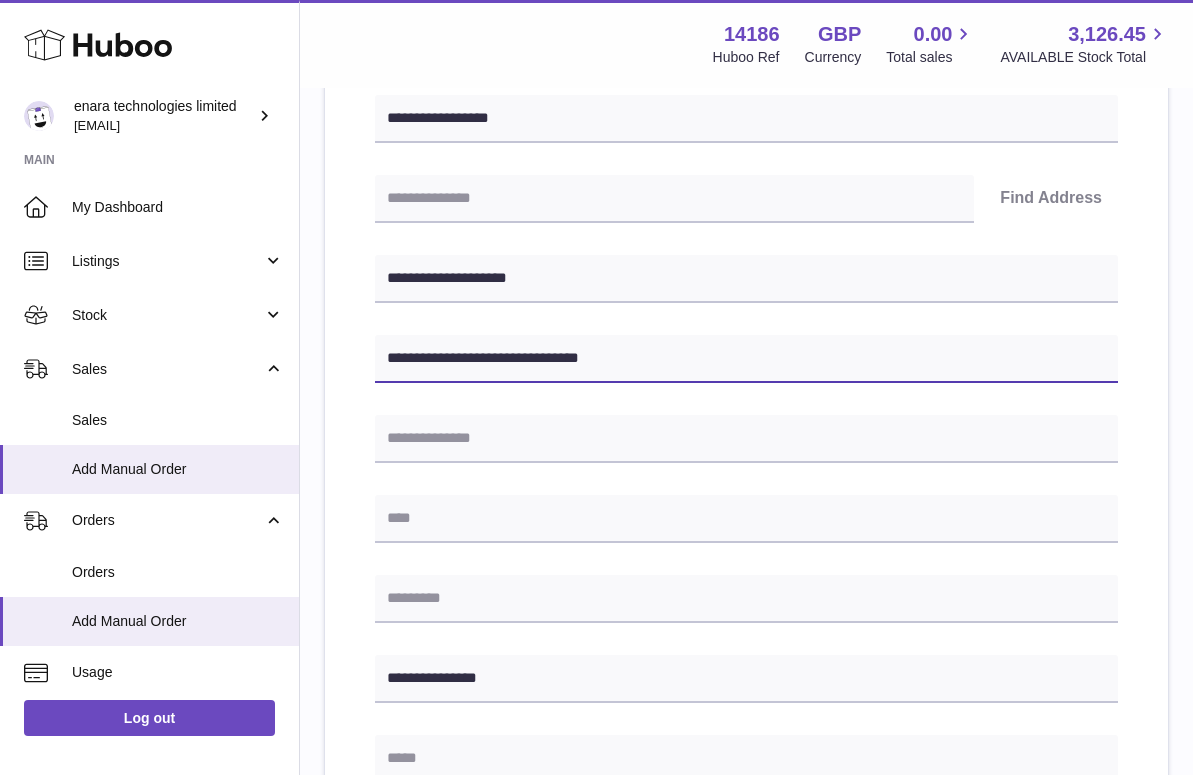 type on "**********" 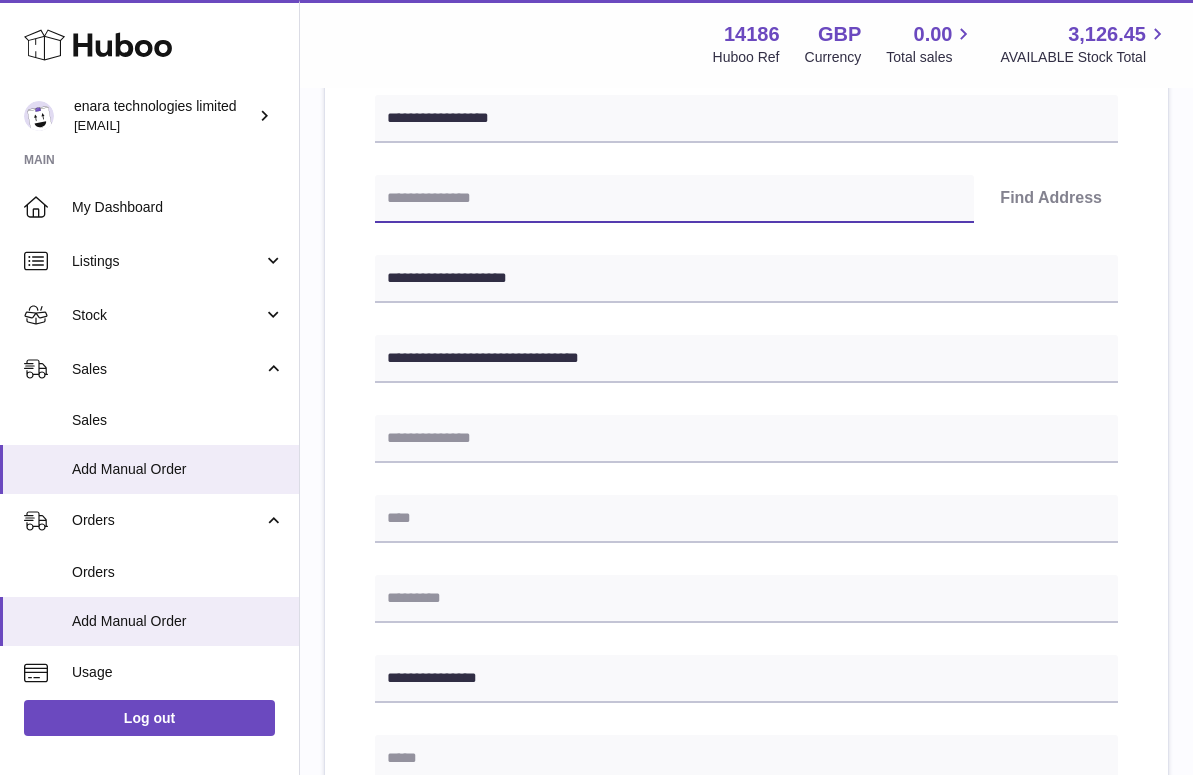 paste on "********" 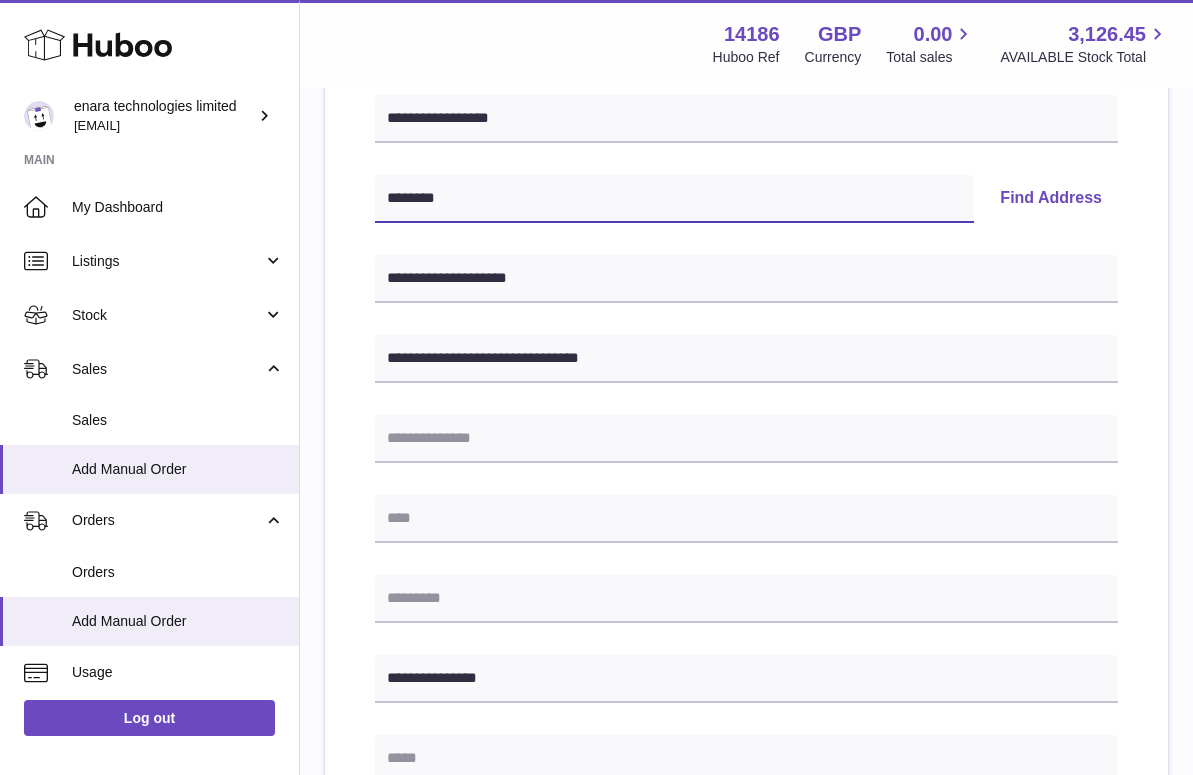 type on "********" 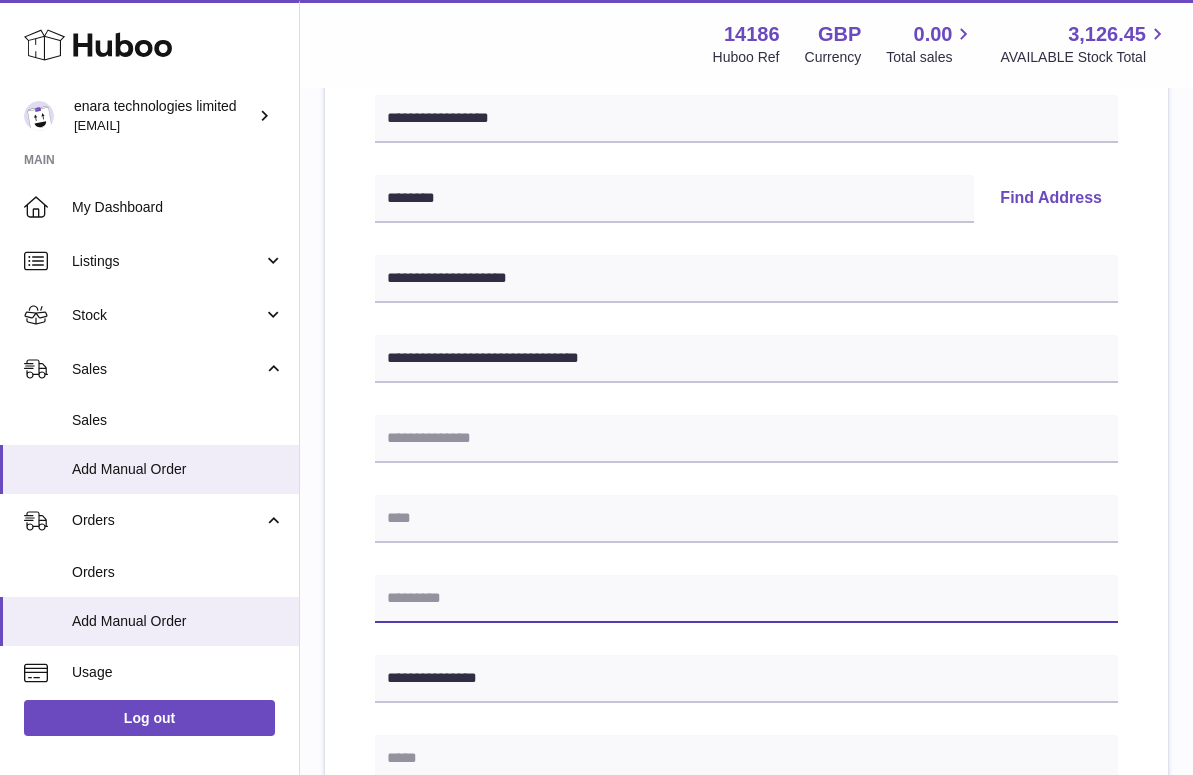 paste on "********" 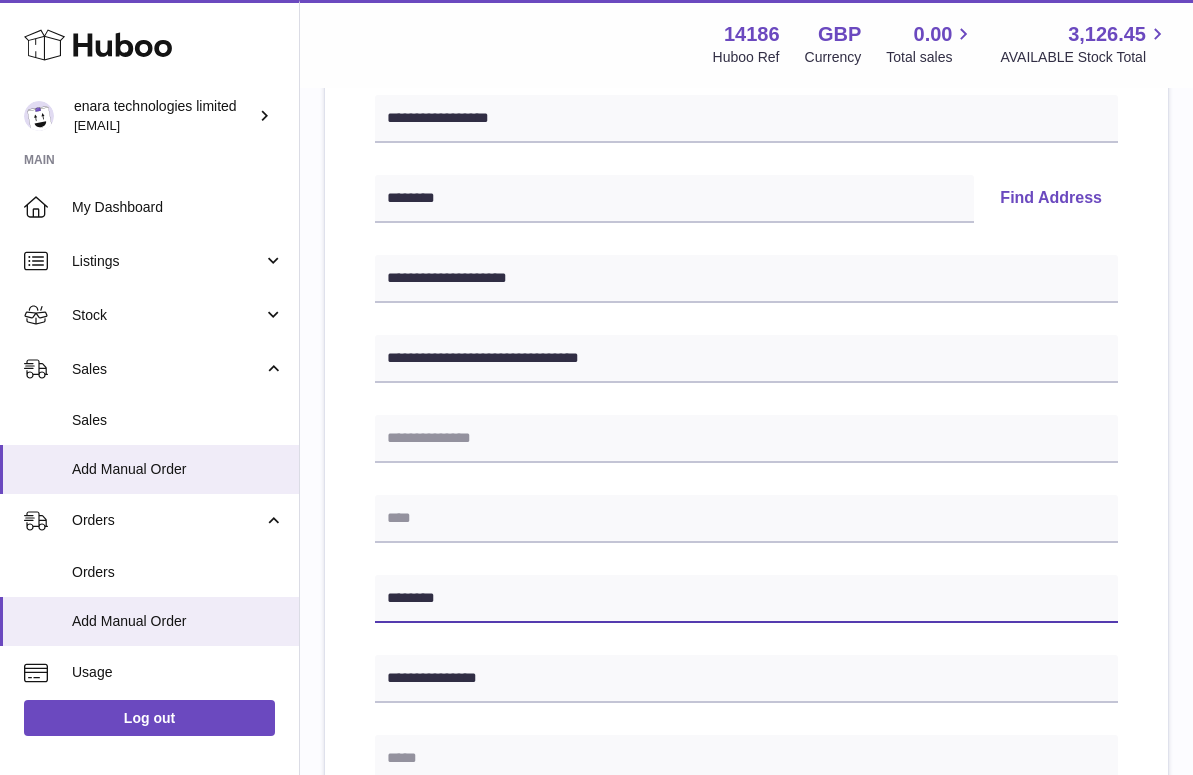 type on "********" 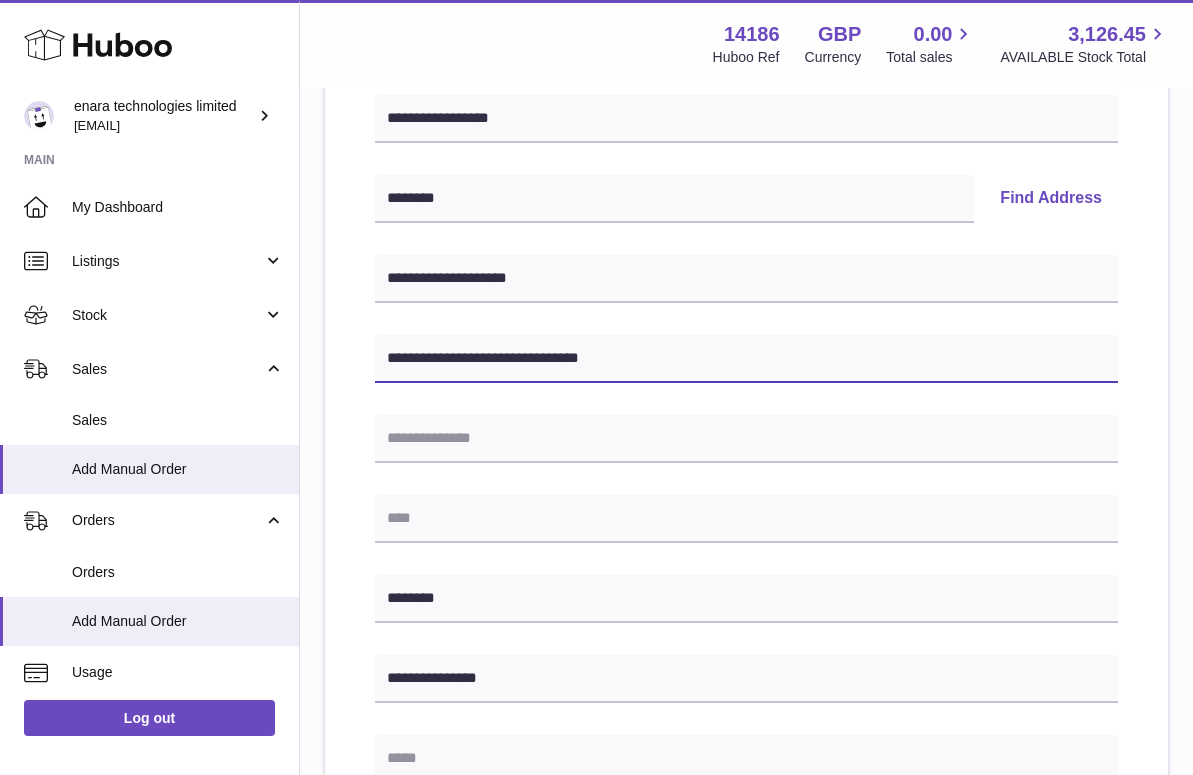 drag, startPoint x: 505, startPoint y: 357, endPoint x: 778, endPoint y: 372, distance: 273.41177 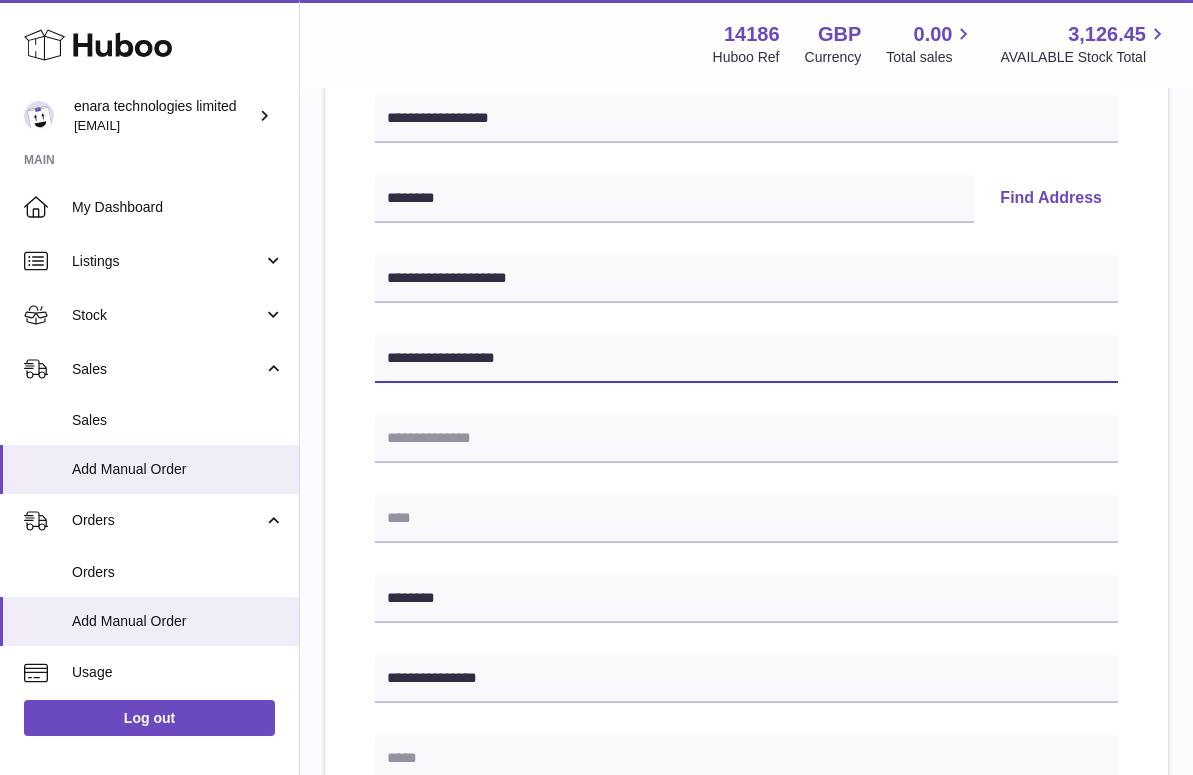 type on "**********" 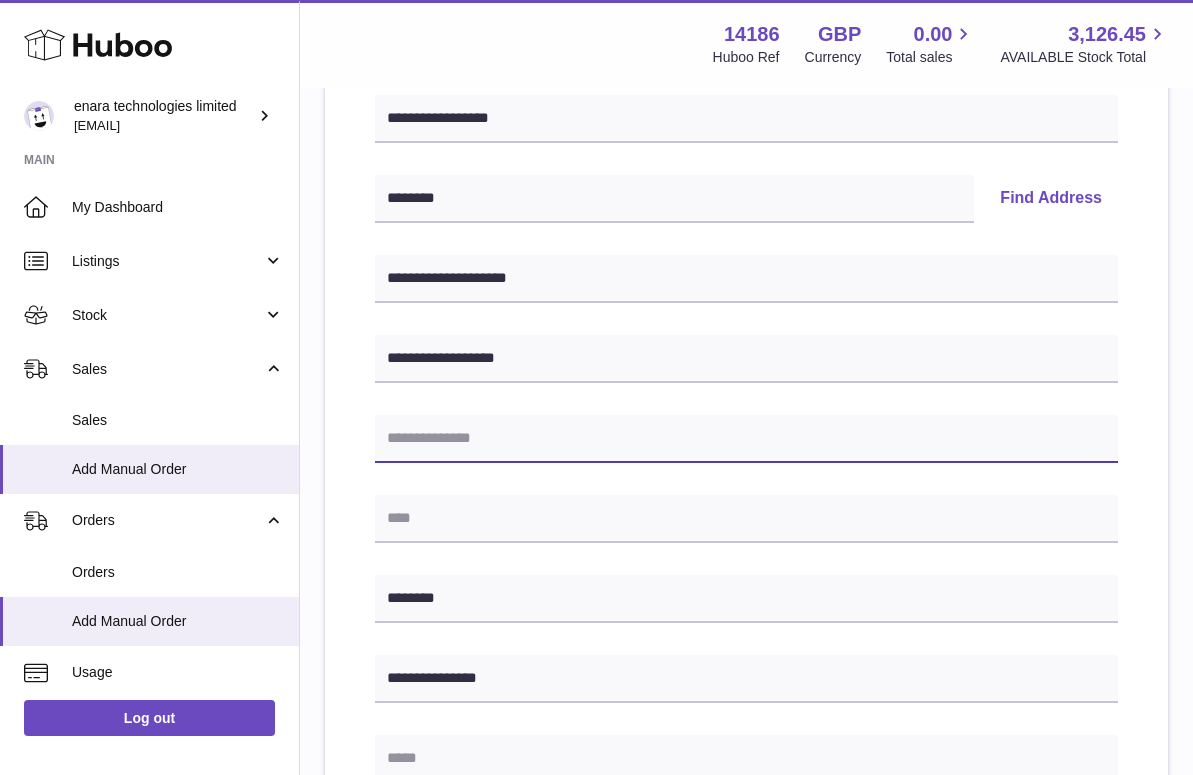 paste on "********" 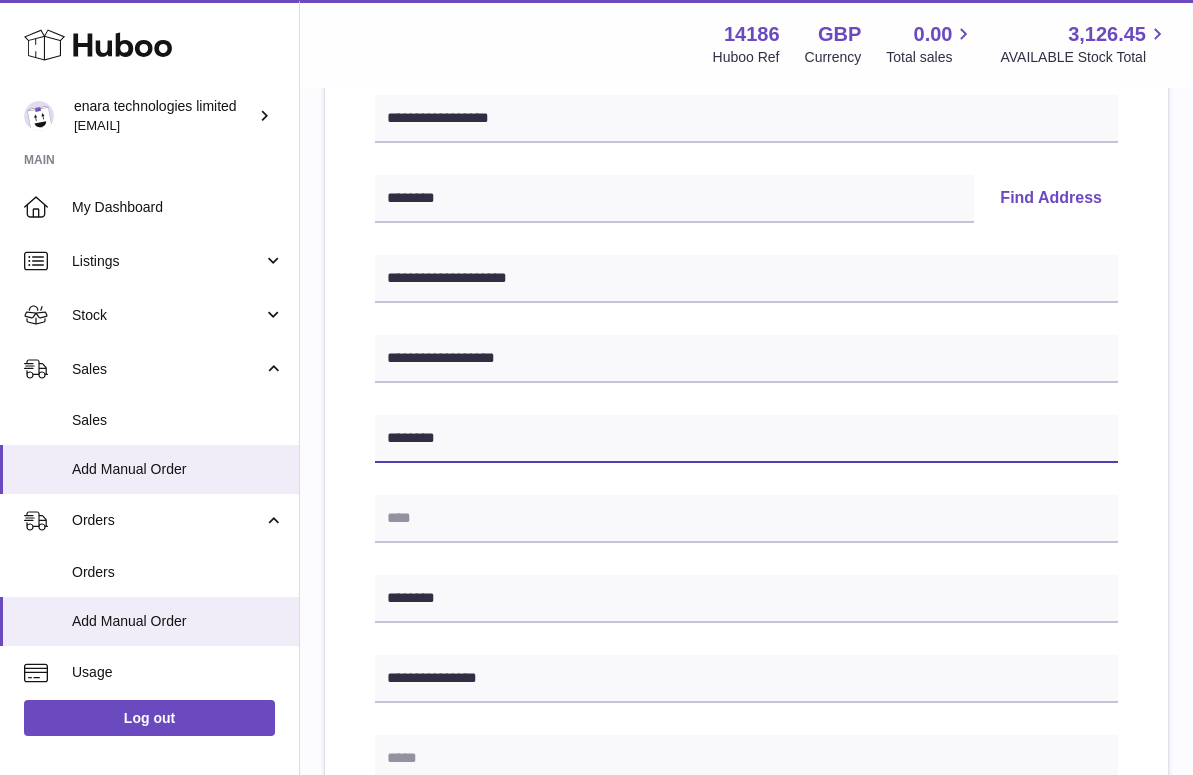 type on "********" 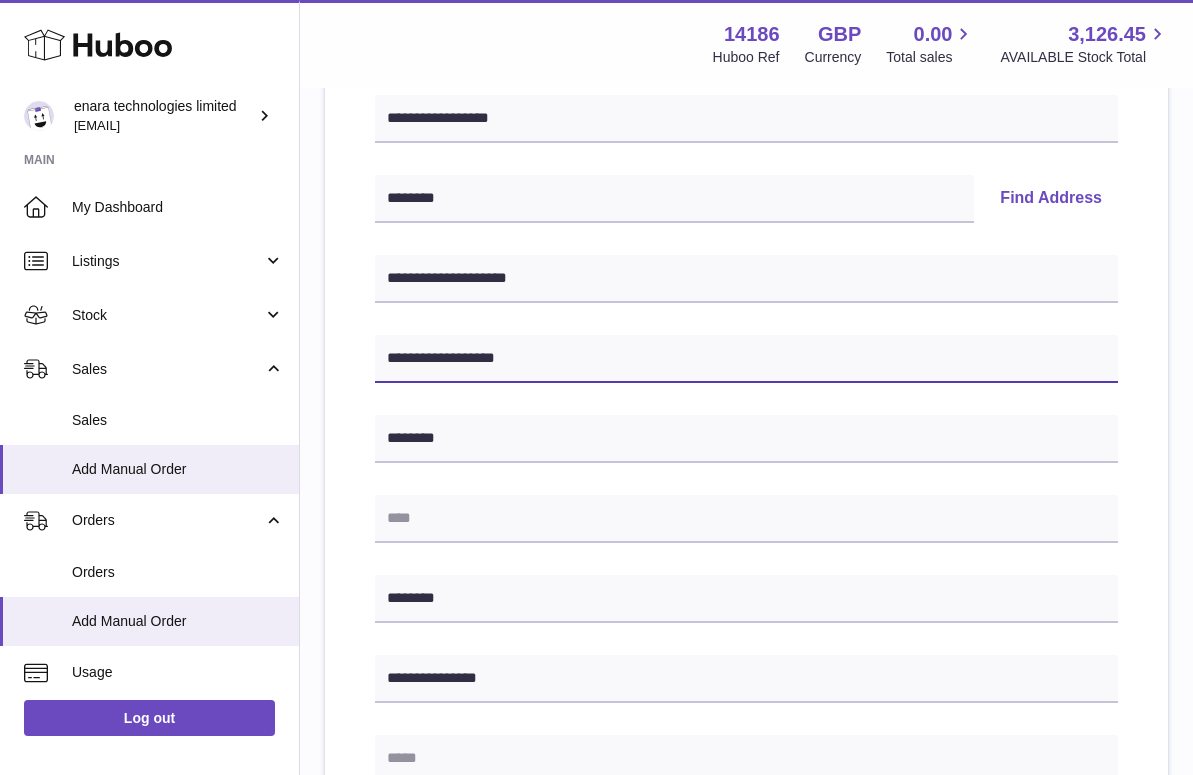 click on "**********" at bounding box center [746, 359] 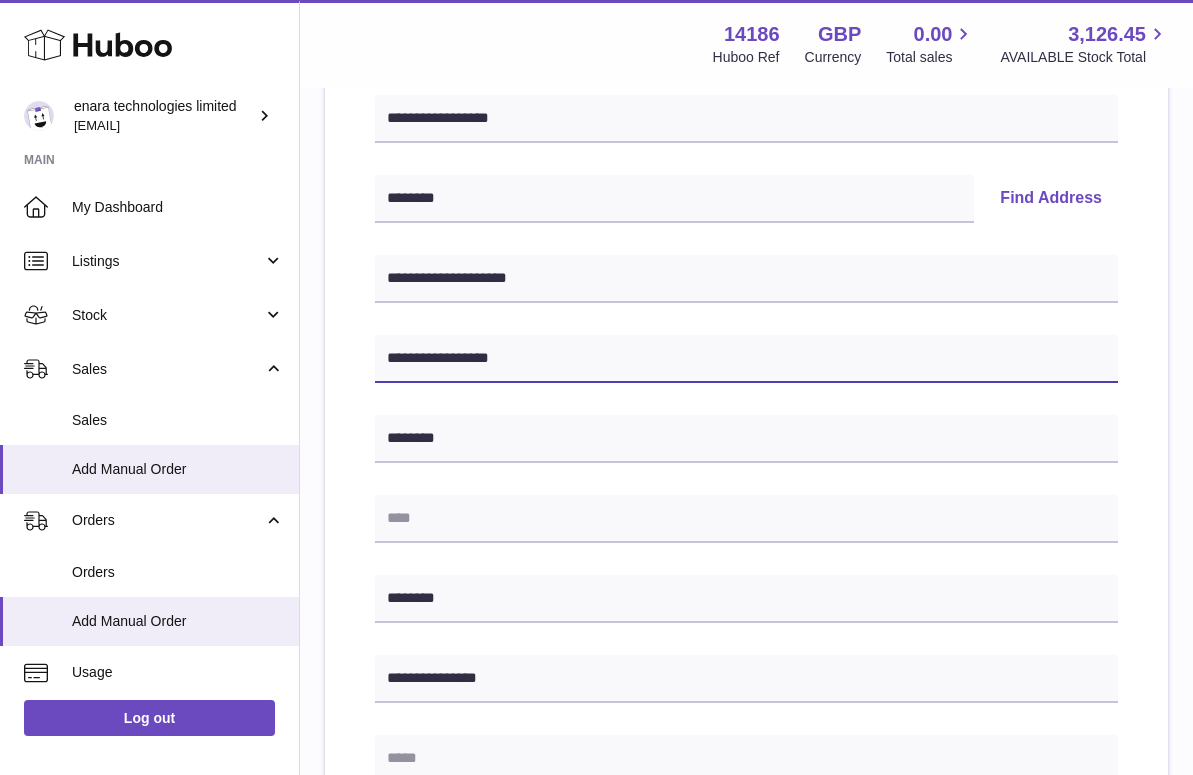 type on "**********" 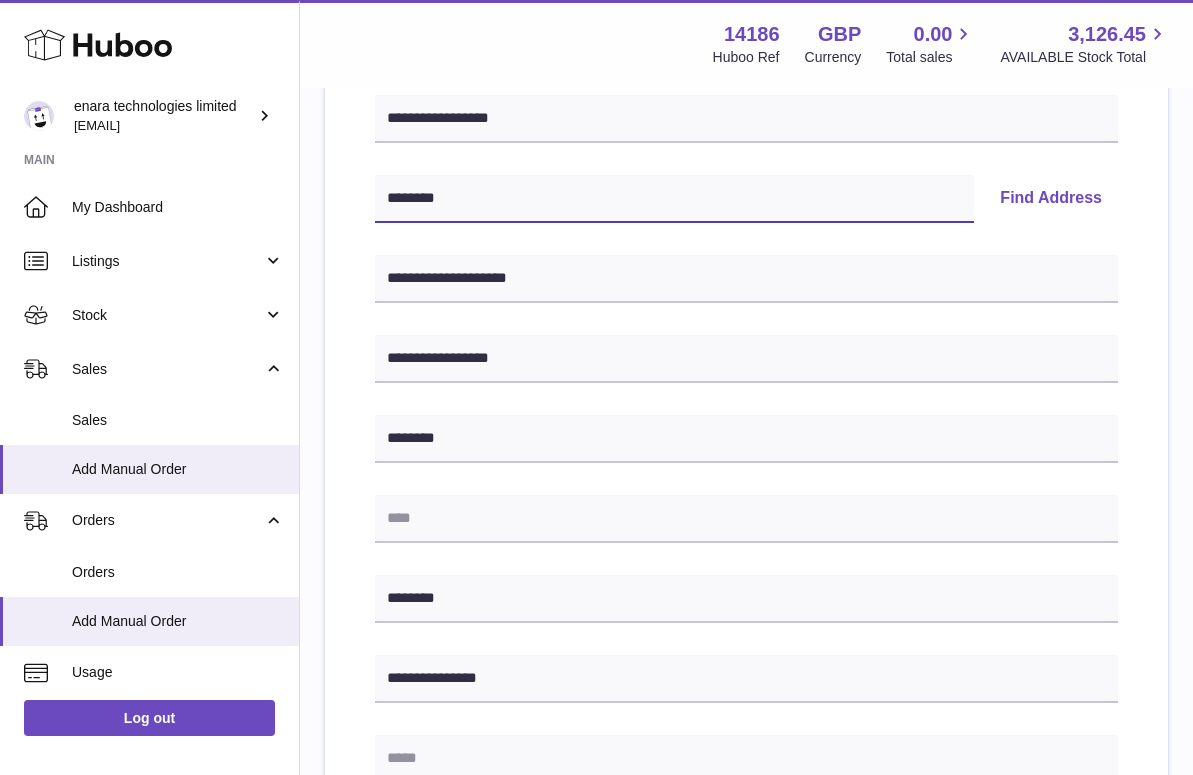 drag, startPoint x: 521, startPoint y: 199, endPoint x: 144, endPoint y: 164, distance: 378.6212 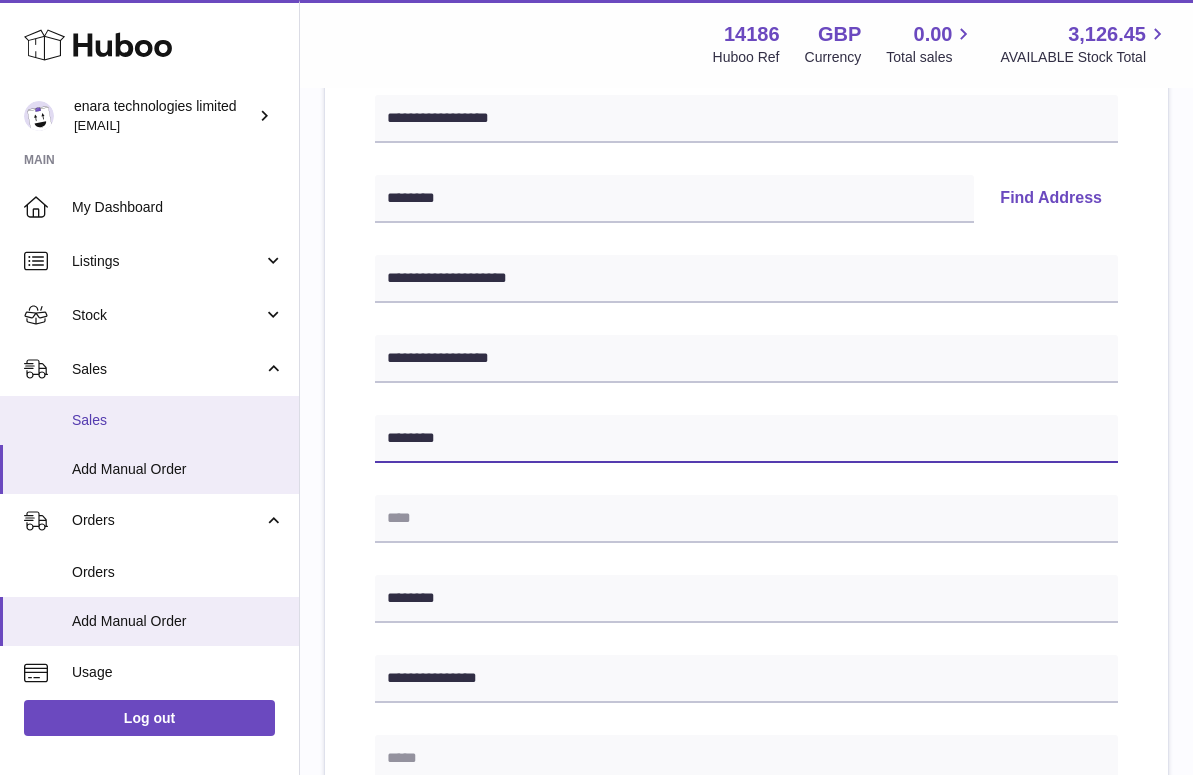 drag, startPoint x: 481, startPoint y: 443, endPoint x: 108, endPoint y: 400, distance: 375.47037 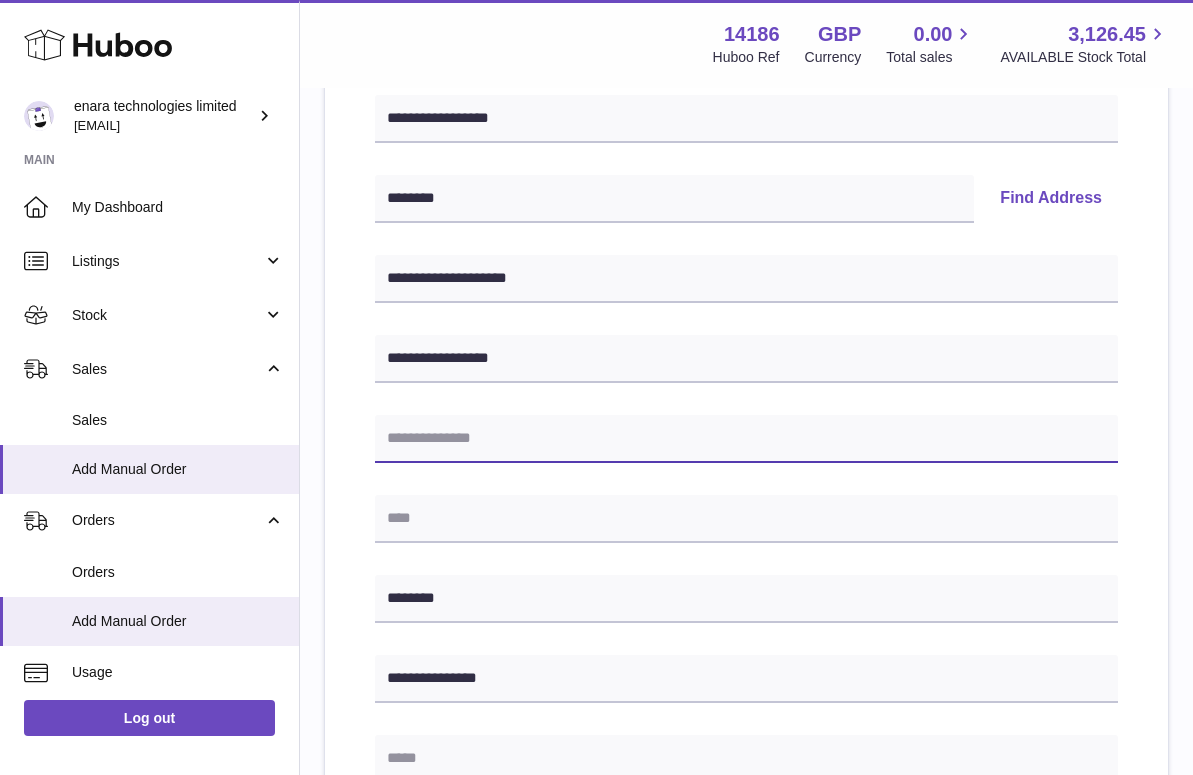 paste on "********" 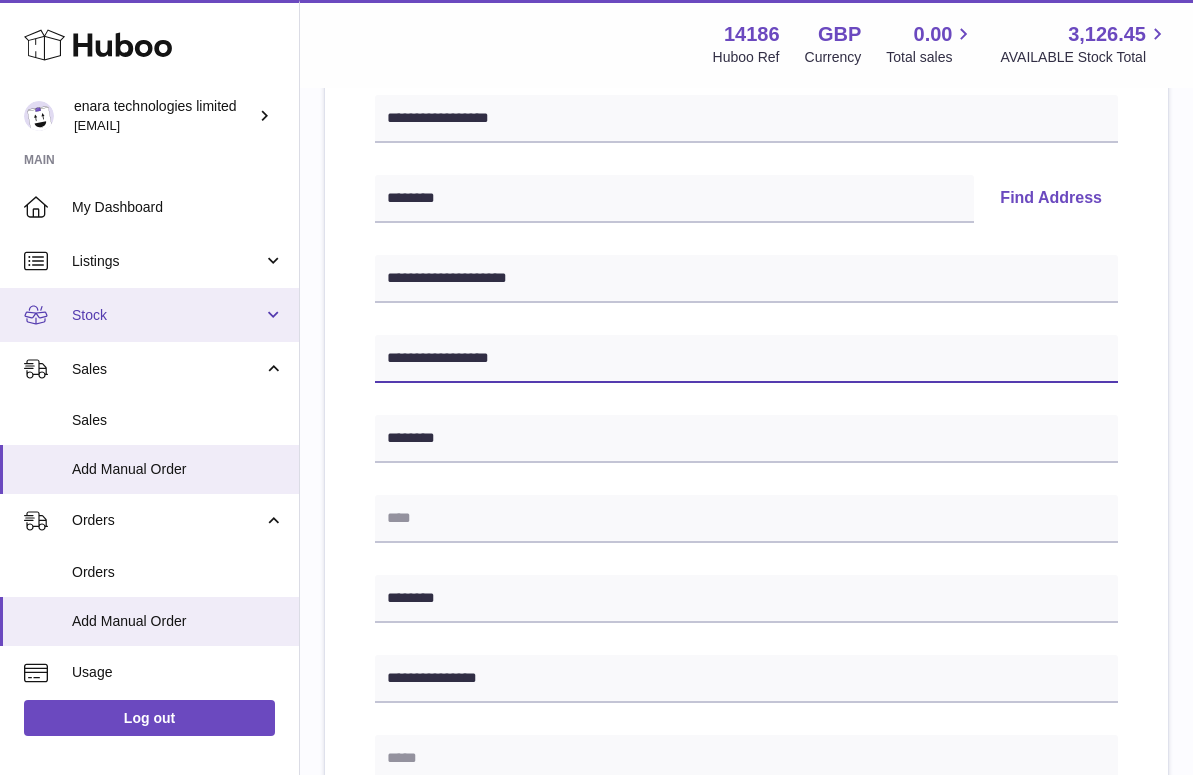 drag, startPoint x: 511, startPoint y: 353, endPoint x: 197, endPoint y: 339, distance: 314.31195 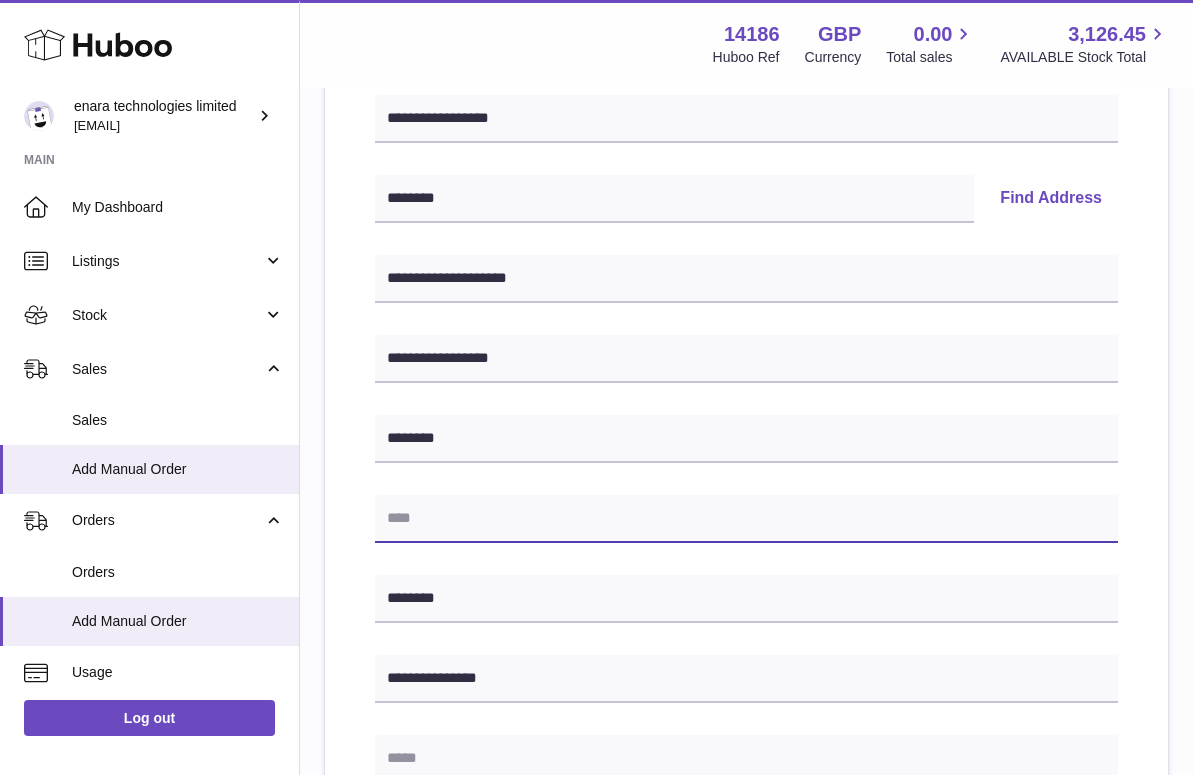 click at bounding box center (746, 519) 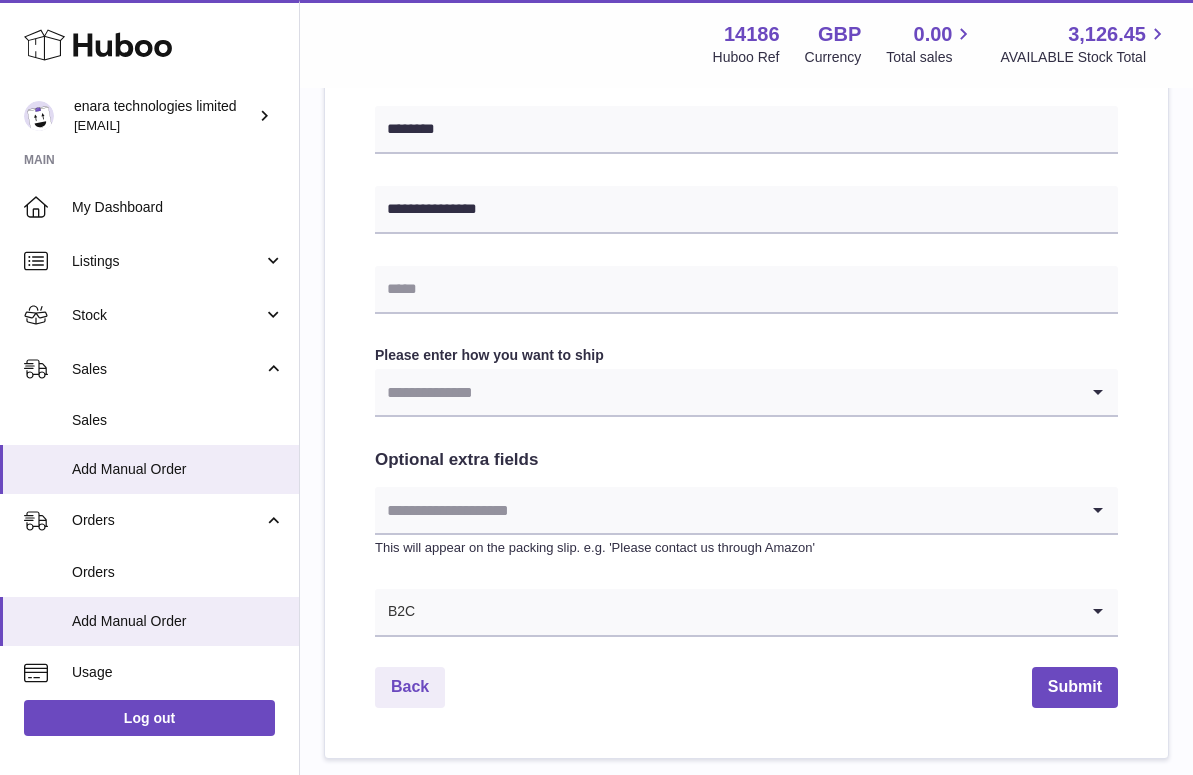 scroll, scrollTop: 965, scrollLeft: 0, axis: vertical 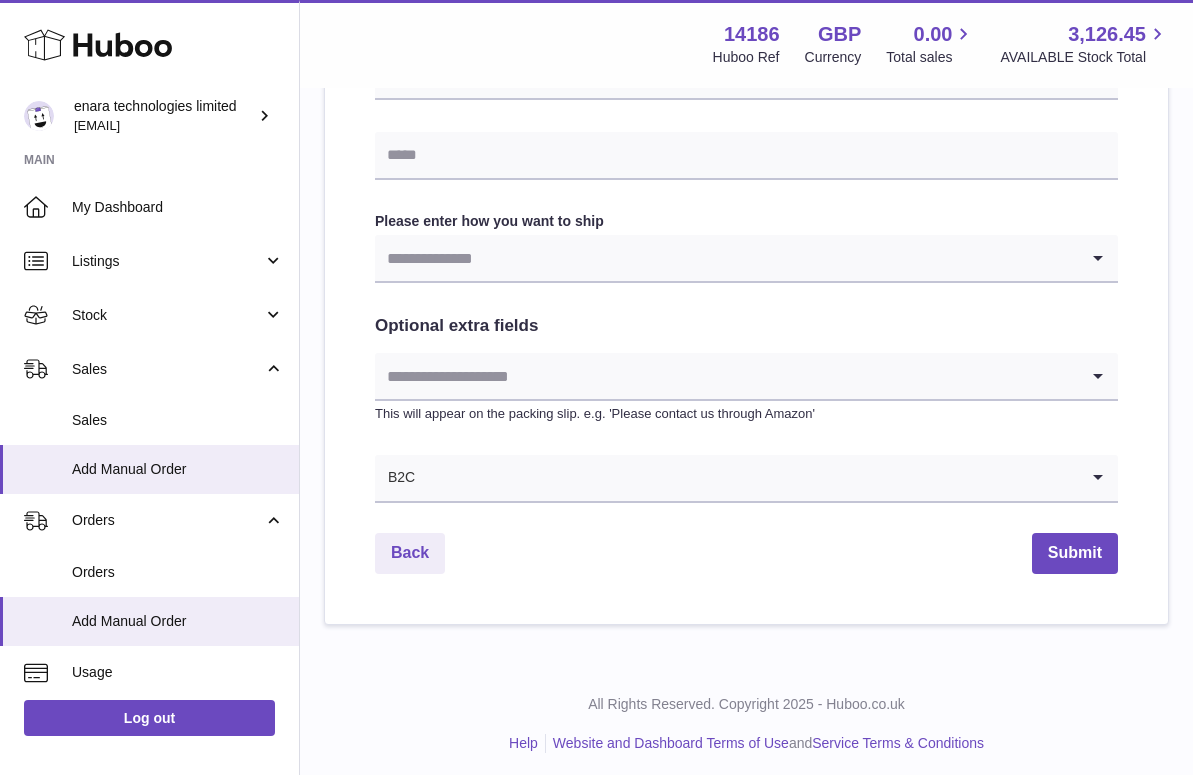 type on "**********" 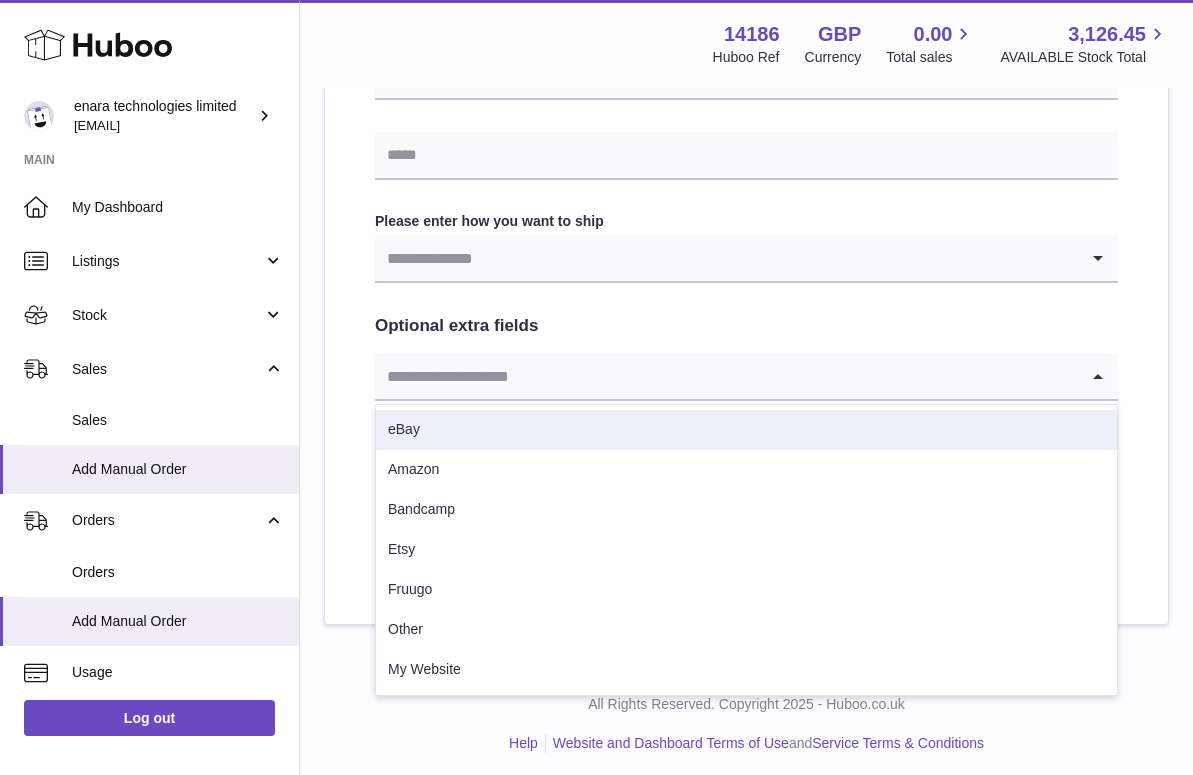click at bounding box center [726, 258] 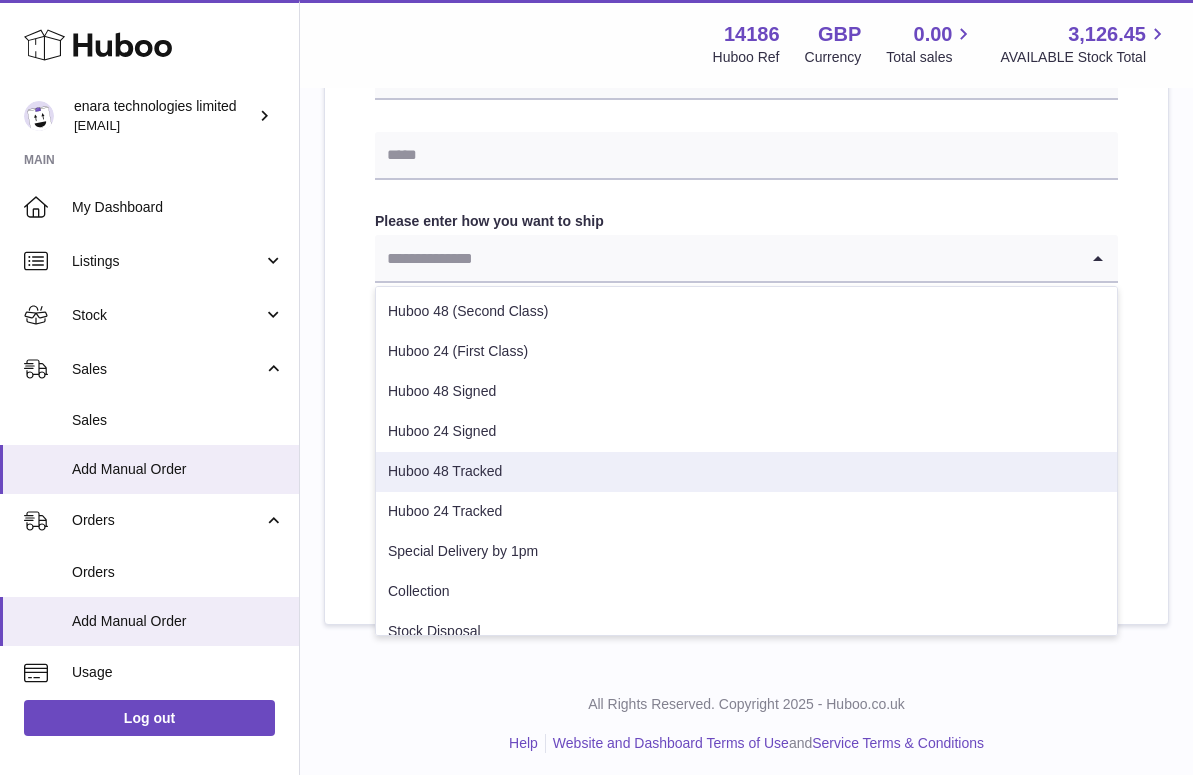 click on "Huboo 48 Tracked" at bounding box center [746, 472] 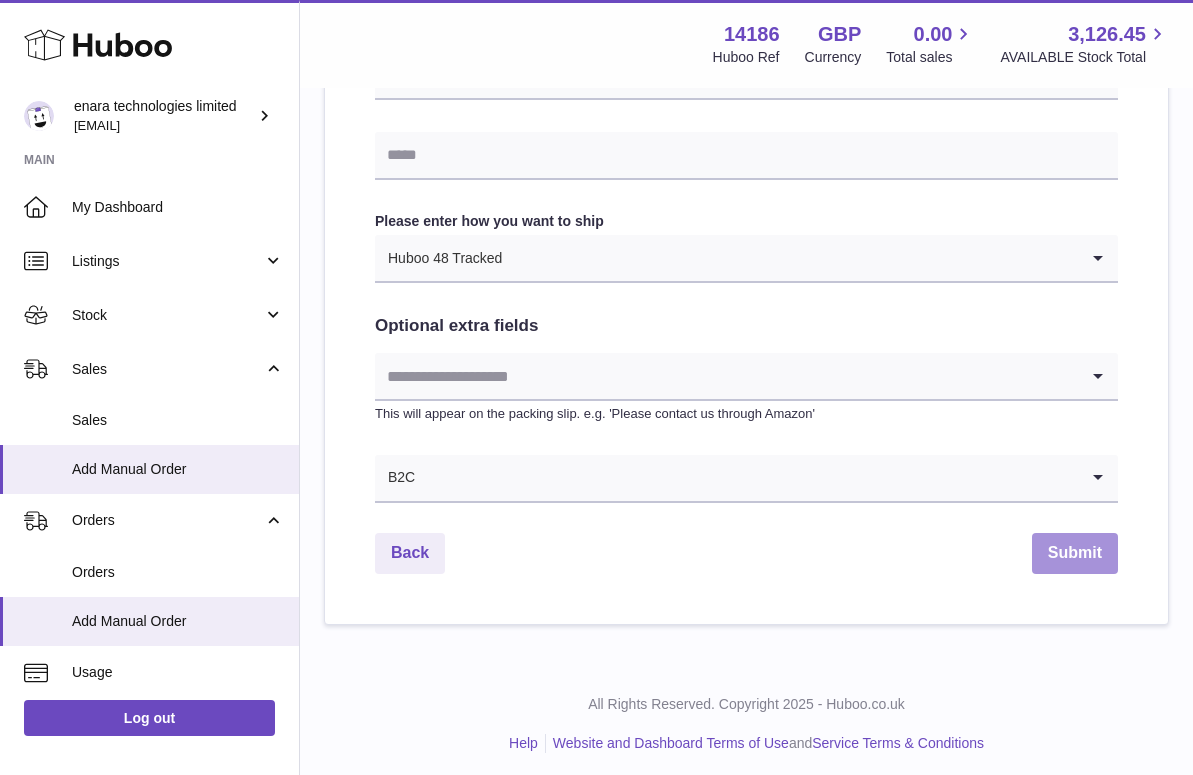 click on "Submit" at bounding box center [1075, 553] 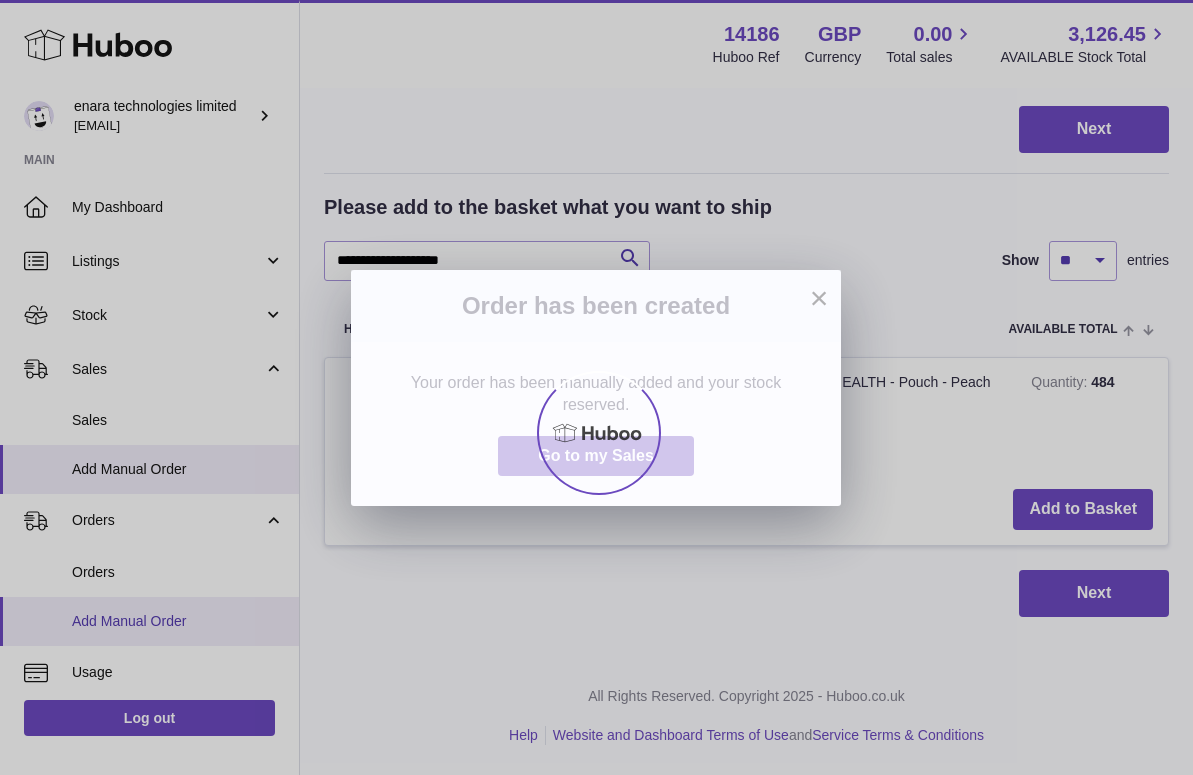 scroll, scrollTop: 0, scrollLeft: 0, axis: both 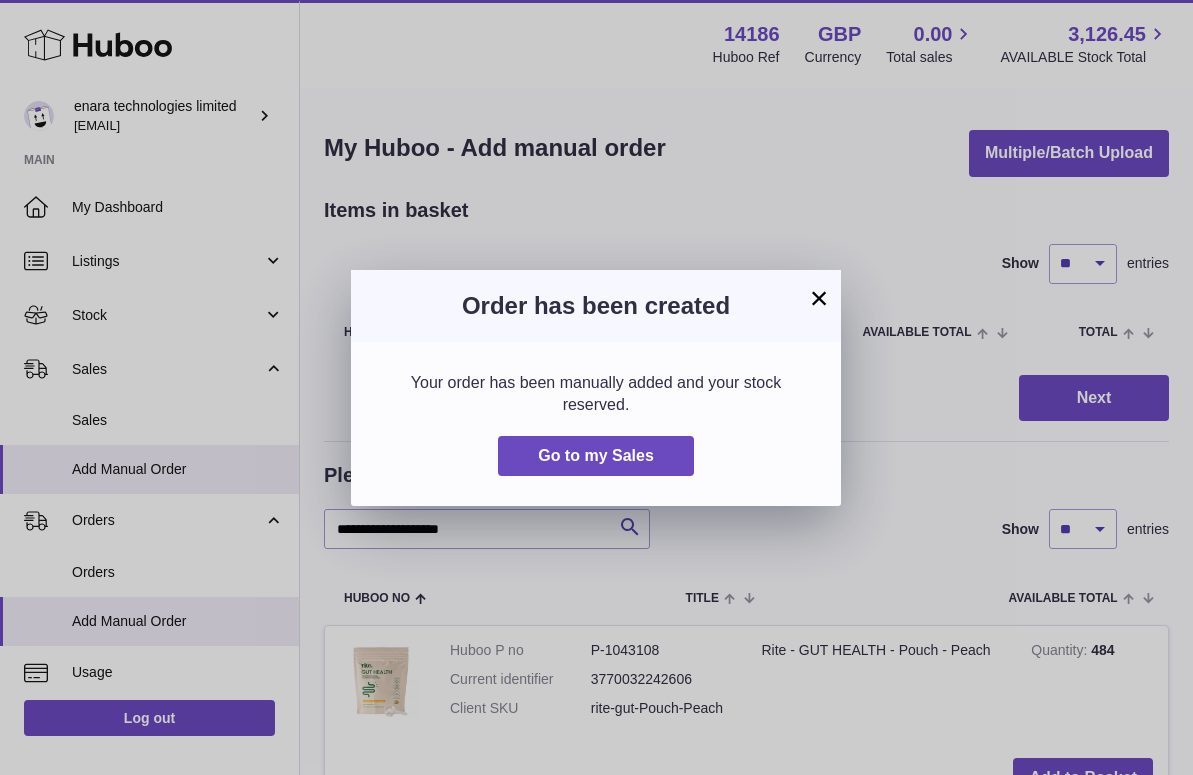 click on "×" at bounding box center [819, 298] 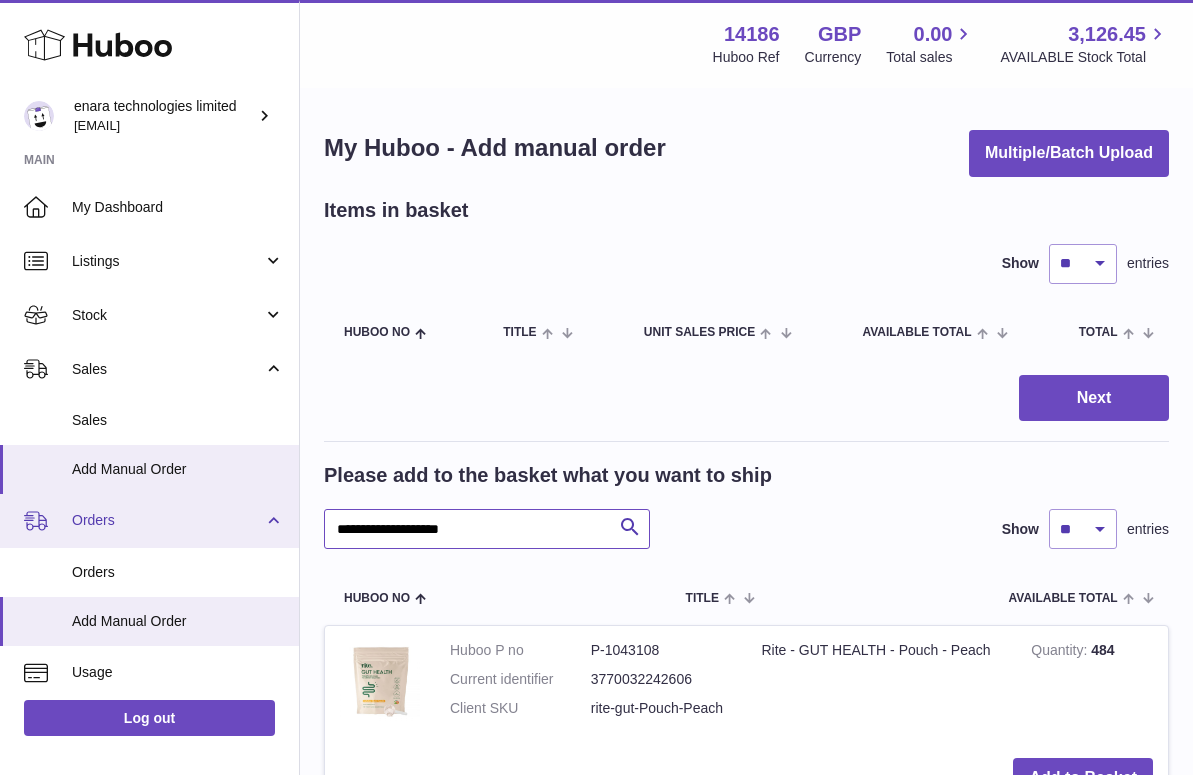 drag, startPoint x: 525, startPoint y: 529, endPoint x: 127, endPoint y: 500, distance: 399.05515 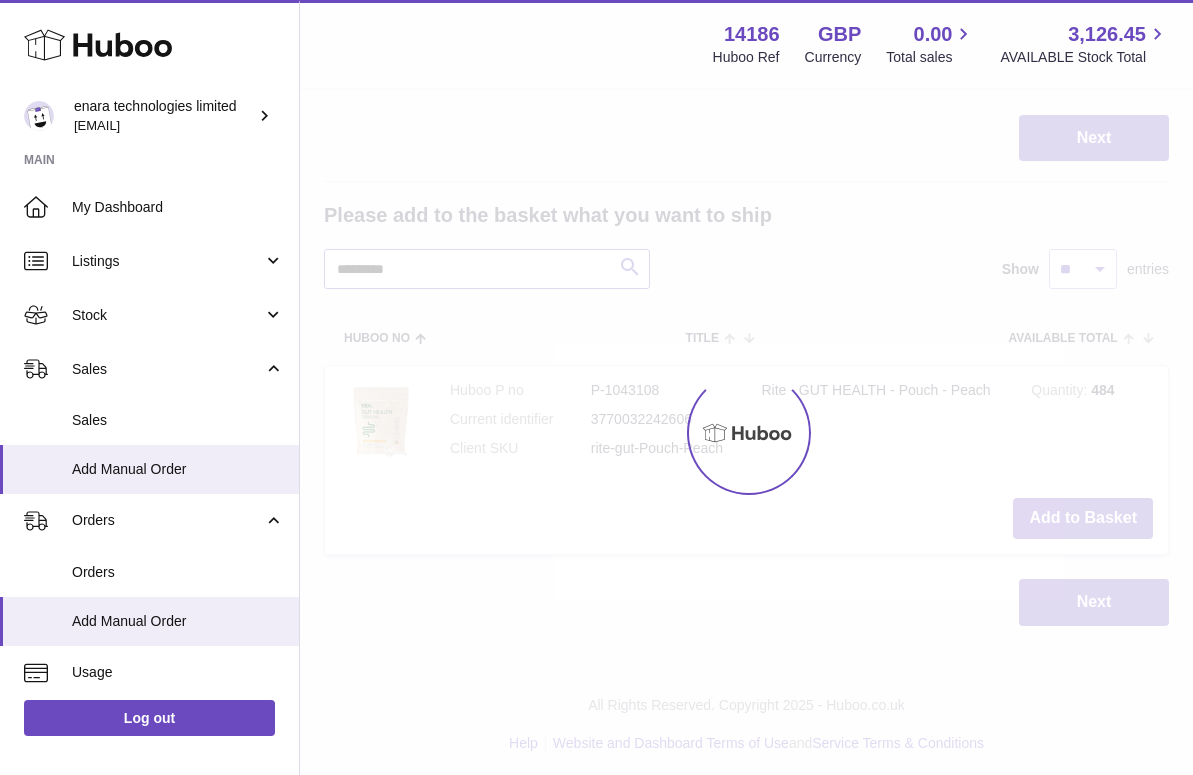 scroll, scrollTop: 259, scrollLeft: 0, axis: vertical 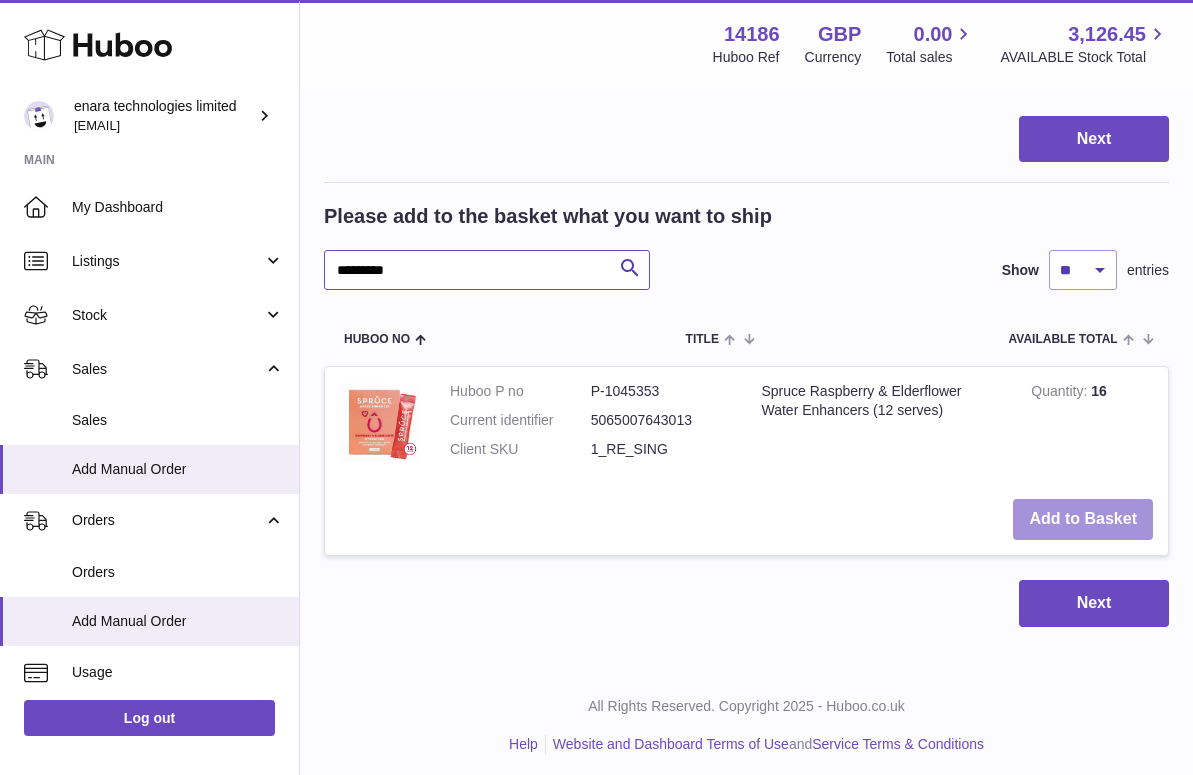 type on "*********" 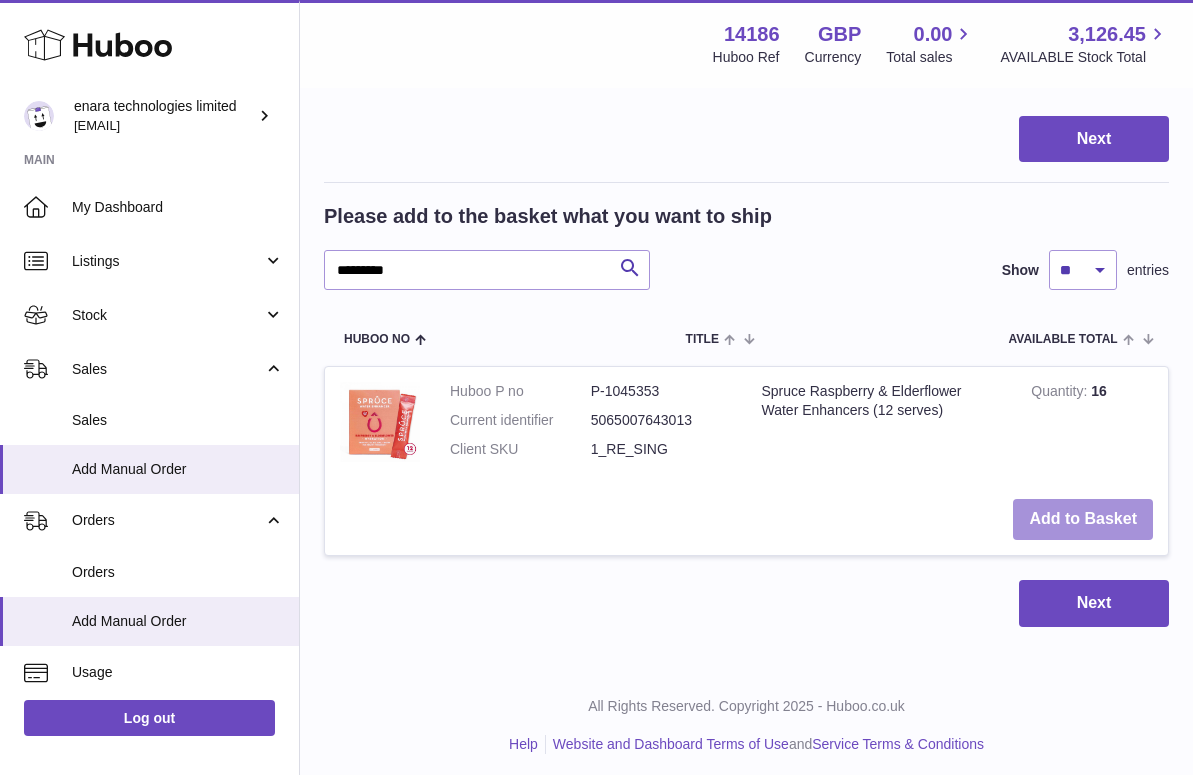 click on "Add to Basket" at bounding box center [1083, 519] 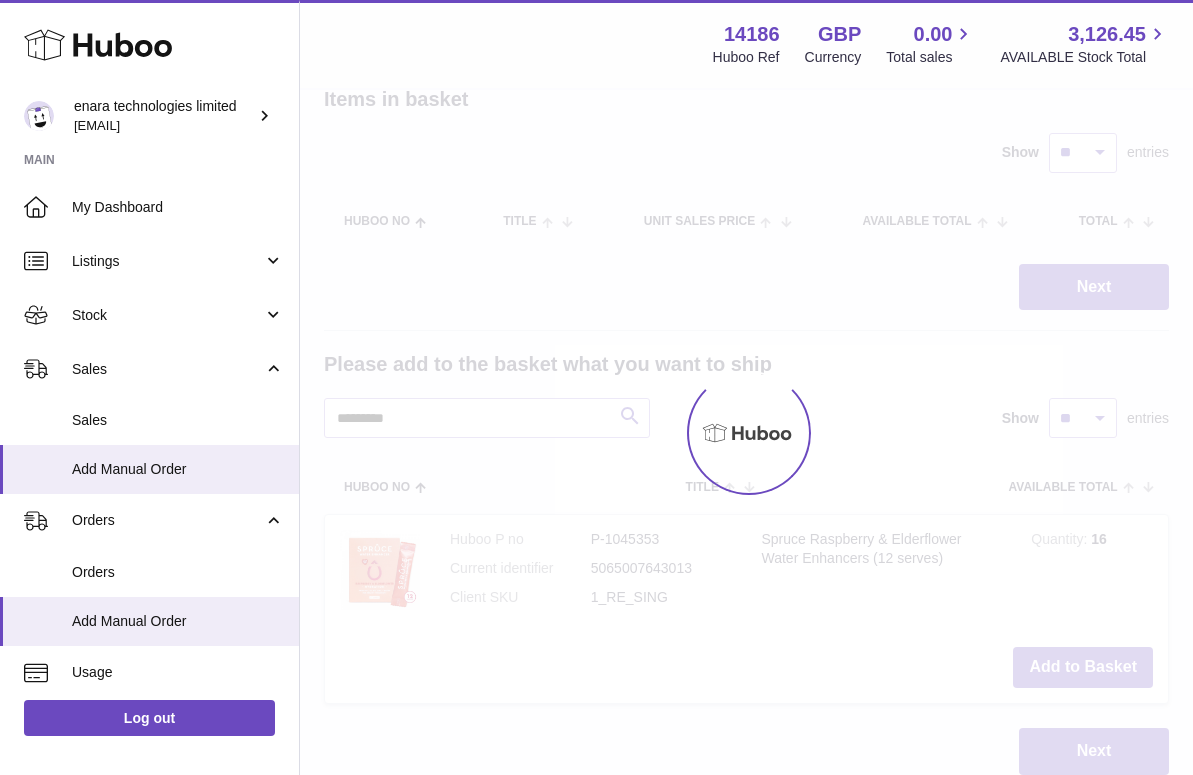 scroll, scrollTop: 102, scrollLeft: 0, axis: vertical 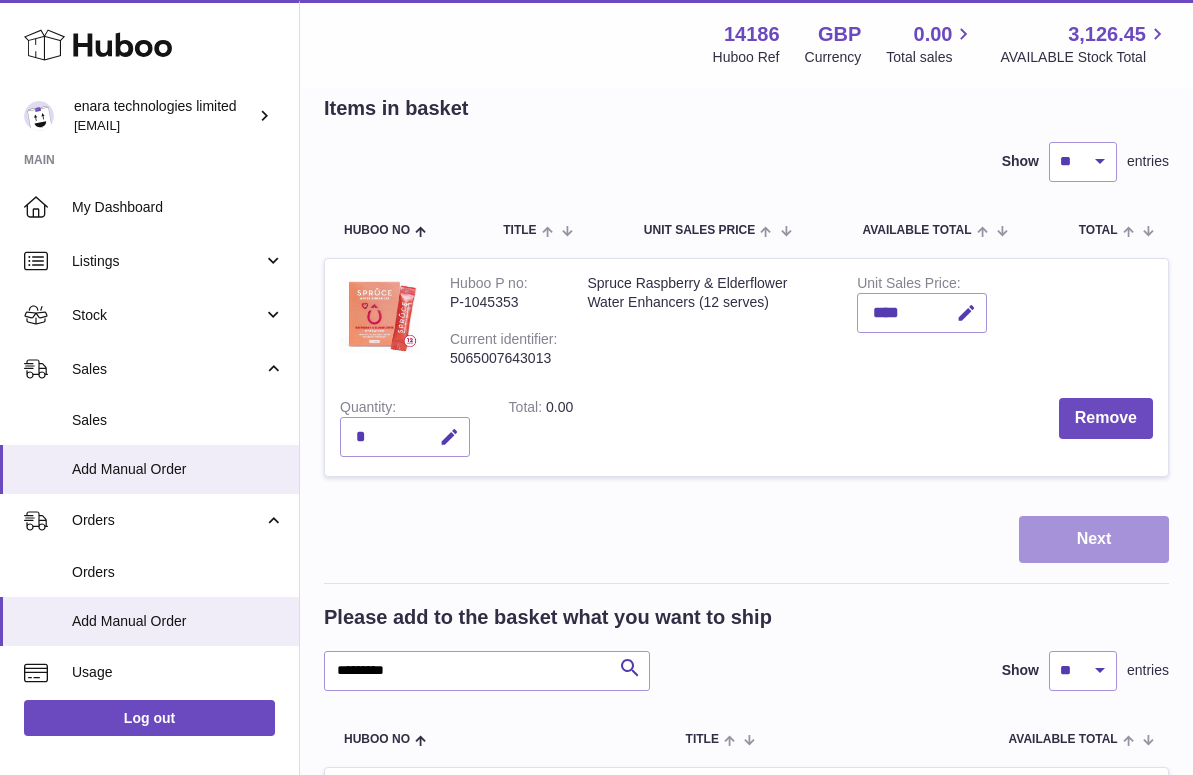 click on "Next" at bounding box center [1094, 539] 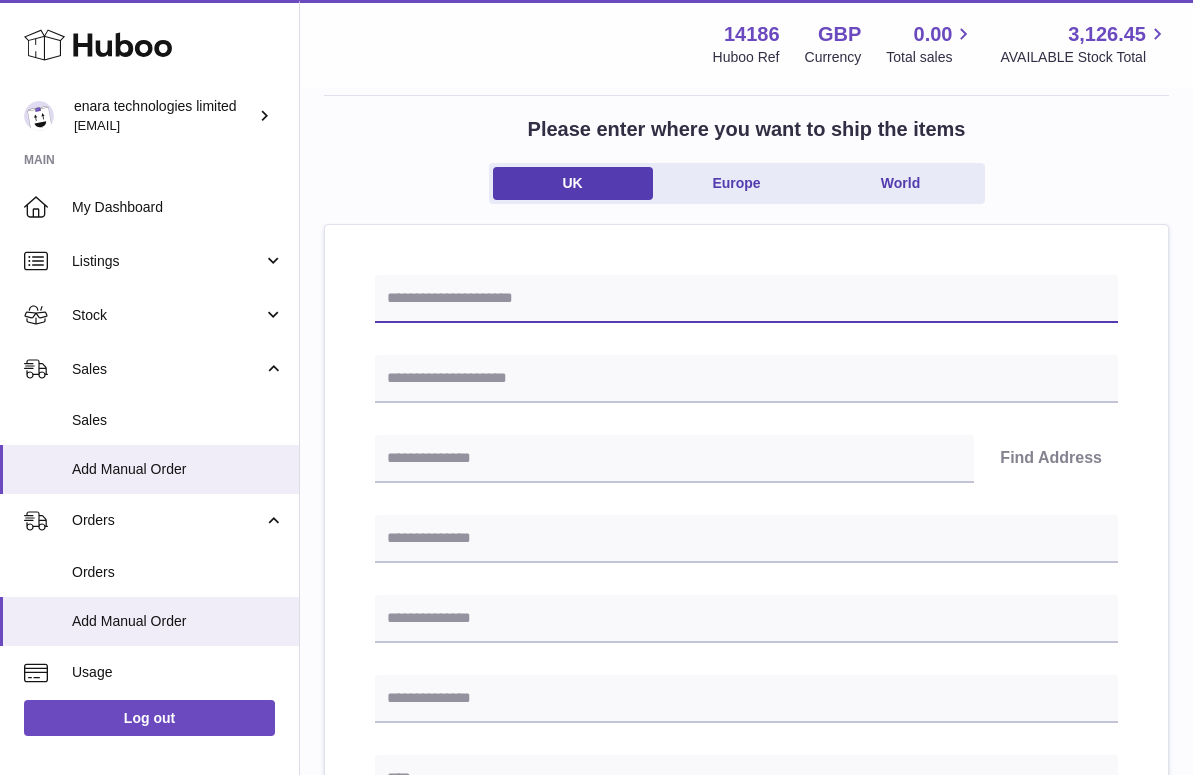 click at bounding box center [746, 299] 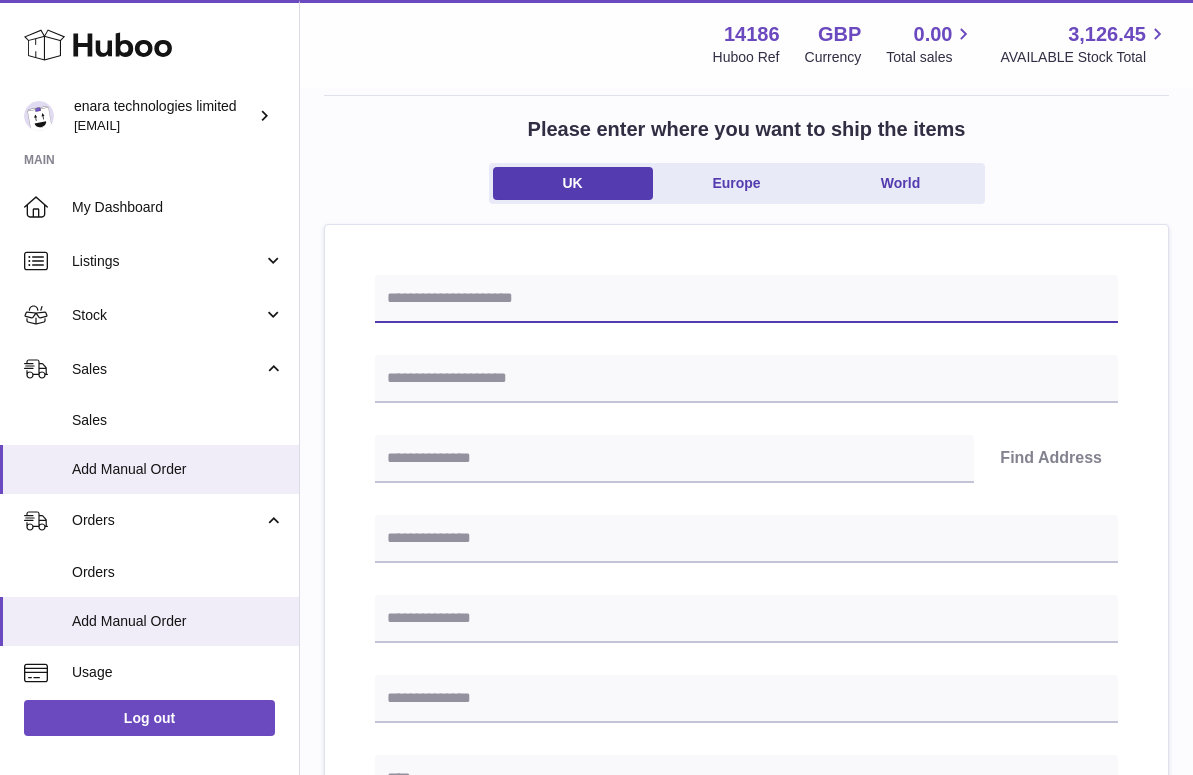 paste on "**********" 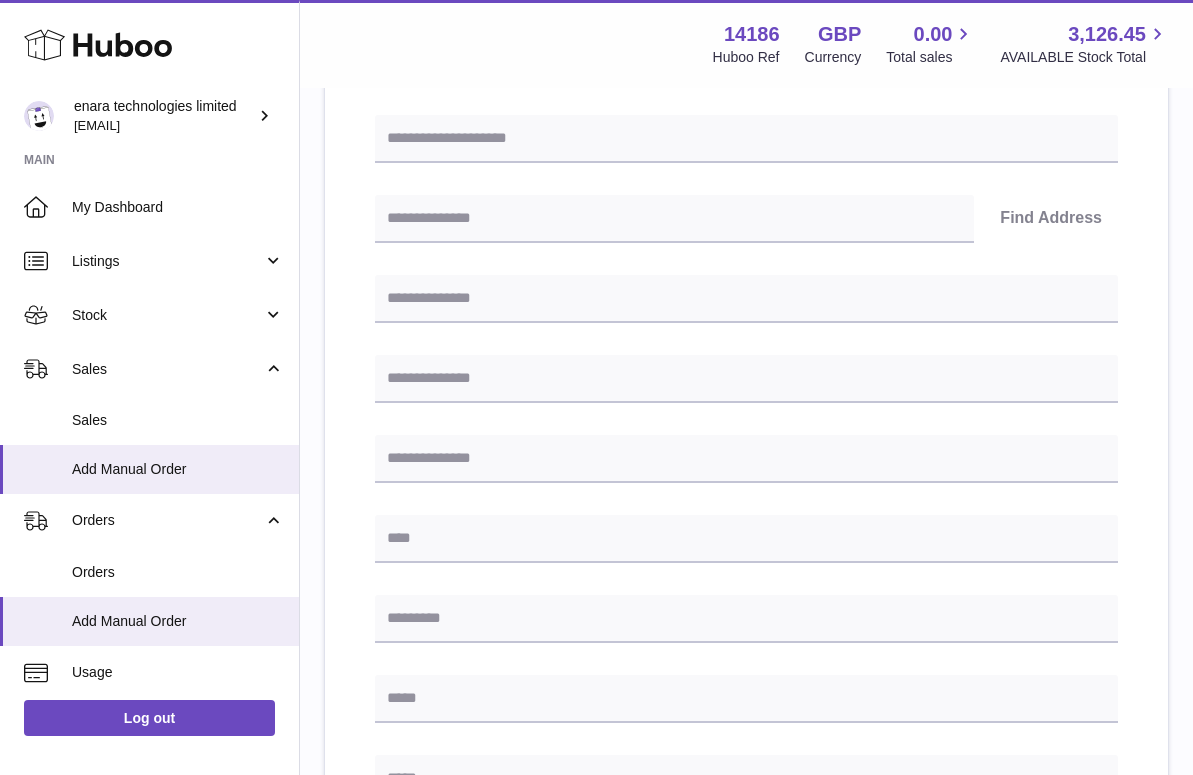 scroll, scrollTop: 342, scrollLeft: 0, axis: vertical 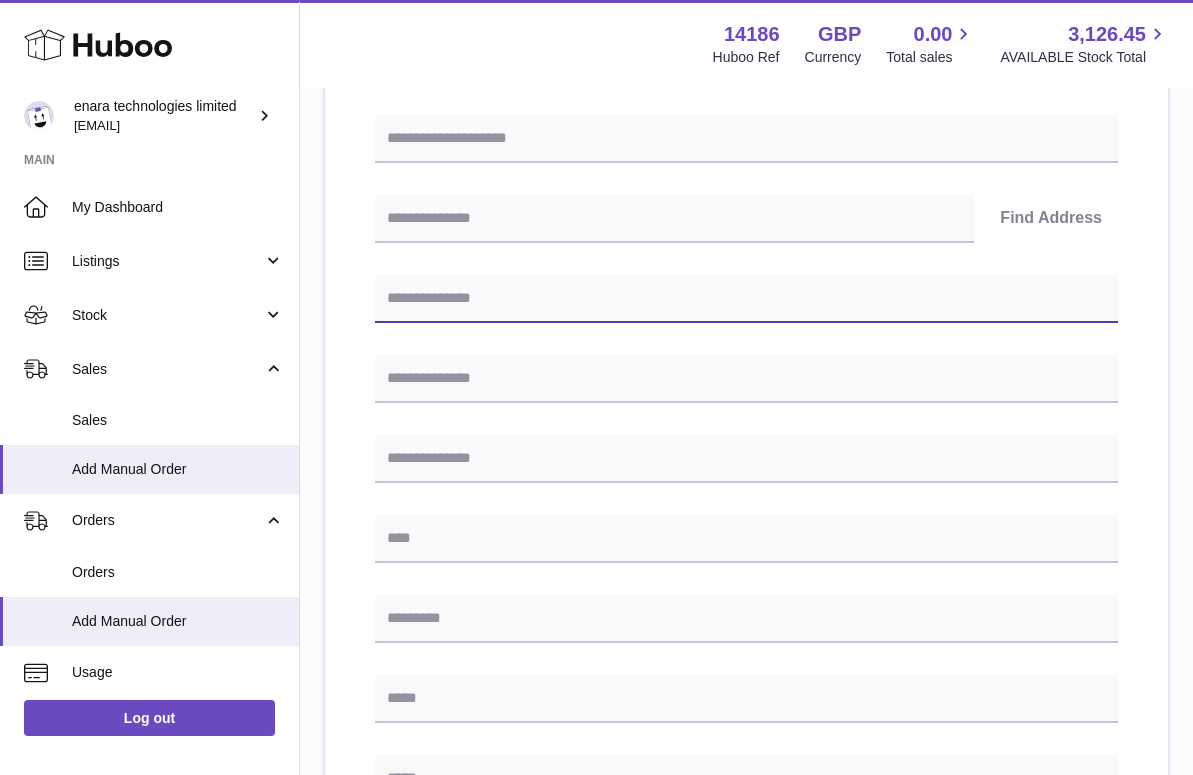 paste on "**********" 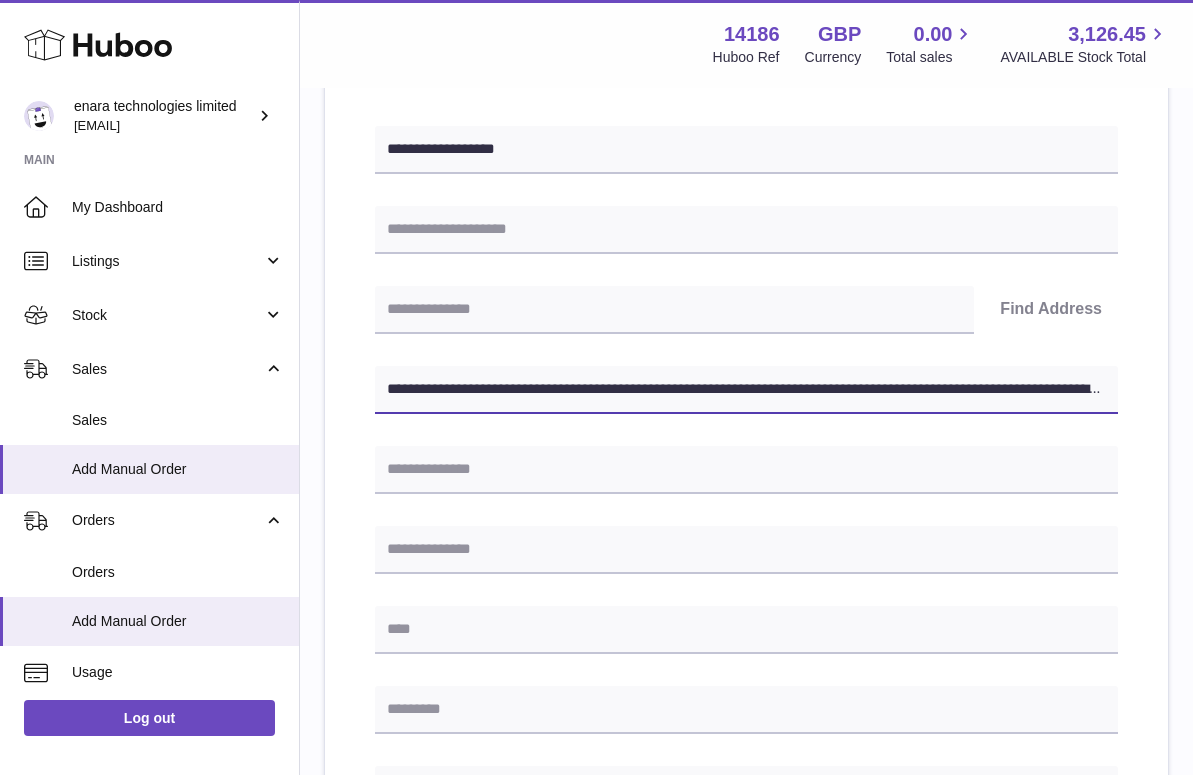 scroll, scrollTop: 247, scrollLeft: 0, axis: vertical 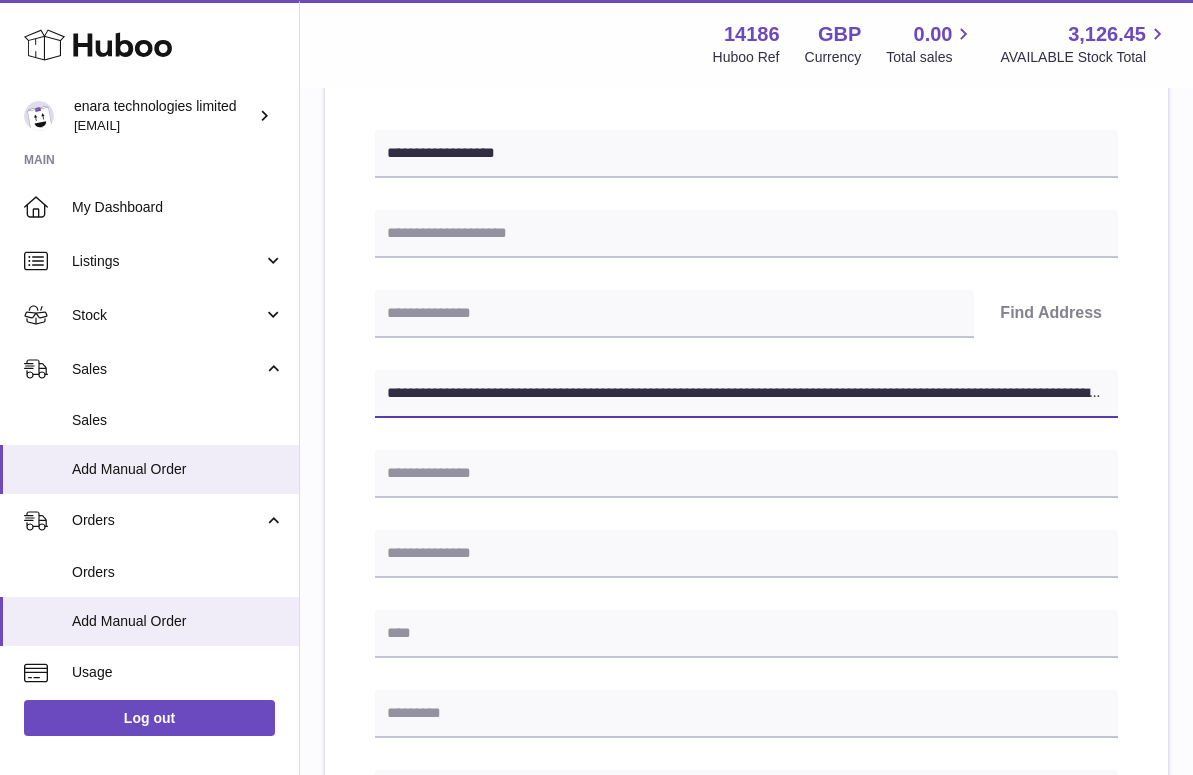 drag, startPoint x: 531, startPoint y: 391, endPoint x: 1284, endPoint y: 486, distance: 758.96906 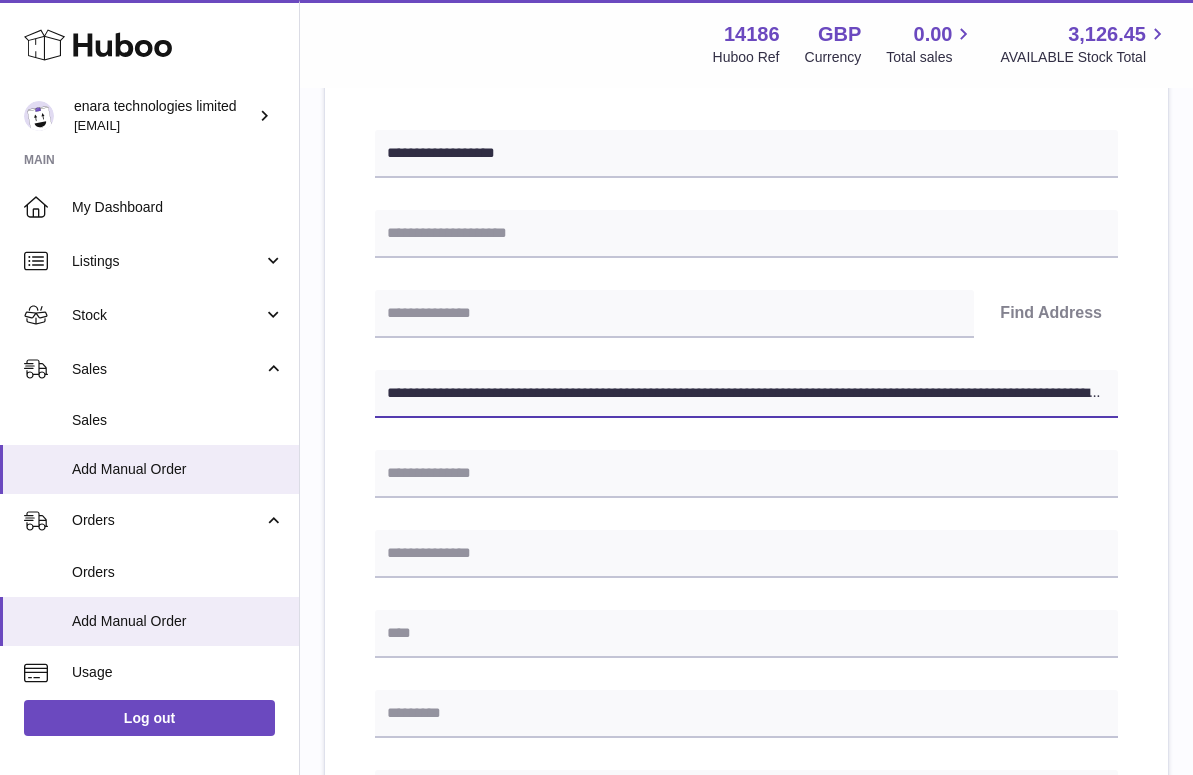 click on ".st0{fill:#141414;}" at bounding box center [596, 140] 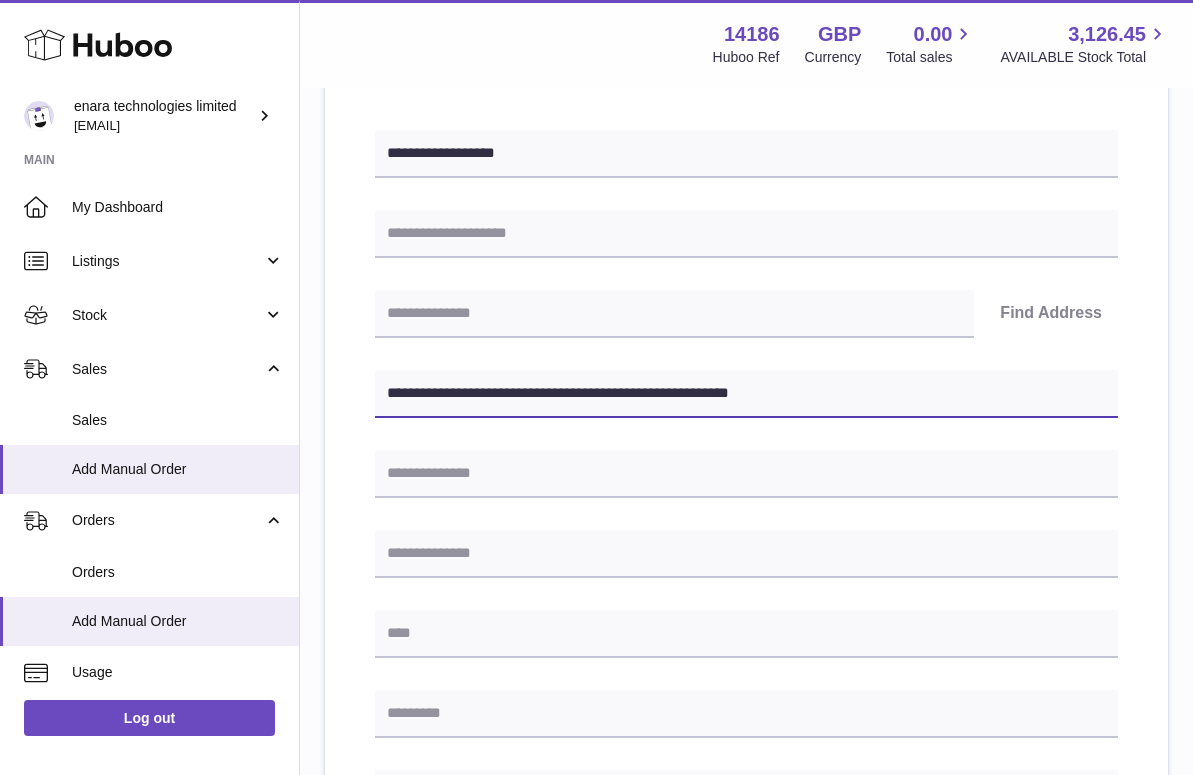 type on "**********" 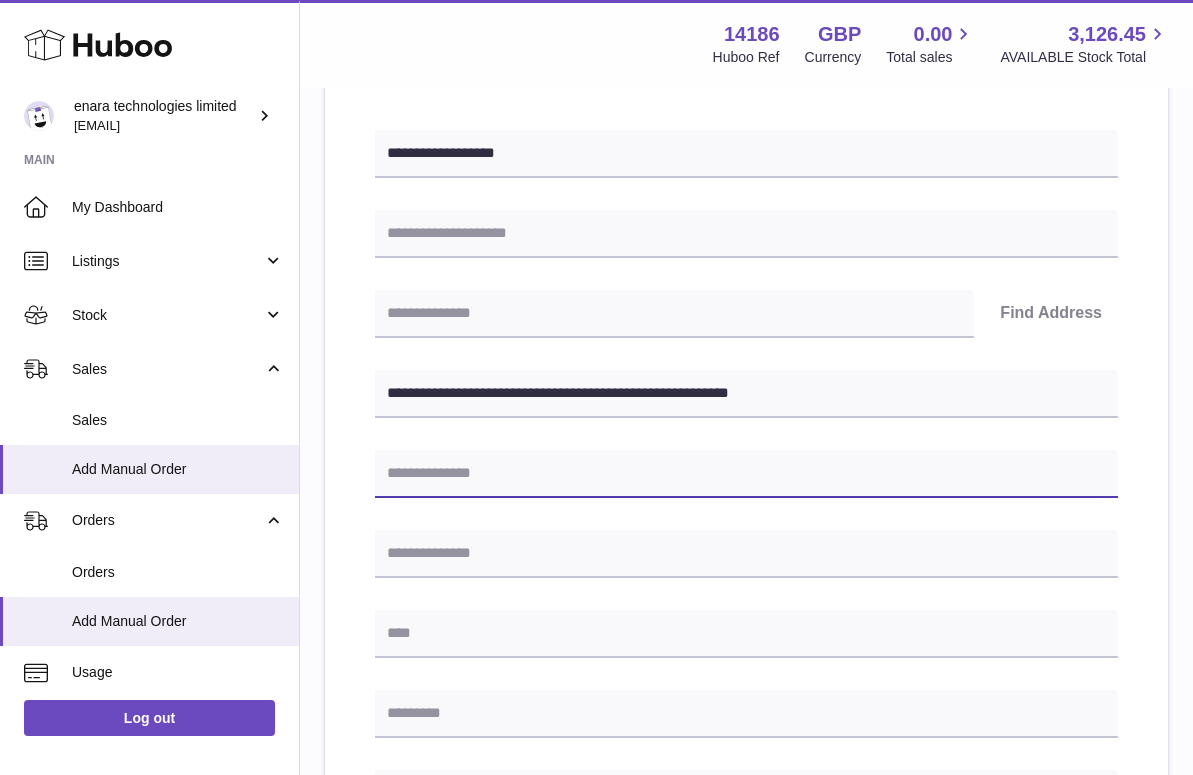 paste on "**********" 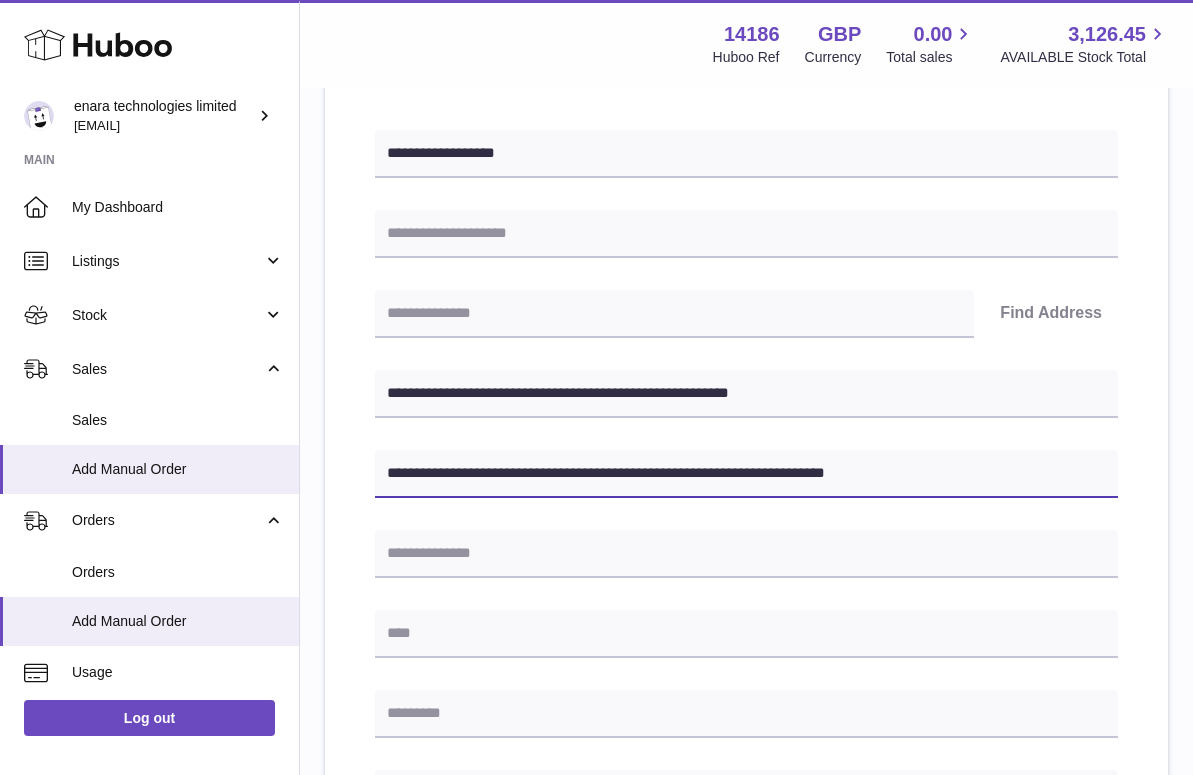type on "**********" 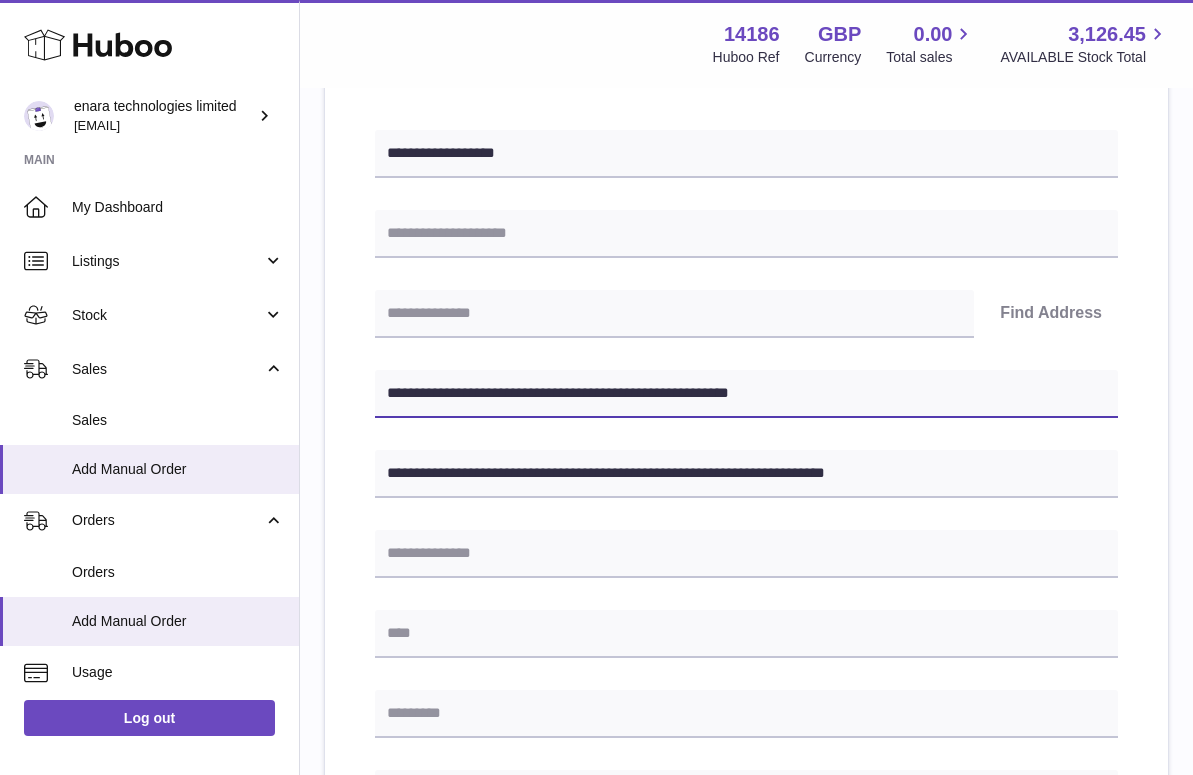 drag, startPoint x: 478, startPoint y: 395, endPoint x: 392, endPoint y: 393, distance: 86.023254 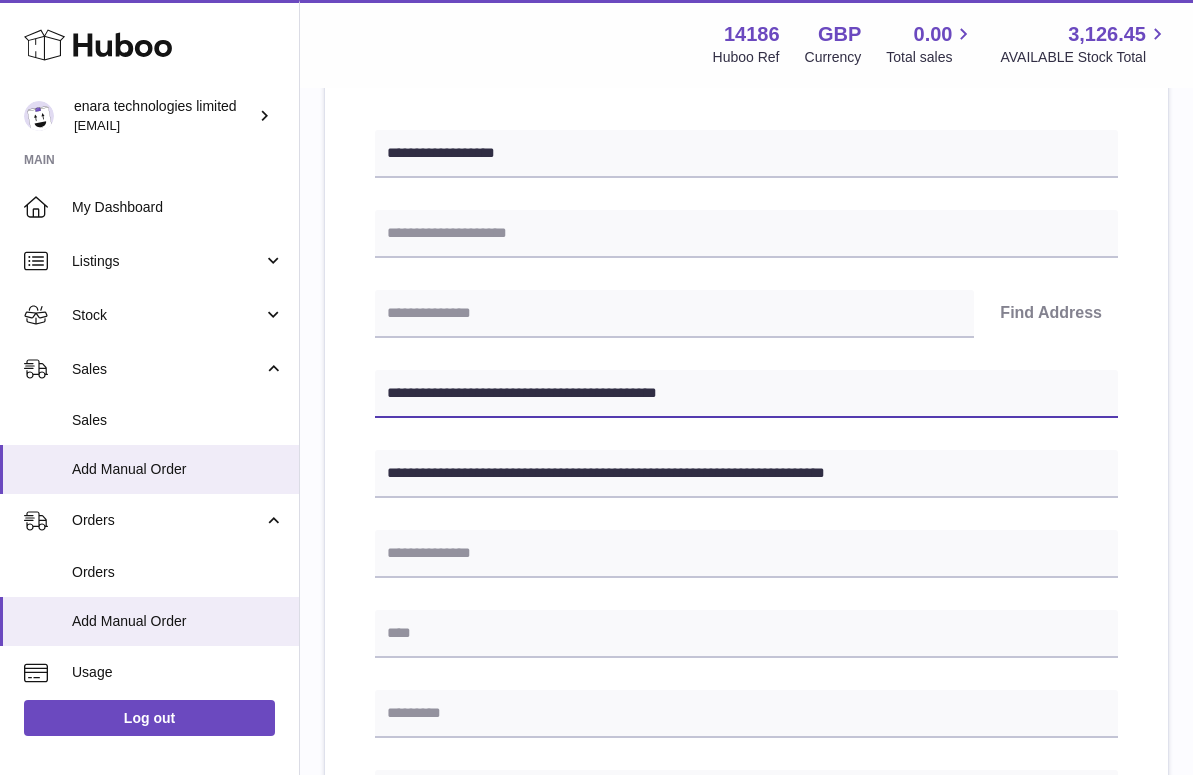 type on "**********" 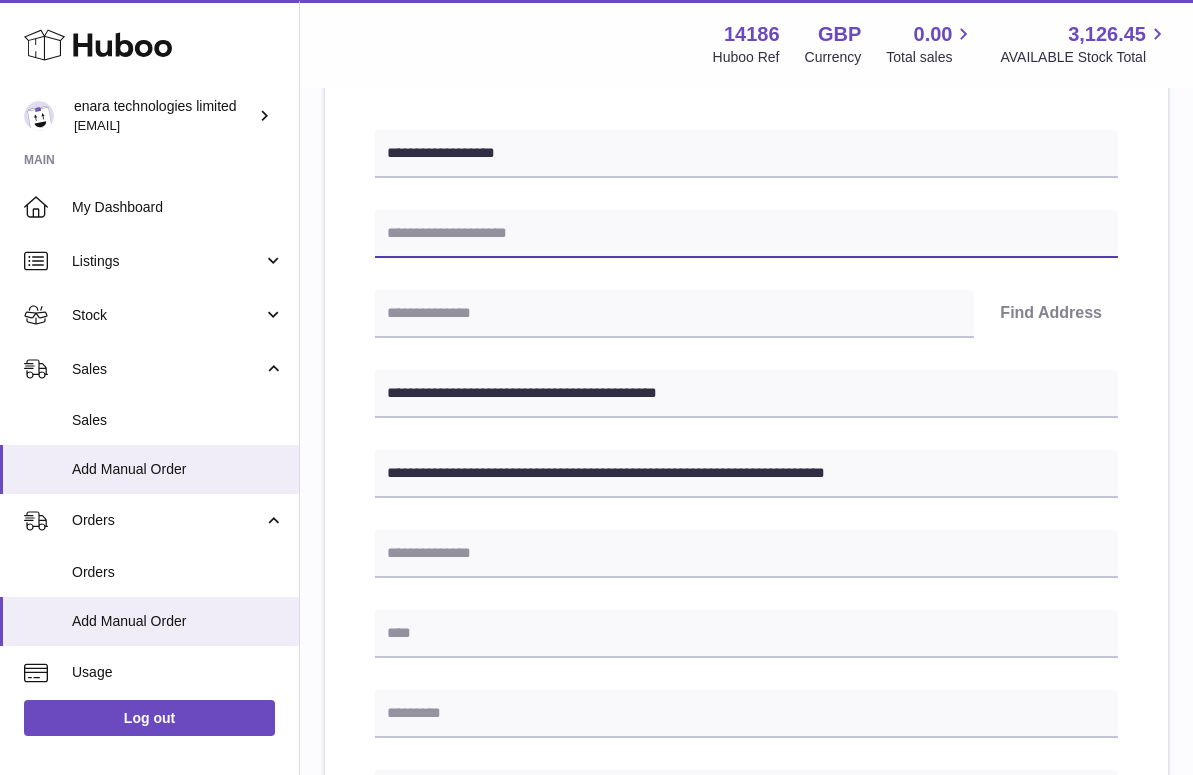 paste on "**********" 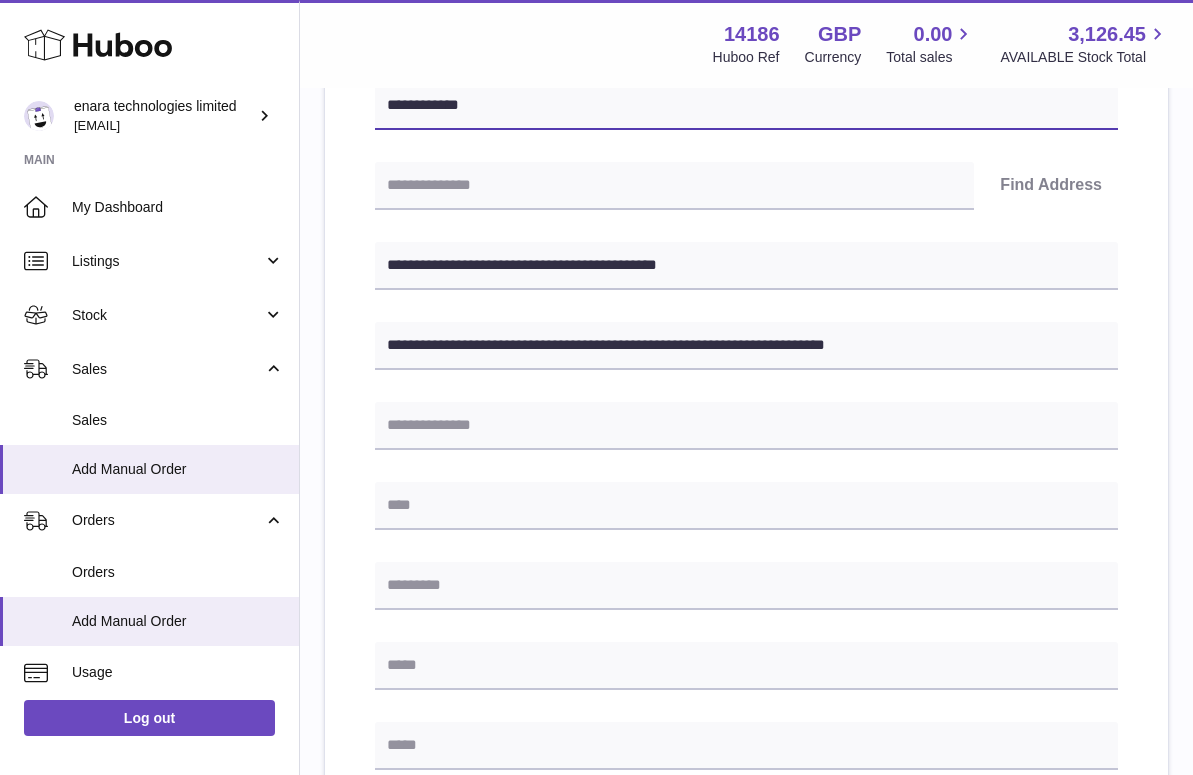 scroll, scrollTop: 376, scrollLeft: 0, axis: vertical 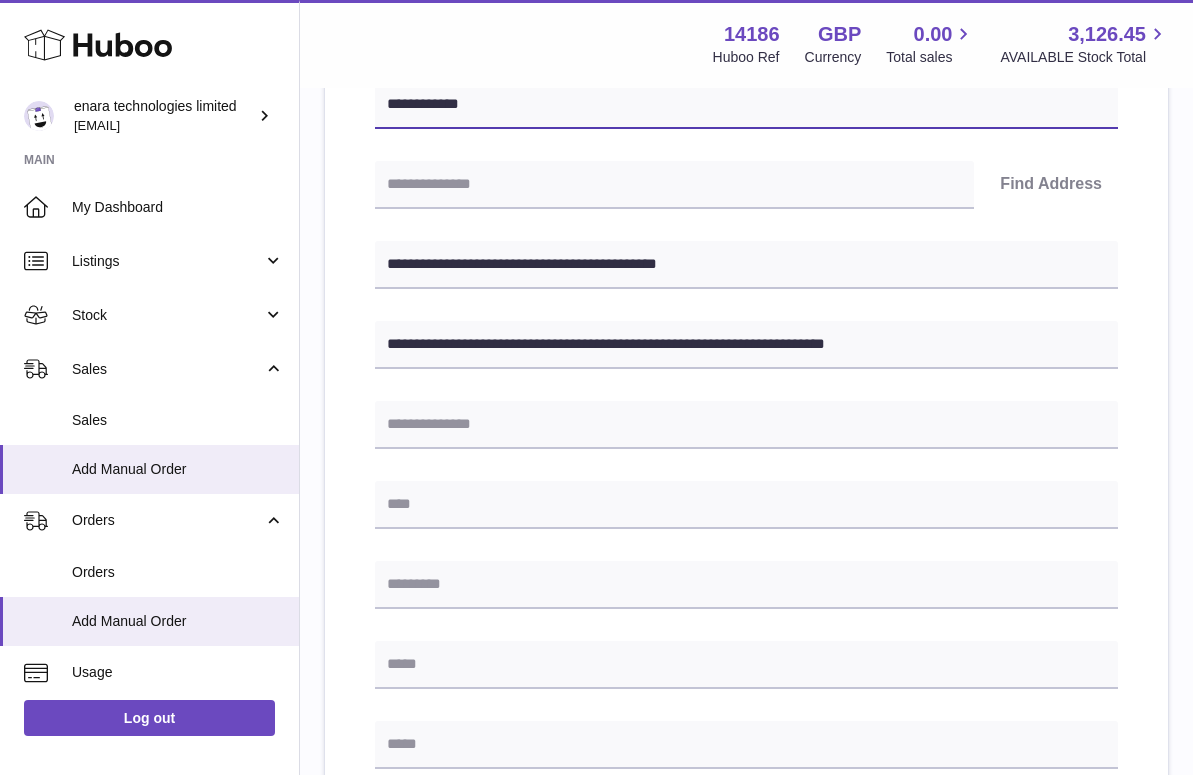 type on "**********" 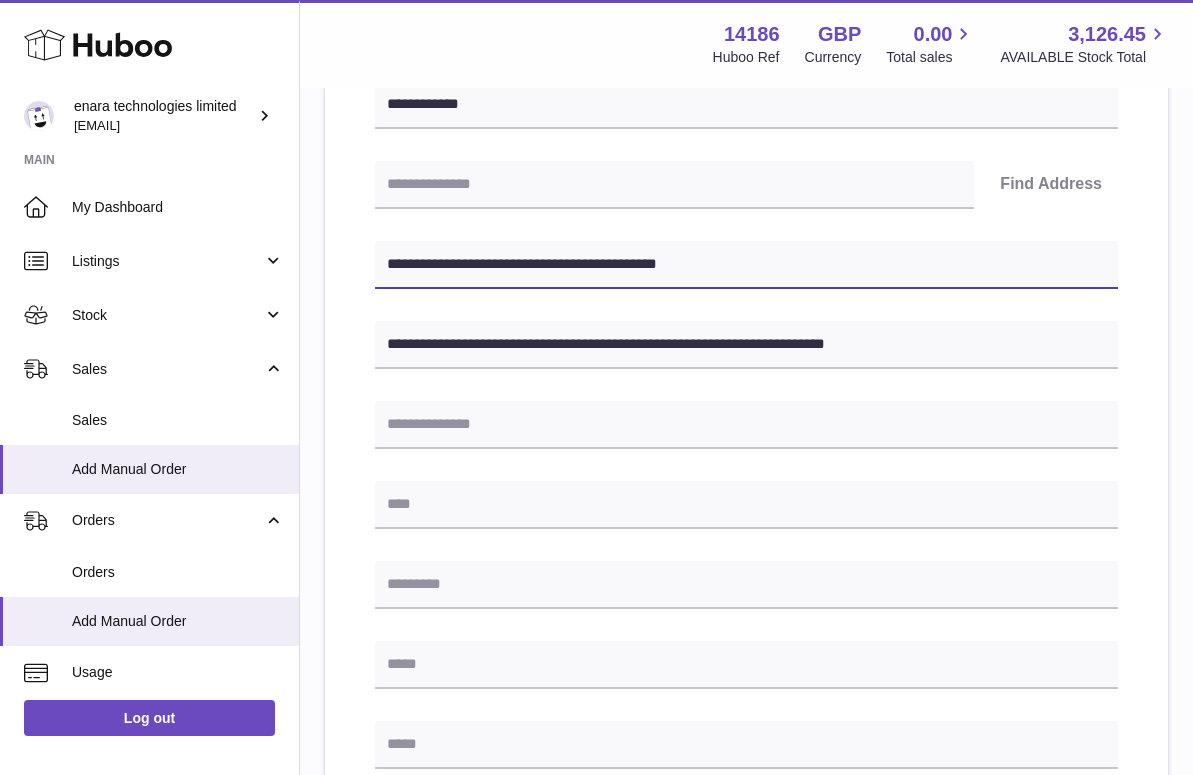 click on "**********" at bounding box center [746, 265] 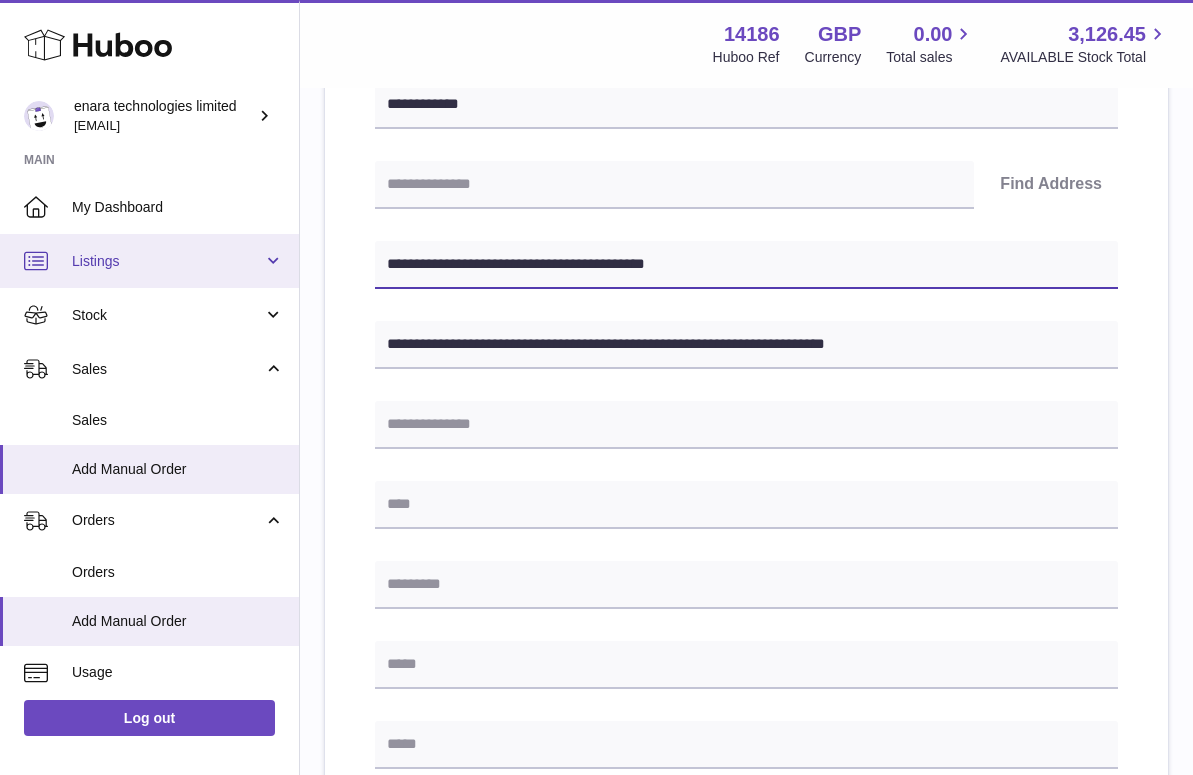 drag, startPoint x: 506, startPoint y: 259, endPoint x: 187, endPoint y: 242, distance: 319.45267 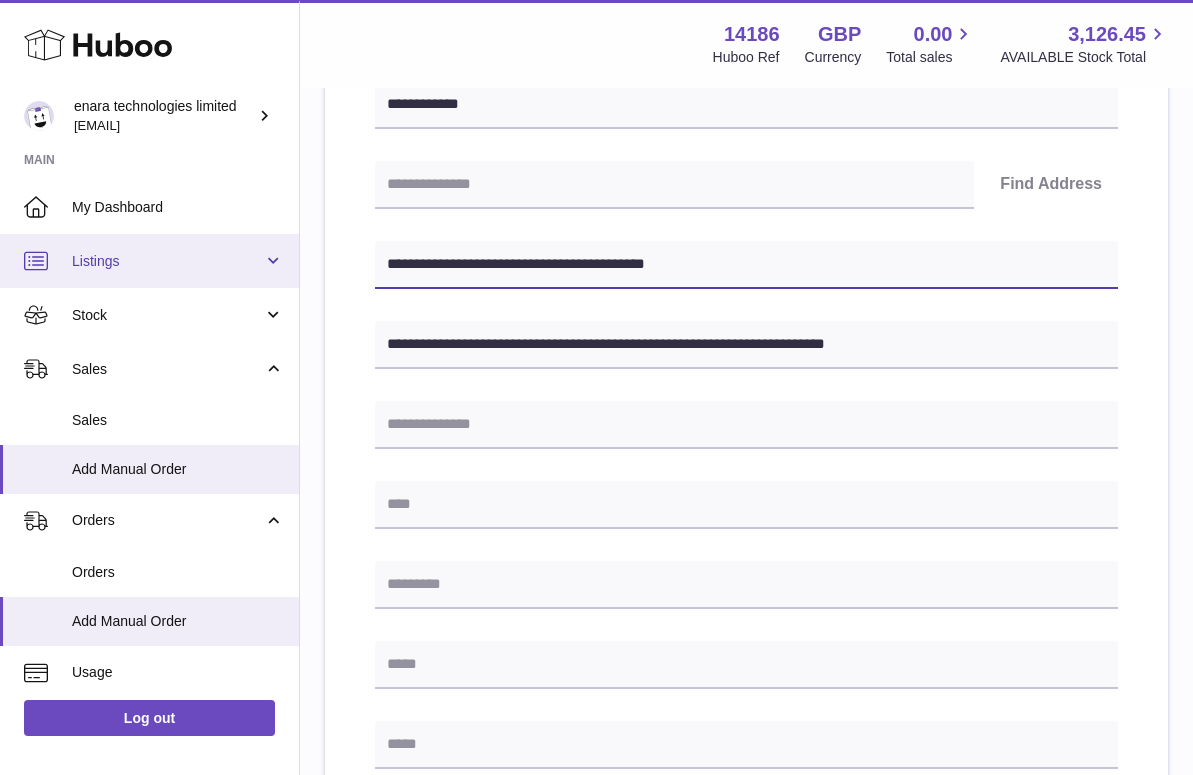 click on "Huboo
enara technologies limited
Dee@enara.co     Main     My Dashboard       Listings     Not with Huboo Listings with Huboo Bundles   Stock     Stock Stock History Add Stock Delivery History ASN Uploads   Sales     Sales Add Manual Order   Orders     Orders Add Manual Order   Usage       Invoicing and Payments     Billing History Storage History Direct Debits Account Balance   Cases       Channels       Settings       Returns       Log out   Menu   Huboo     14186   Huboo Ref    GBP   Currency   0.00     Total sales   3,126.45     AVAILABLE Stock Total   Currency   GBP   Total sales   0.00   AVAILABLE Stock Total   3,126.45   My Huboo - Add manual order
Multiple/Batch Upload
Please enter where you want to ship the items
UK
Europe
World" at bounding box center (596, 498) 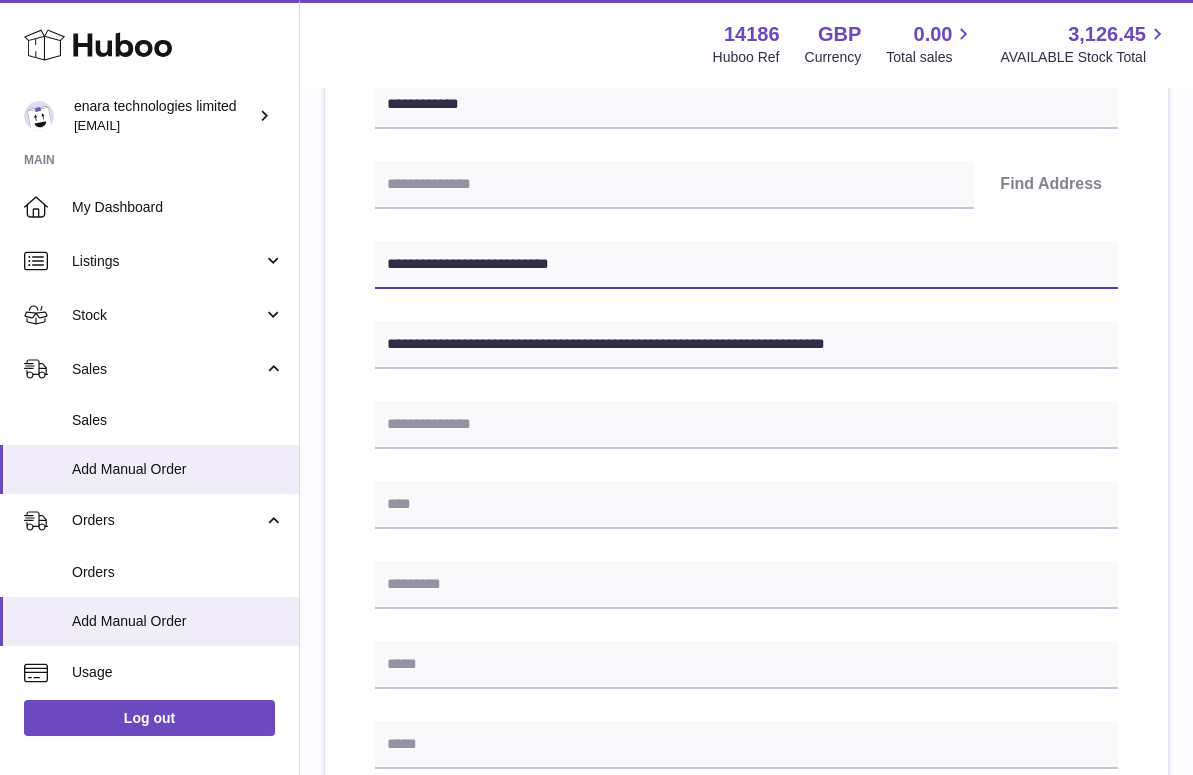 type on "**********" 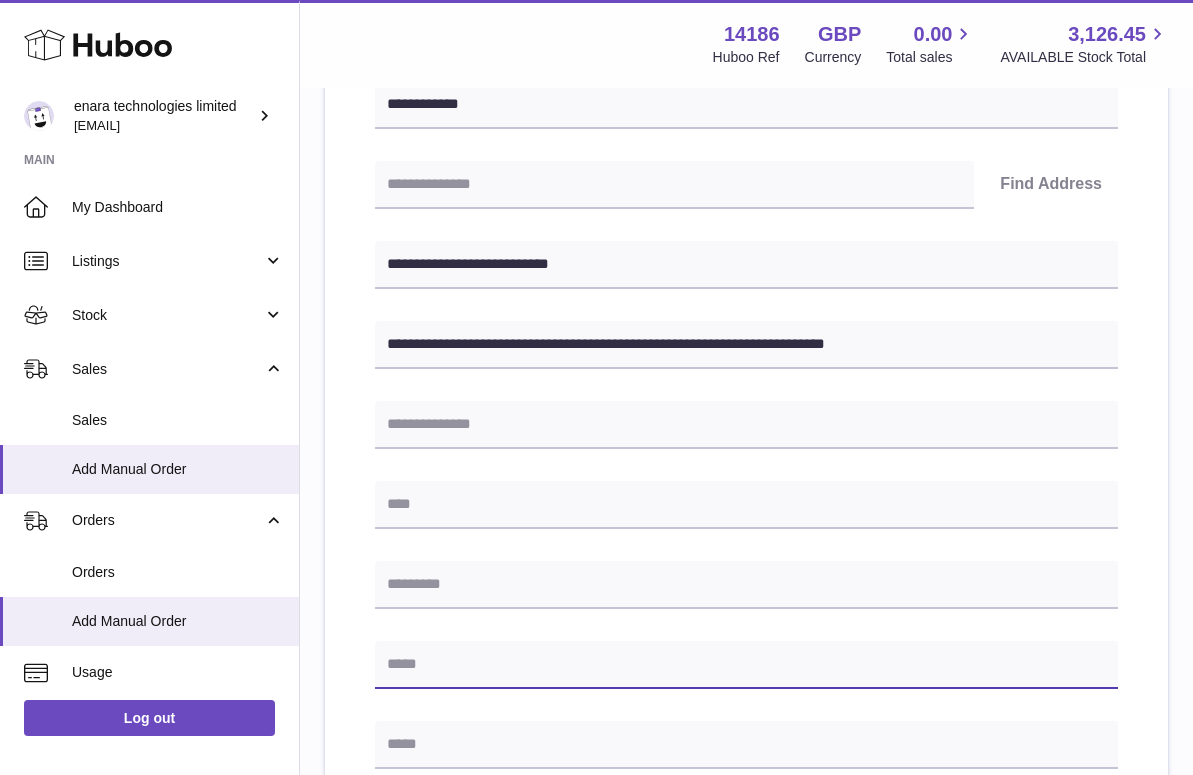 paste on "**********" 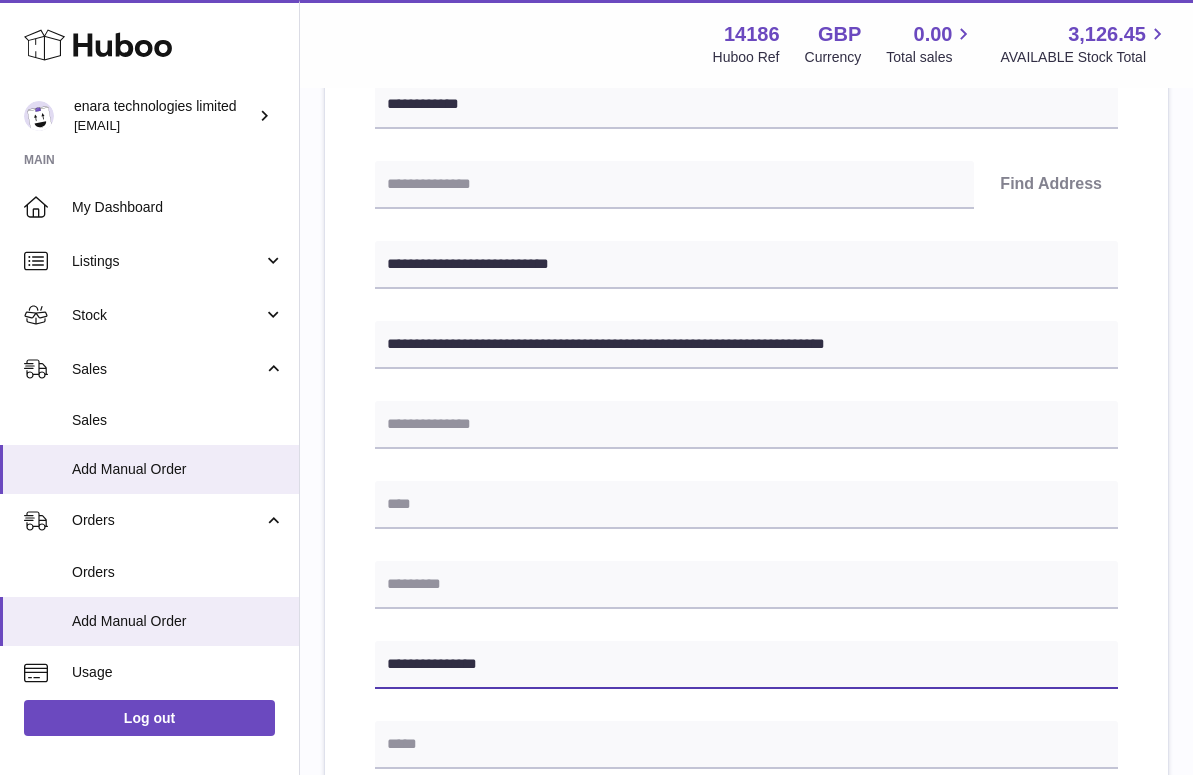 type on "**********" 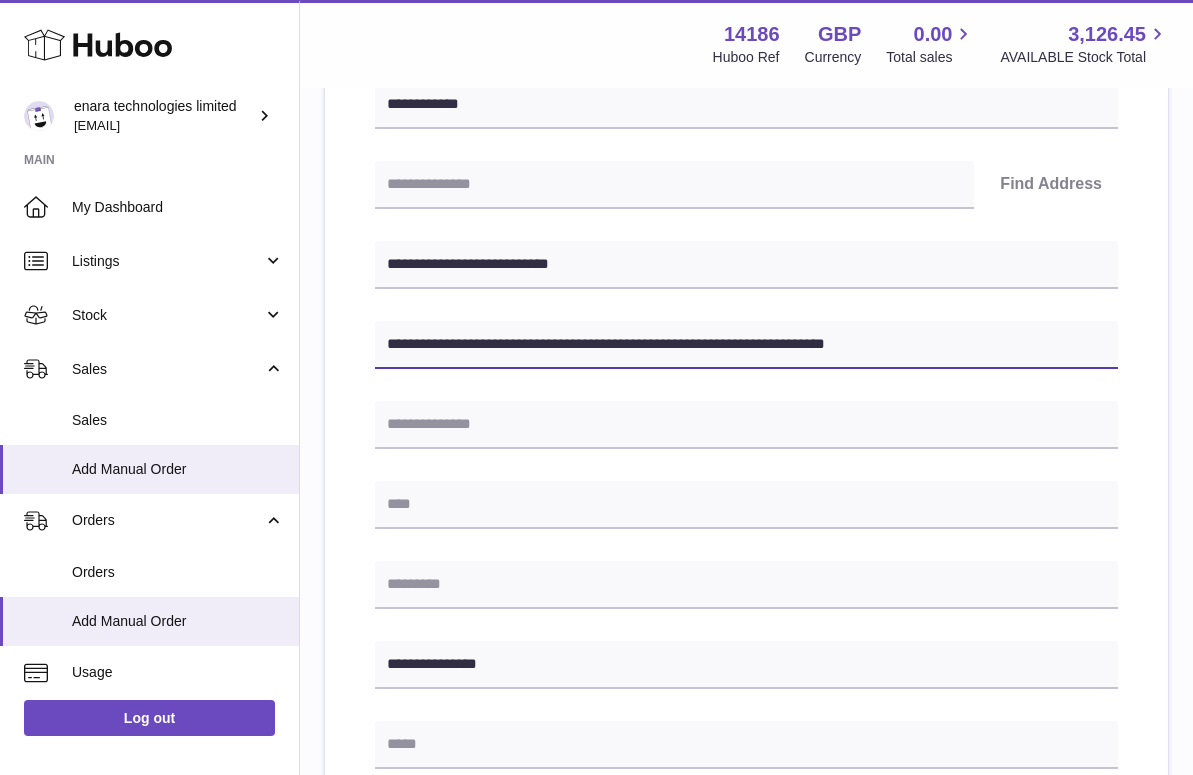 drag, startPoint x: 574, startPoint y: 342, endPoint x: 1135, endPoint y: 400, distance: 563.99023 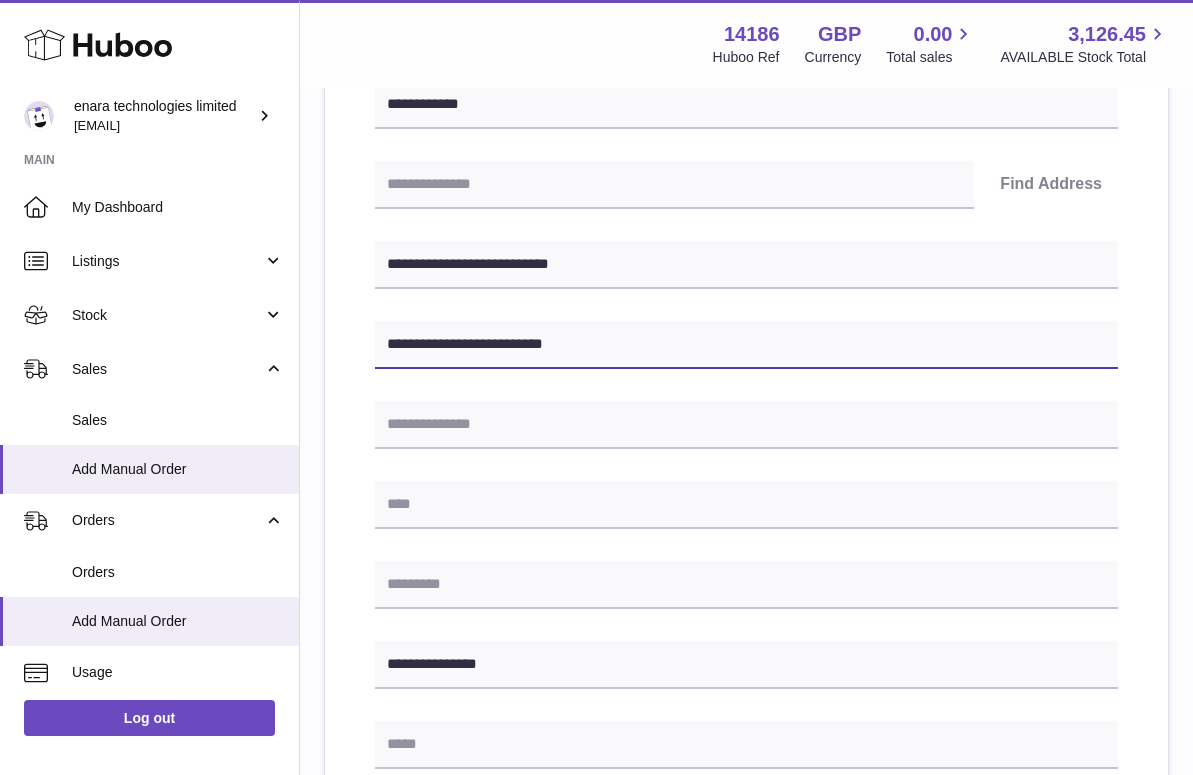 type on "**********" 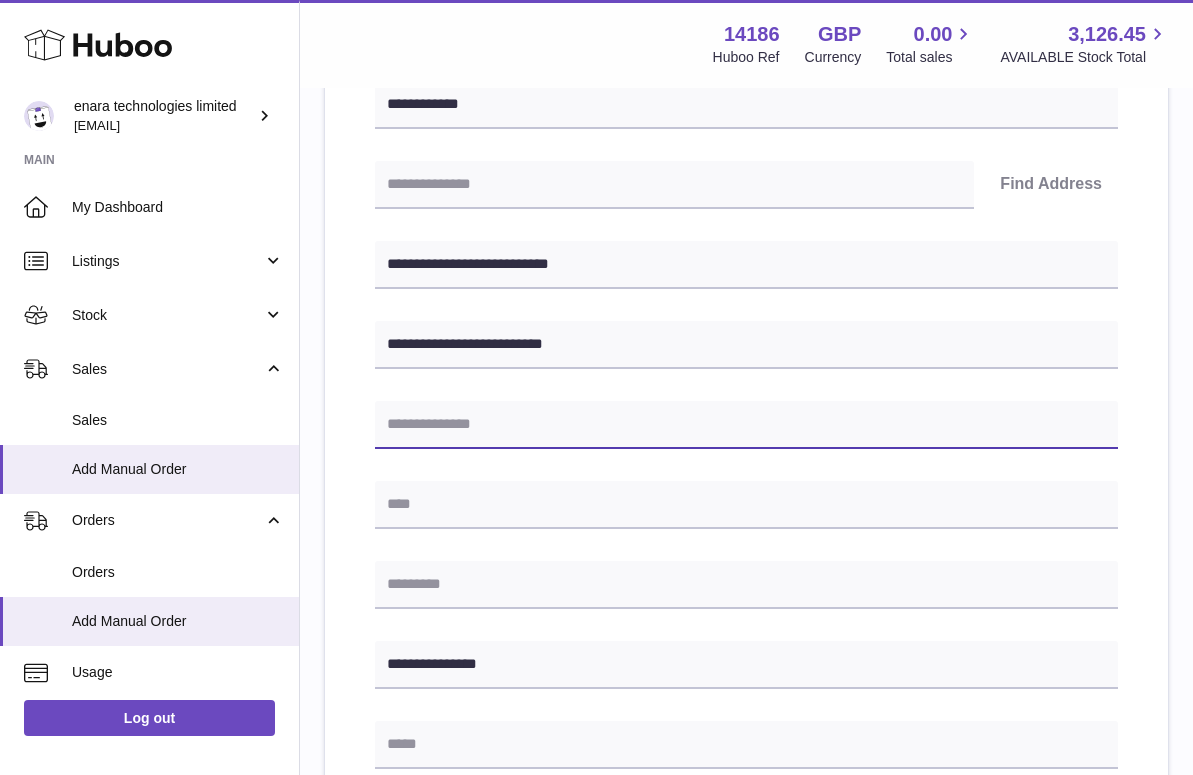 paste on "**********" 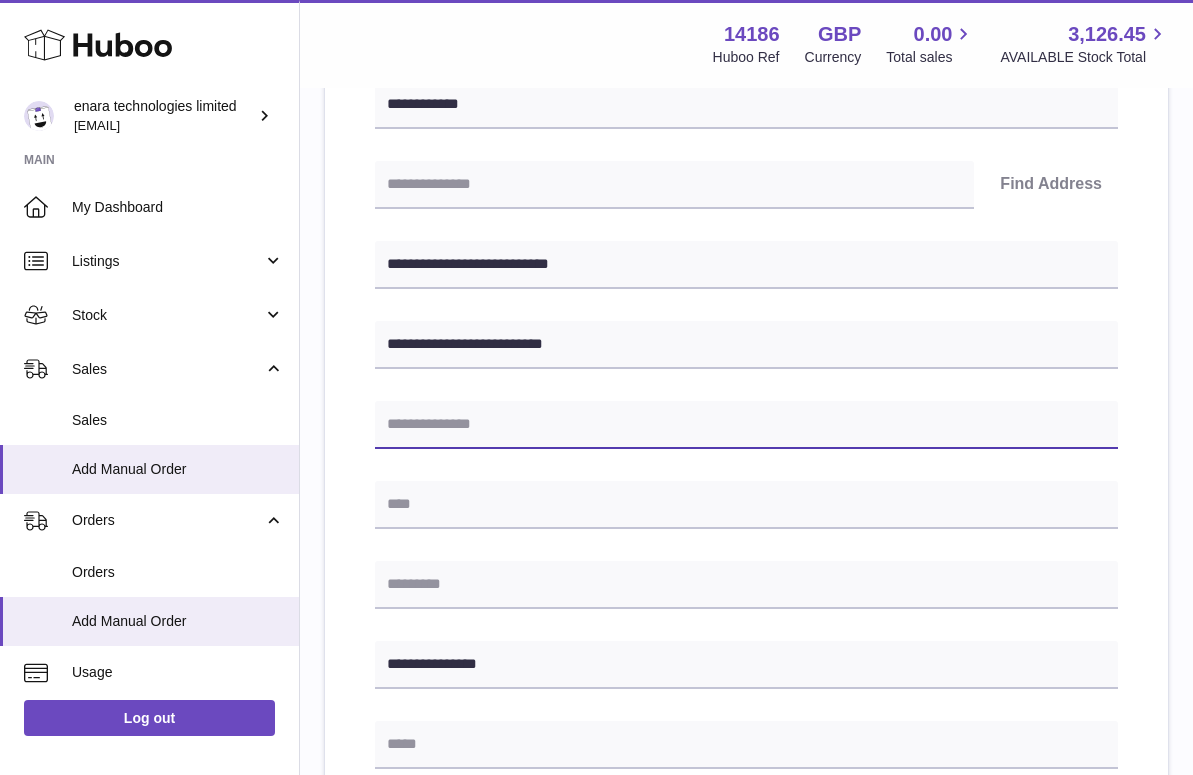 type on "**********" 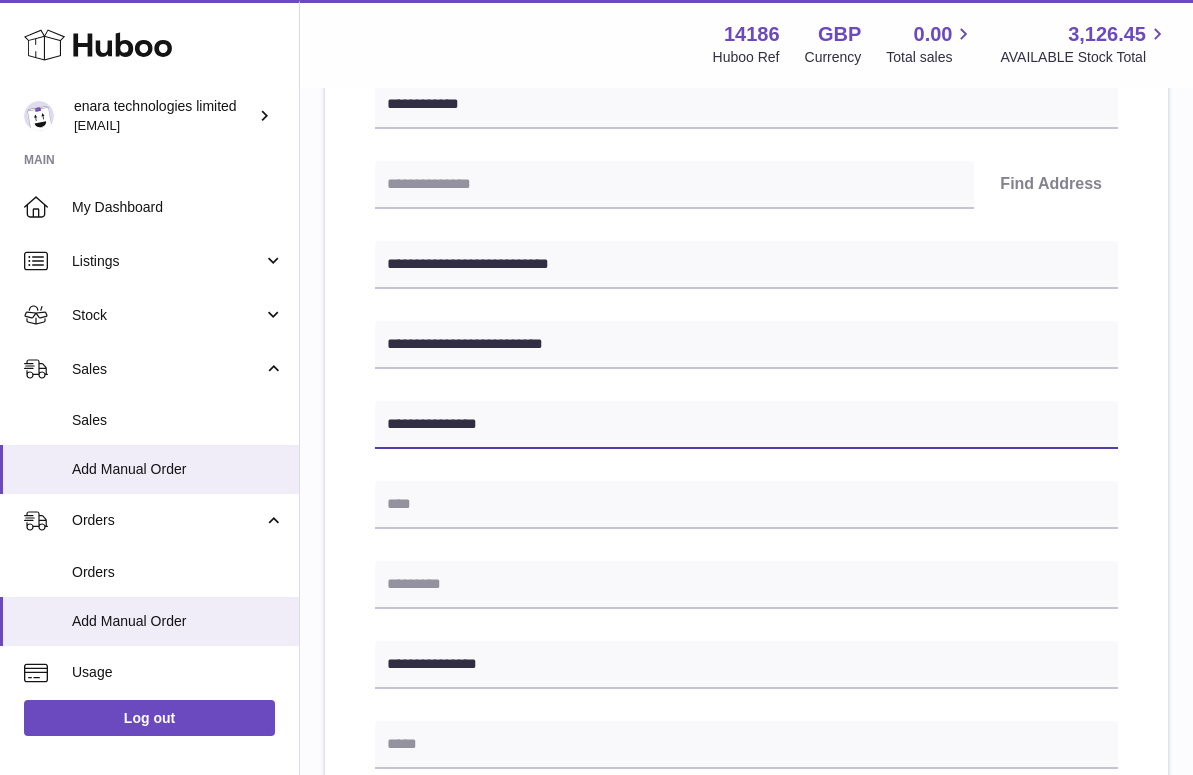 type 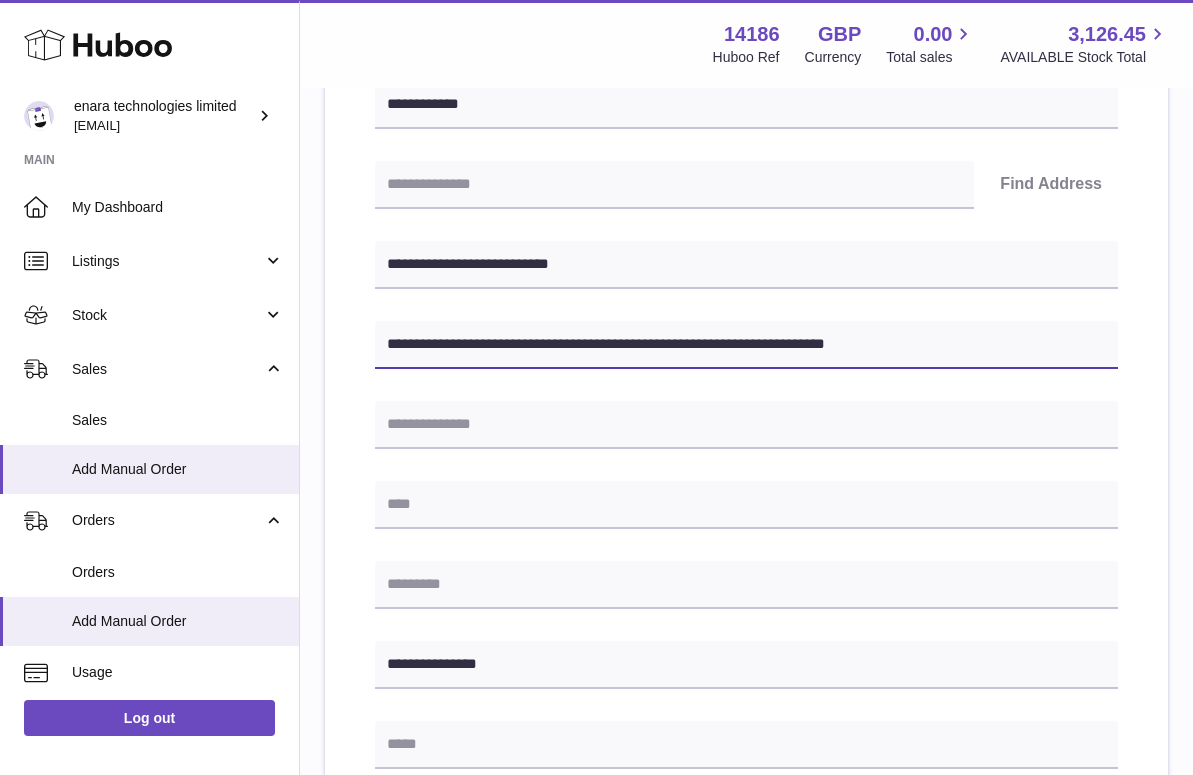 type on "**********" 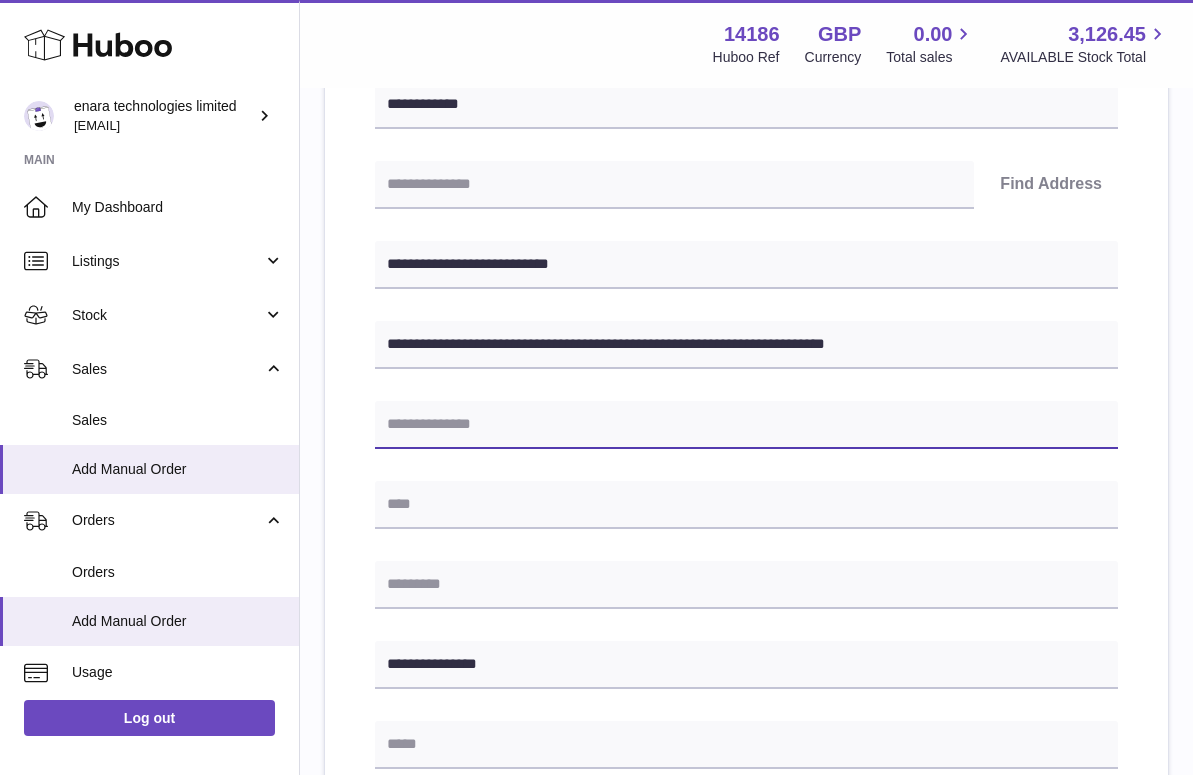 click at bounding box center (746, 425) 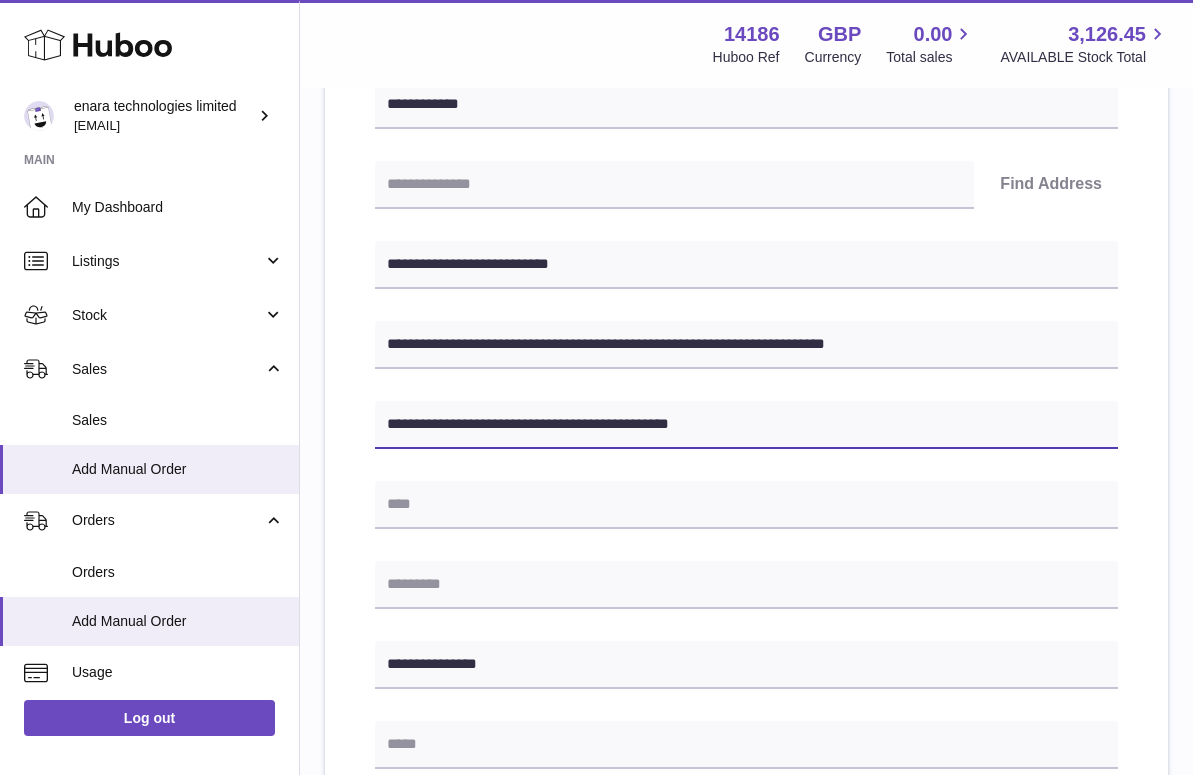 type on "**********" 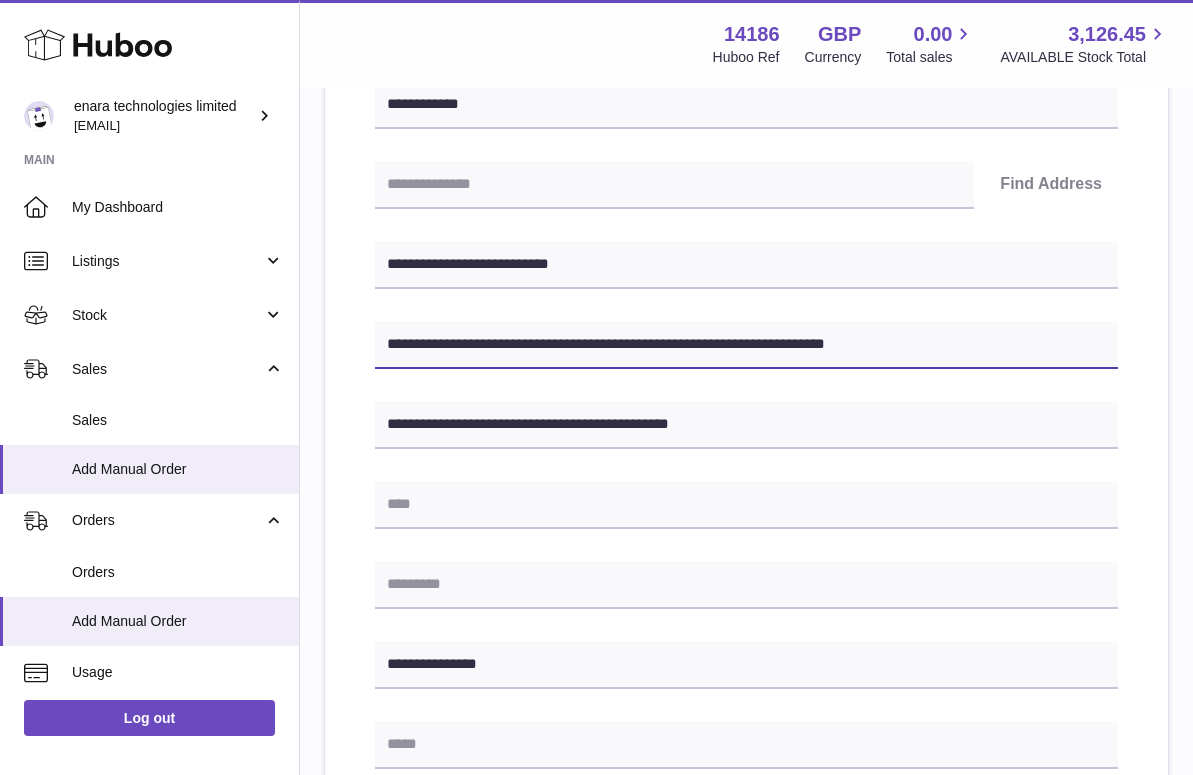 drag, startPoint x: 978, startPoint y: 337, endPoint x: 572, endPoint y: 342, distance: 406.0308 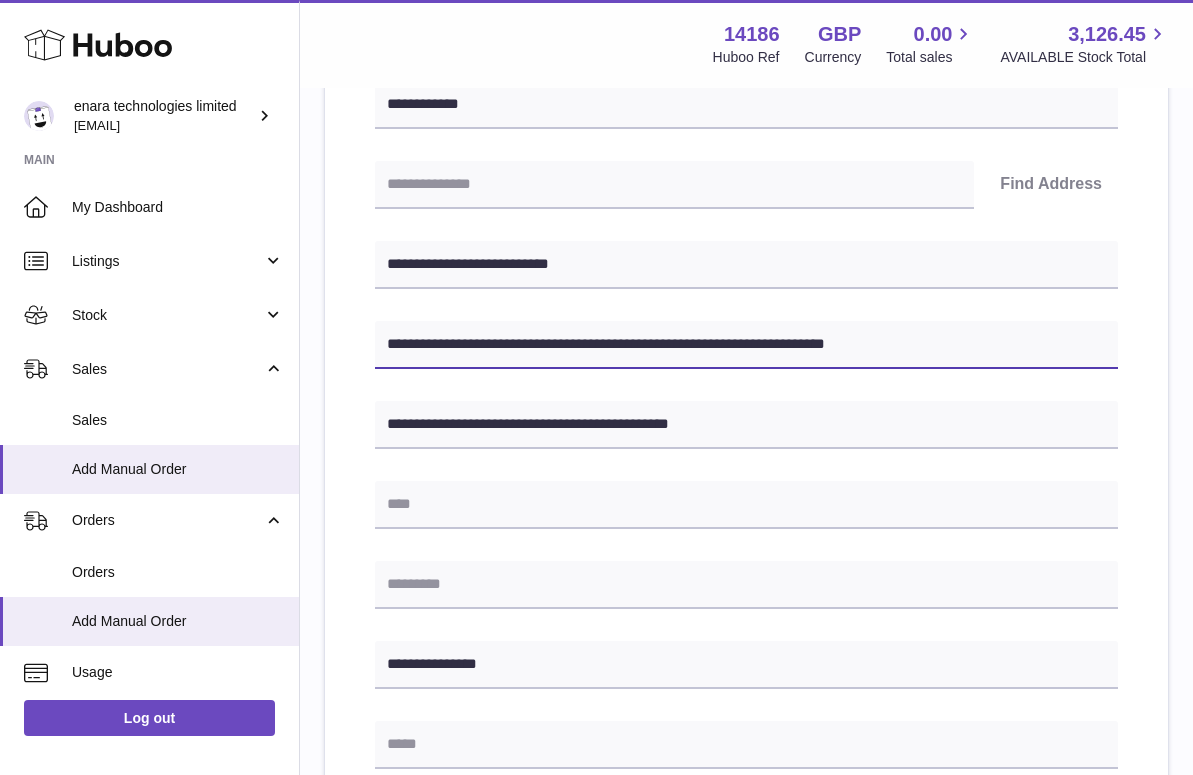 click on "**********" at bounding box center [746, 345] 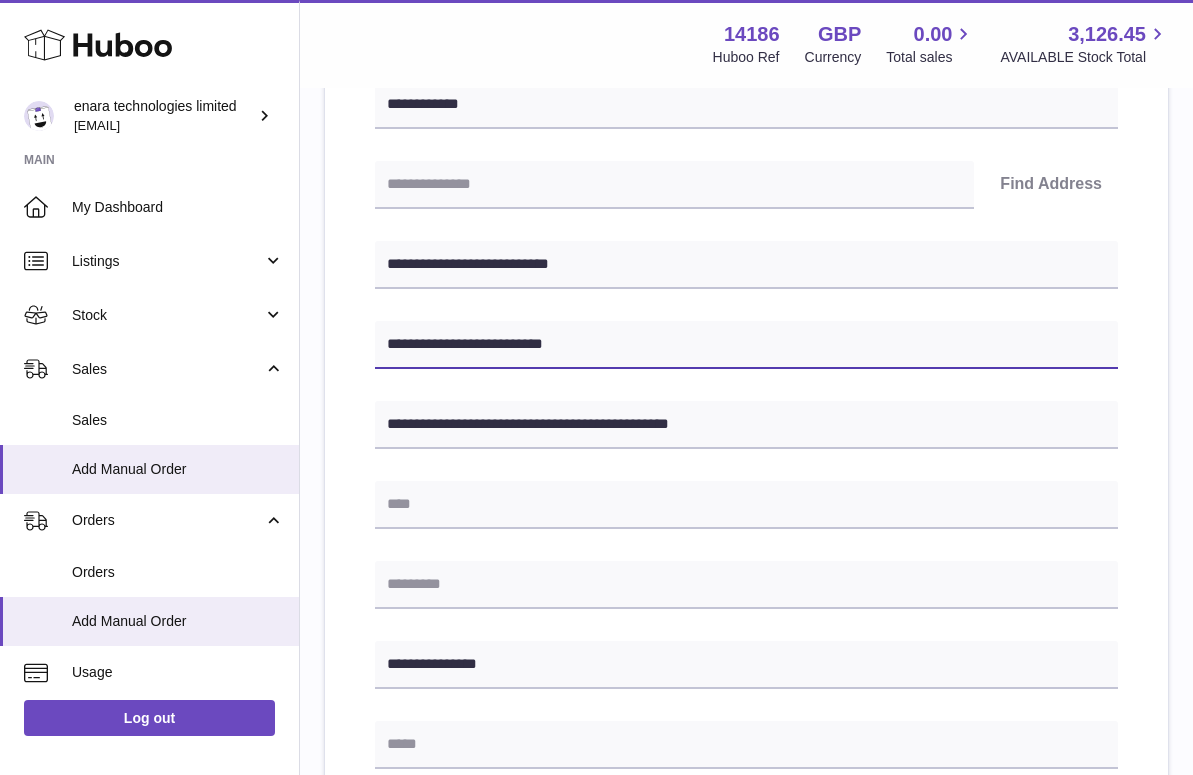 type on "**********" 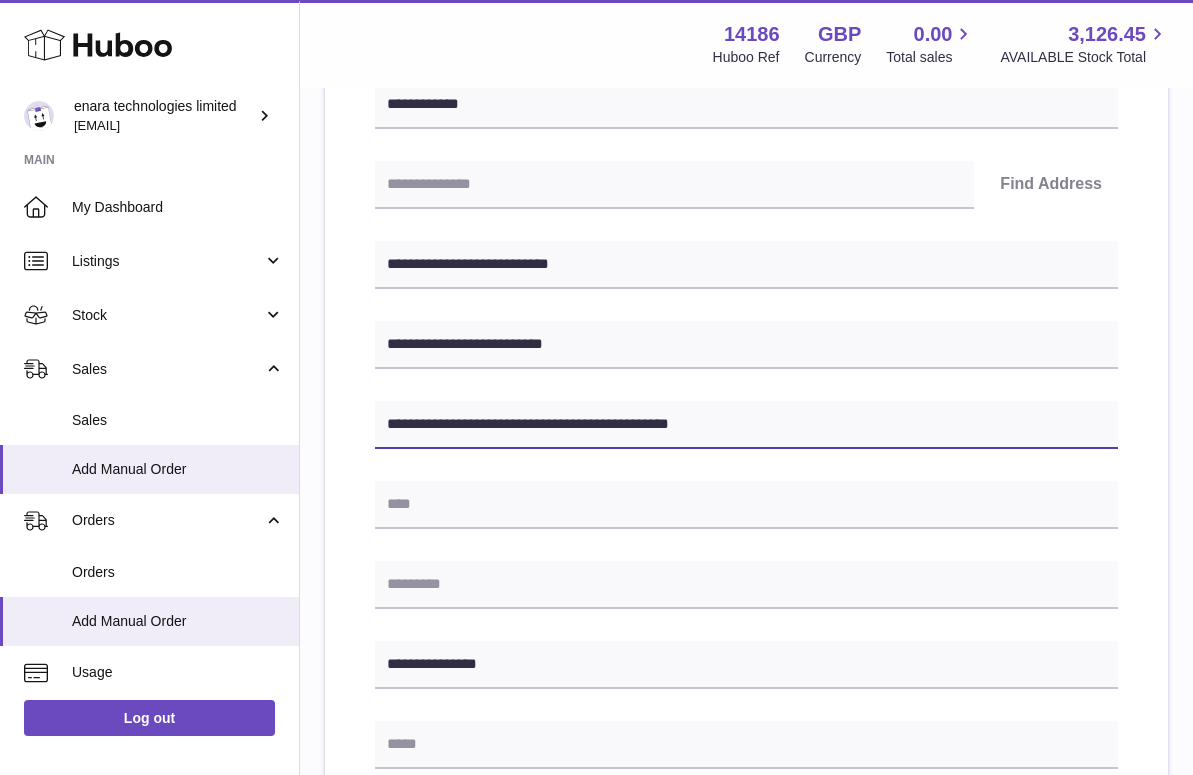 drag, startPoint x: 632, startPoint y: 421, endPoint x: 560, endPoint y: 422, distance: 72.00694 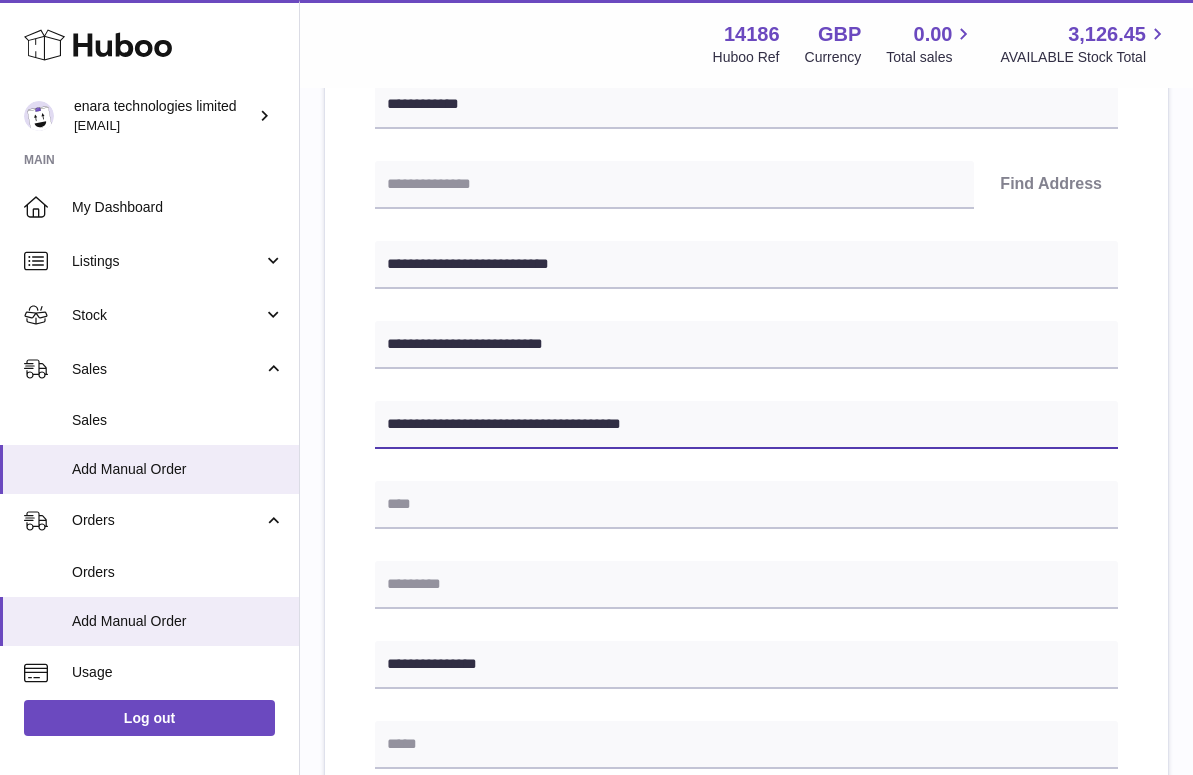 type on "**********" 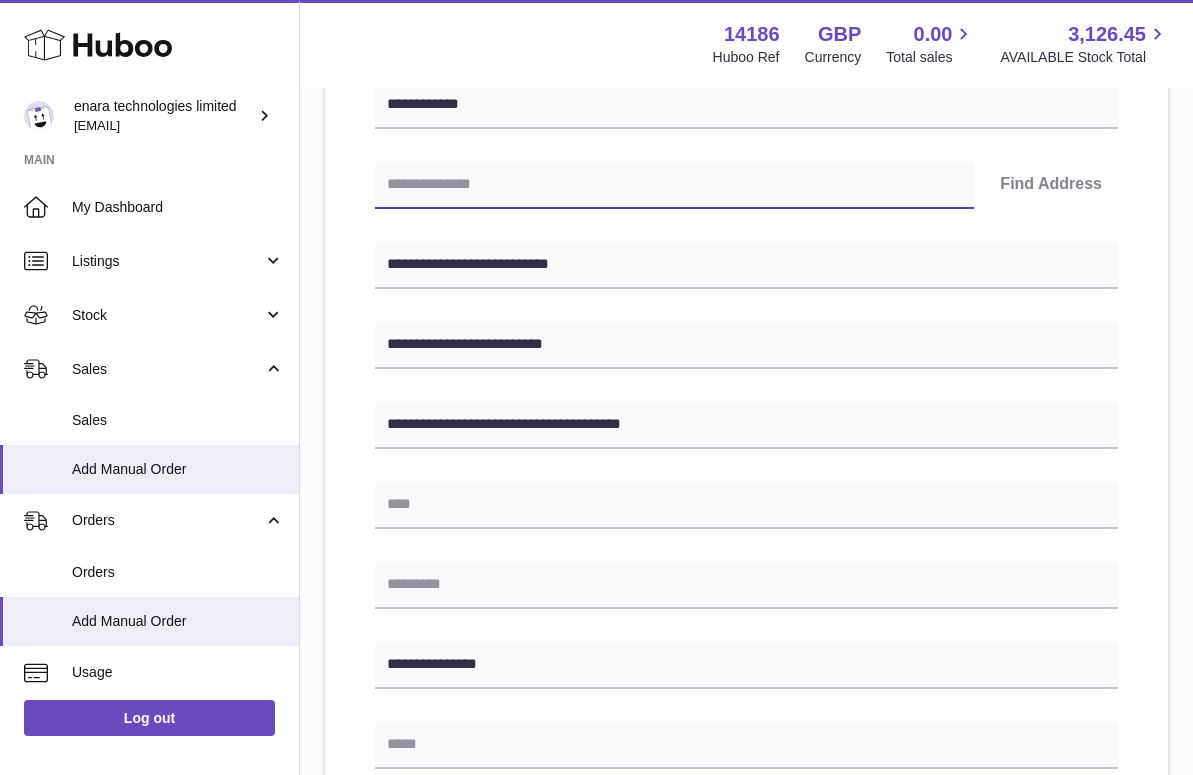 paste on "********" 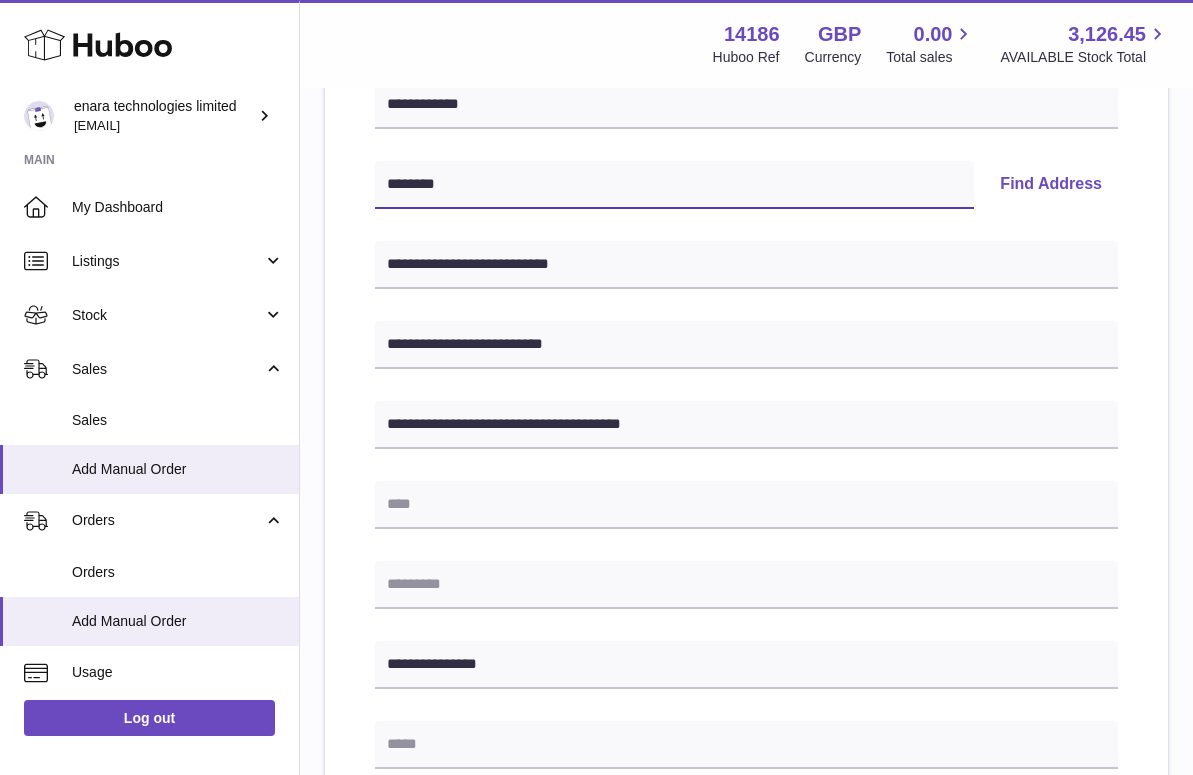 type on "********" 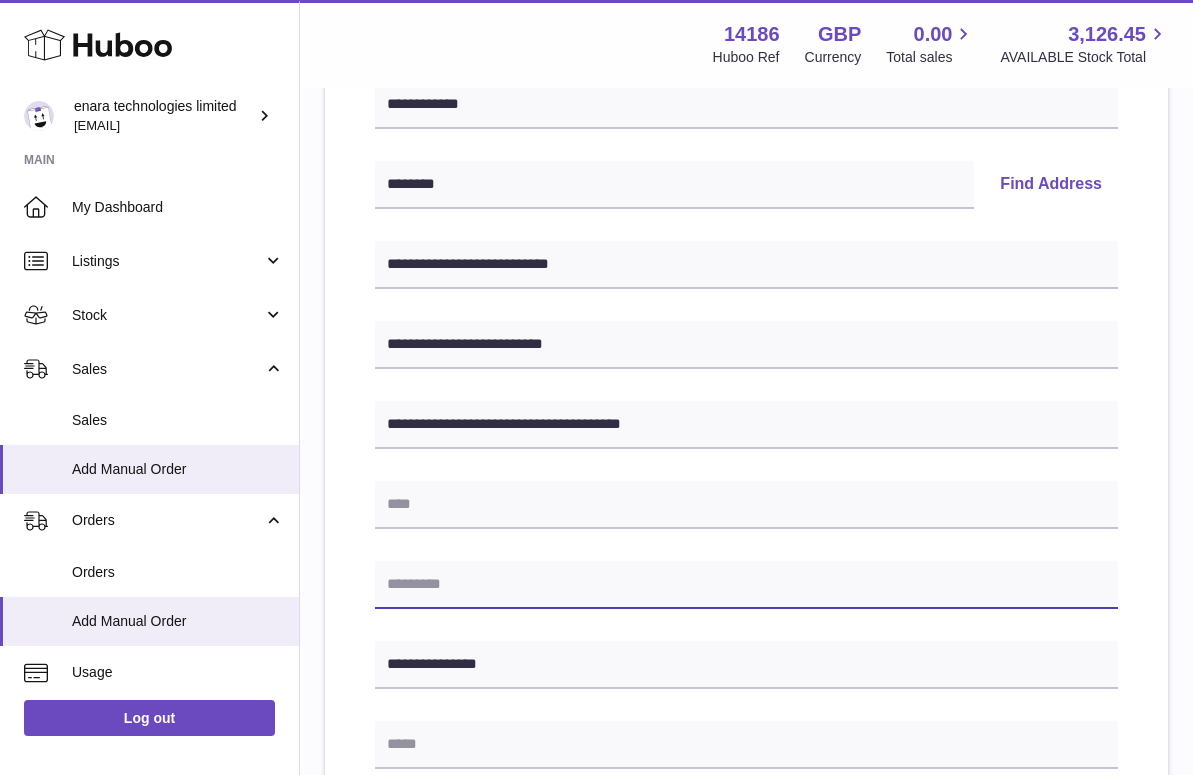 paste on "********" 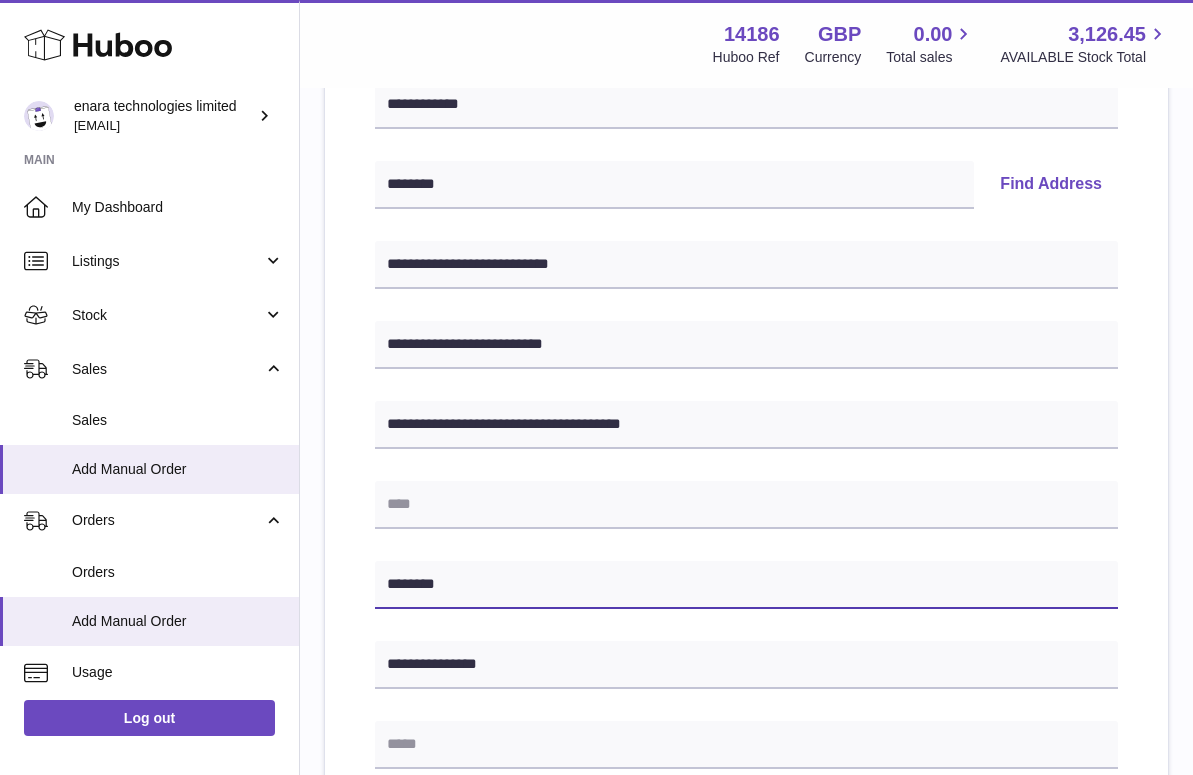 type on "********" 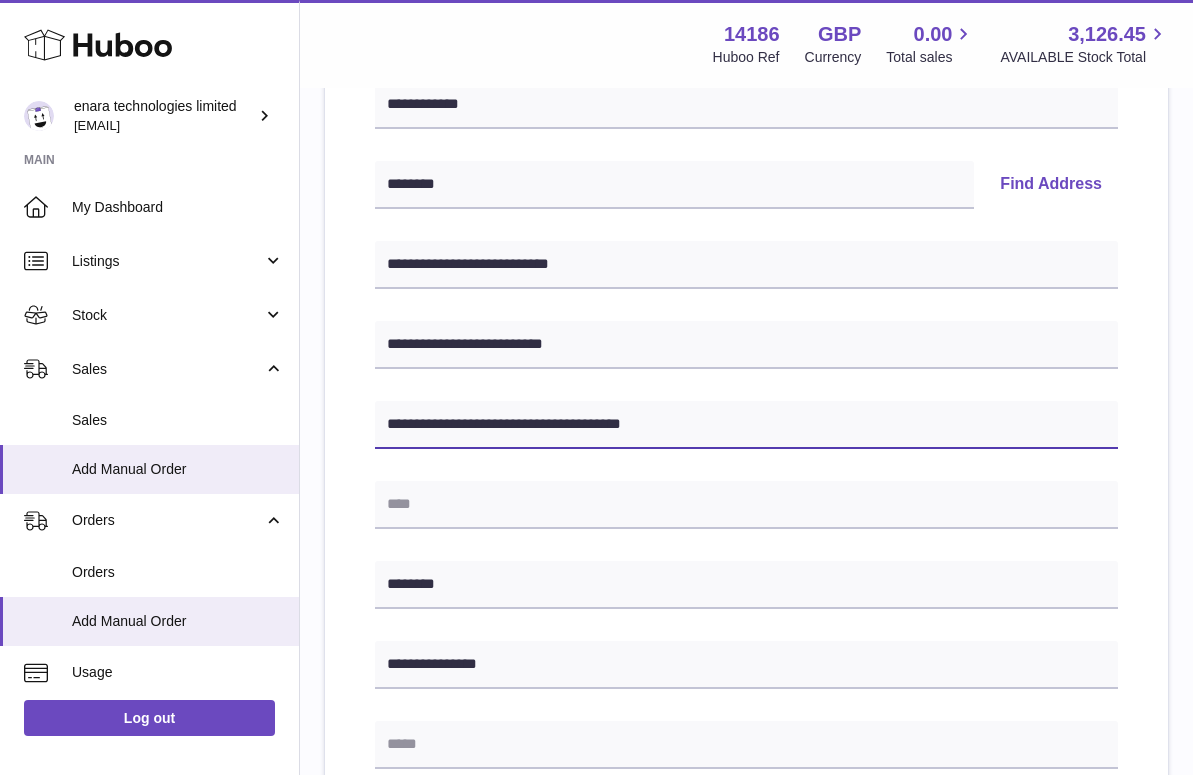 drag, startPoint x: 565, startPoint y: 420, endPoint x: 710, endPoint y: 421, distance: 145.00345 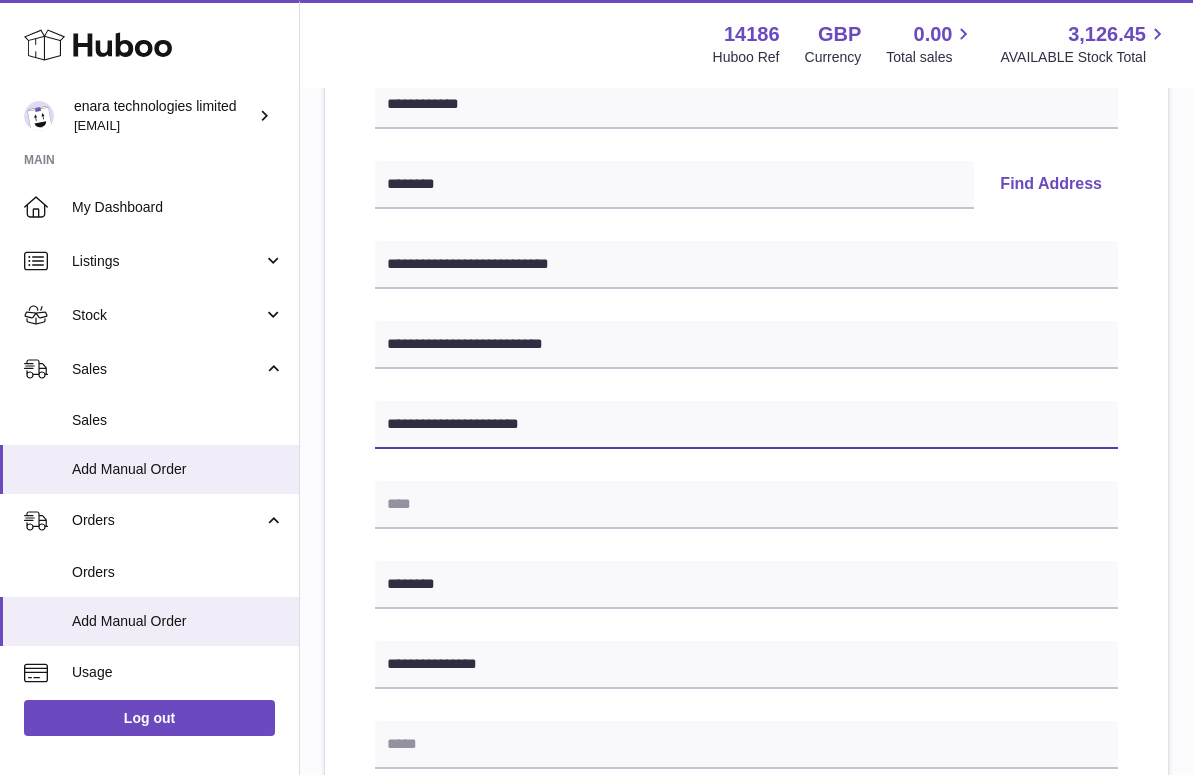 drag, startPoint x: 631, startPoint y: 436, endPoint x: 381, endPoint y: 405, distance: 251.91467 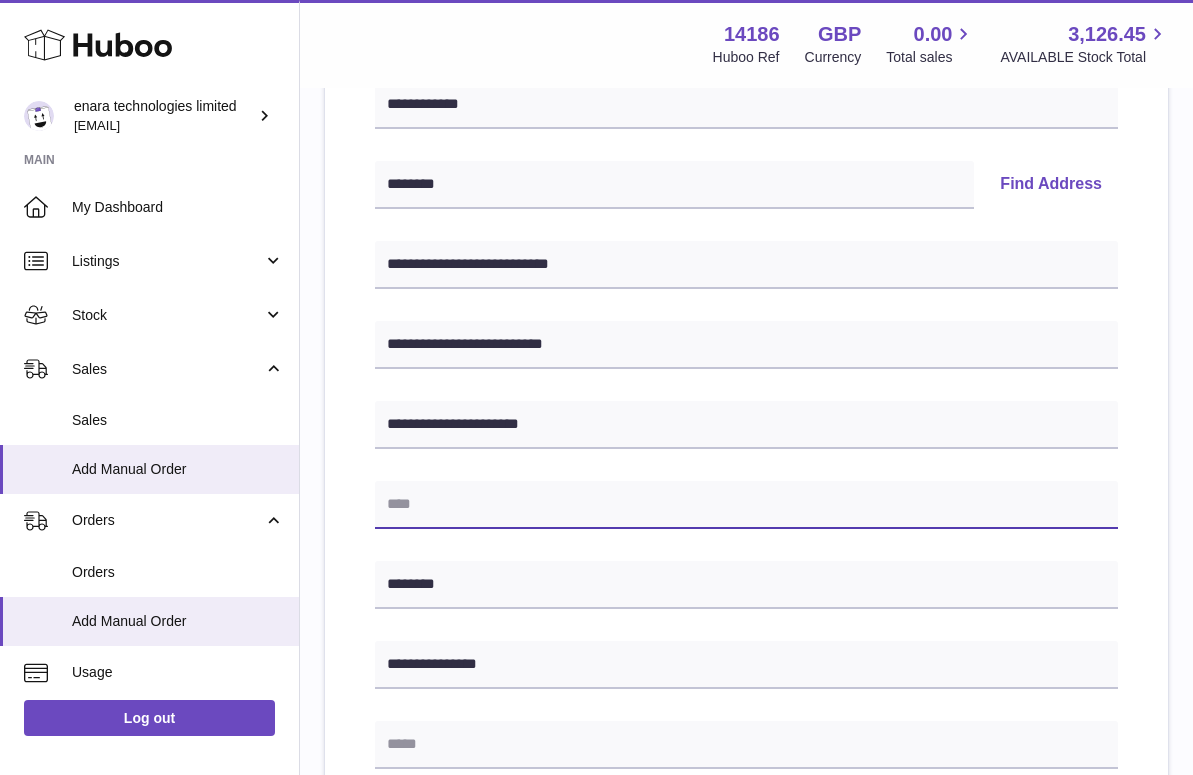 click at bounding box center [746, 505] 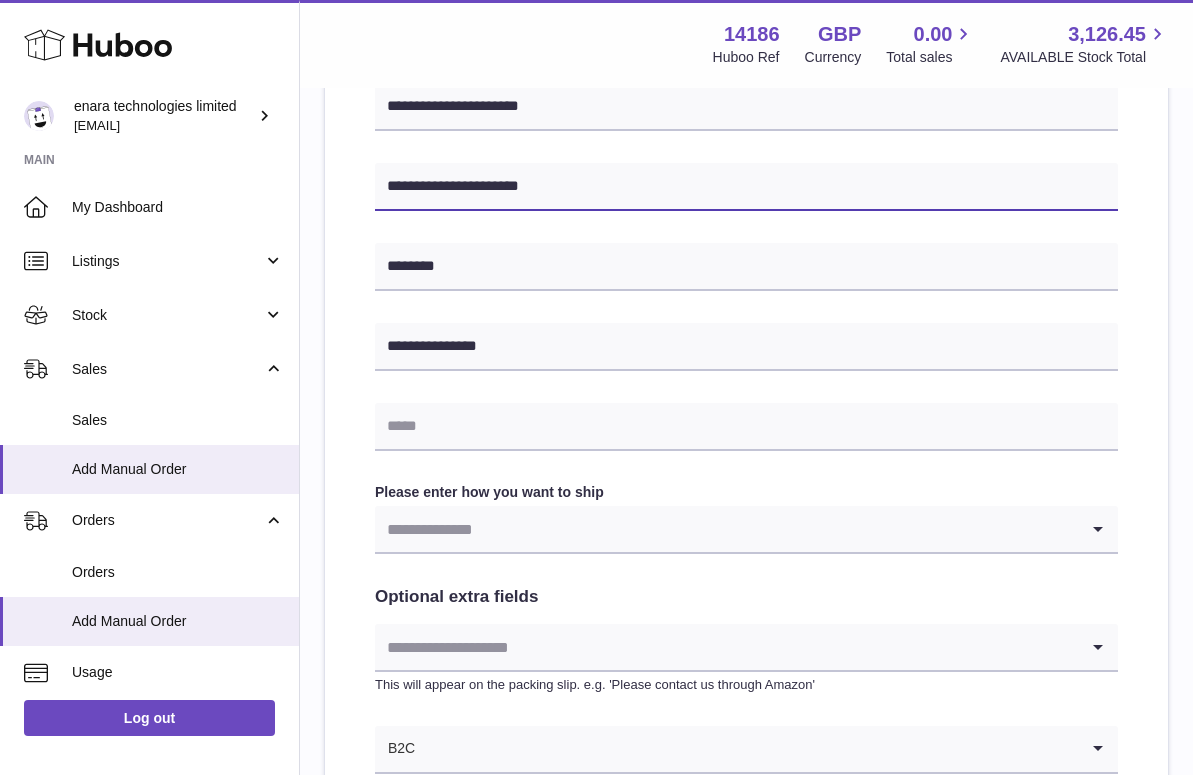 scroll, scrollTop: 774, scrollLeft: 0, axis: vertical 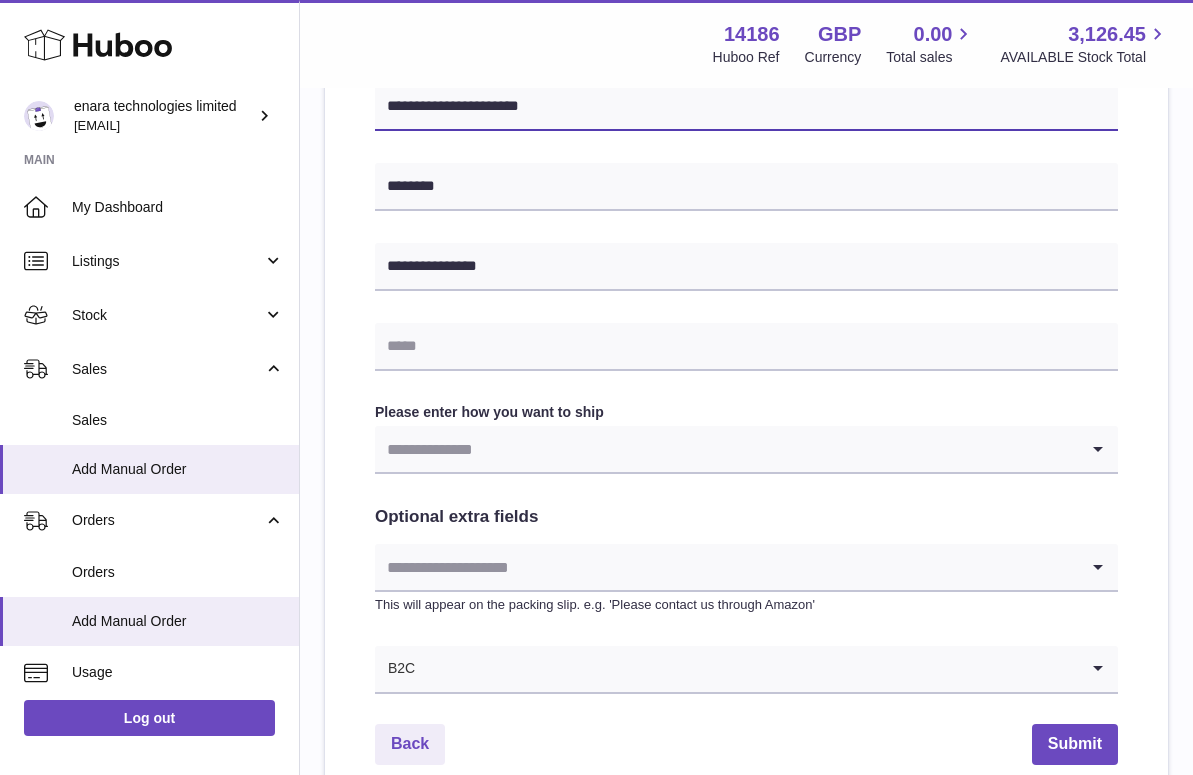 type on "**********" 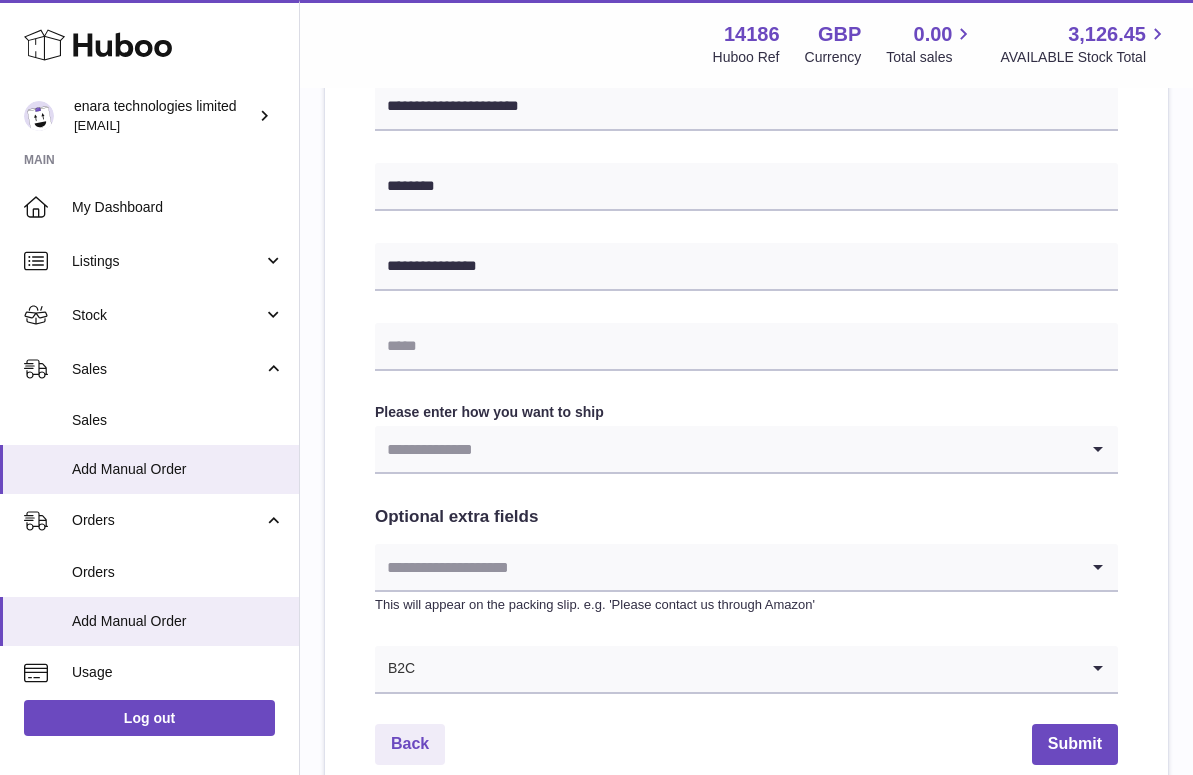 click at bounding box center [726, 449] 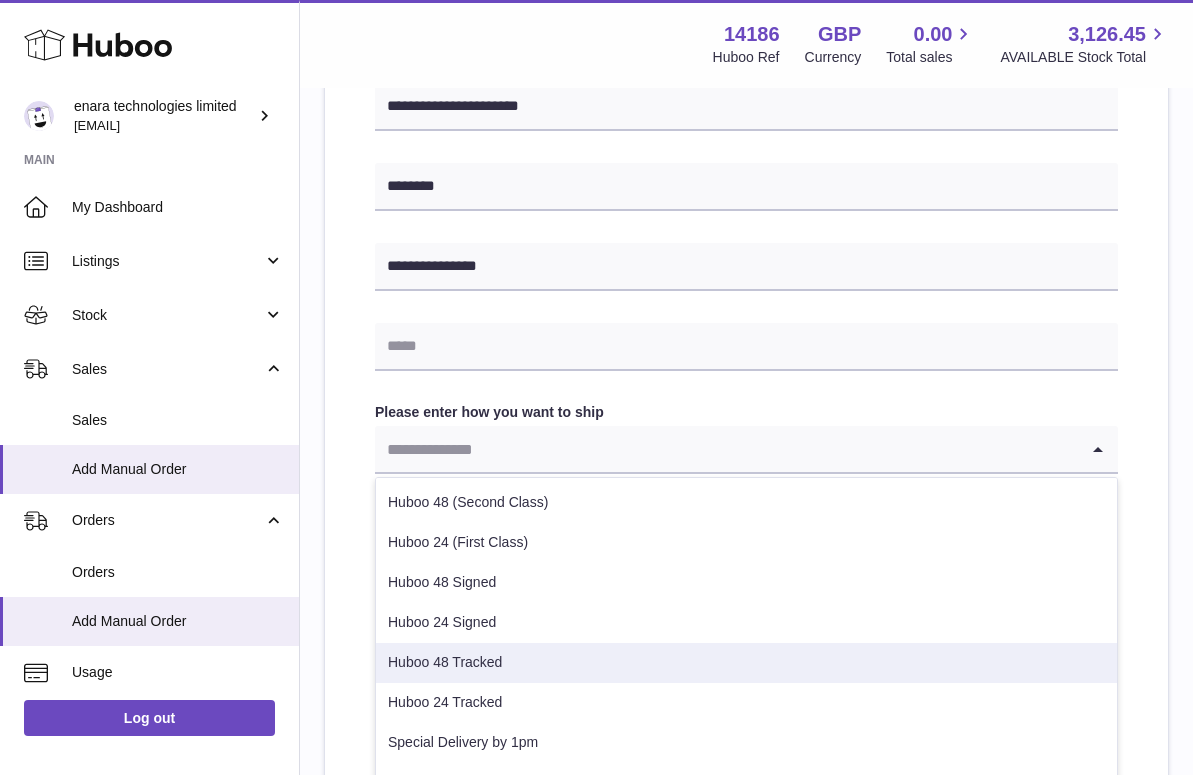 click on "Huboo 48 Tracked" at bounding box center [746, 663] 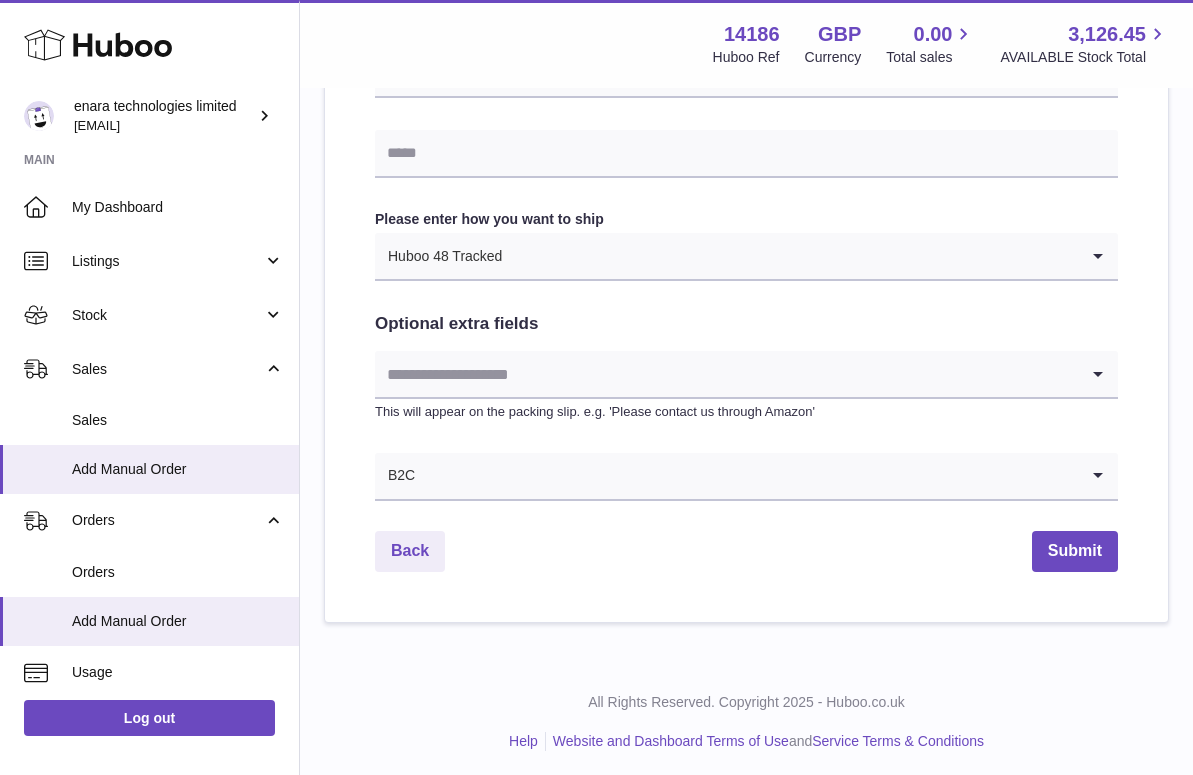 scroll, scrollTop: 966, scrollLeft: 0, axis: vertical 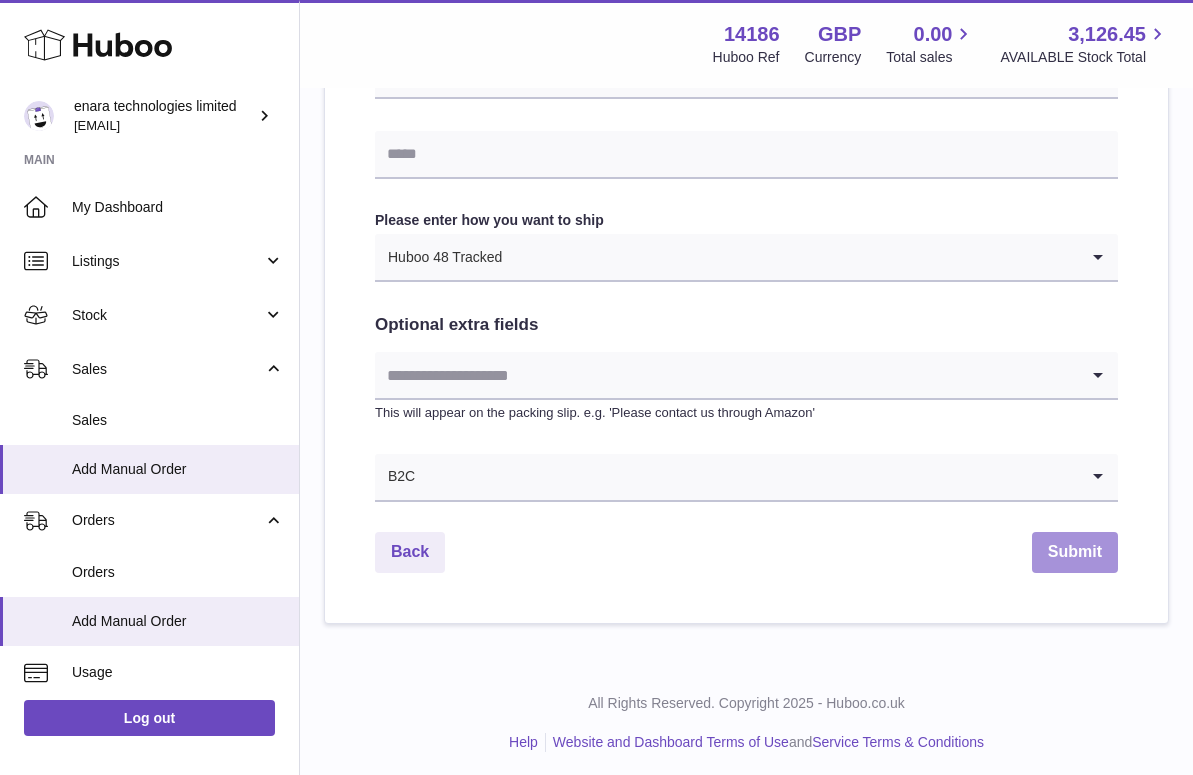 click on "Submit" at bounding box center [1075, 552] 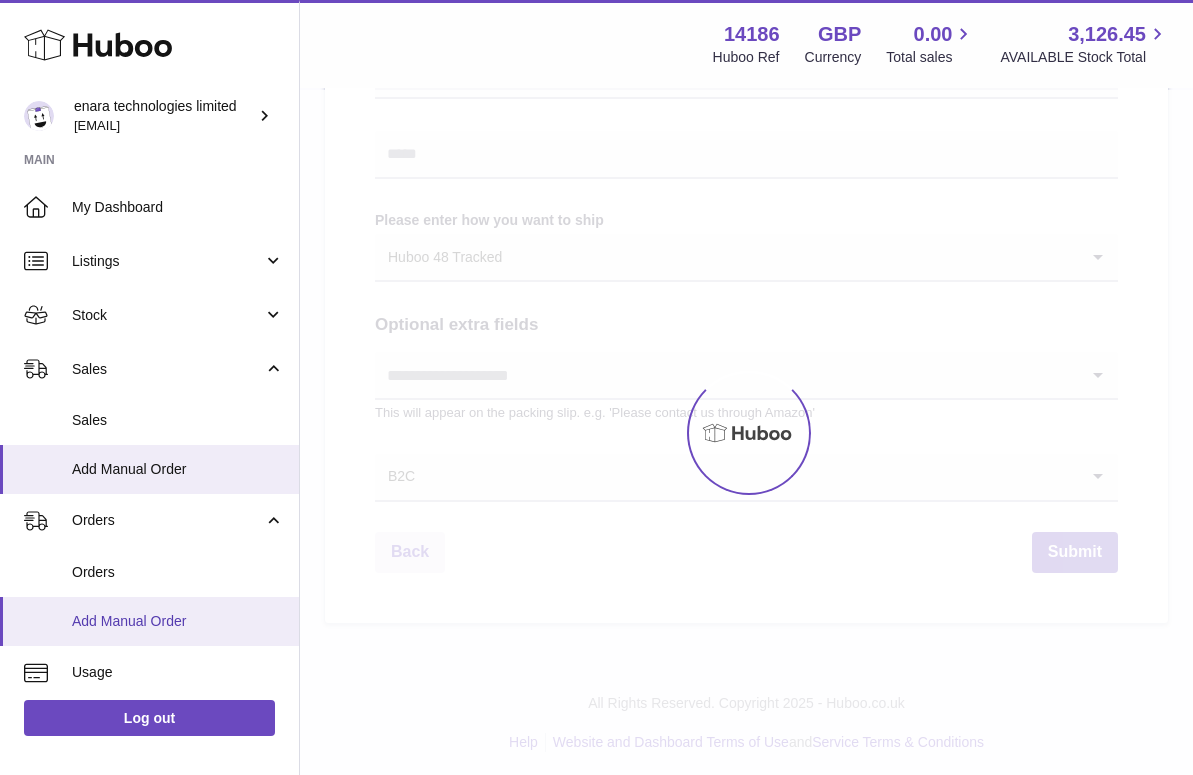 scroll, scrollTop: 0, scrollLeft: 0, axis: both 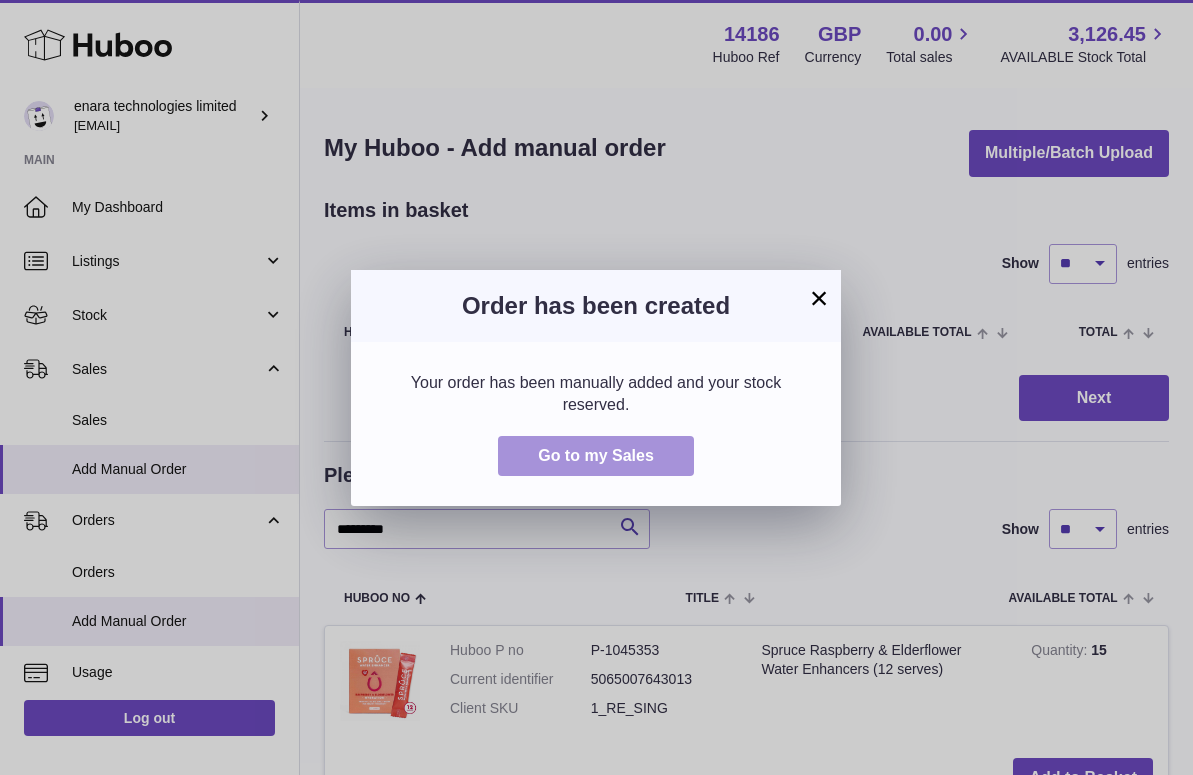click on "Go to my Sales" at bounding box center (596, 456) 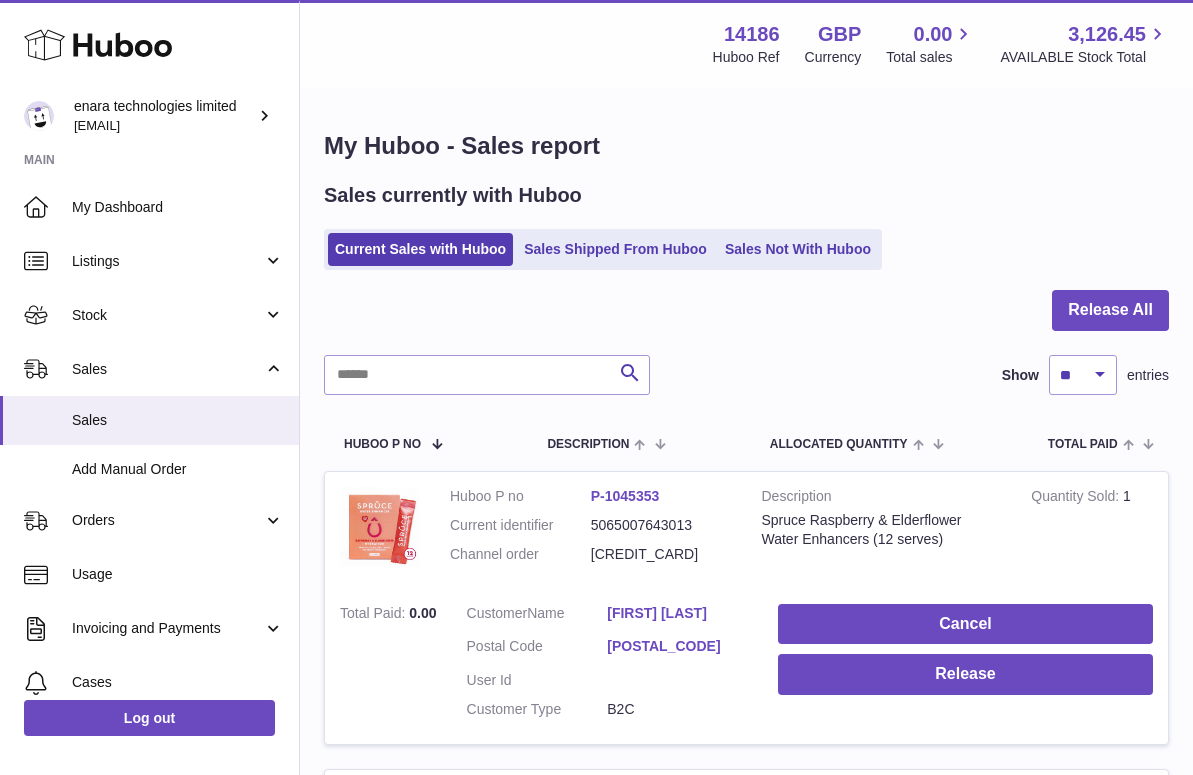 scroll, scrollTop: 0, scrollLeft: 0, axis: both 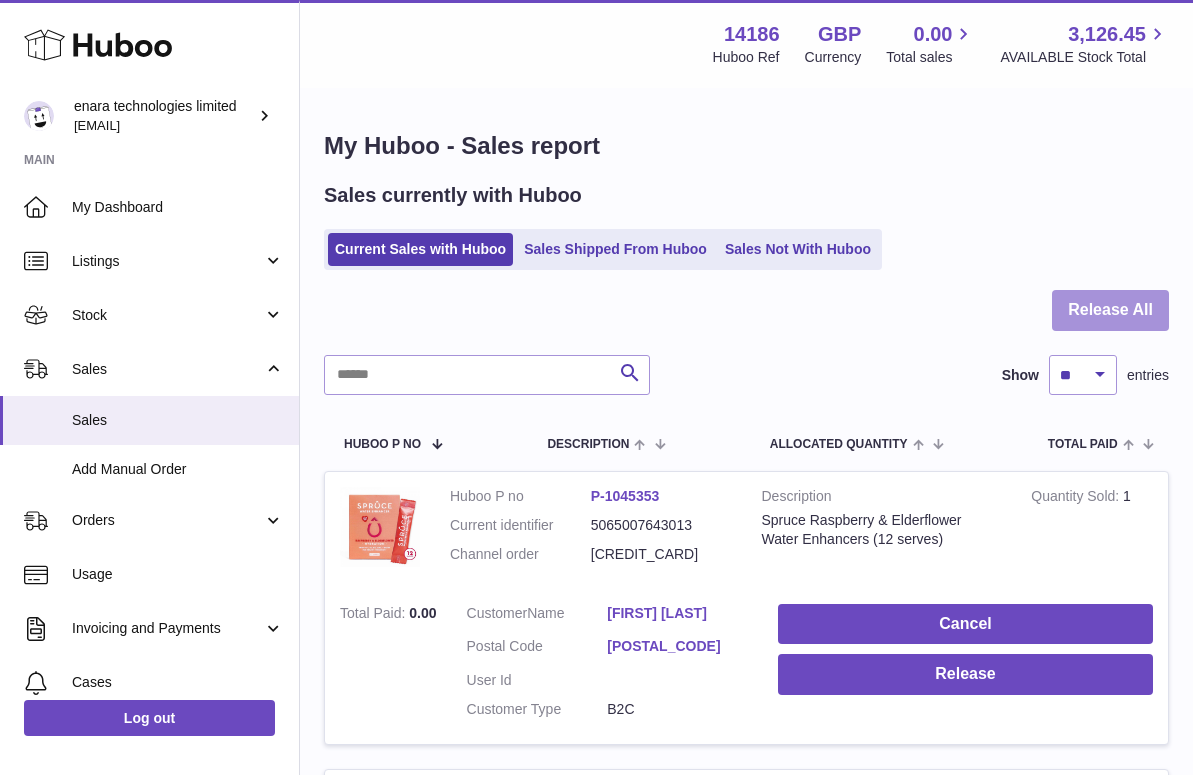 click on "Release All" at bounding box center [1110, 310] 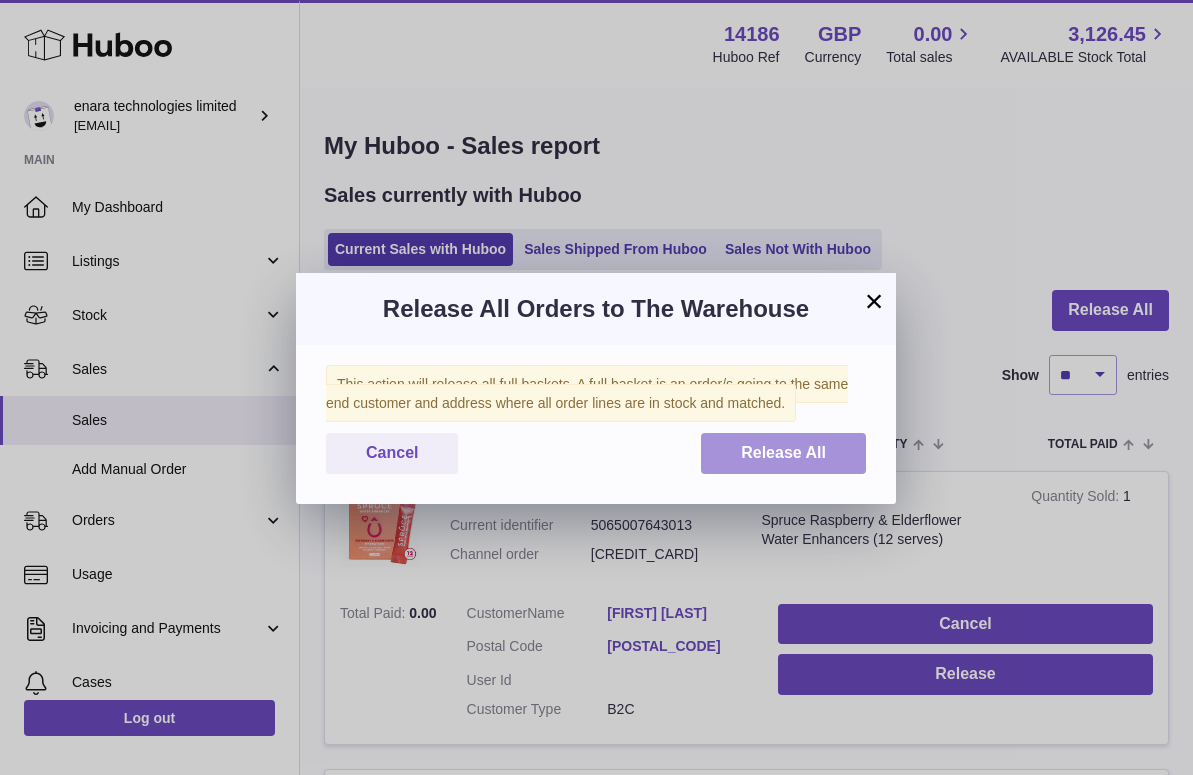 click on "Release All" at bounding box center (783, 453) 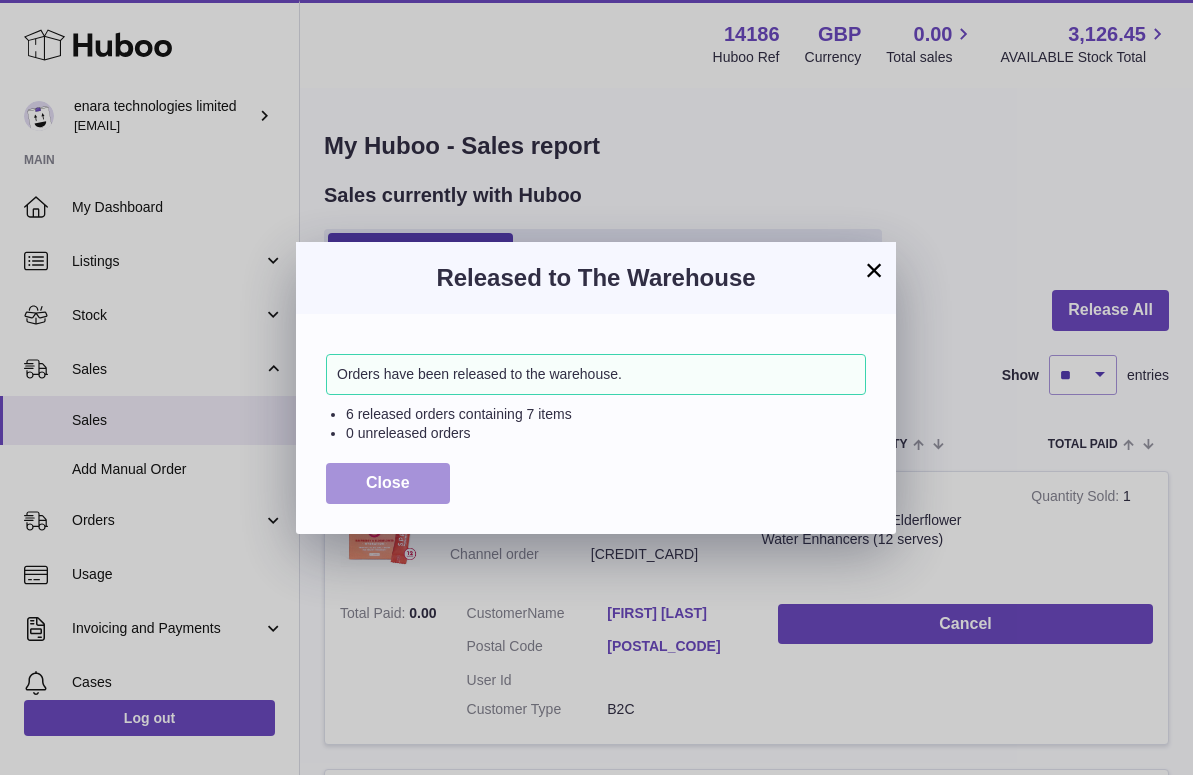 click on "Close" at bounding box center (388, 482) 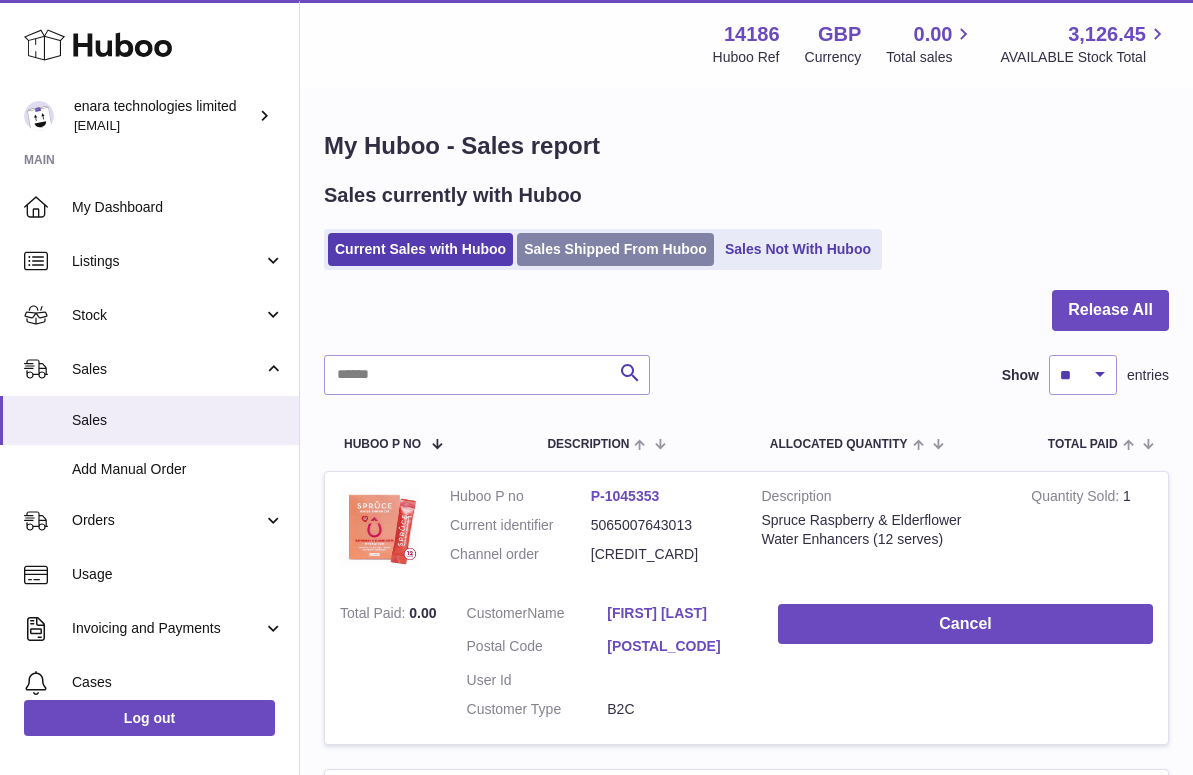 click on "Sales Shipped From Huboo" at bounding box center [615, 249] 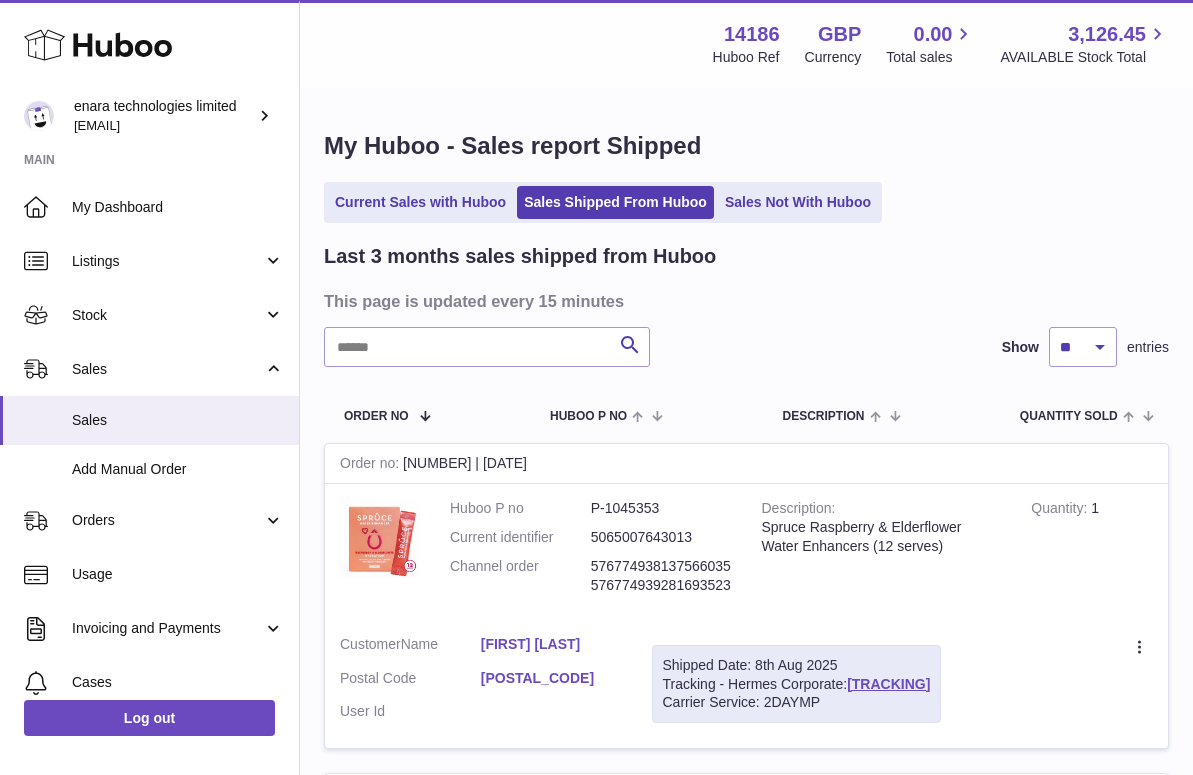 scroll, scrollTop: 0, scrollLeft: 0, axis: both 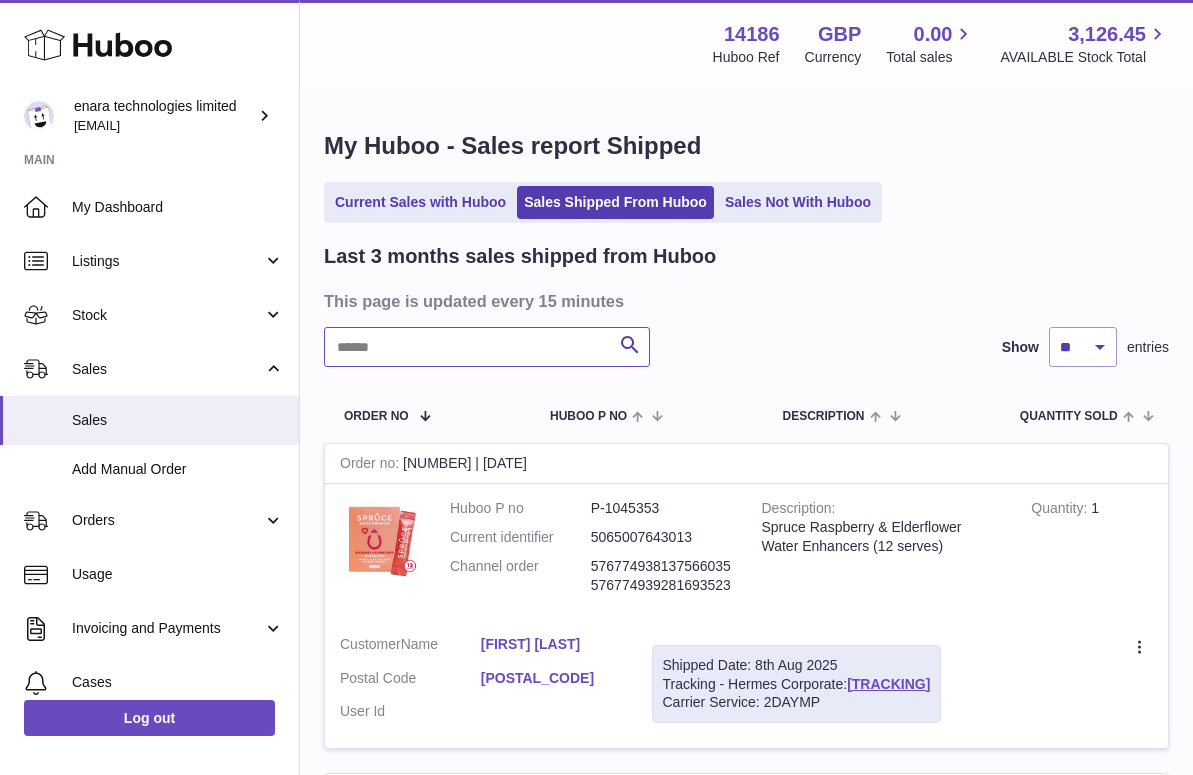 click at bounding box center [487, 347] 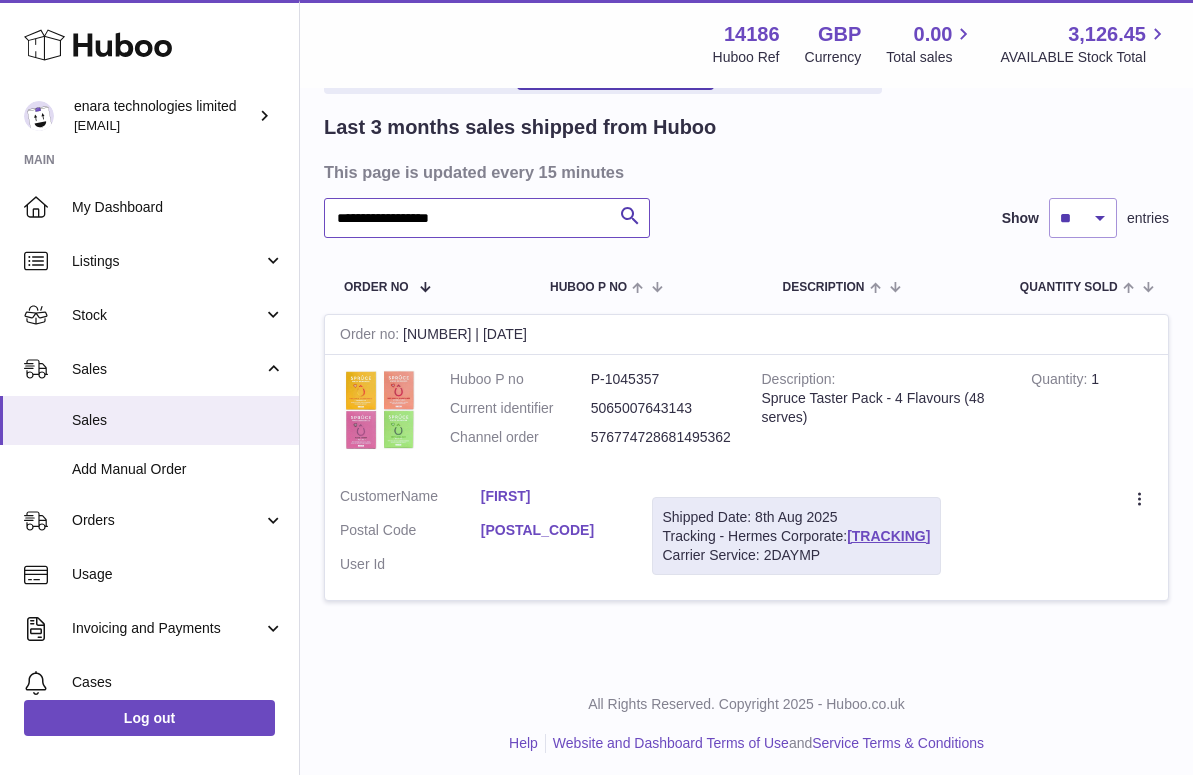 scroll, scrollTop: 128, scrollLeft: 0, axis: vertical 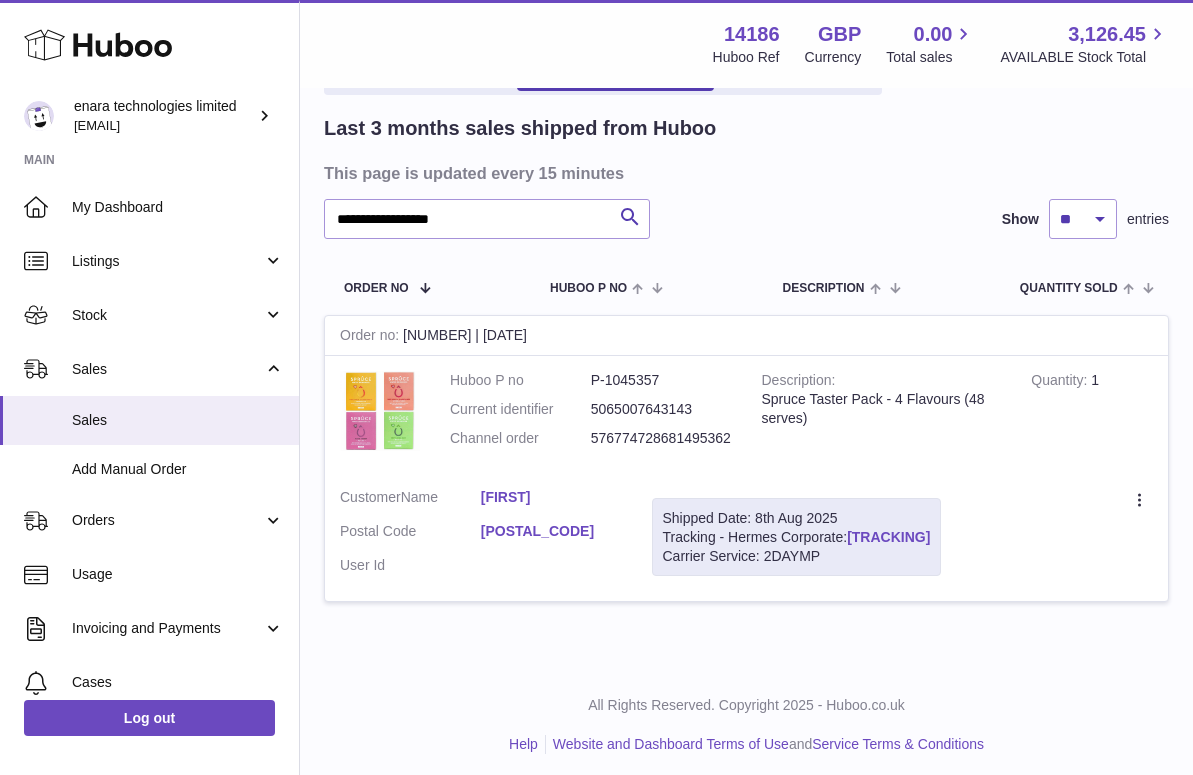 drag, startPoint x: 983, startPoint y: 527, endPoint x: 855, endPoint y: 527, distance: 128 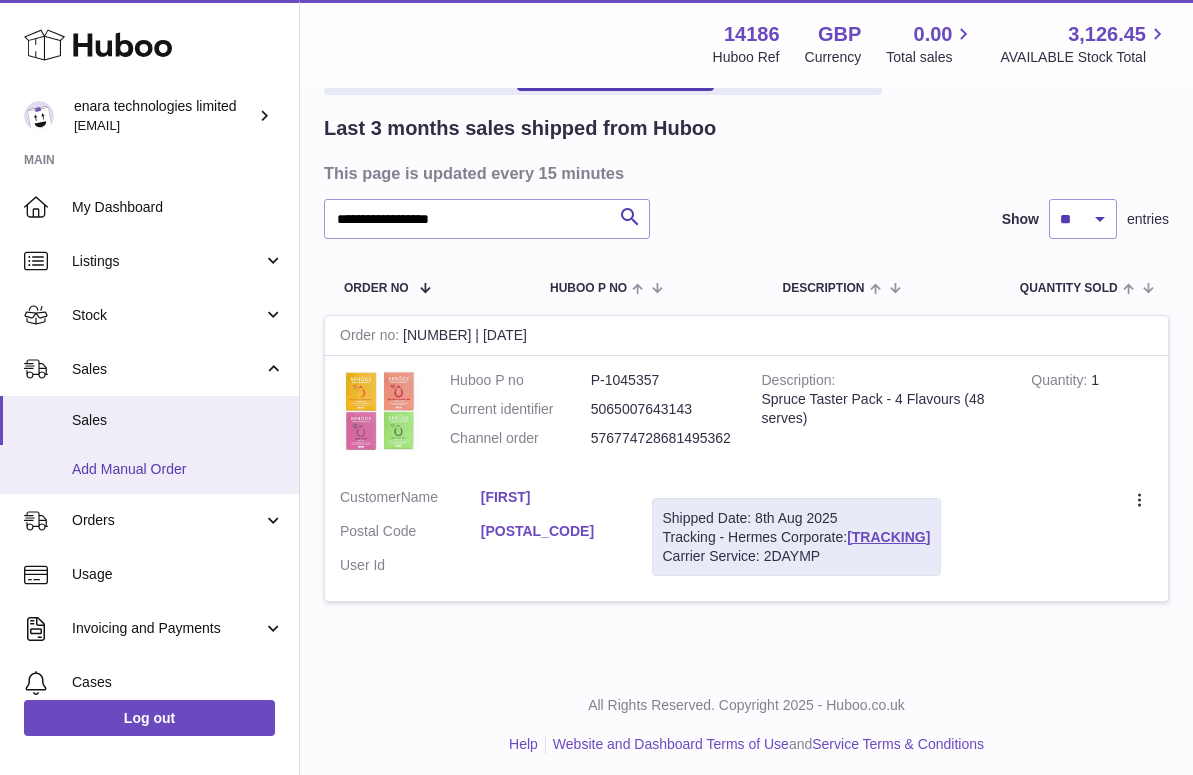 copy on "[TRACKING]" 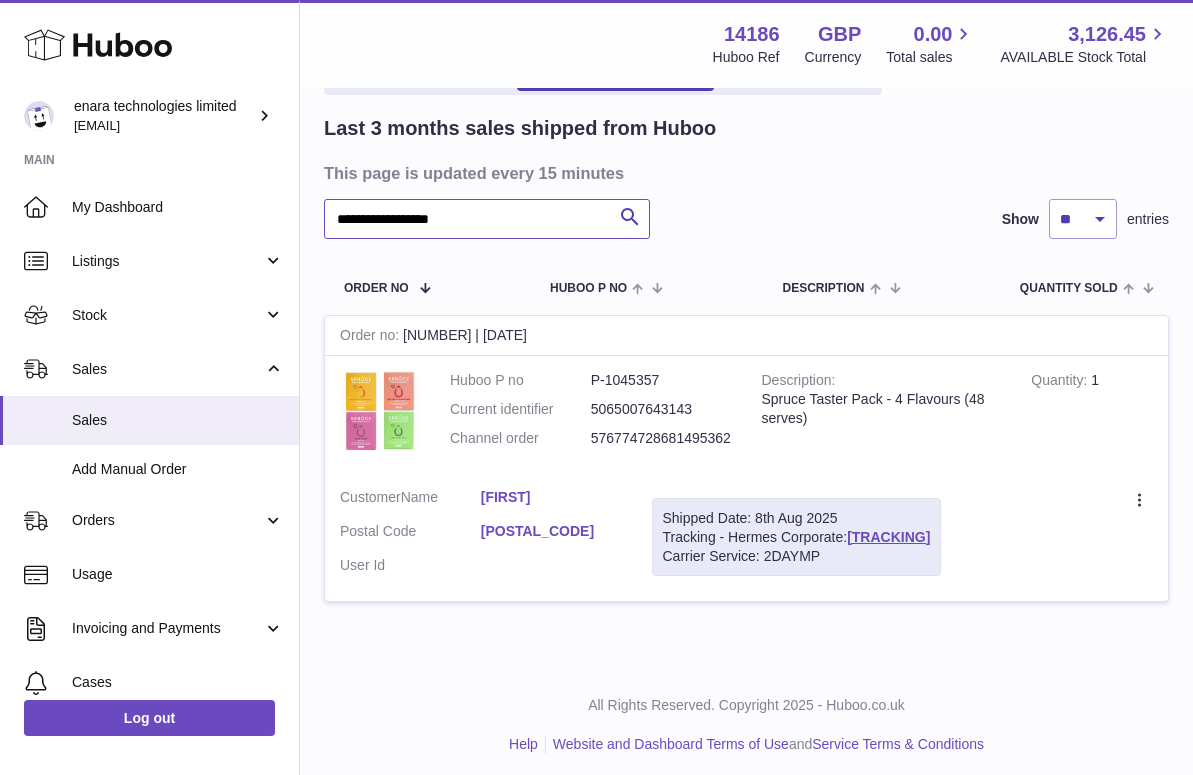 drag, startPoint x: 503, startPoint y: 225, endPoint x: 51, endPoint y: 157, distance: 457.08643 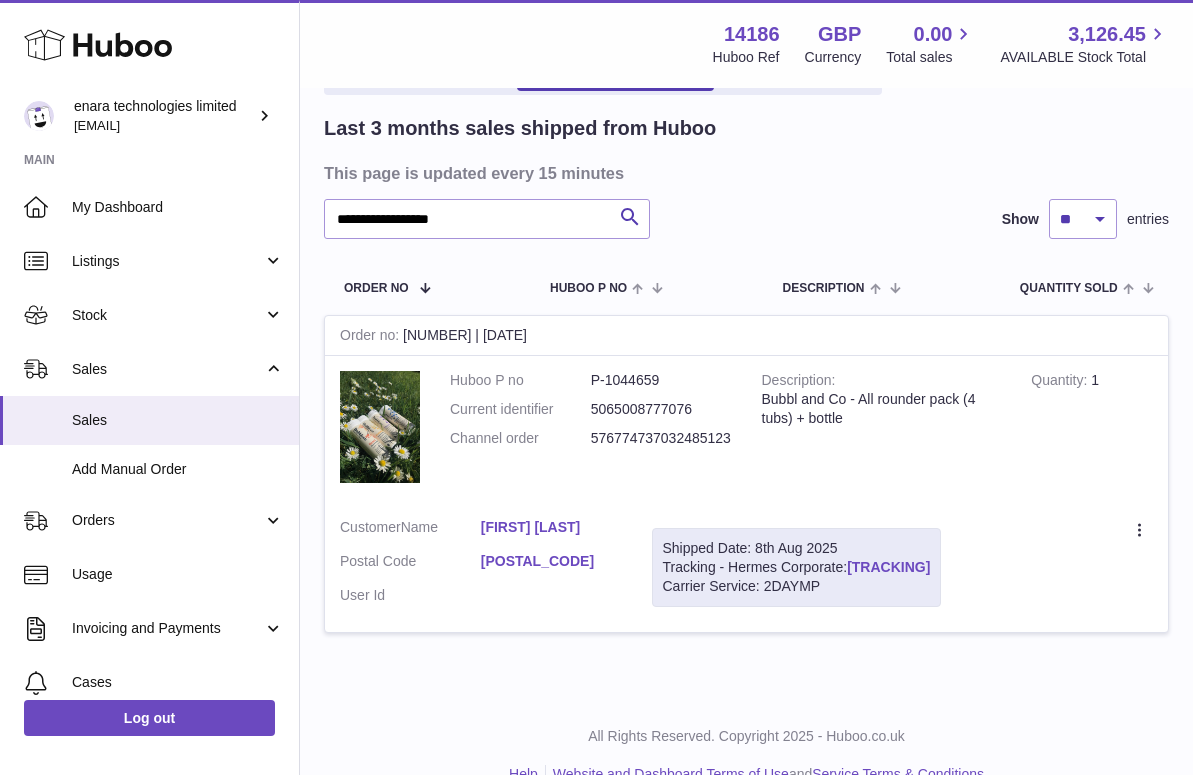 drag, startPoint x: 986, startPoint y: 562, endPoint x: 853, endPoint y: 560, distance: 133.01503 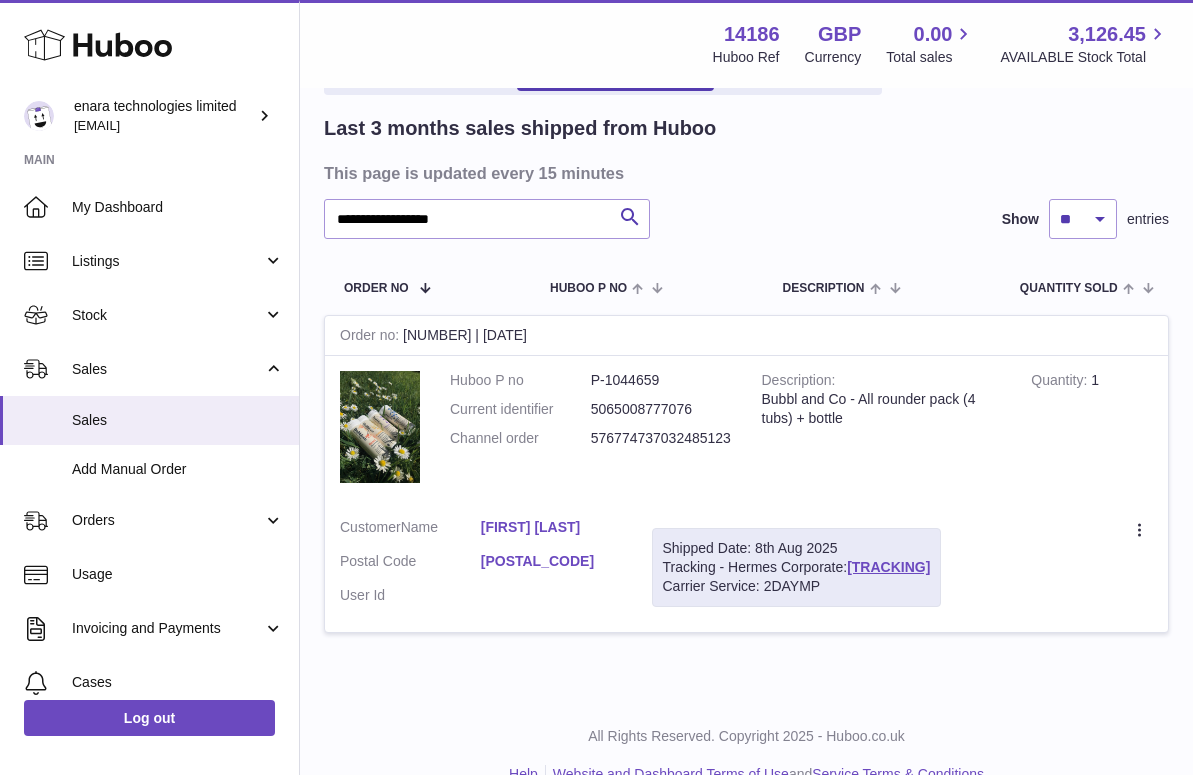 copy on "[TRACKING]" 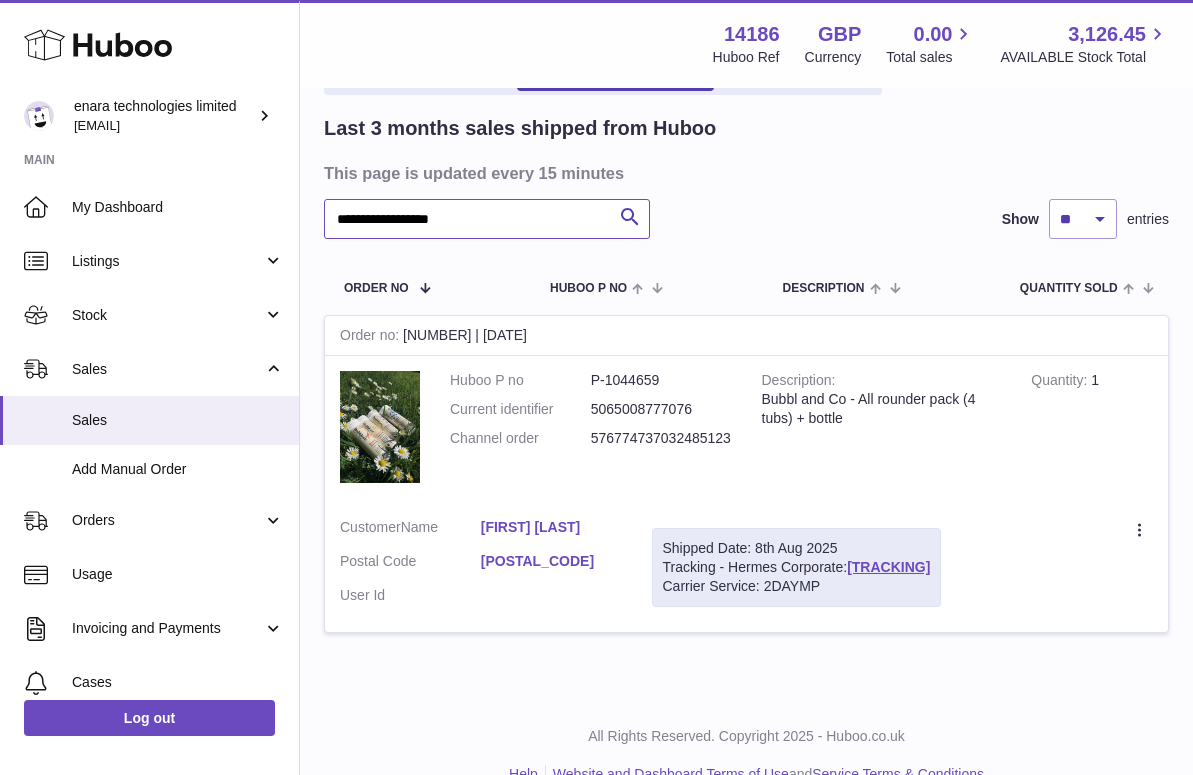 drag, startPoint x: 510, startPoint y: 215, endPoint x: -19, endPoint y: 170, distance: 530.9105 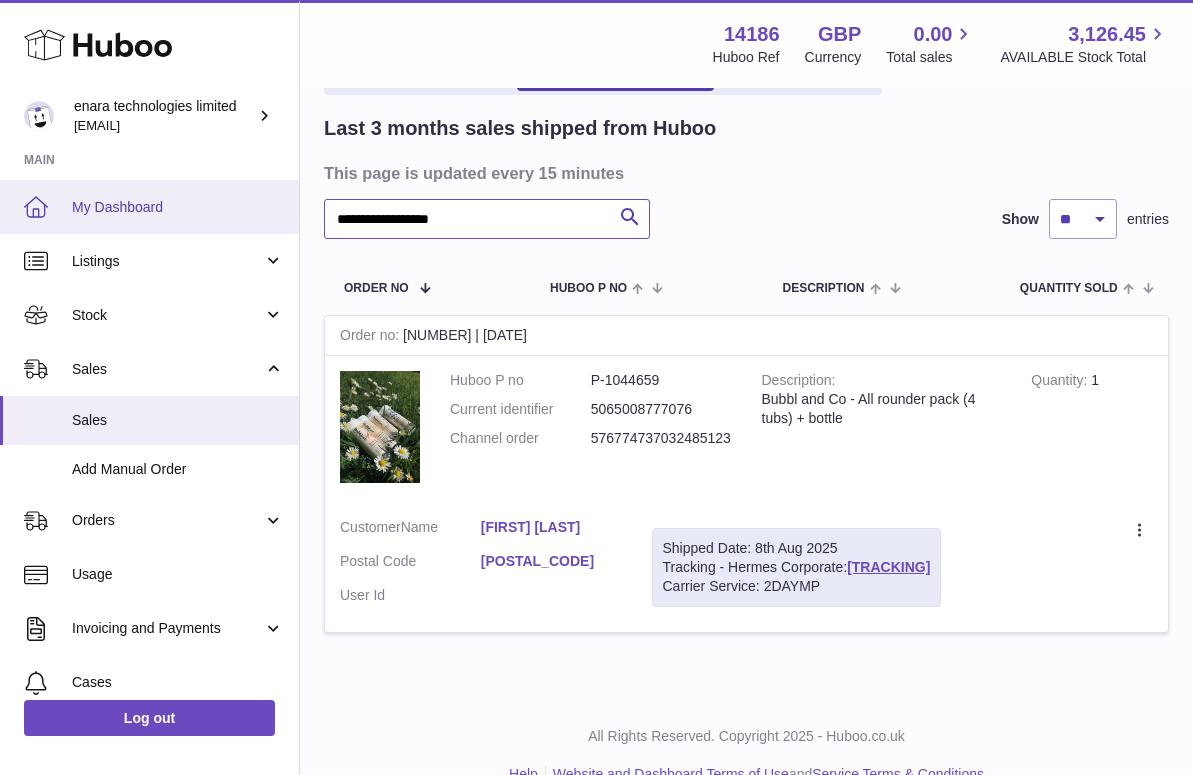 drag, startPoint x: 510, startPoint y: 224, endPoint x: 102, endPoint y: 187, distance: 409.67426 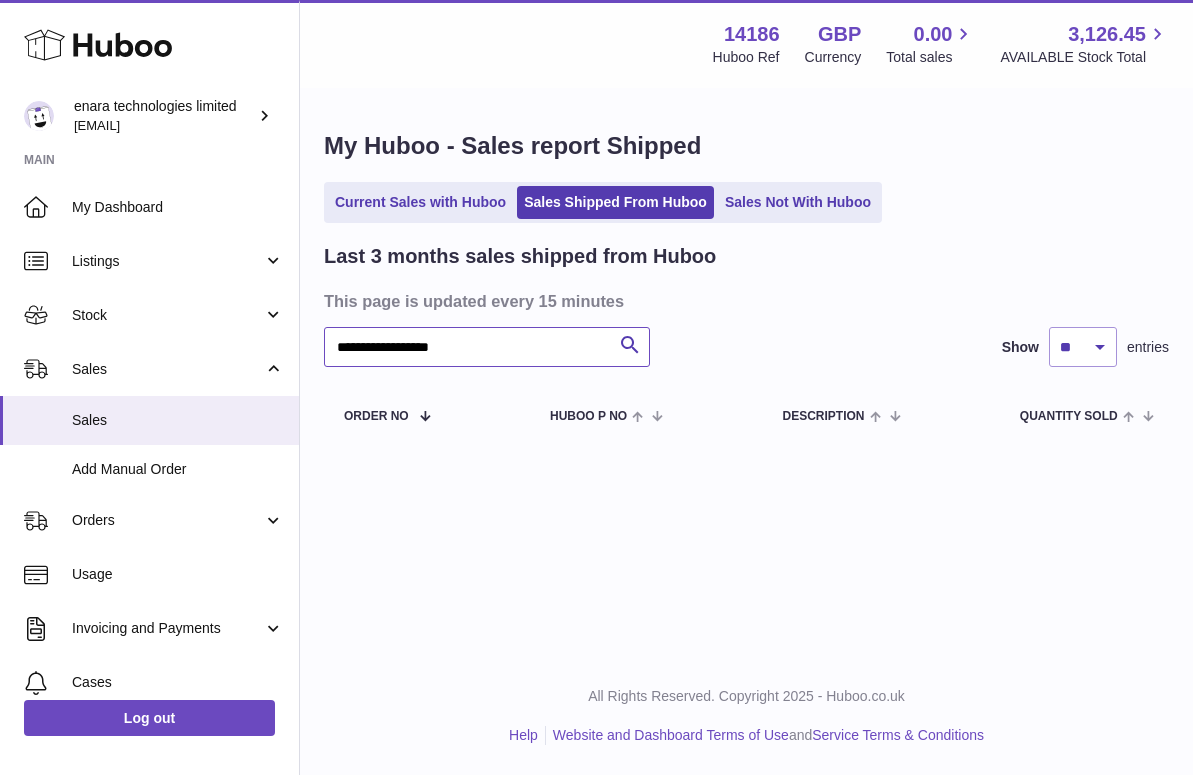 scroll, scrollTop: 160, scrollLeft: 0, axis: vertical 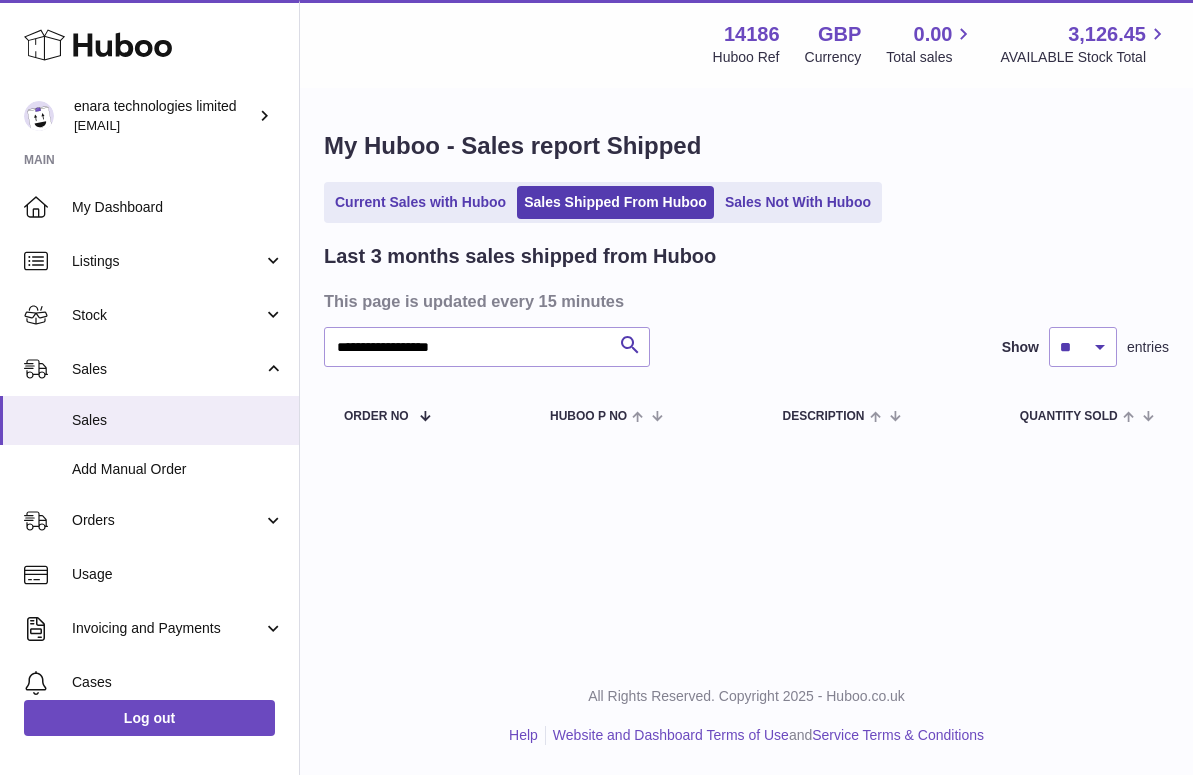 click on "Menu   Huboo     14186   Huboo Ref    GBP   Currency   0.00     Total sales   3,126.45     AVAILABLE Stock Total" at bounding box center [746, 44] 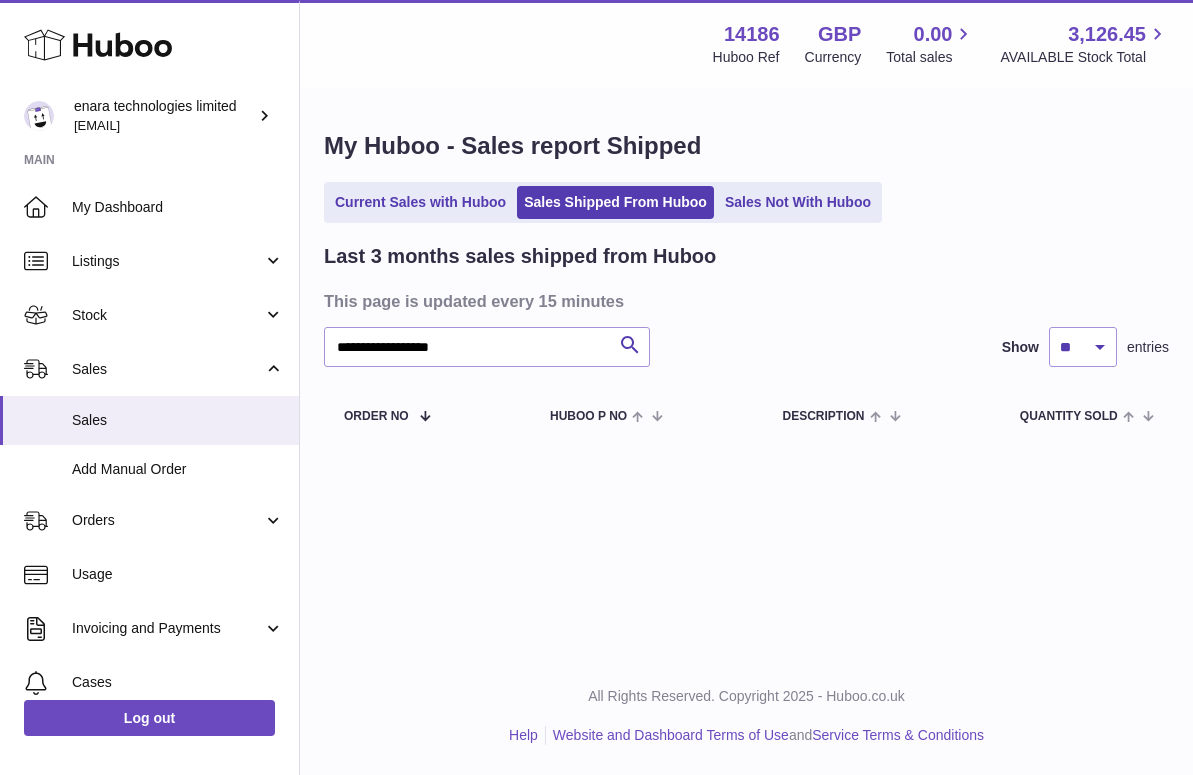 scroll, scrollTop: 0, scrollLeft: 0, axis: both 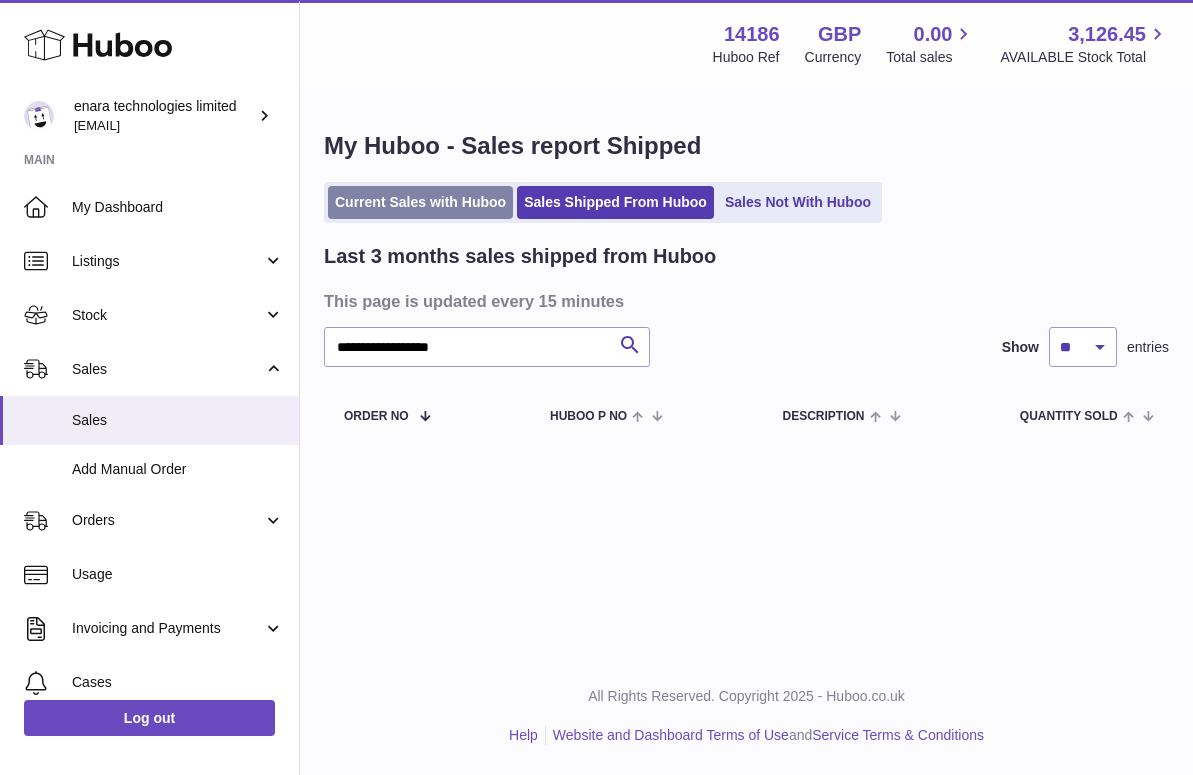 click on "Current Sales with Huboo" at bounding box center [420, 202] 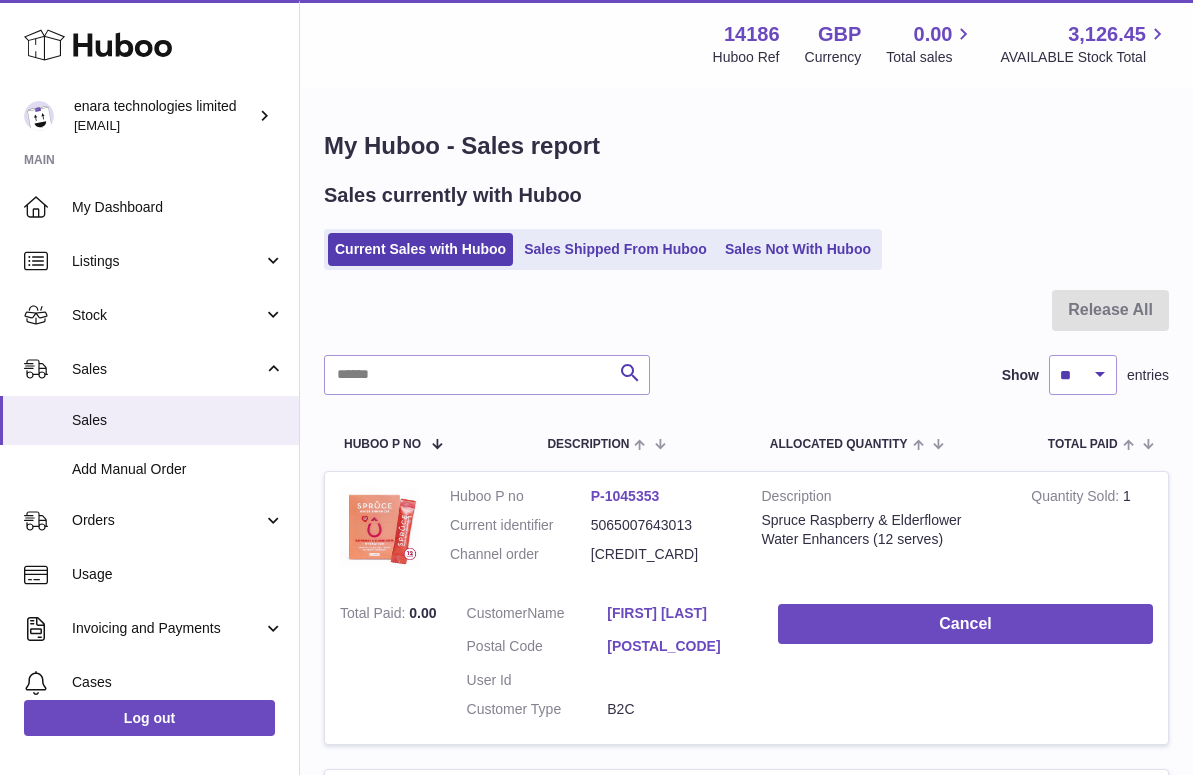 scroll, scrollTop: 0, scrollLeft: 0, axis: both 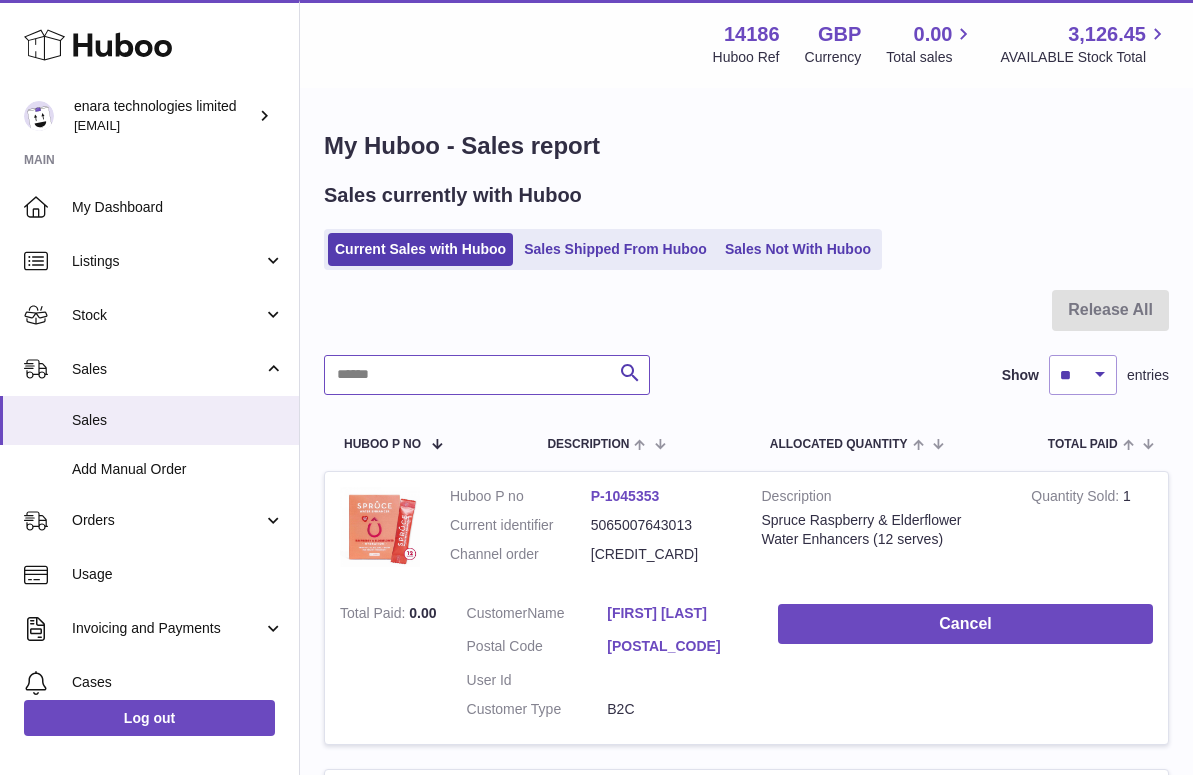 click at bounding box center (487, 375) 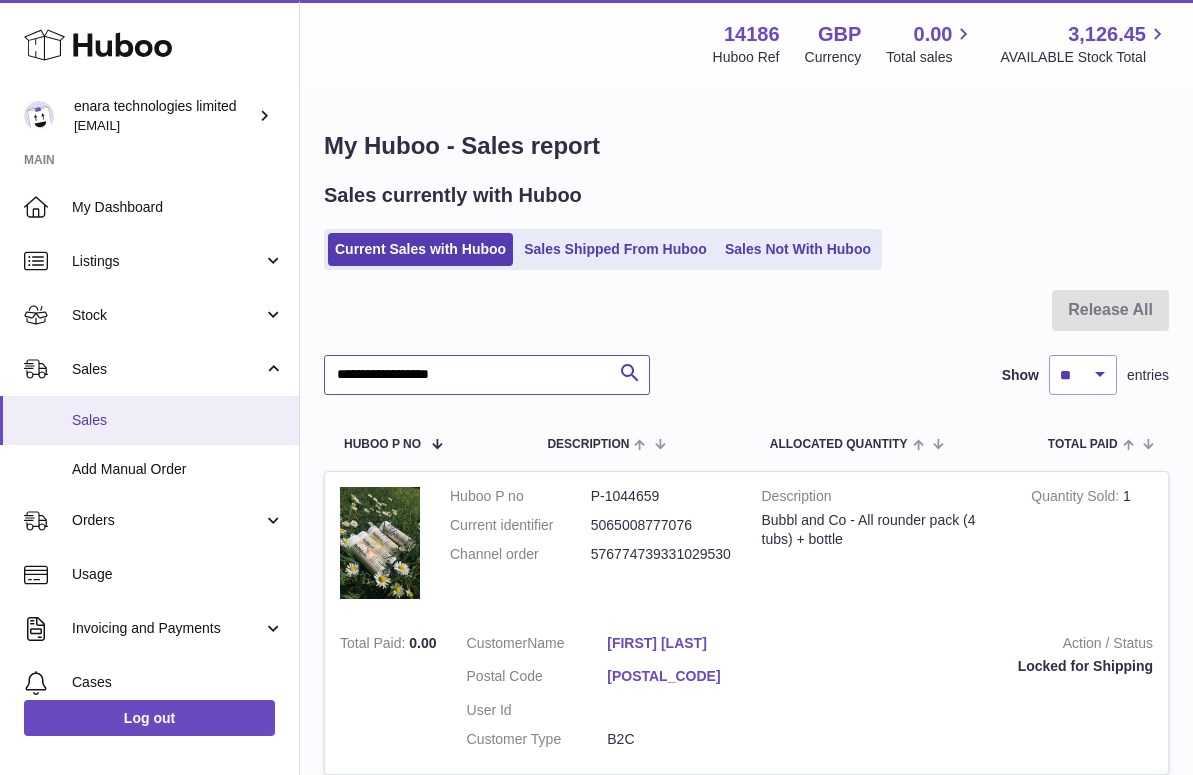 scroll, scrollTop: 0, scrollLeft: 0, axis: both 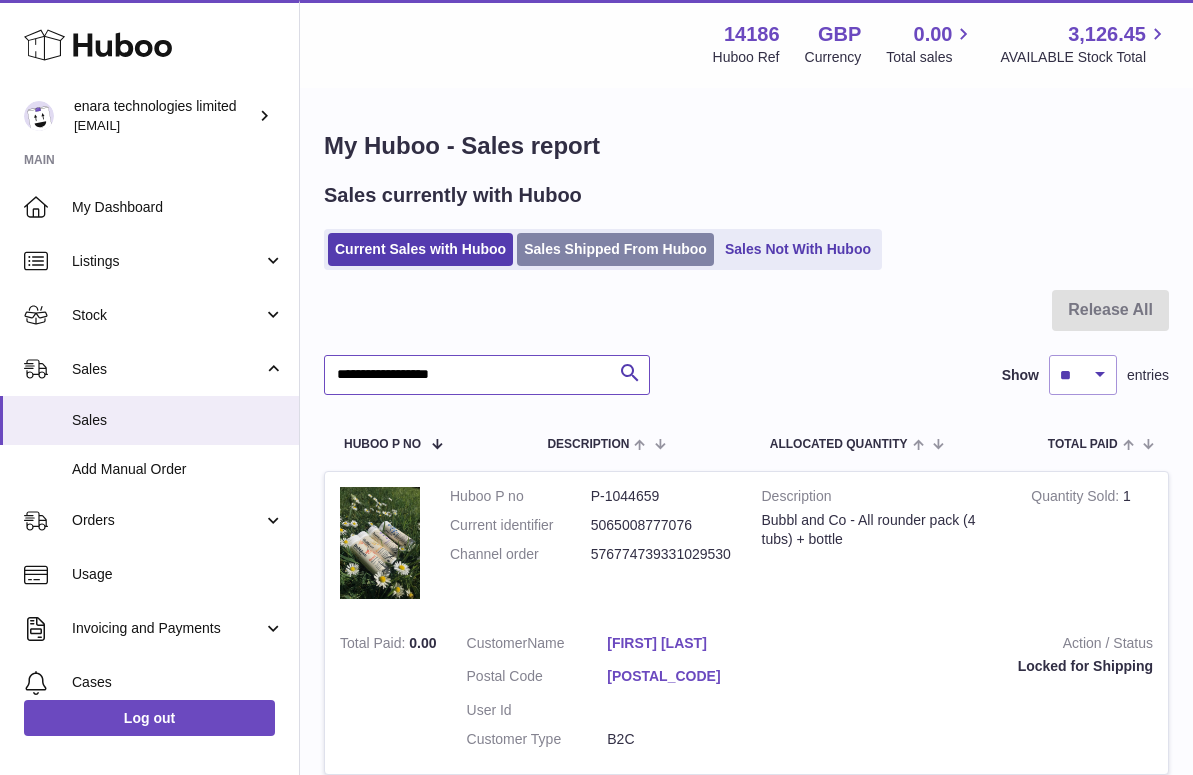 type on "**********" 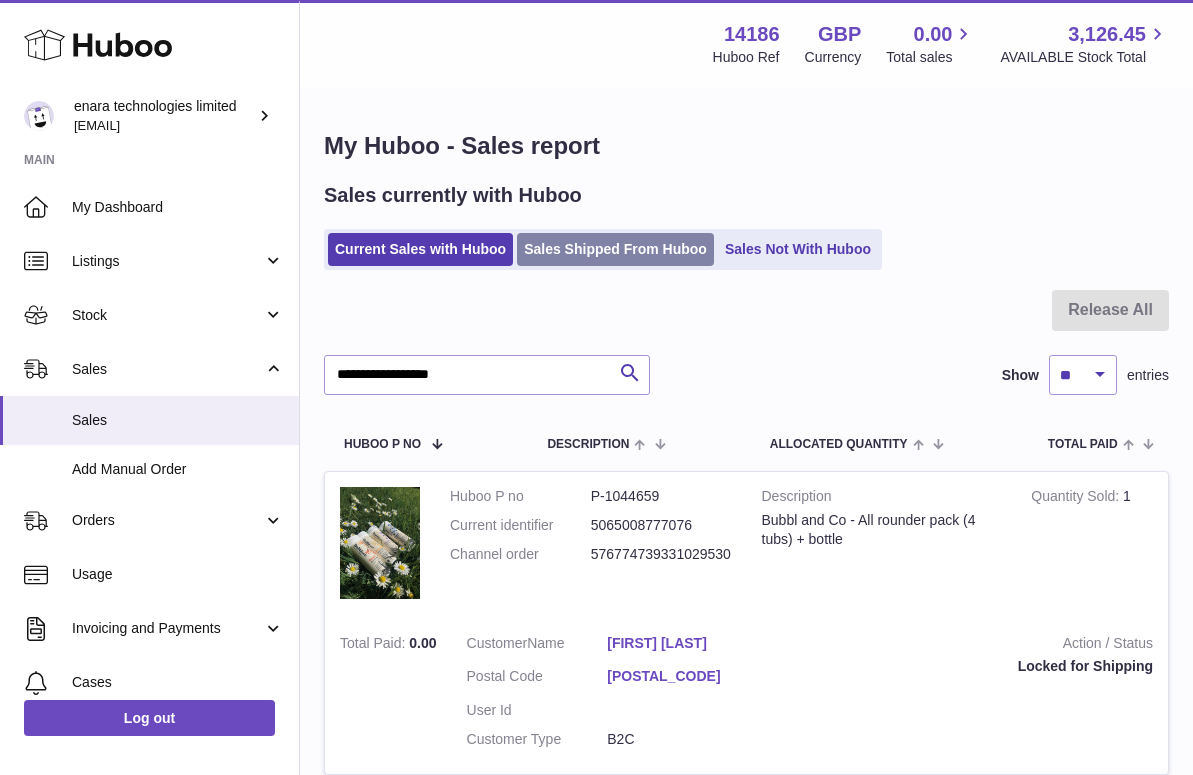 click on "Sales Shipped From Huboo" at bounding box center [615, 249] 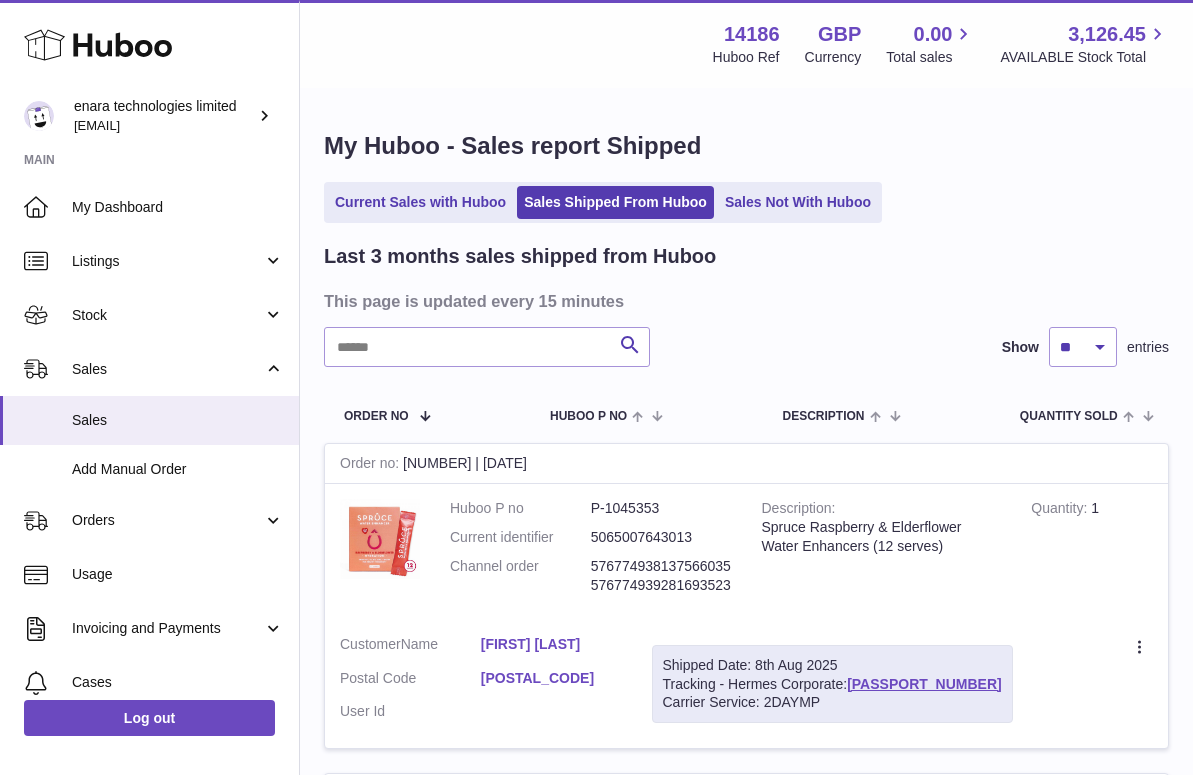 scroll, scrollTop: 0, scrollLeft: 0, axis: both 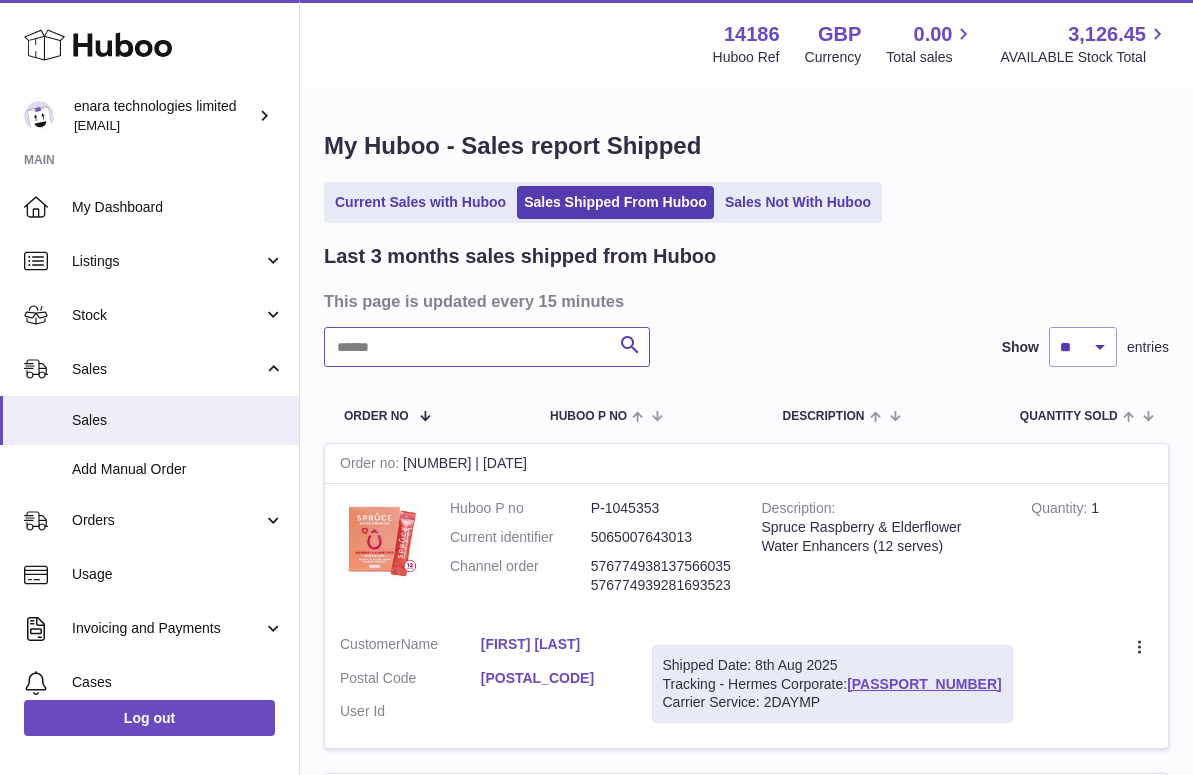 click at bounding box center [487, 347] 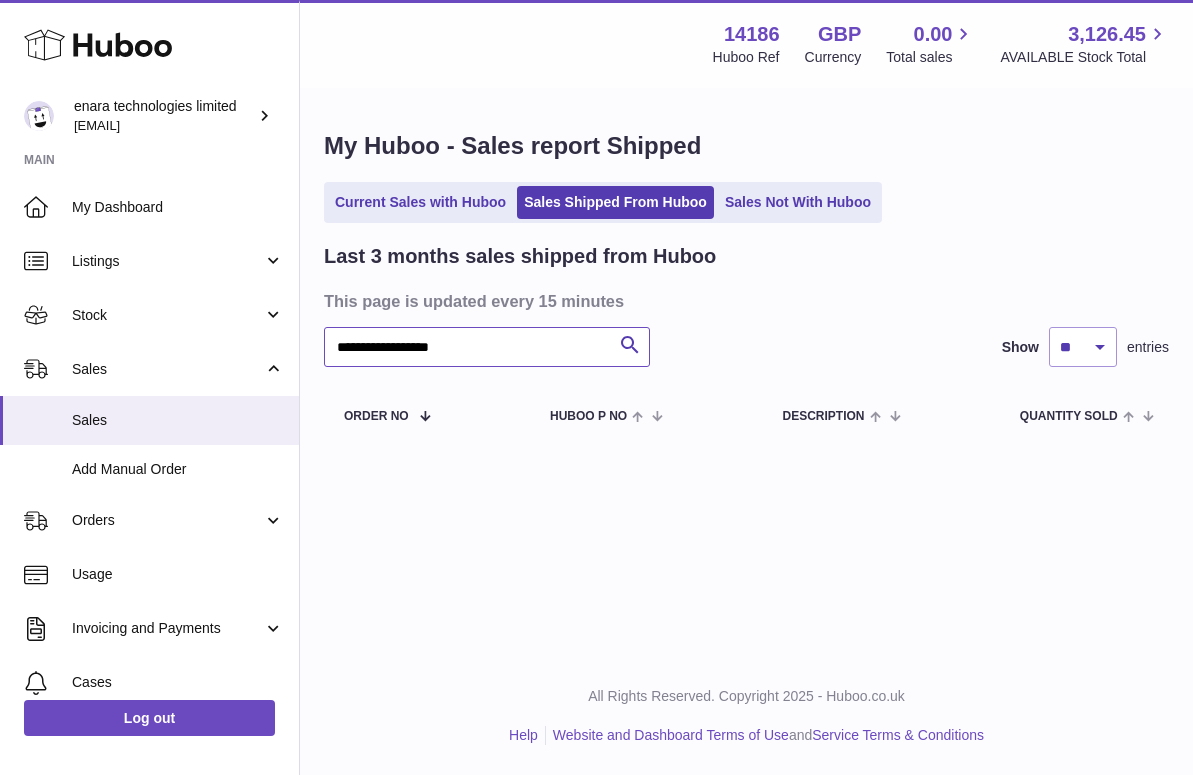 scroll, scrollTop: 0, scrollLeft: 0, axis: both 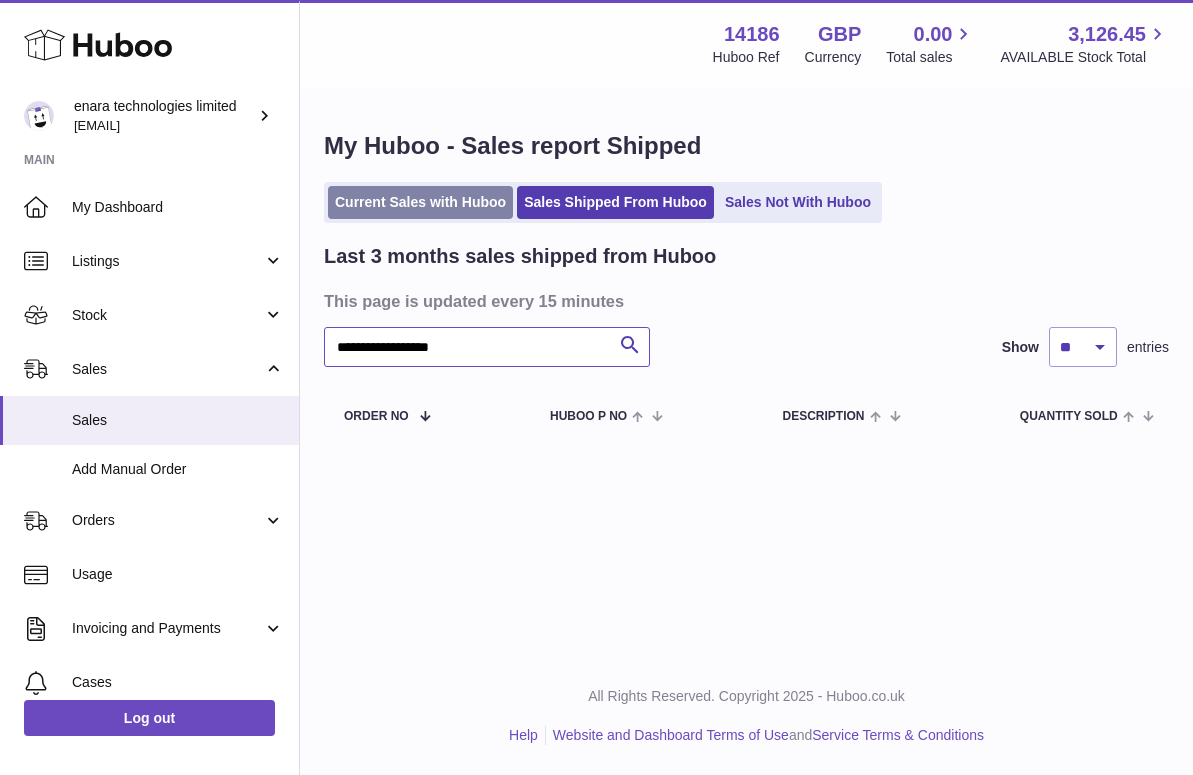 type on "**********" 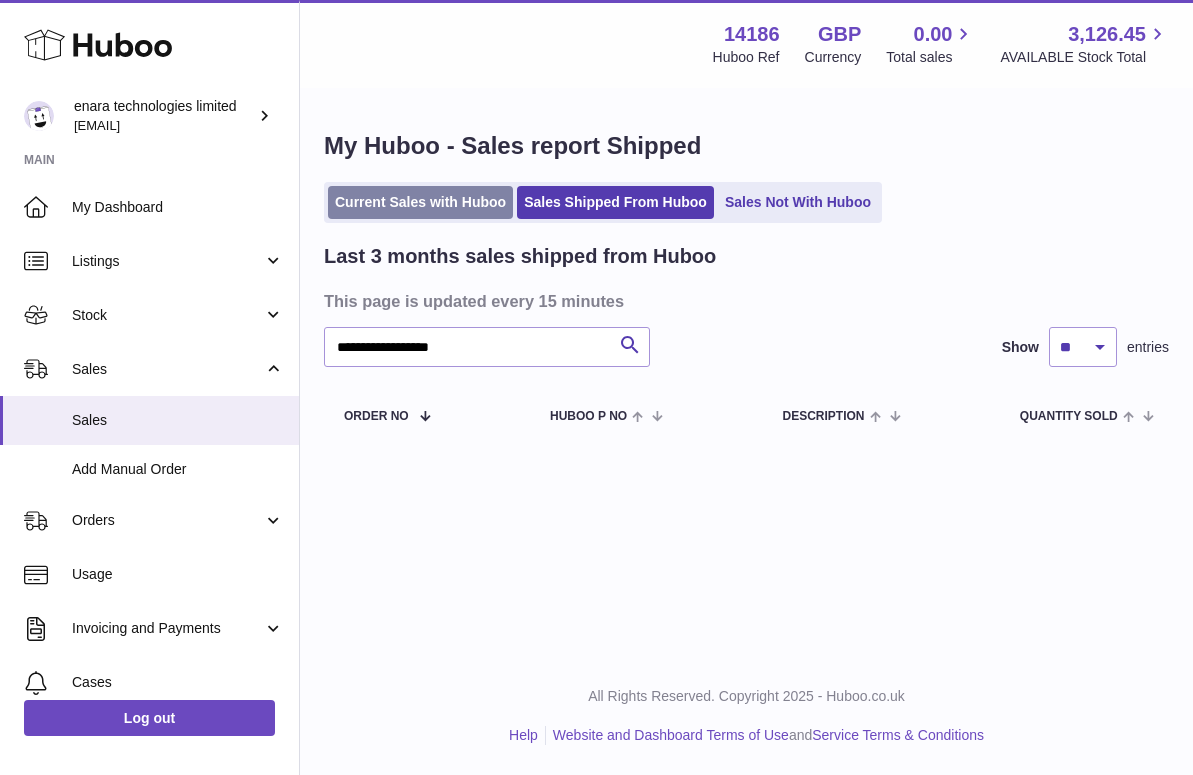 click on "Current Sales with Huboo" at bounding box center [420, 202] 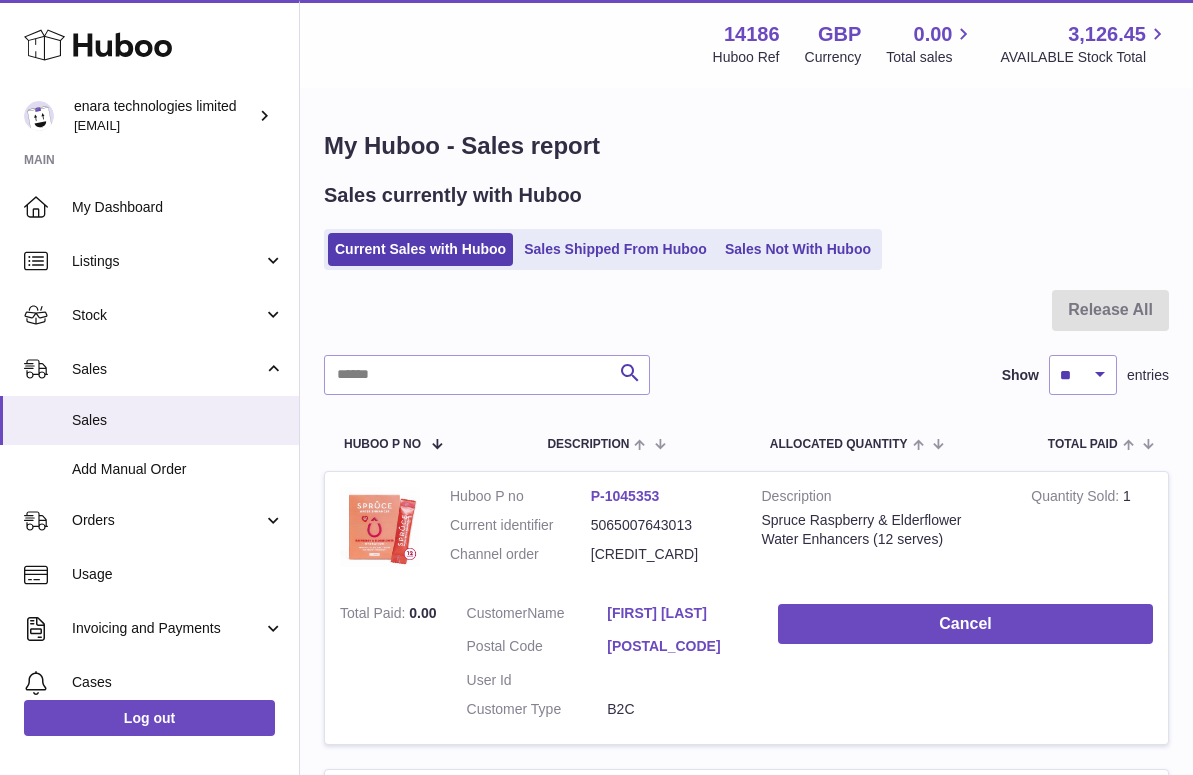 scroll, scrollTop: 0, scrollLeft: 0, axis: both 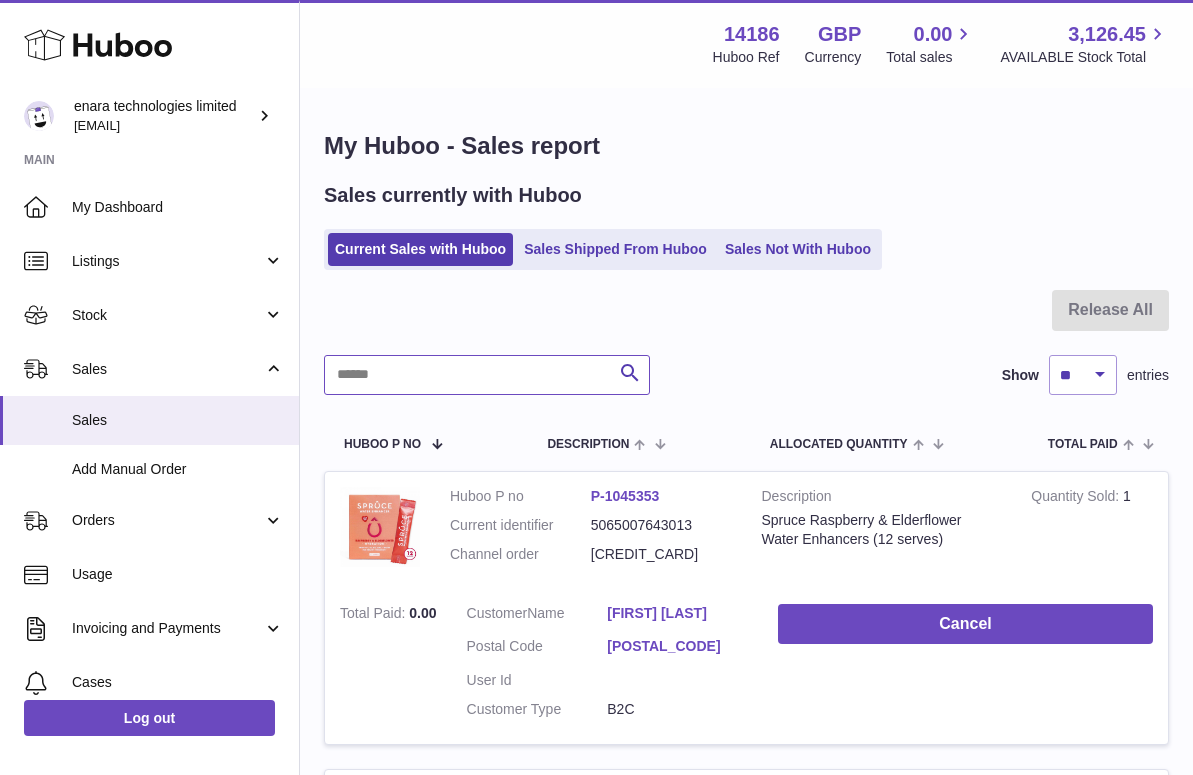 click at bounding box center (487, 375) 